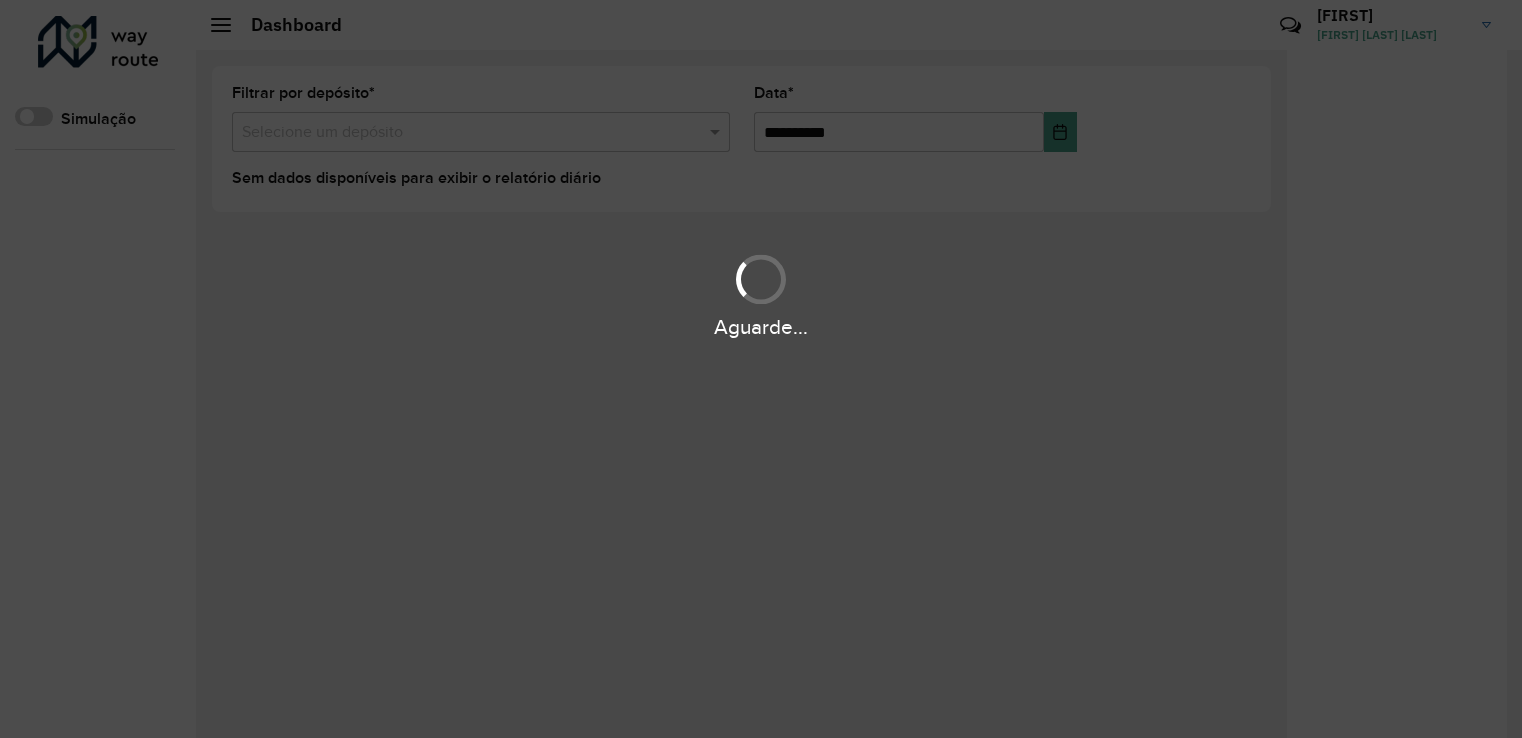 scroll, scrollTop: 0, scrollLeft: 0, axis: both 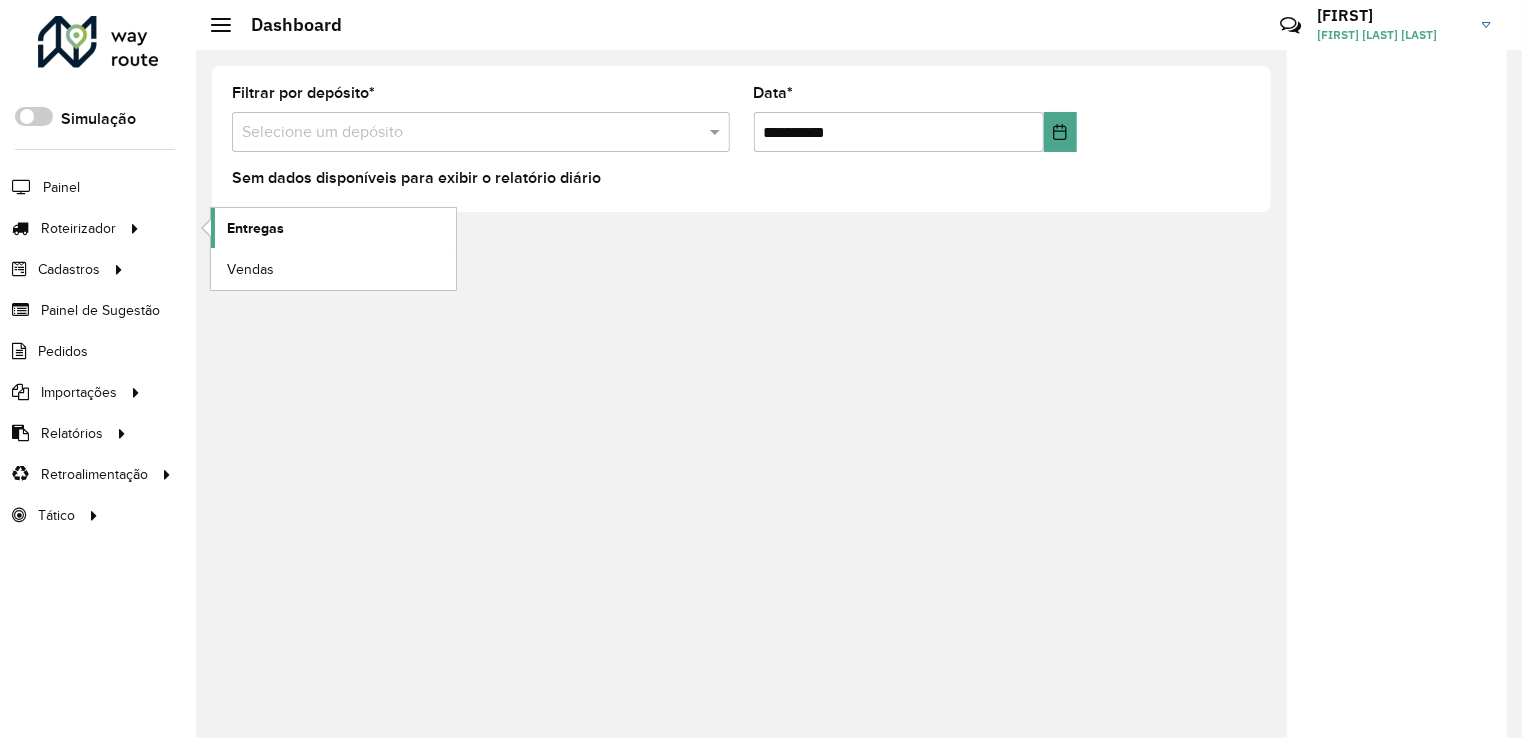 click on "Entregas" 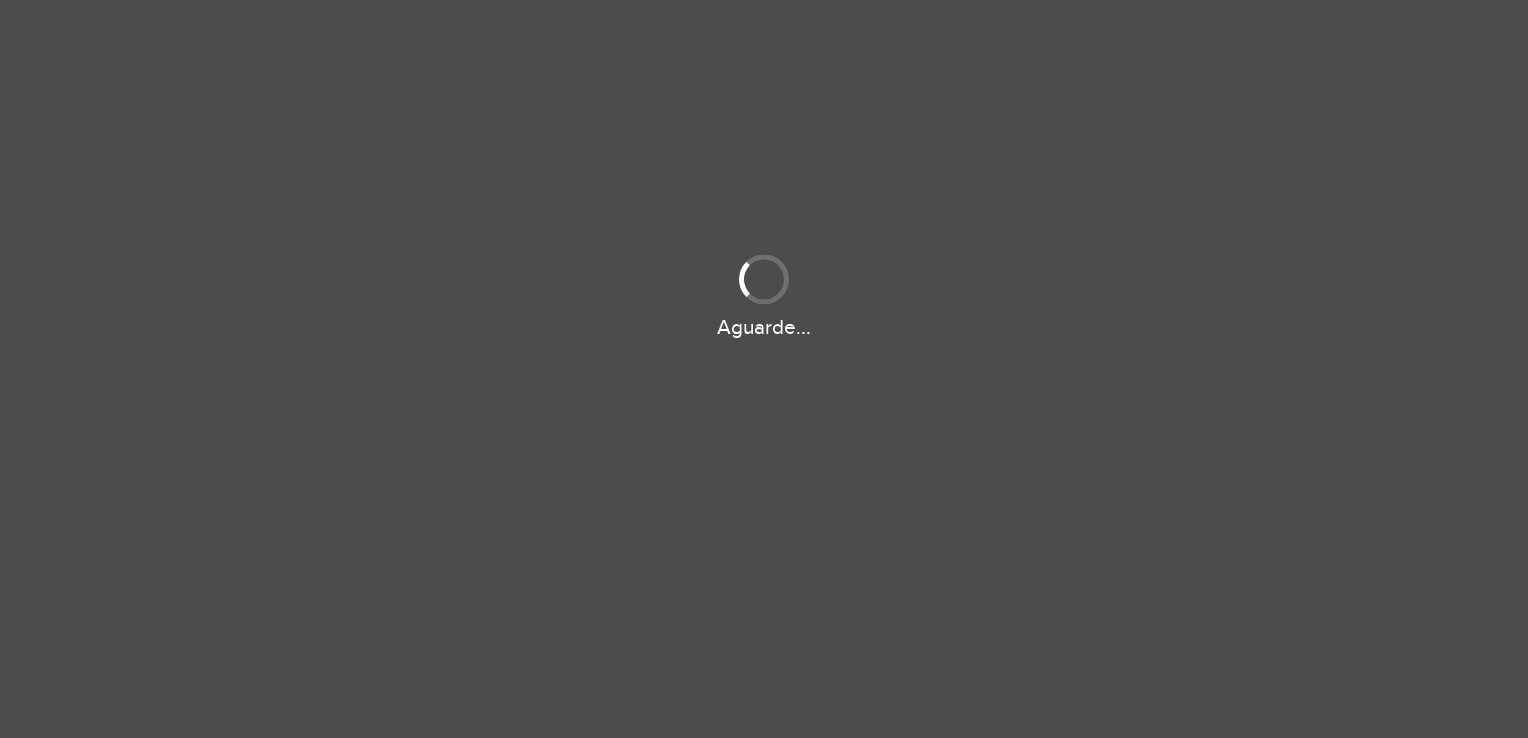 scroll, scrollTop: 0, scrollLeft: 0, axis: both 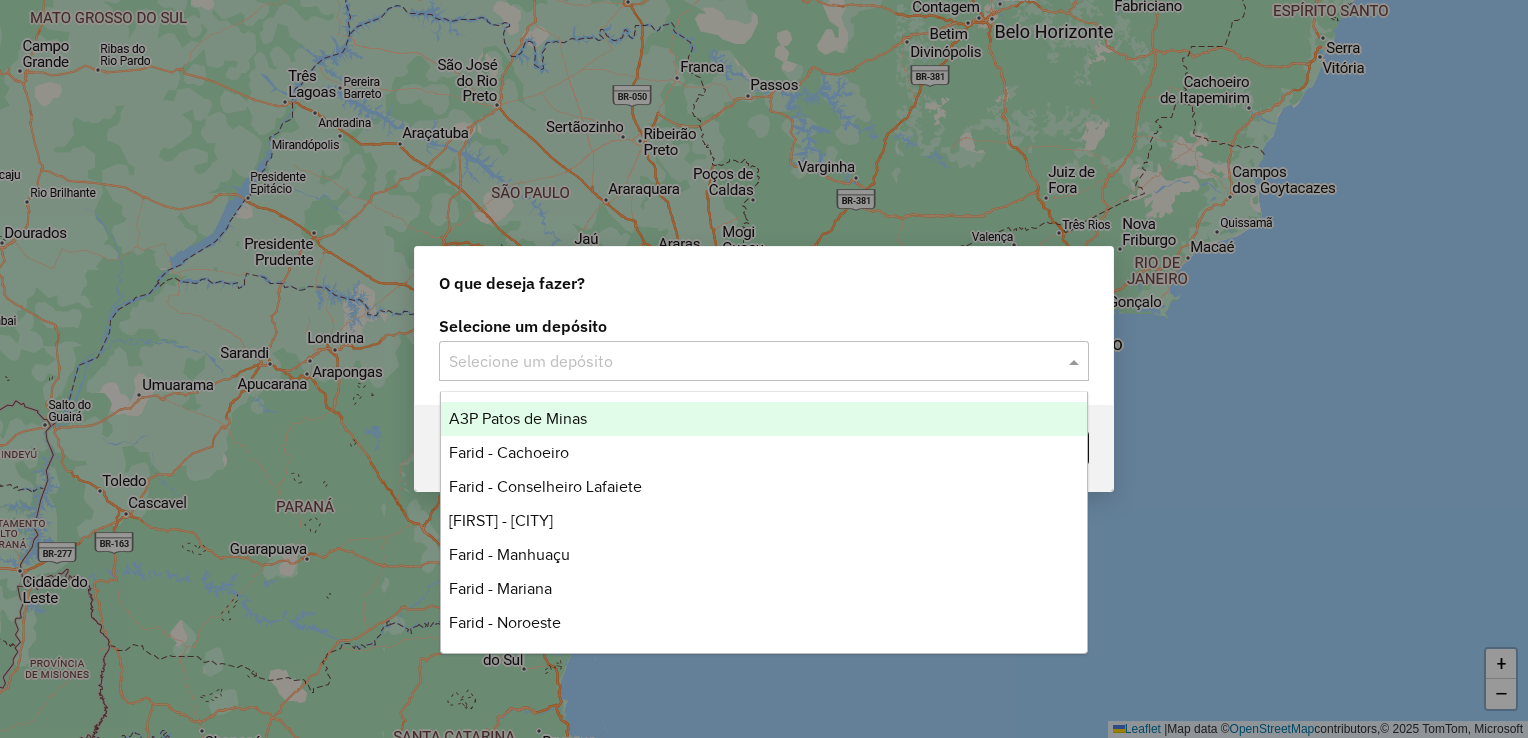 click 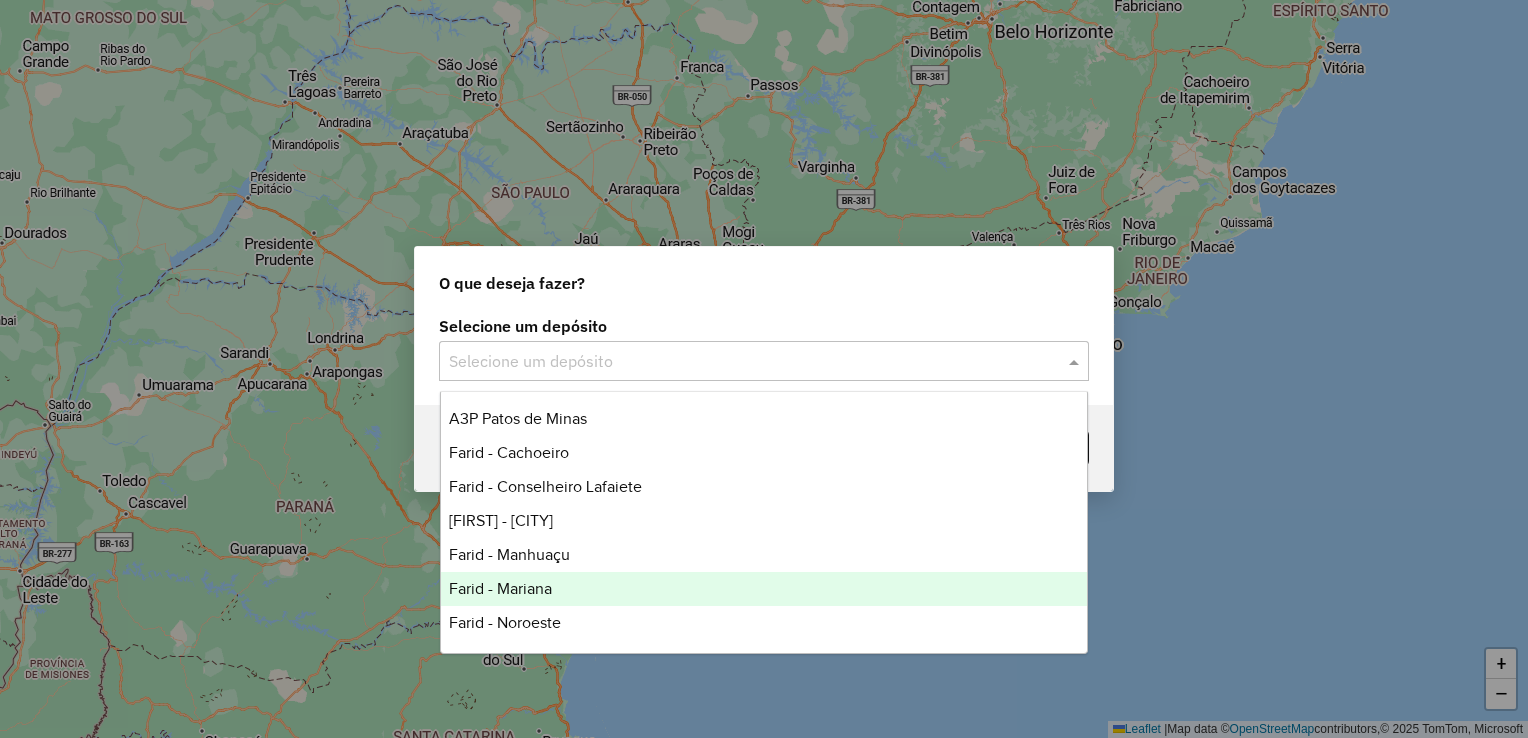 click on "Farid - Mariana" at bounding box center [764, 589] 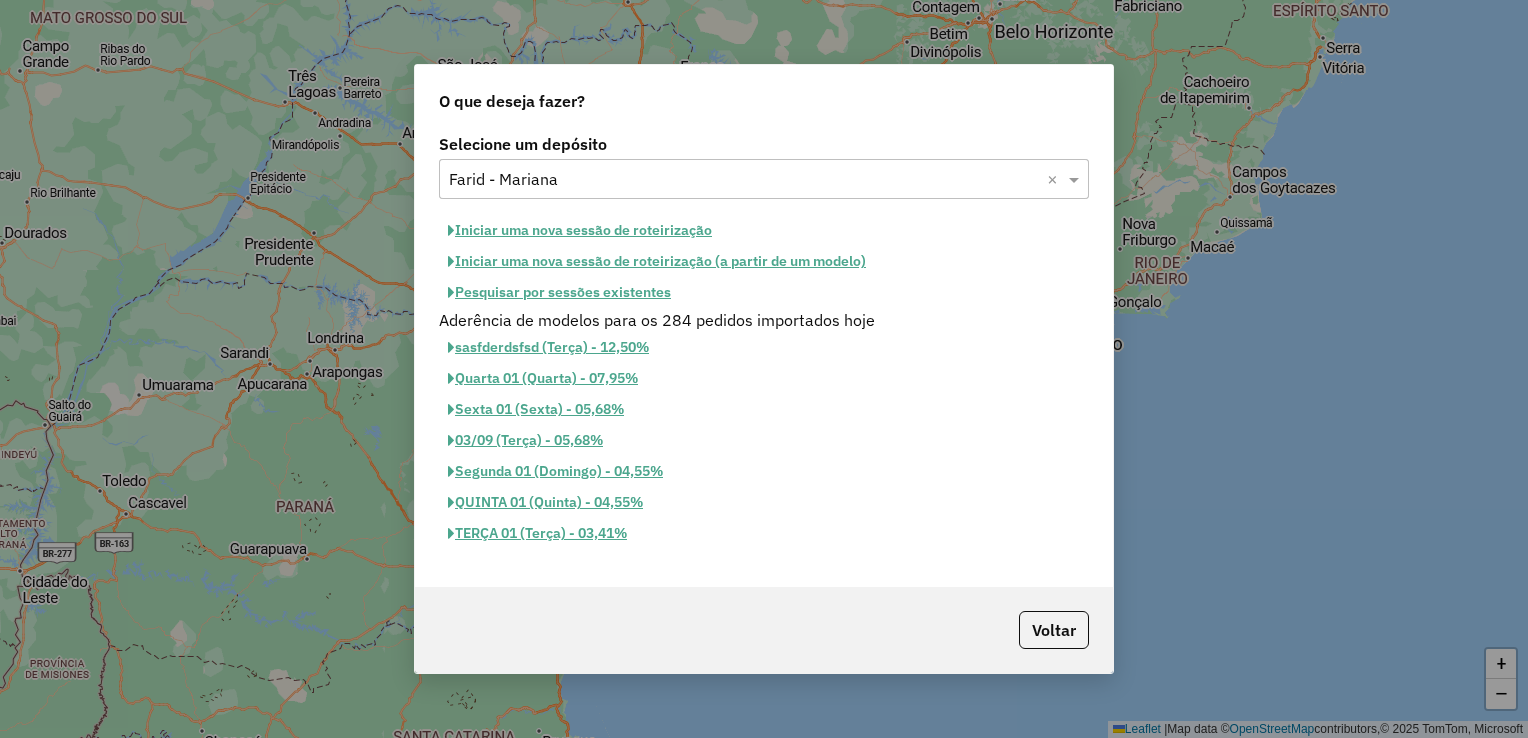 click on "Pesquisar por sessões existentes" 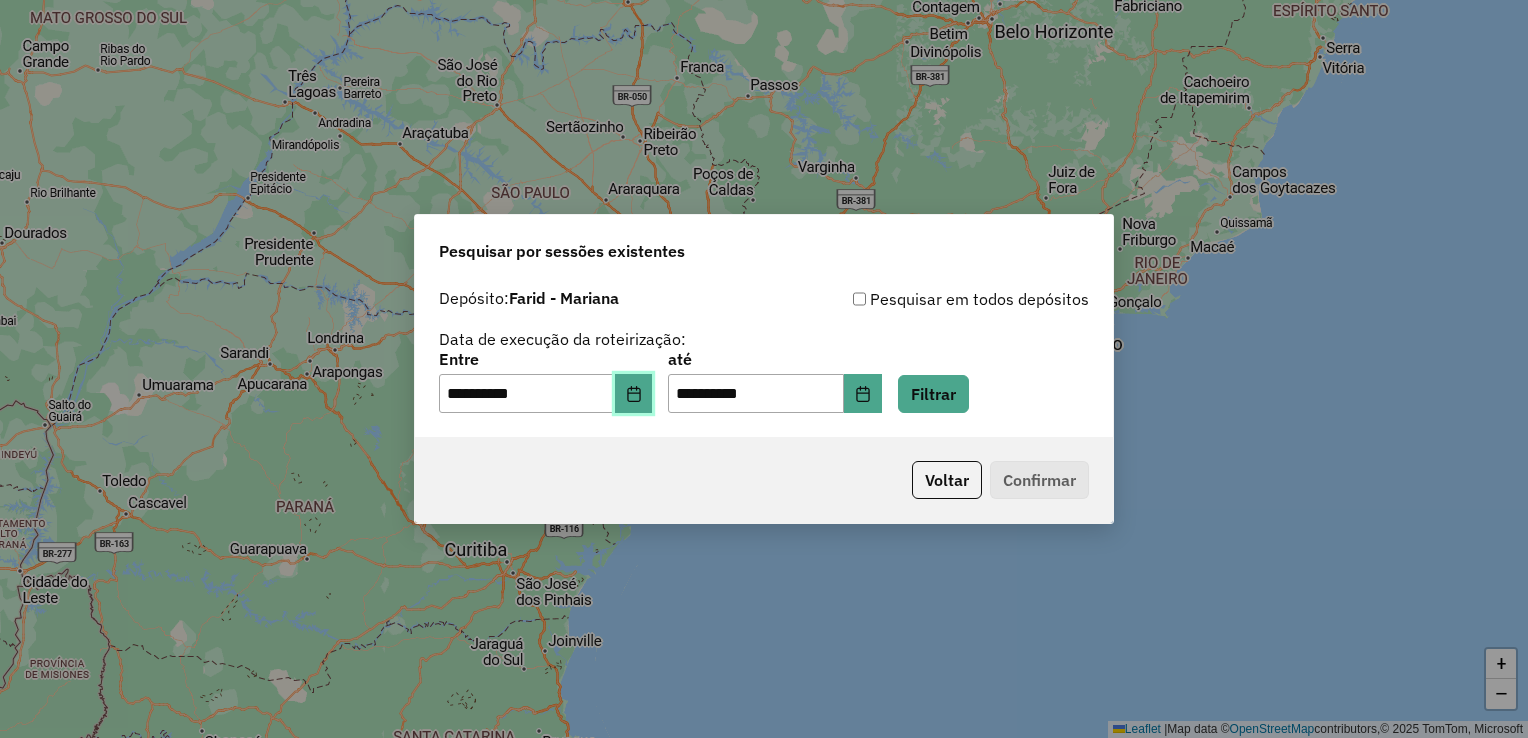 click at bounding box center [634, 394] 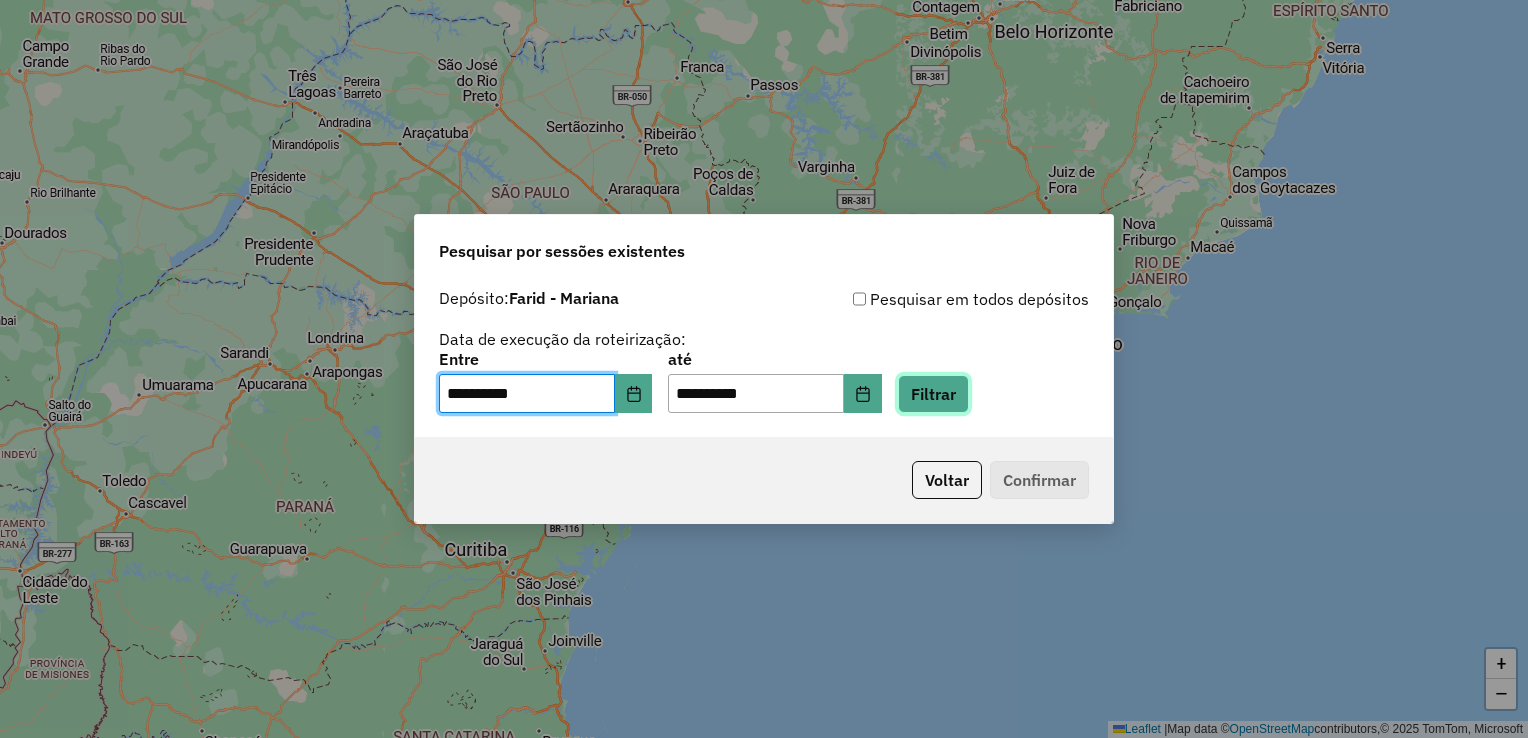 click on "Filtrar" 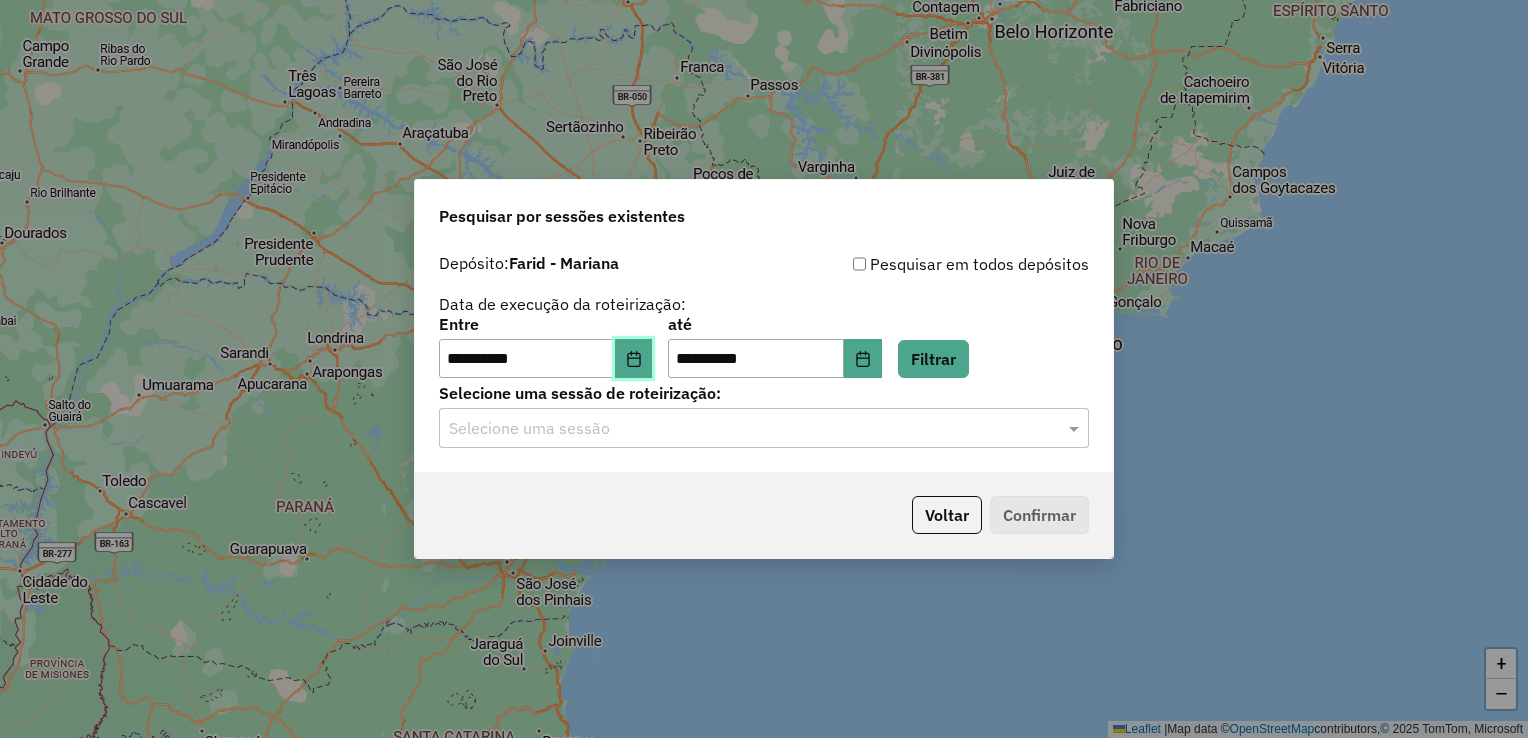 click at bounding box center [634, 359] 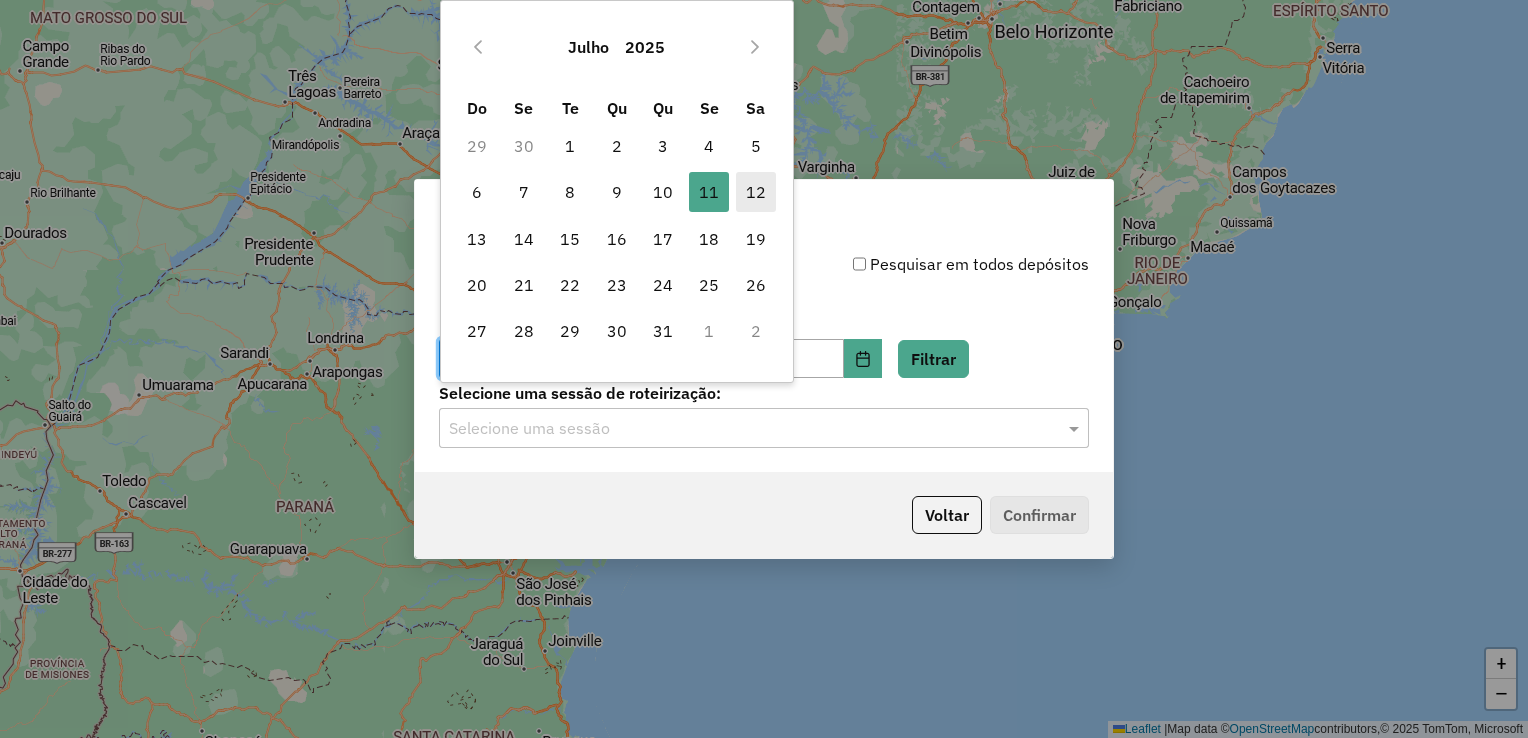 click on "12" at bounding box center (756, 192) 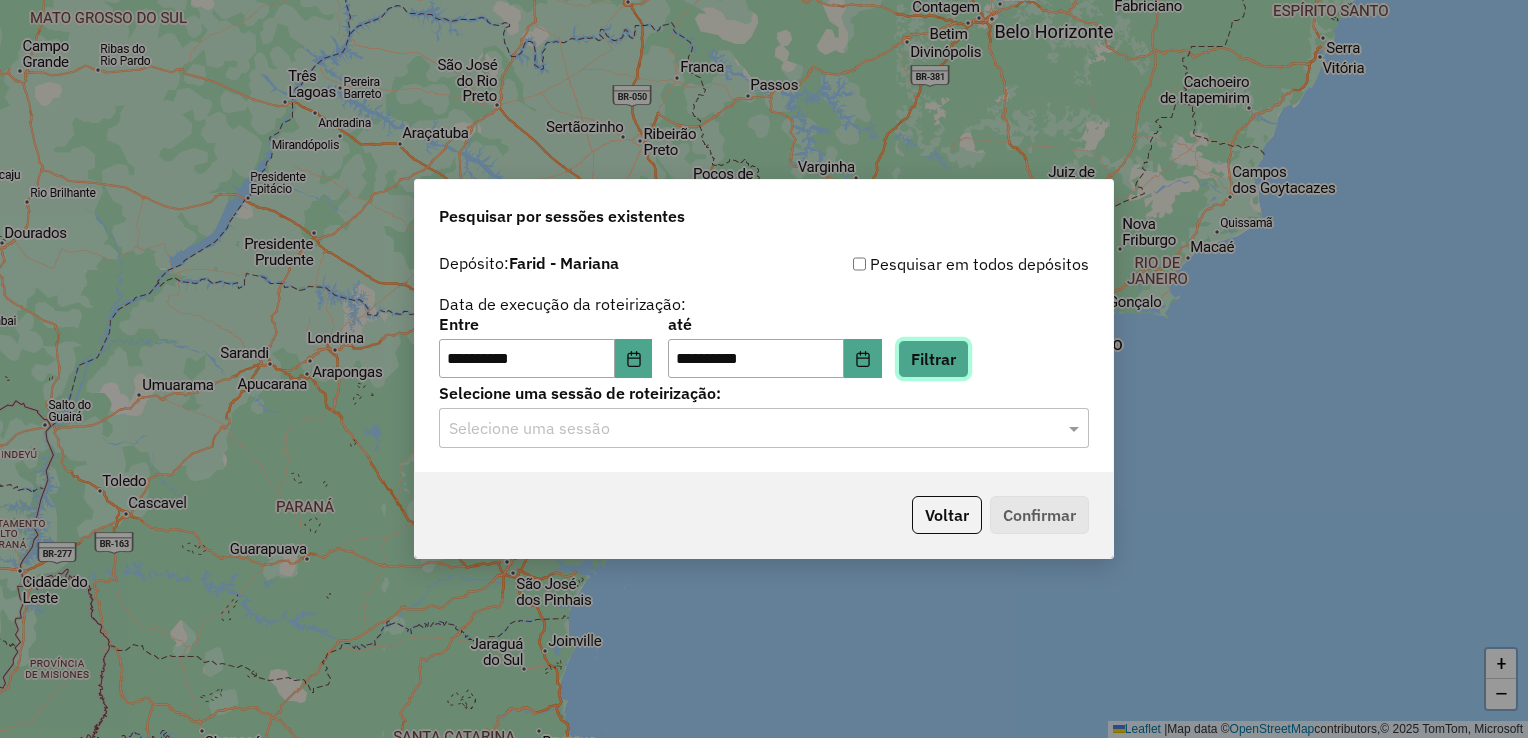 click on "Filtrar" 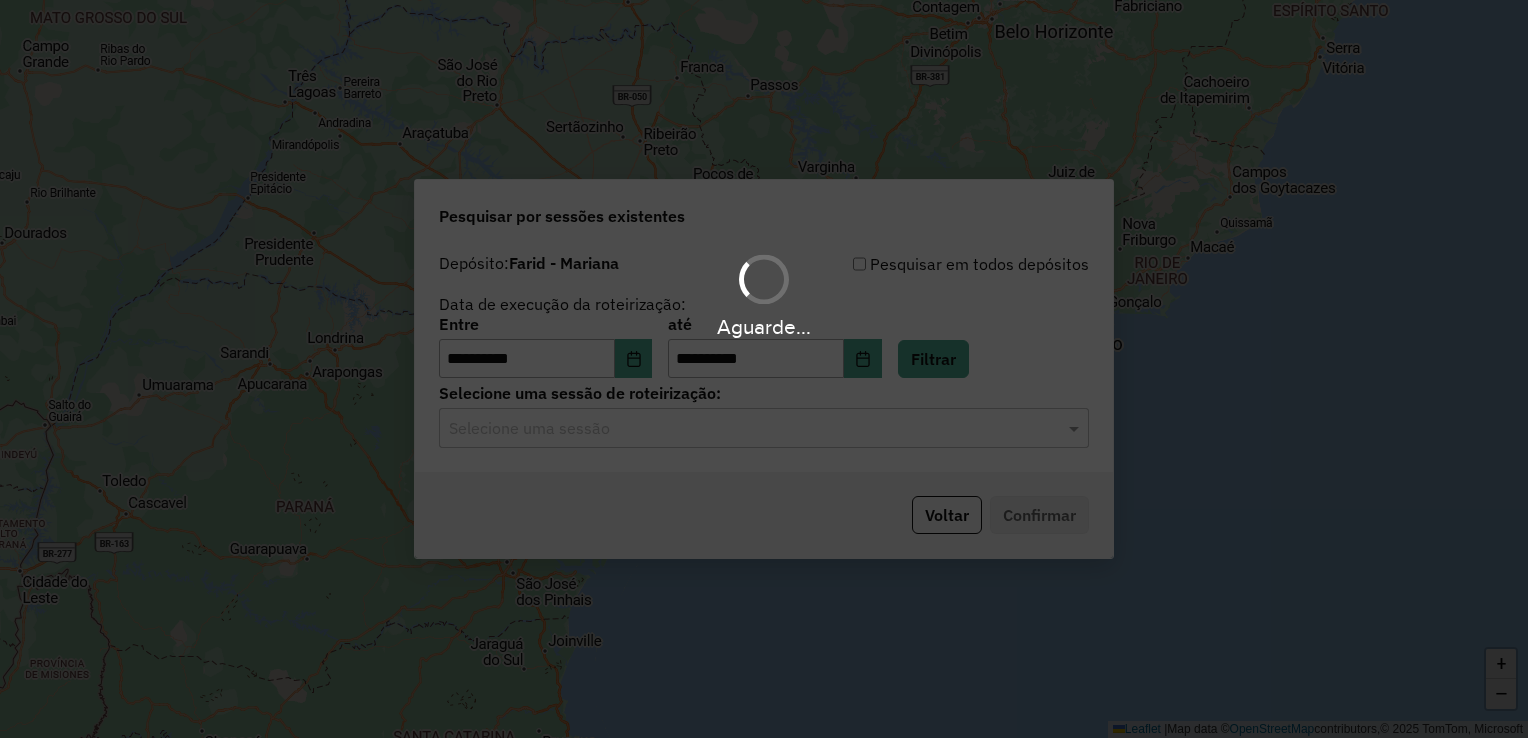 click 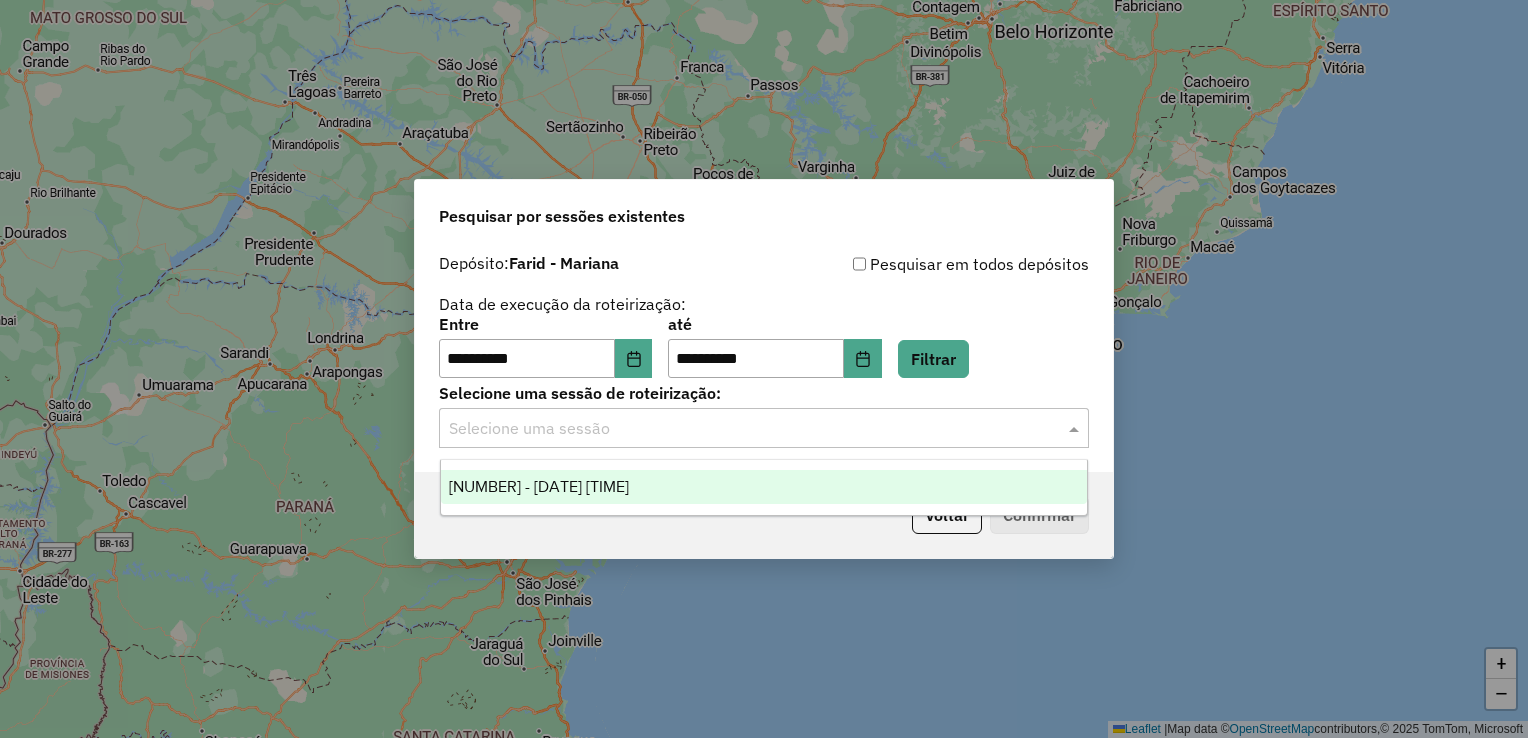 click on "964172 - 12/07/2025 17:43" at bounding box center [539, 486] 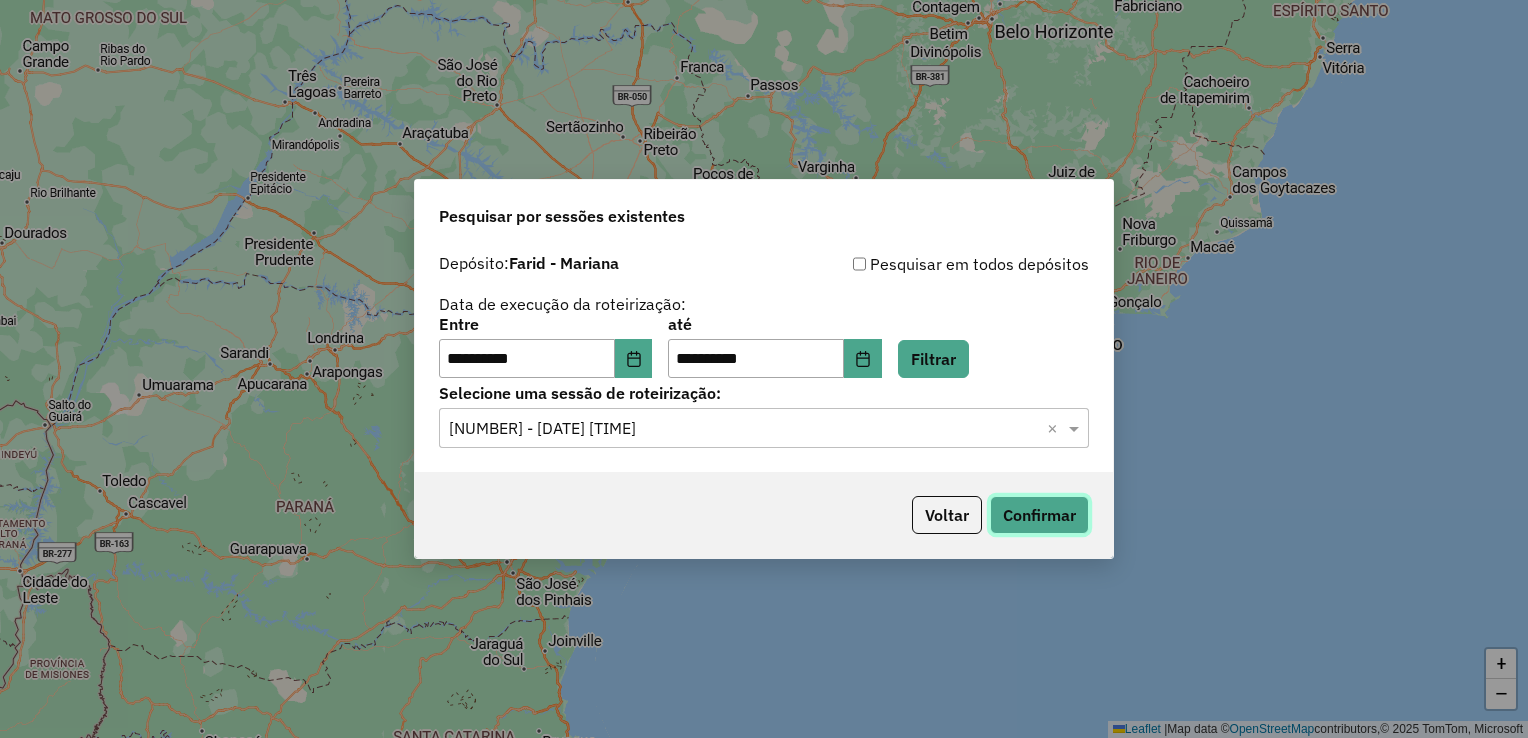 click on "Confirmar" 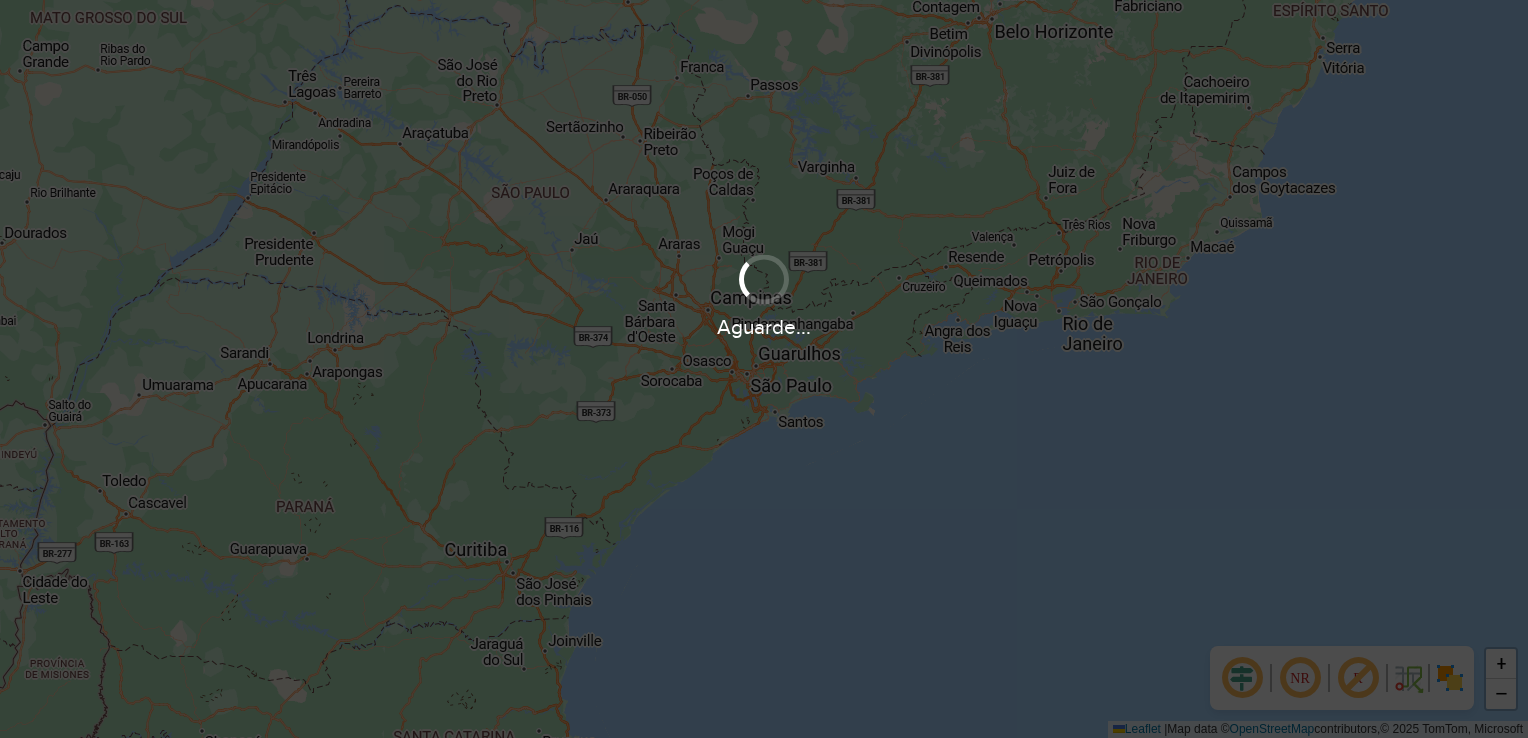 scroll, scrollTop: 0, scrollLeft: 0, axis: both 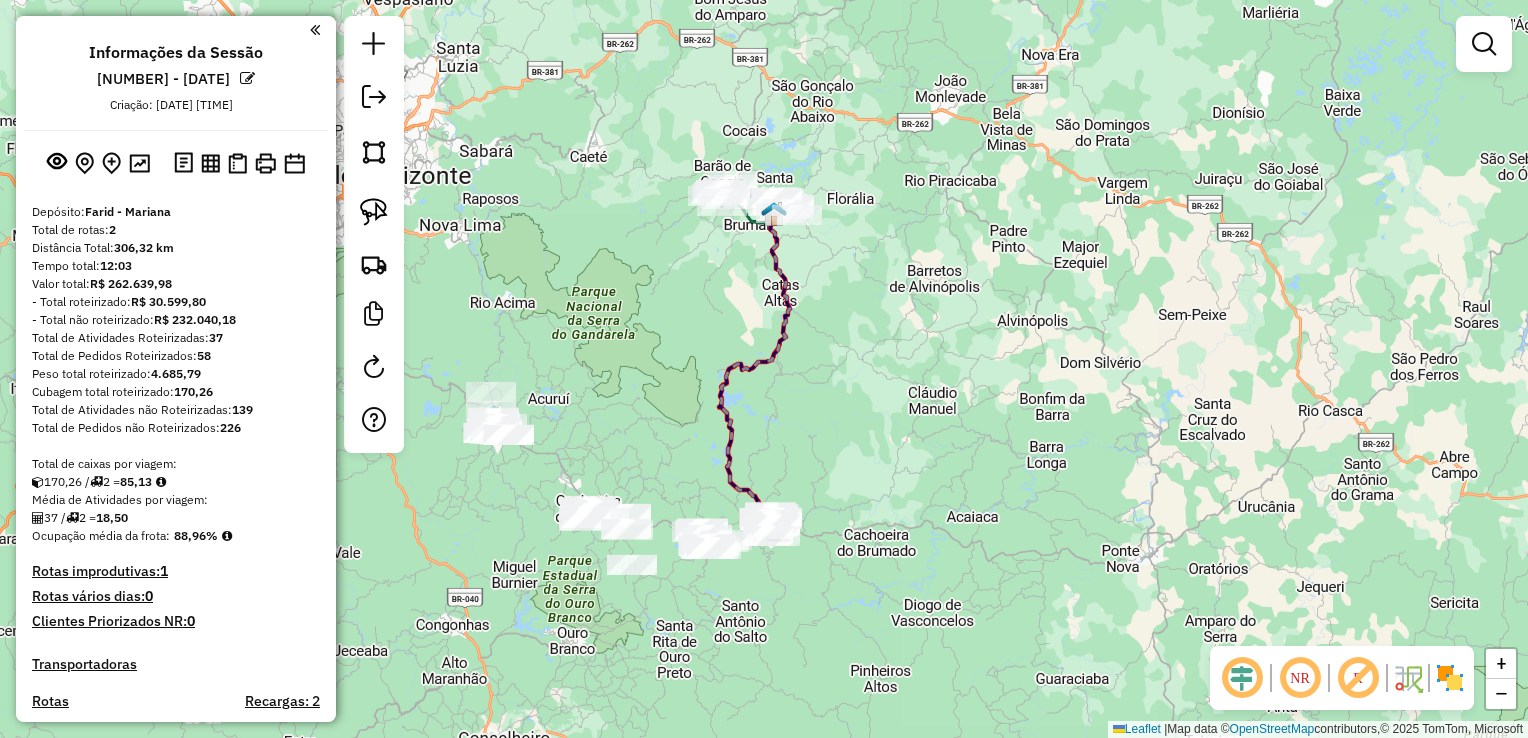 drag, startPoint x: 812, startPoint y: 242, endPoint x: 840, endPoint y: 497, distance: 256.53265 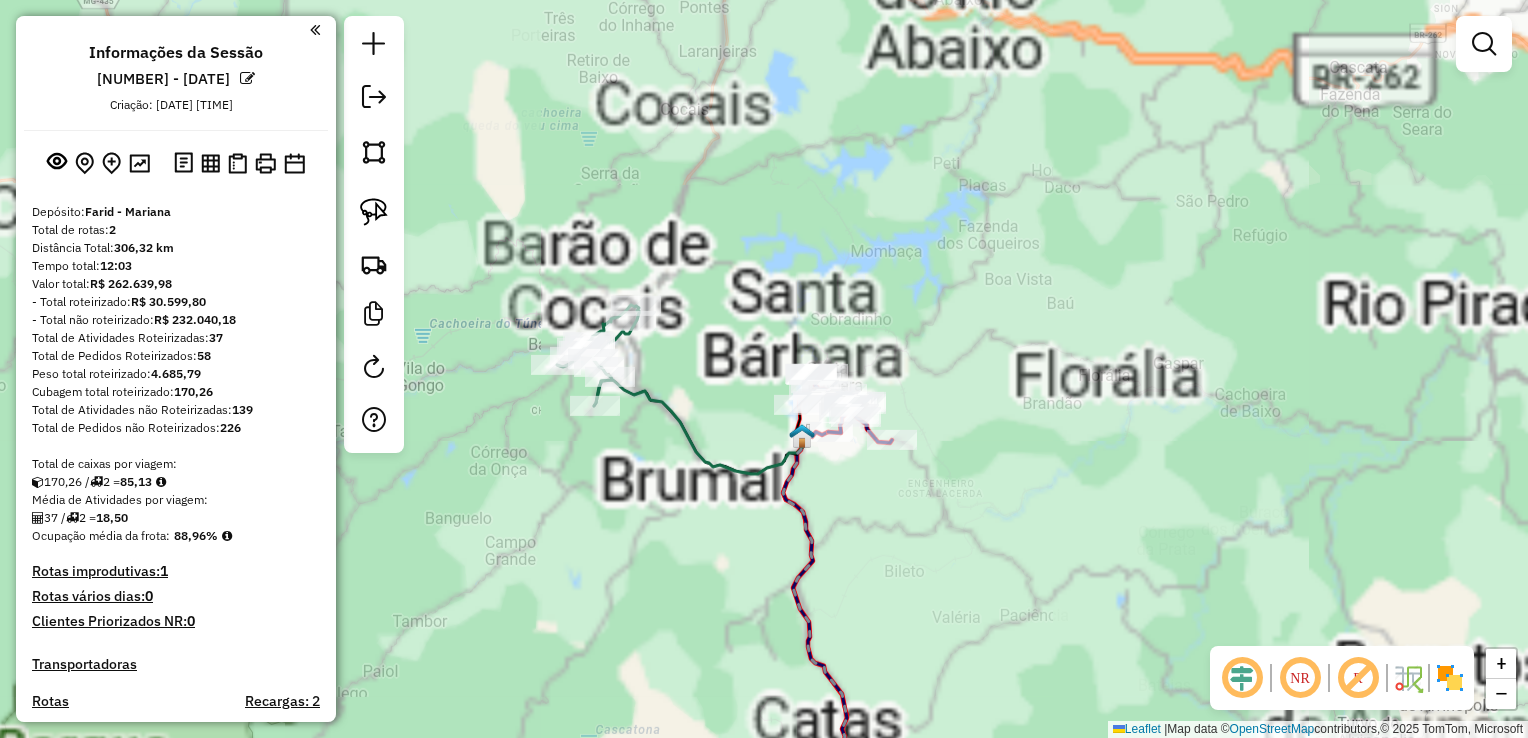click 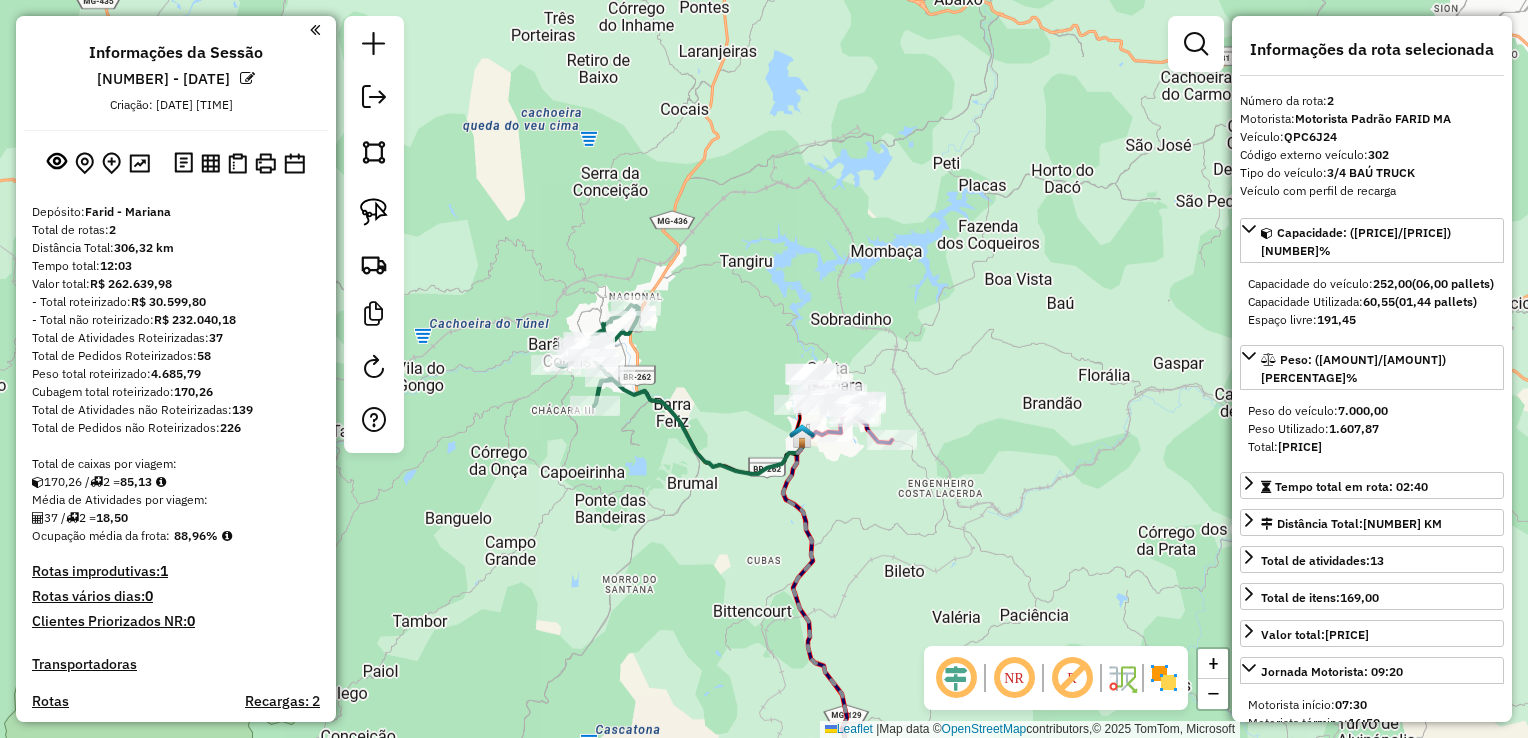 scroll, scrollTop: 672, scrollLeft: 0, axis: vertical 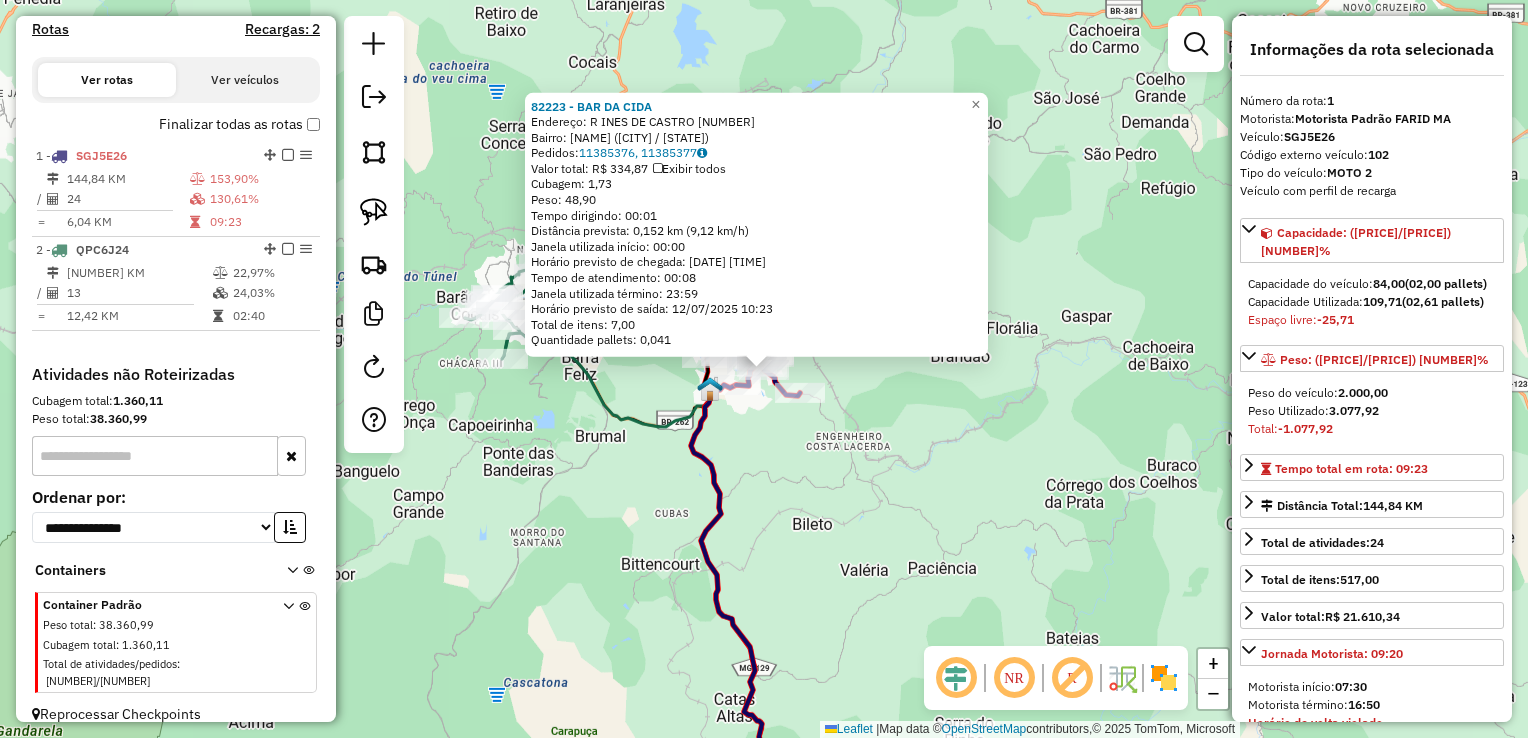 click on "82223 - BAR DA CIDA  Endereço:  R   INES DE CASTRO 620   Bairro: IPANEMA (SANTA BARBARA / MG)   Pedidos:  11385376, 11385377   Valor total: R$ 334,87   Exibir todos   Cubagem: 1,73  Peso: 48,90  Tempo dirigindo: 00:01   Distância prevista: 0,152 km (9,12 km/h)   Janela utilizada início: 00:00   Horário previsto de chegada: 12/07/2025 10:15   Tempo de atendimento: 00:08   Janela utilizada término: 23:59   Horário previsto de saída: 12/07/2025 10:23   Total de itens: 7,00   Quantidade pallets: 0,041  × Janela de atendimento Grade de atendimento Capacidade Transportadoras Veículos Cliente Pedidos  Rotas Selecione os dias de semana para filtrar as janelas de atendimento  Seg   Ter   Qua   Qui   Sex   Sáb   Dom  Informe o período da janela de atendimento: De: Até:  Filtrar exatamente a janela do cliente  Considerar janela de atendimento padrão  Selecione os dias de semana para filtrar as grades de atendimento  Seg   Ter   Qua   Qui   Sex   Sáb   Dom   Clientes fora do dia de atendimento selecionado +" 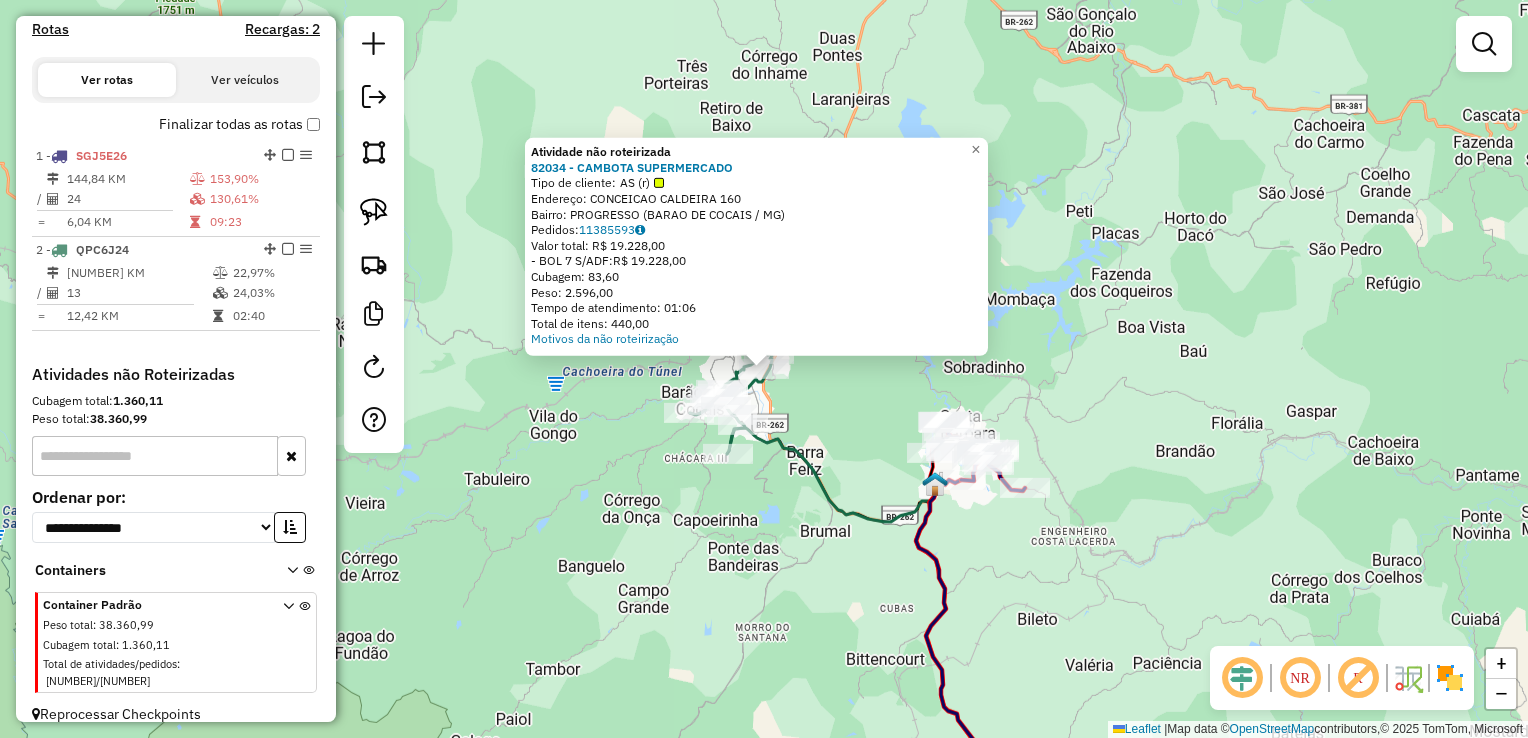 click on "Atividade não roteirizada 82034 - CAMBOTA SUPERMERCADO  Tipo de cliente:   AS (r)   Endereço:  CONCEICAO CALDEIRA 160   Bairro: PROGRESSO (BARAO DE COCAIS / MG)   Pedidos:  11385593   Valor total: R$ 19.228,00   - BOL 7 S/ADF:  R$ 19.228,00   Cubagem: 83,60   Peso: 2.596,00   Tempo de atendimento: 01:06   Total de itens: 440,00  Motivos da não roteirização × Janela de atendimento Grade de atendimento Capacidade Transportadoras Veículos Cliente Pedidos  Rotas Selecione os dias de semana para filtrar as janelas de atendimento  Seg   Ter   Qua   Qui   Sex   Sáb   Dom  Informe o período da janela de atendimento: De: Até:  Filtrar exatamente a janela do cliente  Considerar janela de atendimento padrão  Selecione os dias de semana para filtrar as grades de atendimento  Seg   Ter   Qua   Qui   Sex   Sáb   Dom   Considerar clientes sem dia de atendimento cadastrado  Clientes fora do dia de atendimento selecionado Filtrar as atividades entre os valores definidos abaixo:  Peso mínimo:   Peso máximo:  De:" 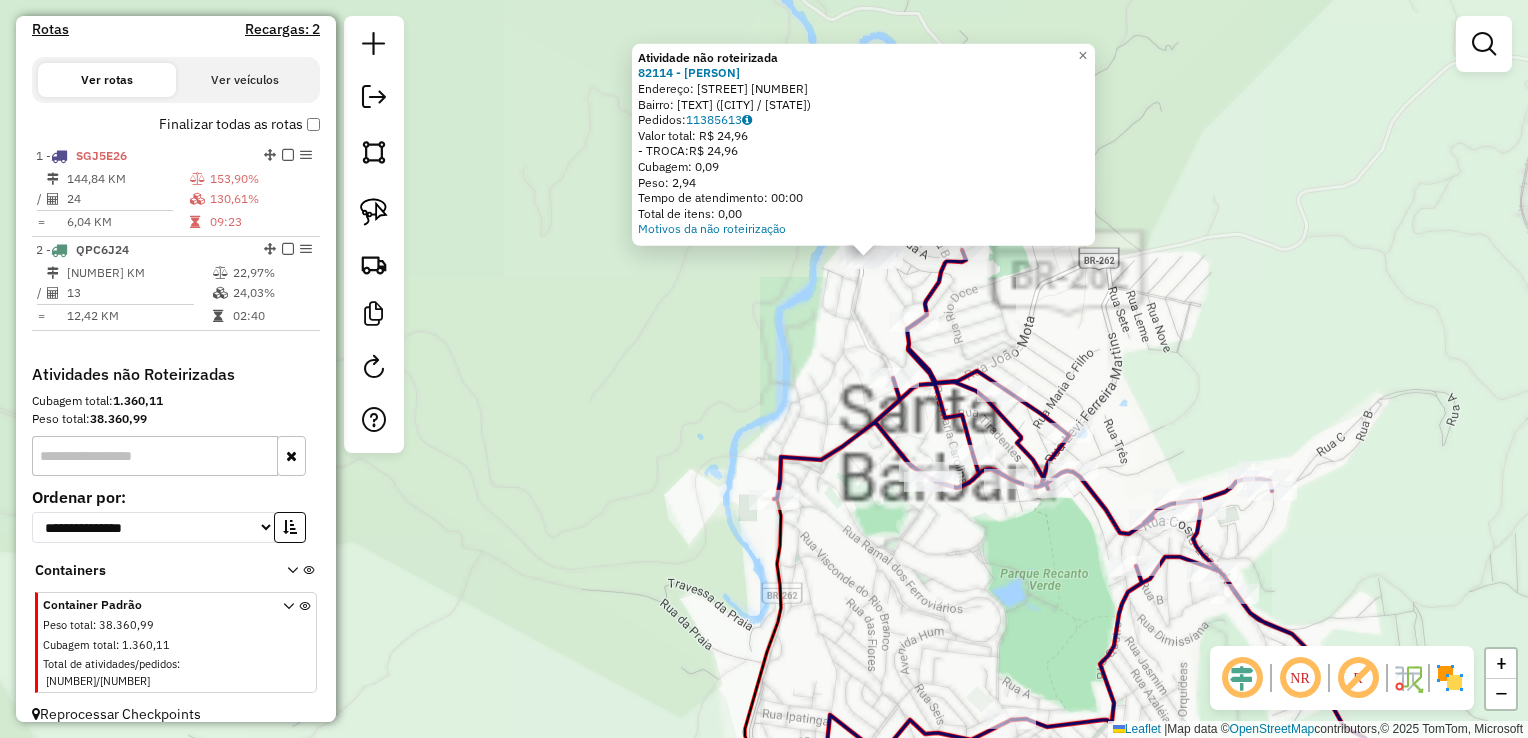 click on "Atividade não roteirizada 82114 - BAR NOSSA SENHORA DA  Endereço:  R   PALMITAL 276   Bairro: BARRA FELIZ (SANTA BARBARA / MG)   Pedidos:  11385613   Valor total: R$ 24,96   - TROCA:  R$ 24,96   Cubagem: 0,09   Peso: 2,94   Tempo de atendimento: 00:00   Total de itens: 0,00  Motivos da não roteirização × Janela de atendimento Grade de atendimento Capacidade Transportadoras Veículos Cliente Pedidos  Rotas Selecione os dias de semana para filtrar as janelas de atendimento  Seg   Ter   Qua   Qui   Sex   Sáb   Dom  Informe o período da janela de atendimento: De: Até:  Filtrar exatamente a janela do cliente  Considerar janela de atendimento padrão  Selecione os dias de semana para filtrar as grades de atendimento  Seg   Ter   Qua   Qui   Sex   Sáb   Dom   Considerar clientes sem dia de atendimento cadastrado  Clientes fora do dia de atendimento selecionado Filtrar as atividades entre os valores definidos abaixo:  Peso mínimo:   Peso máximo:   Cubagem mínima:   Cubagem máxima:   De:   Até:   De:  +" 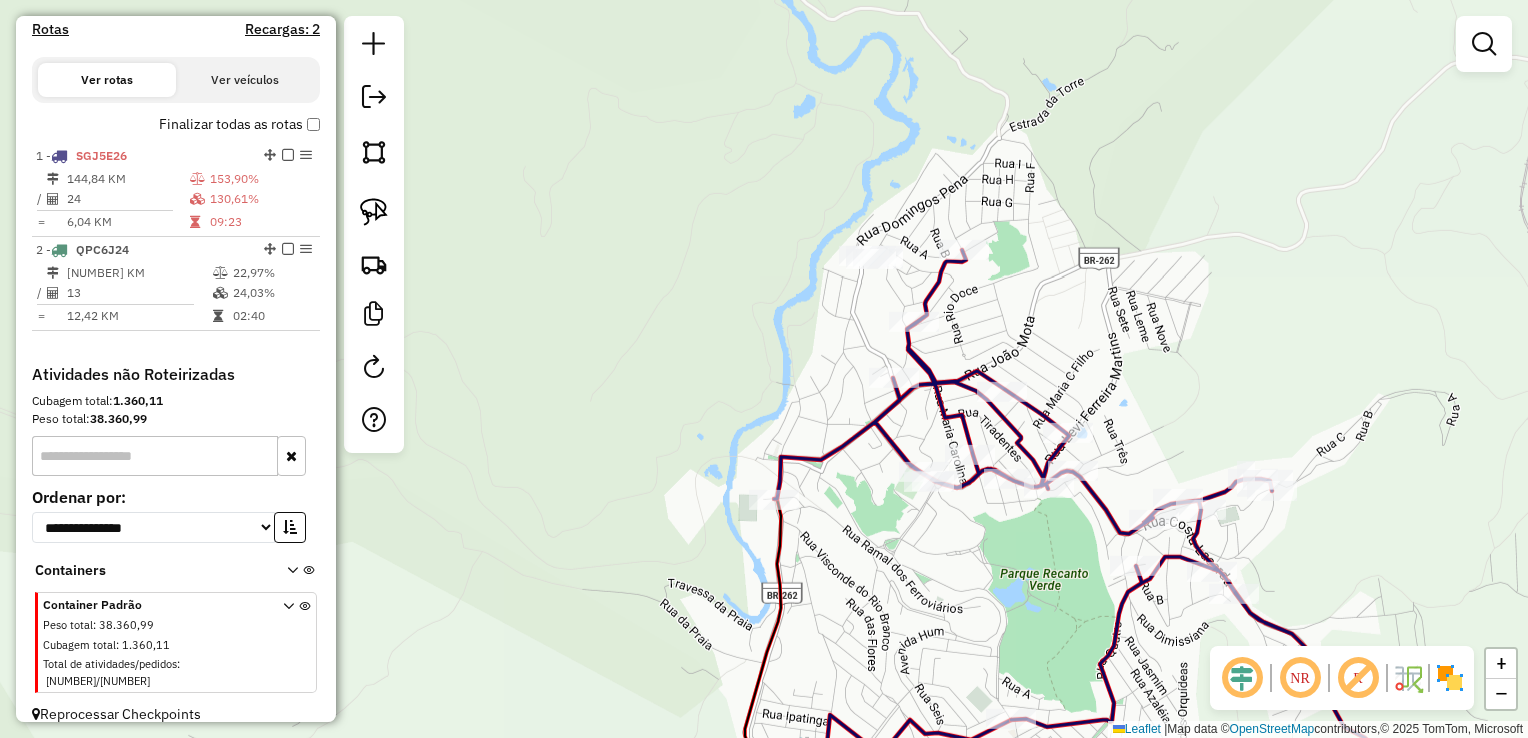 click 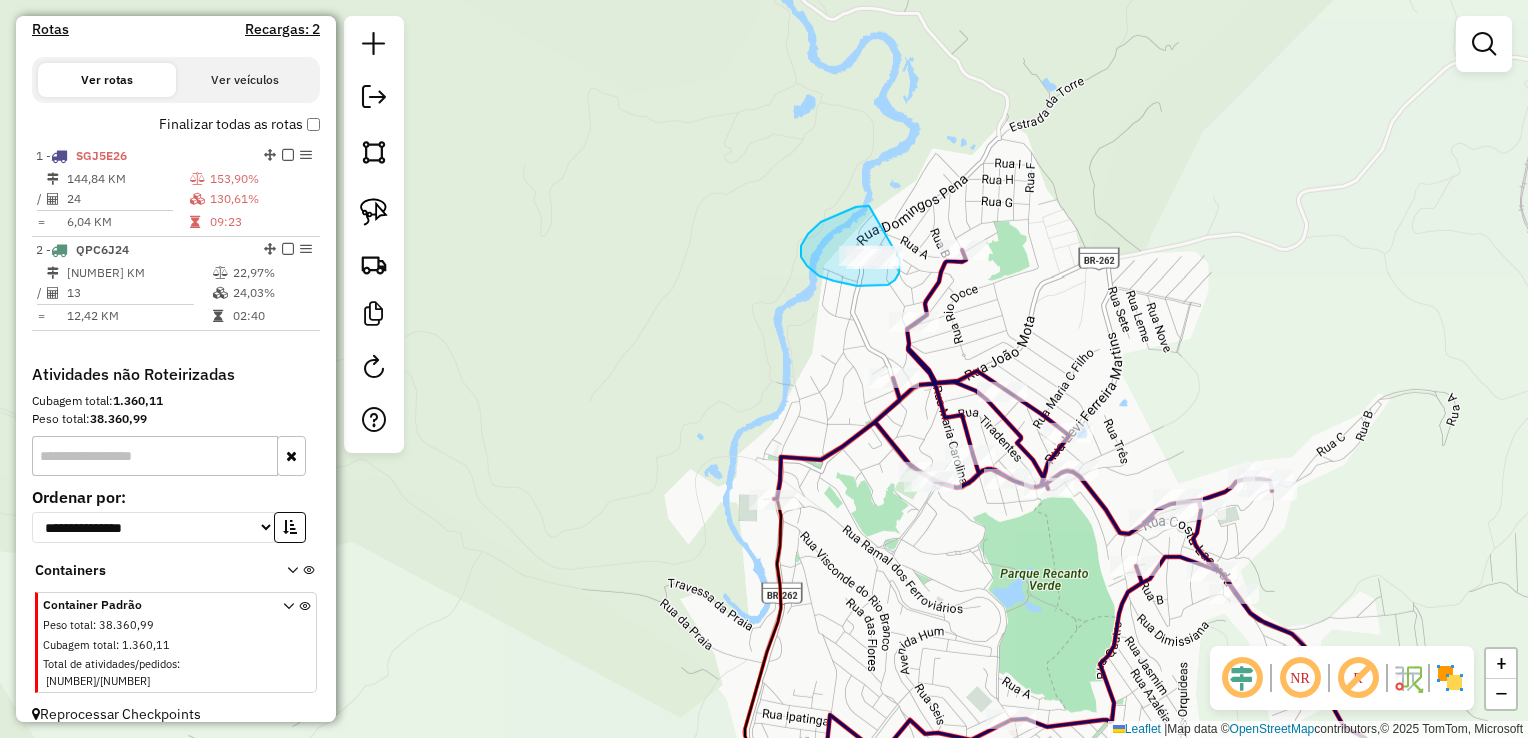 click on "Janela de atendimento Grade de atendimento Capacidade Transportadoras Veículos Cliente Pedidos  Rotas Selecione os dias de semana para filtrar as janelas de atendimento  Seg   Ter   Qua   Qui   Sex   Sáb   Dom  Informe o período da janela de atendimento: De: Até:  Filtrar exatamente a janela do cliente  Considerar janela de atendimento padrão  Selecione os dias de semana para filtrar as grades de atendimento  Seg   Ter   Qua   Qui   Sex   Sáb   Dom   Considerar clientes sem dia de atendimento cadastrado  Clientes fora do dia de atendimento selecionado Filtrar as atividades entre os valores definidos abaixo:  Peso mínimo:   Peso máximo:   Cubagem mínima:   Cubagem máxima:   De:   Até:  Filtrar as atividades entre o tempo de atendimento definido abaixo:  De:   Até:   Considerar capacidade total dos clientes não roteirizados Transportadora: Selecione um ou mais itens Tipo de veículo: Selecione um ou mais itens Veículo: Selecione um ou mais itens Motorista: Selecione um ou mais itens Nome: Rótulo:" 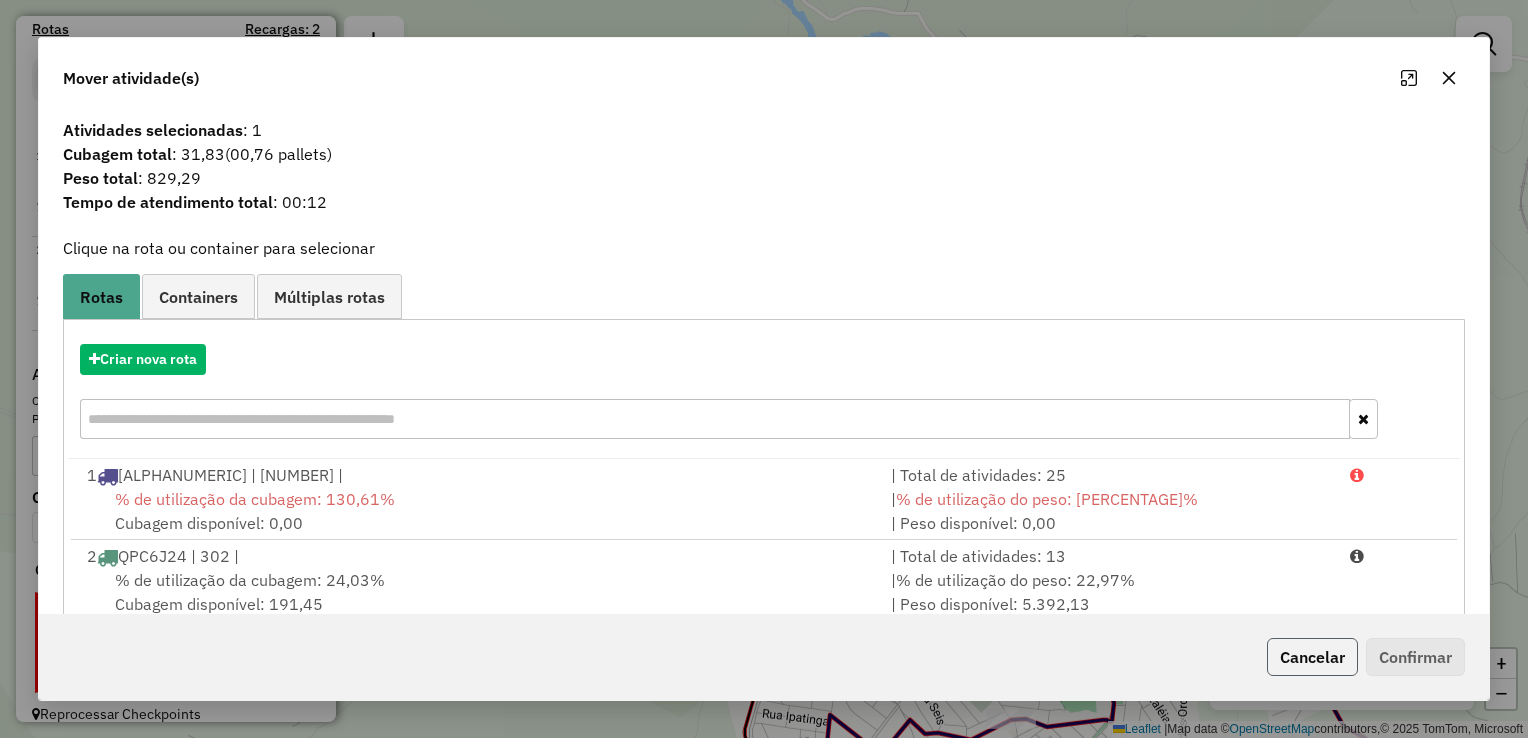 click on "Cancelar" 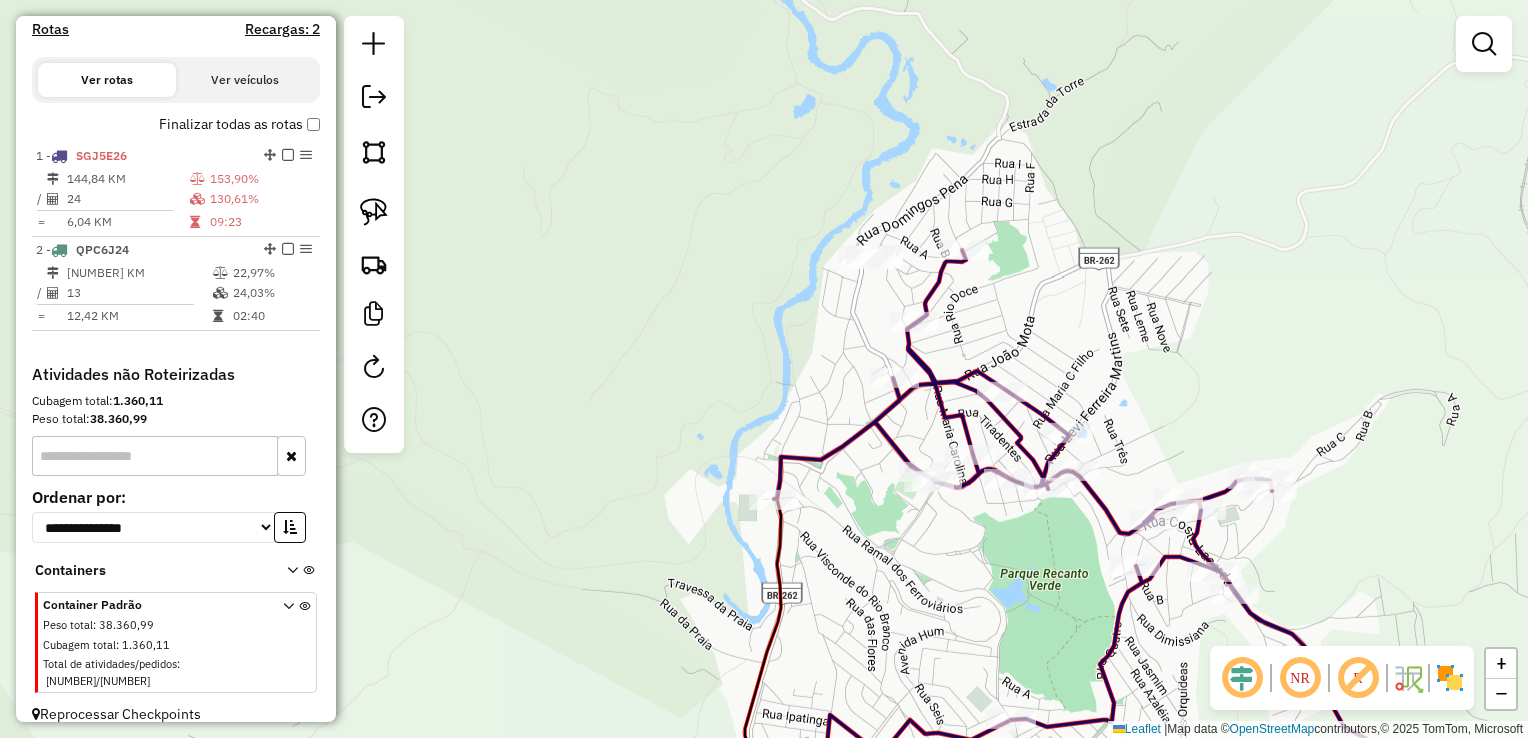 click 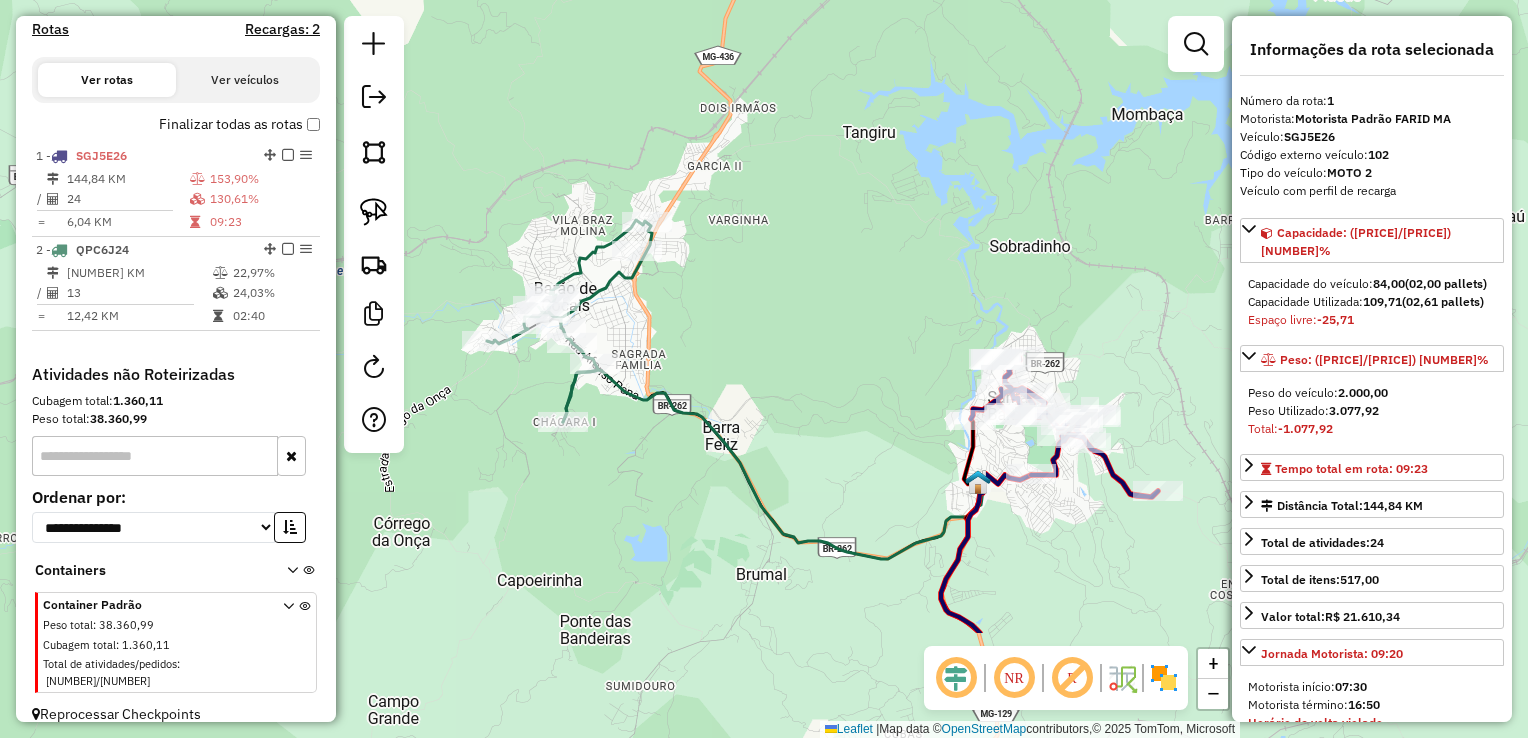 drag, startPoint x: 858, startPoint y: 558, endPoint x: 837, endPoint y: 332, distance: 226.97357 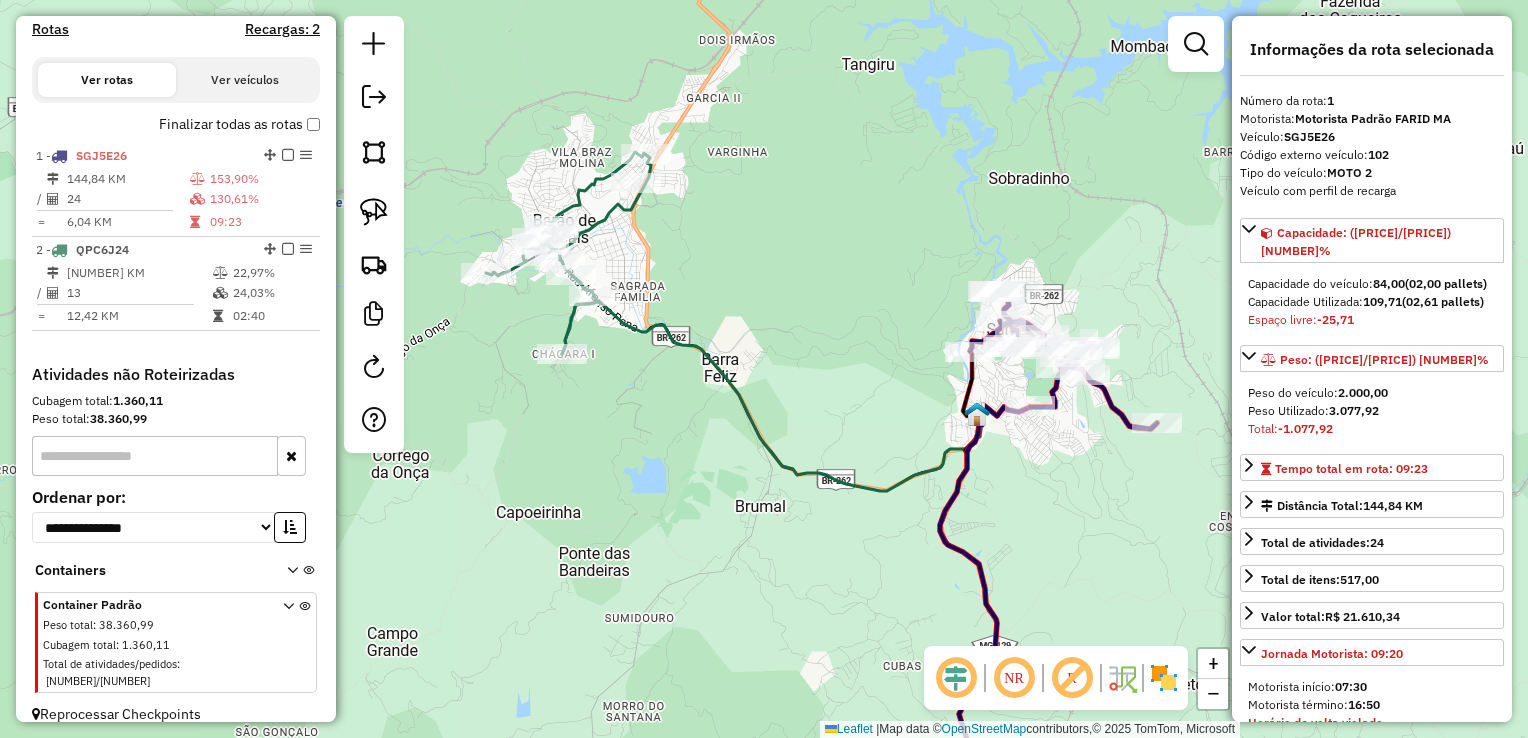 click 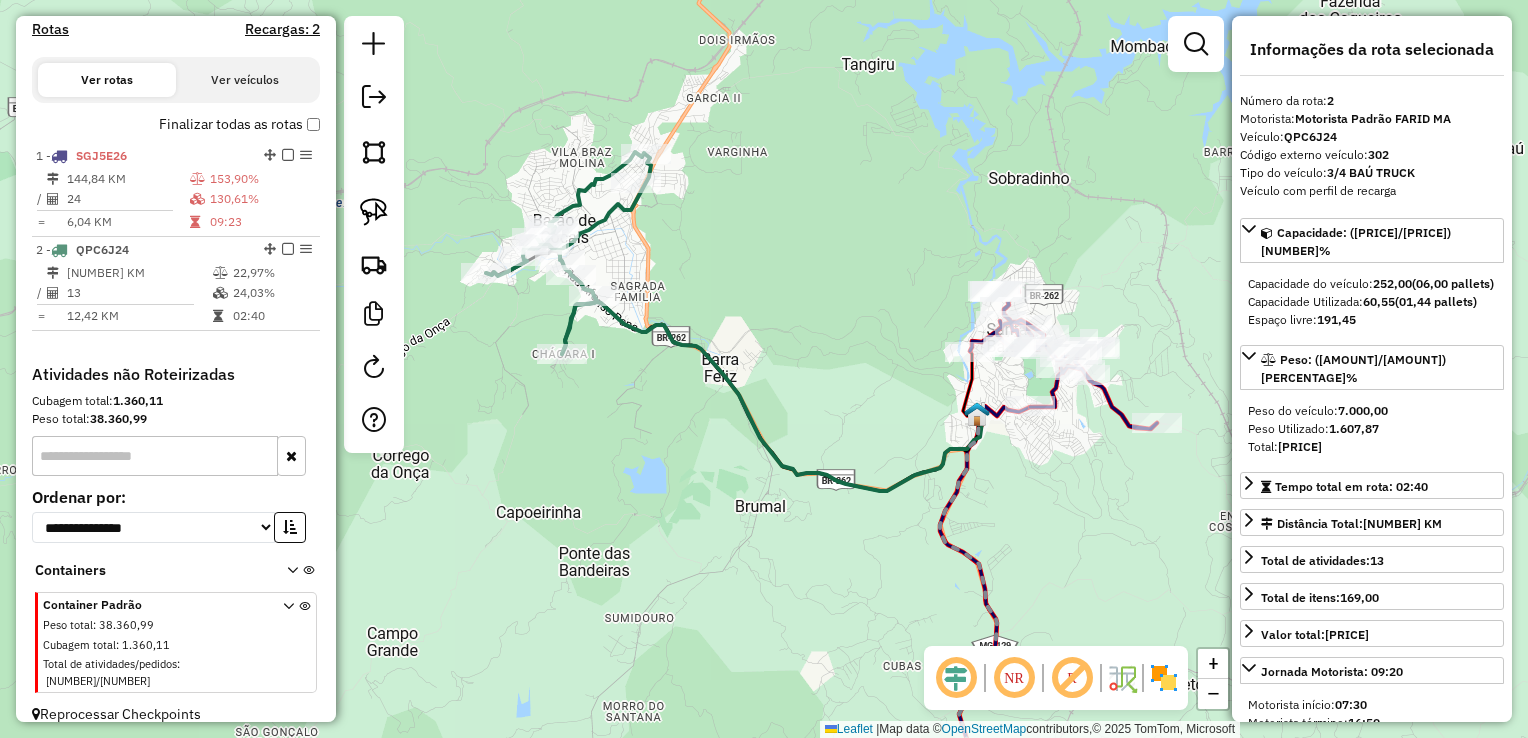 click 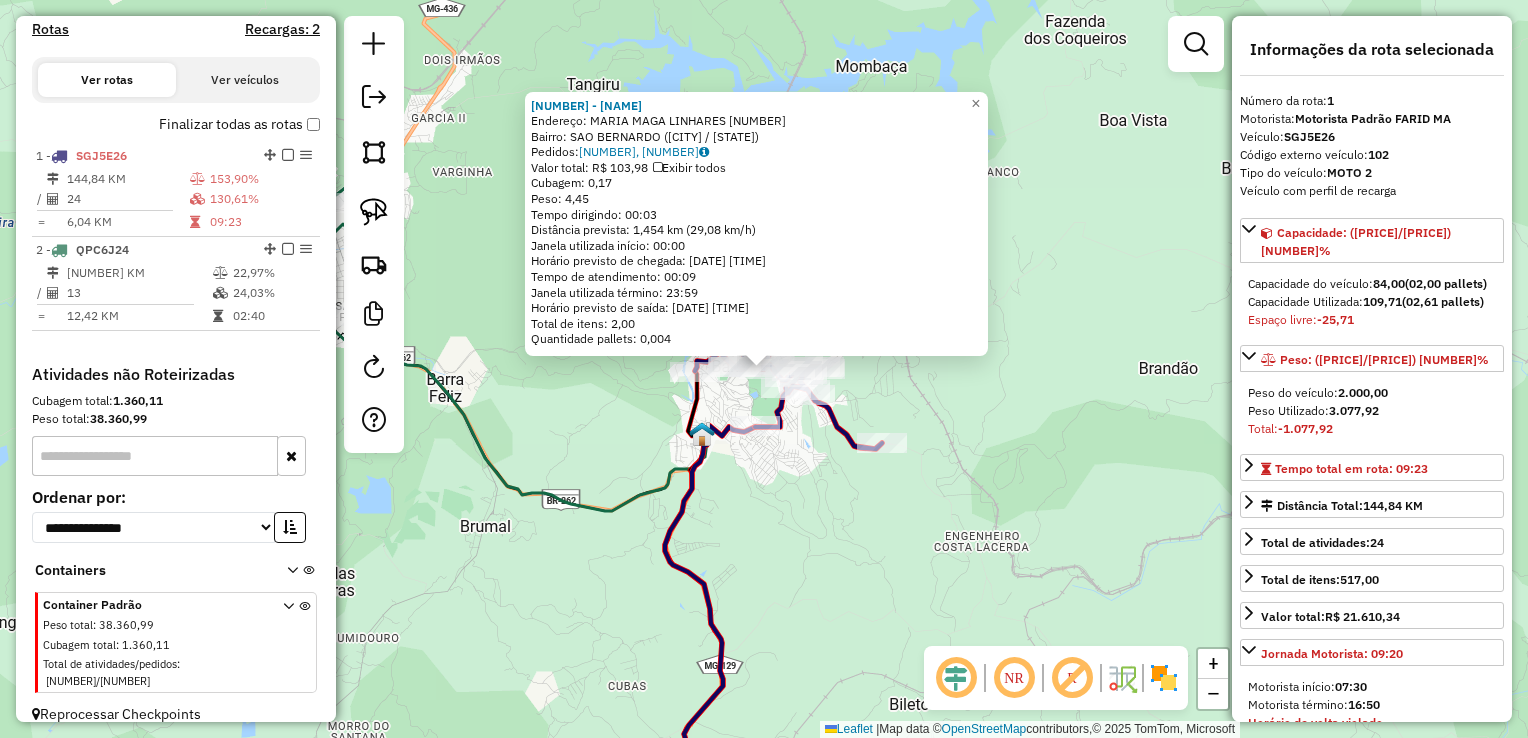 click 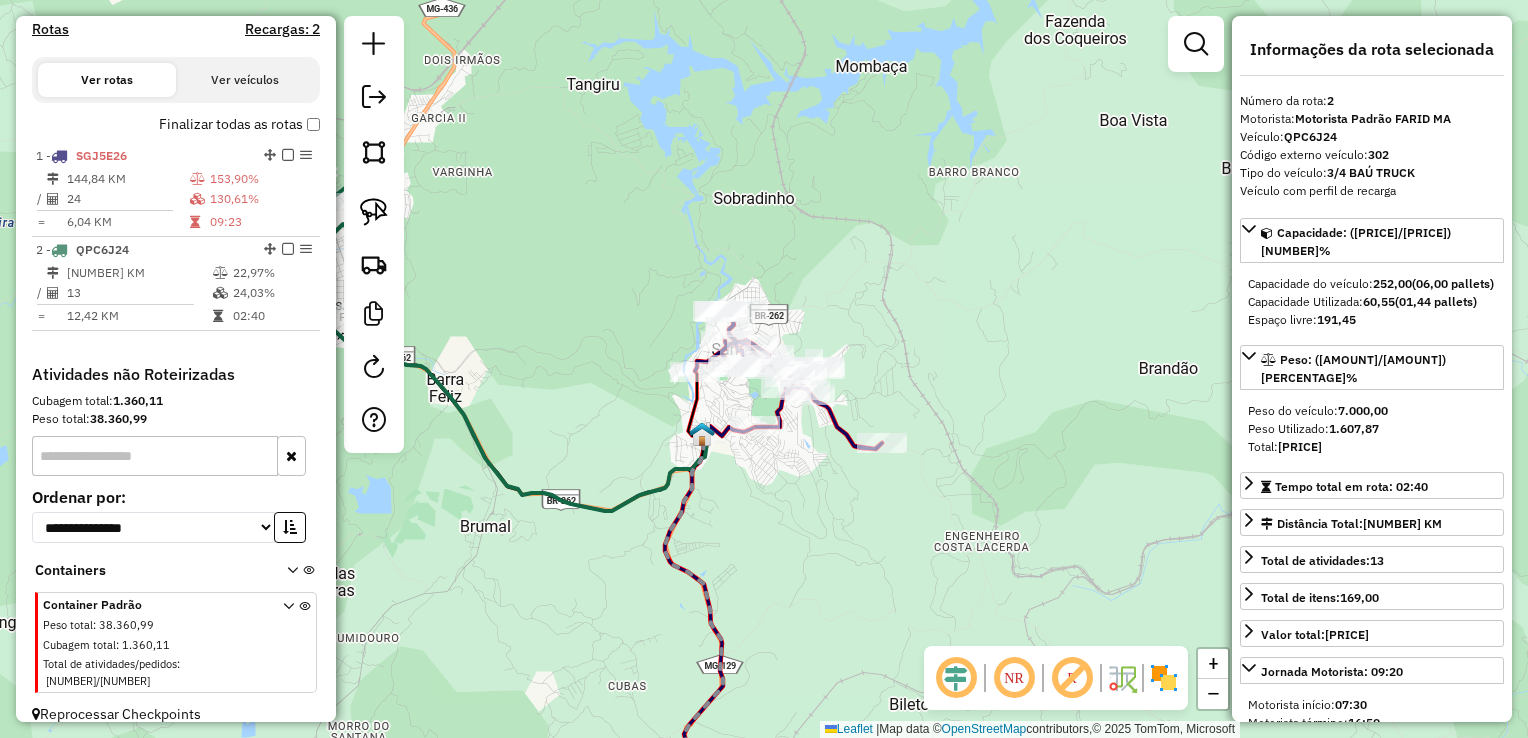 click on "Janela de atendimento Grade de atendimento Capacidade Transportadoras Veículos Cliente Pedidos  Rotas Selecione os dias de semana para filtrar as janelas de atendimento  Seg   Ter   Qua   Qui   Sex   Sáb   Dom  Informe o período da janela de atendimento: De: Até:  Filtrar exatamente a janela do cliente  Considerar janela de atendimento padrão  Selecione os dias de semana para filtrar as grades de atendimento  Seg   Ter   Qua   Qui   Sex   Sáb   Dom   Considerar clientes sem dia de atendimento cadastrado  Clientes fora do dia de atendimento selecionado Filtrar as atividades entre os valores definidos abaixo:  Peso mínimo:   Peso máximo:   Cubagem mínima:   Cubagem máxima:   De:   Até:  Filtrar as atividades entre o tempo de atendimento definido abaixo:  De:   Até:   Considerar capacidade total dos clientes não roteirizados Transportadora: Selecione um ou mais itens Tipo de veículo: Selecione um ou mais itens Veículo: Selecione um ou mais itens Motorista: Selecione um ou mais itens Nome: Rótulo:" 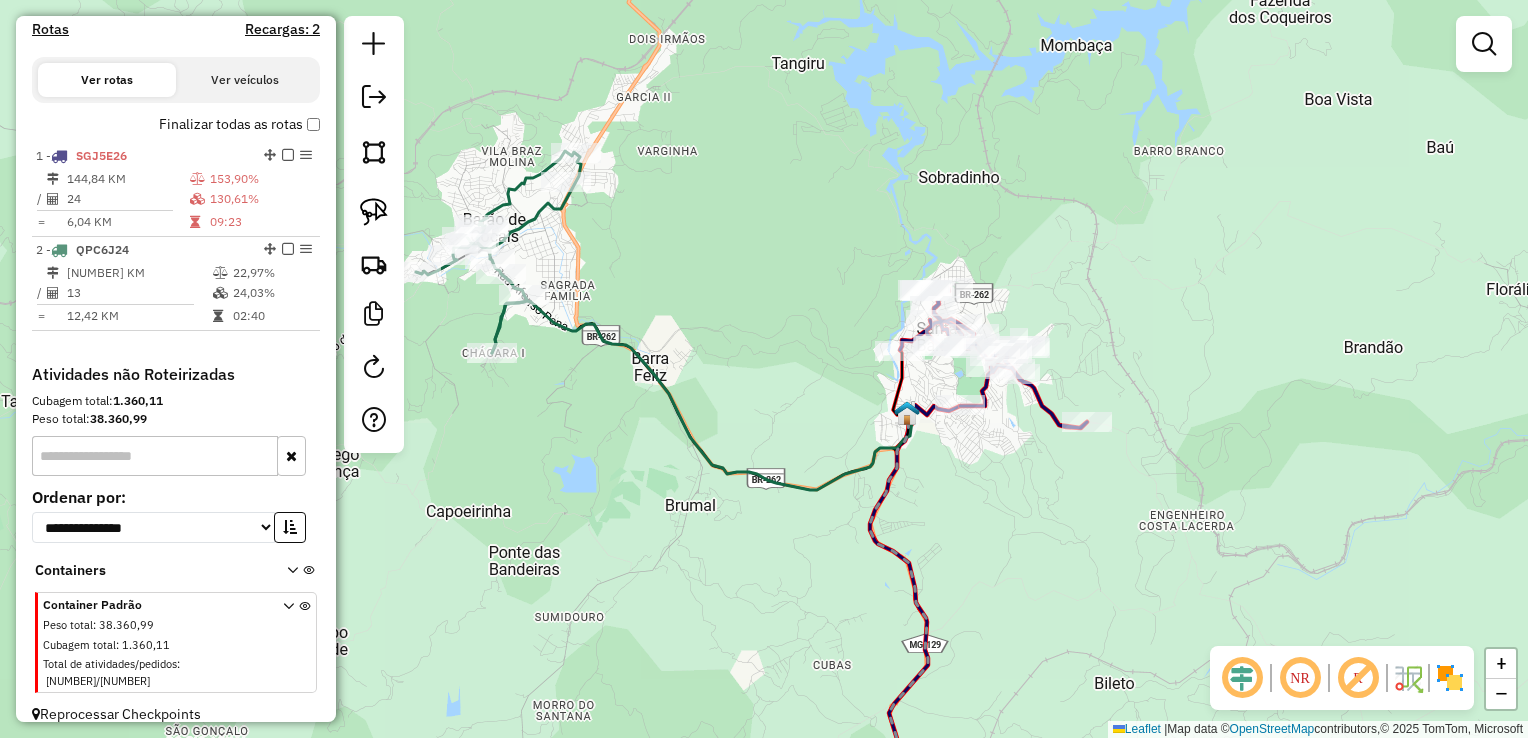 drag, startPoint x: 740, startPoint y: 562, endPoint x: 885, endPoint y: 556, distance: 145.12408 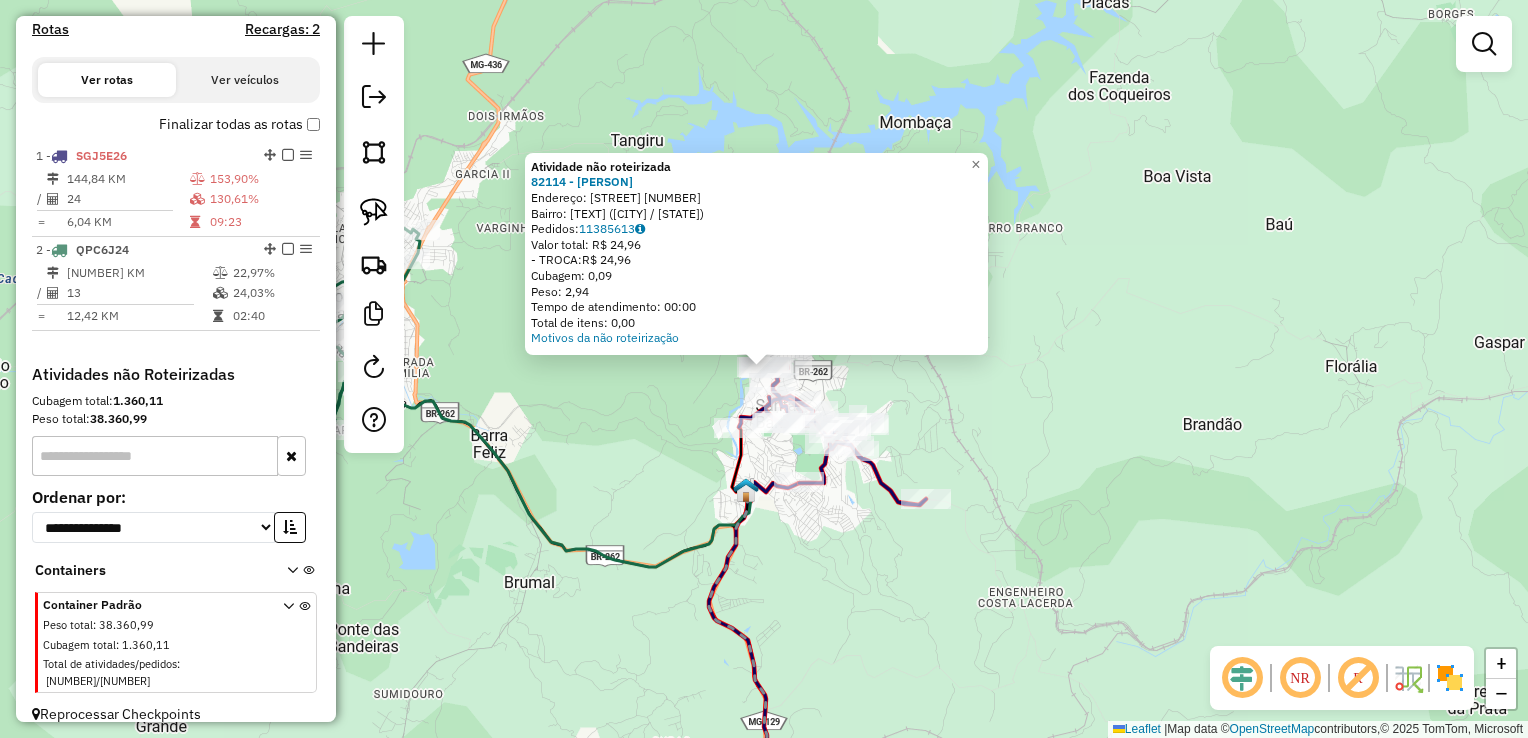 click on "Atividade não roteirizada 82114 - BAR NOSSA SENHORA DA  Endereço:  R   PALMITAL 276   Bairro: BARRA FELIZ (SANTA BARBARA / MG)   Pedidos:  11385613   Valor total: R$ 24,96   - TROCA:  R$ 24,96   Cubagem: 0,09   Peso: 2,94   Tempo de atendimento: 00:00   Total de itens: 0,00  Motivos da não roteirização × Janela de atendimento Grade de atendimento Capacidade Transportadoras Veículos Cliente Pedidos  Rotas Selecione os dias de semana para filtrar as janelas de atendimento  Seg   Ter   Qua   Qui   Sex   Sáb   Dom  Informe o período da janela de atendimento: De: Até:  Filtrar exatamente a janela do cliente  Considerar janela de atendimento padrão  Selecione os dias de semana para filtrar as grades de atendimento  Seg   Ter   Qua   Qui   Sex   Sáb   Dom   Considerar clientes sem dia de atendimento cadastrado  Clientes fora do dia de atendimento selecionado Filtrar as atividades entre os valores definidos abaixo:  Peso mínimo:   Peso máximo:   Cubagem mínima:   Cubagem máxima:   De:   Até:   De:  +" 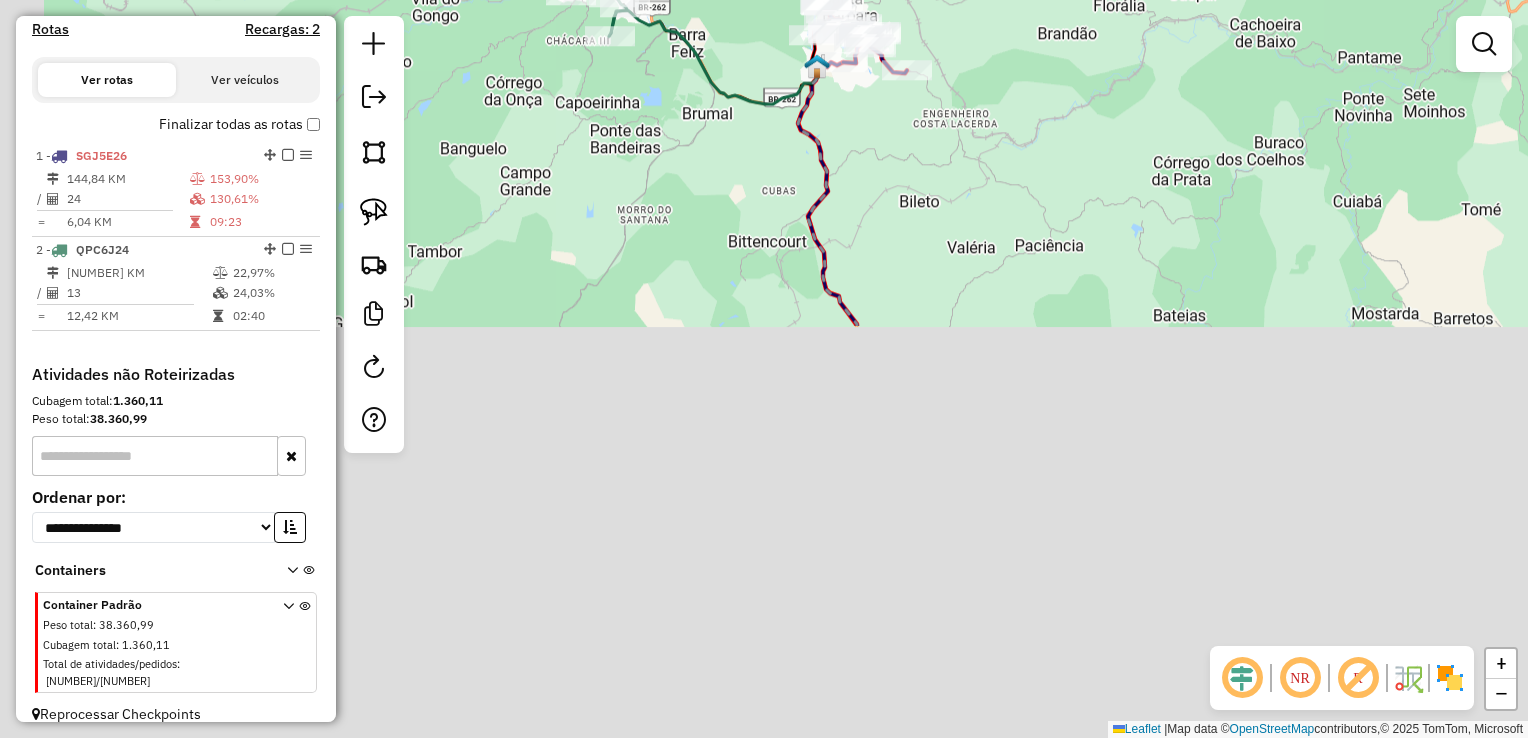 drag, startPoint x: 854, startPoint y: 636, endPoint x: 976, endPoint y: 82, distance: 567.2742 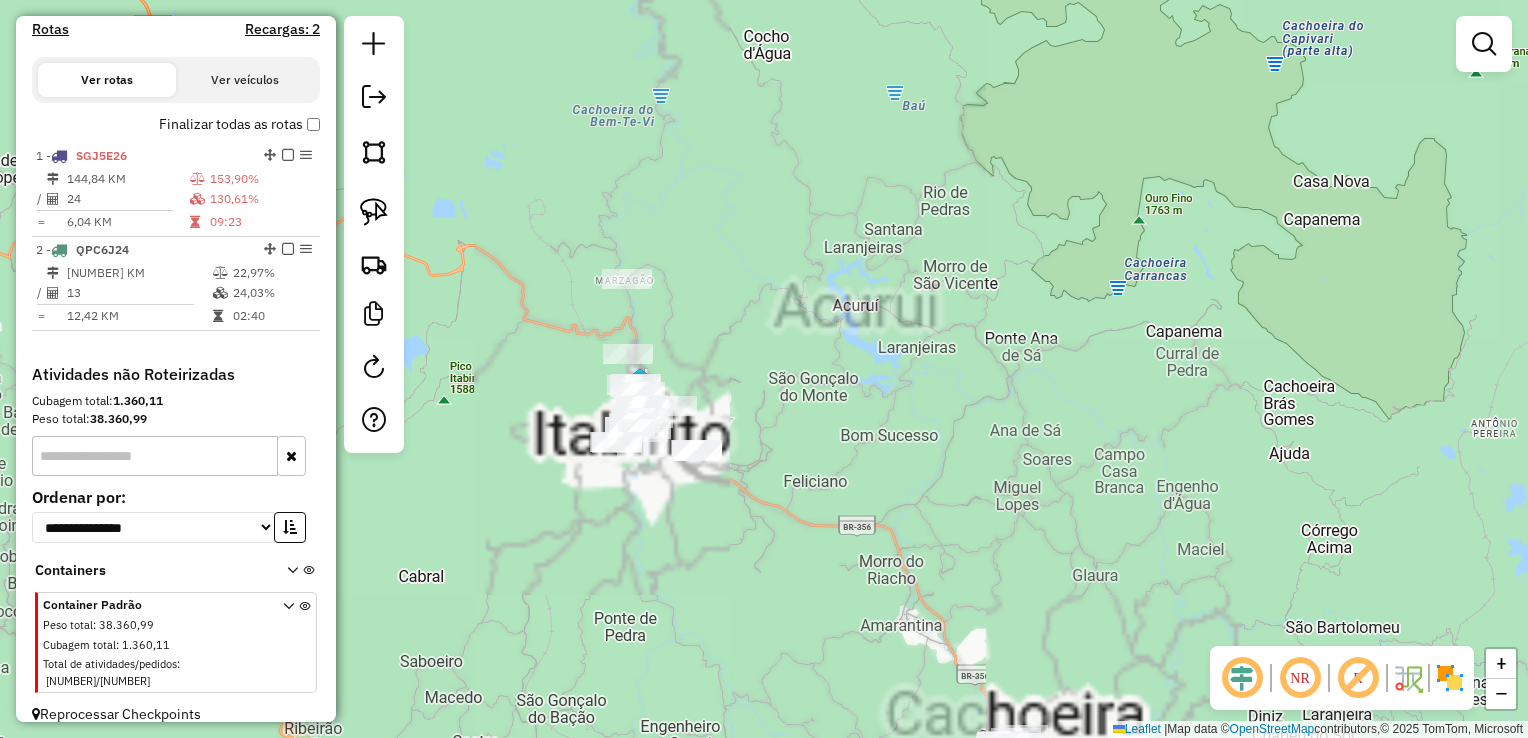 drag, startPoint x: 377, startPoint y: 217, endPoint x: 424, endPoint y: 246, distance: 55.226807 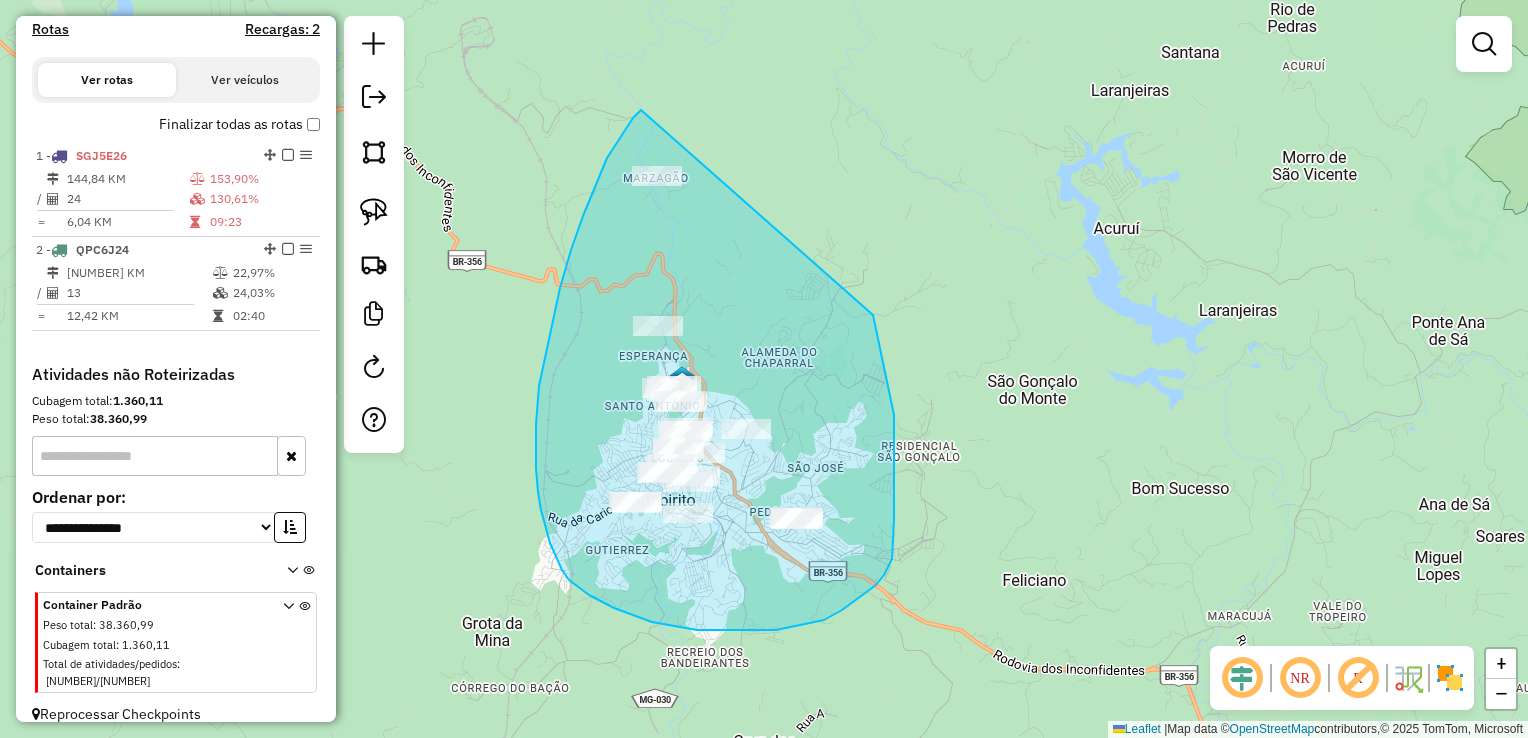 drag, startPoint x: 641, startPoint y: 110, endPoint x: 869, endPoint y: 296, distance: 294.24478 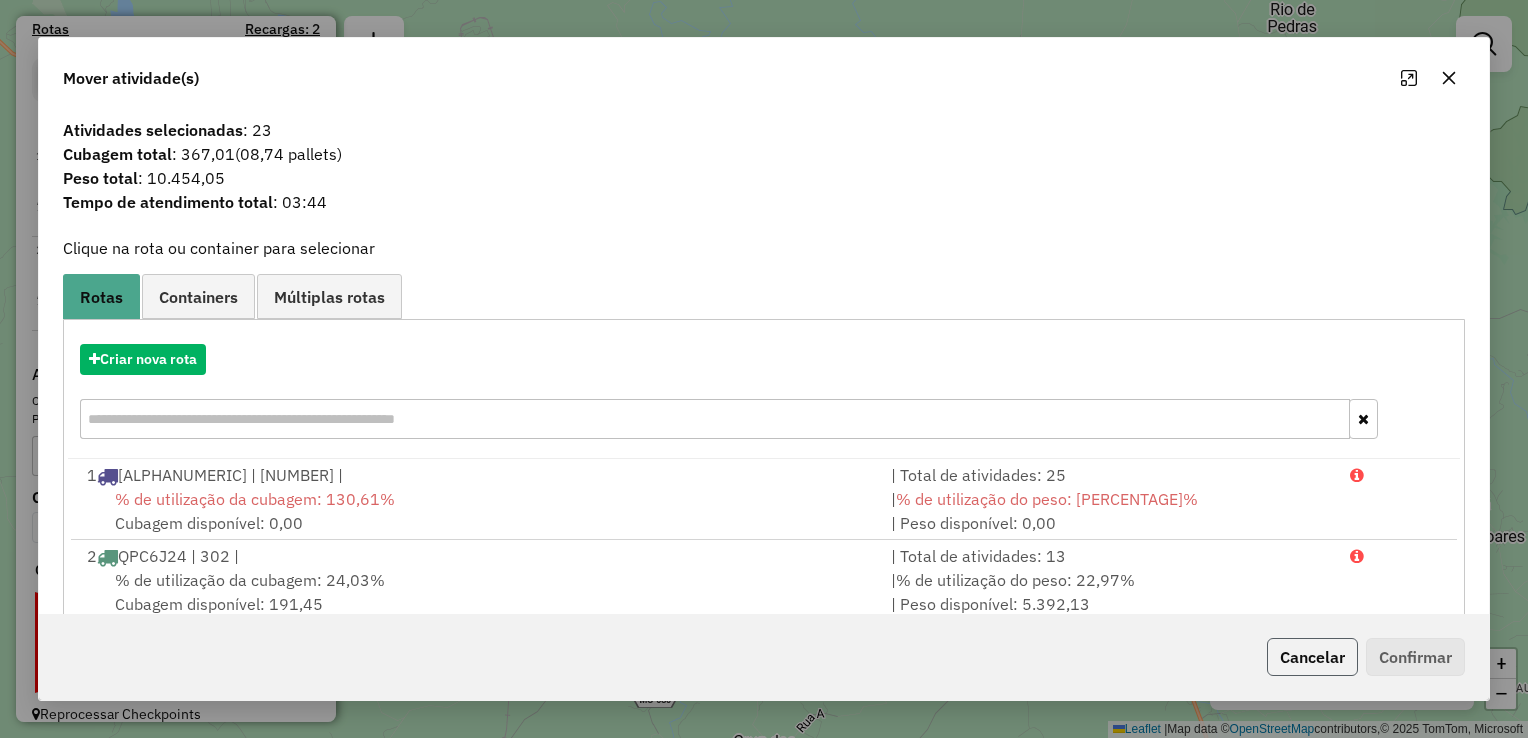 click on "Cancelar" 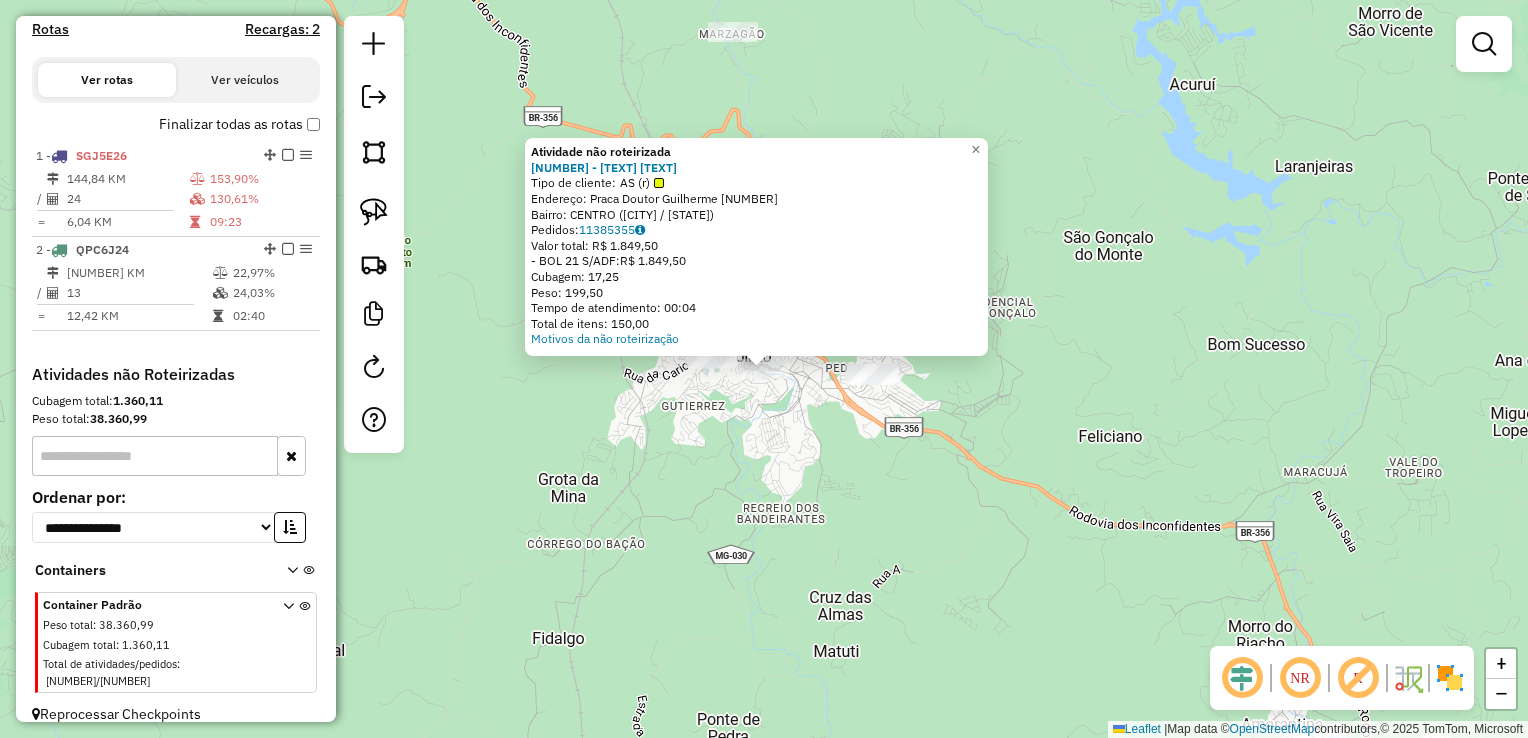 click 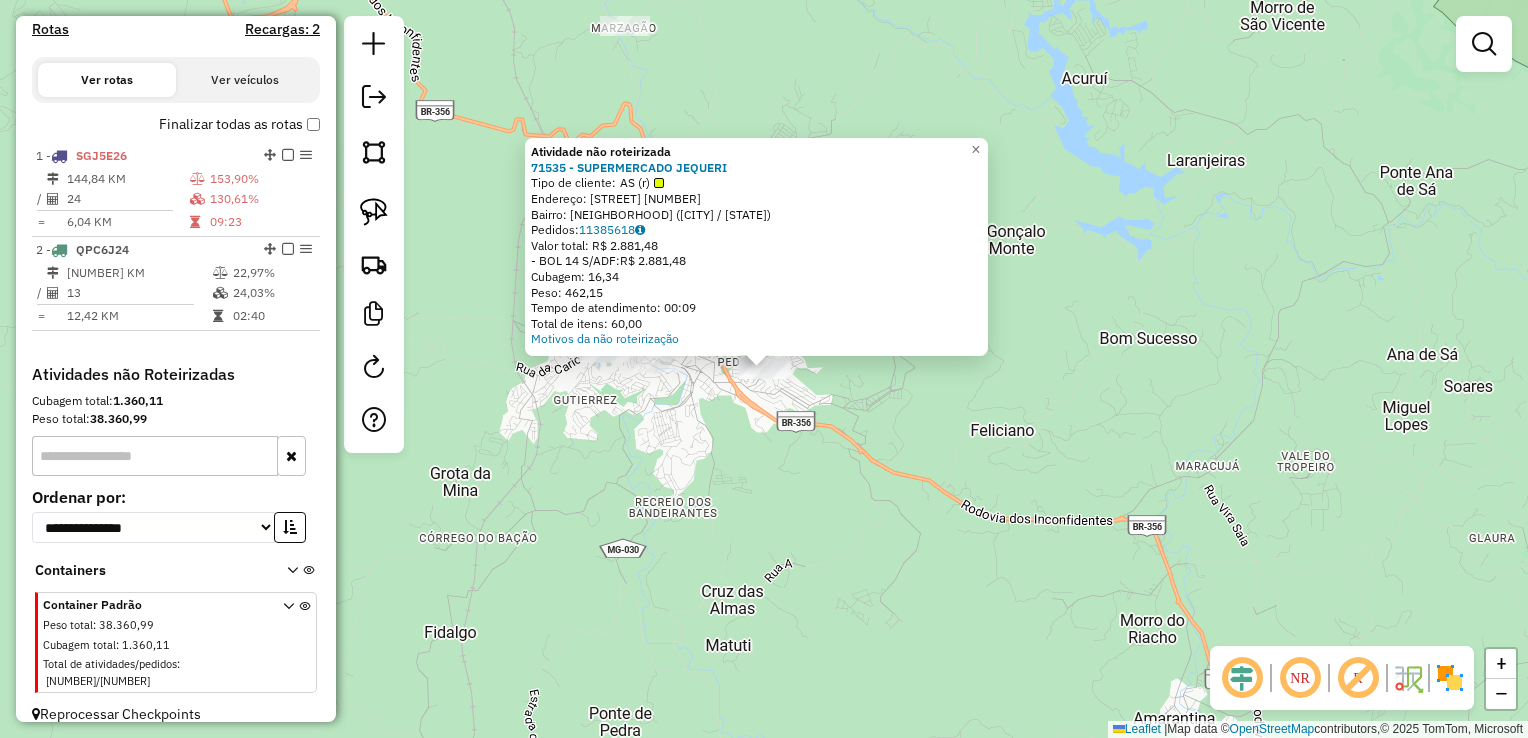 click on "Atividade não roteirizada 71535 - SUPERMERCADO JEQUERI  Tipo de cliente:   AS (r)   Endereço:  Rua Francisco Jose de Carvalho 446   Bairro: SAO JOSE (ITABIRITO / MG)   Pedidos:  11385618   Valor total: R$ 2.881,48   - BOL 14 S/ADF:  R$ 2.881,48   Cubagem: 16,34   Peso: 462,15   Tempo de atendimento: 00:09   Total de itens: 60,00  Motivos da não roteirização × Janela de atendimento Grade de atendimento Capacidade Transportadoras Veículos Cliente Pedidos  Rotas Selecione os dias de semana para filtrar as janelas de atendimento  Seg   Ter   Qua   Qui   Sex   Sáb   Dom  Informe o período da janela de atendimento: De: Até:  Filtrar exatamente a janela do cliente  Considerar janela de atendimento padrão  Selecione os dias de semana para filtrar as grades de atendimento  Seg   Ter   Qua   Qui   Sex   Sáb   Dom   Considerar clientes sem dia de atendimento cadastrado  Clientes fora do dia de atendimento selecionado Filtrar as atividades entre os valores definidos abaixo:  Peso mínimo:   Peso máximo:  De:" 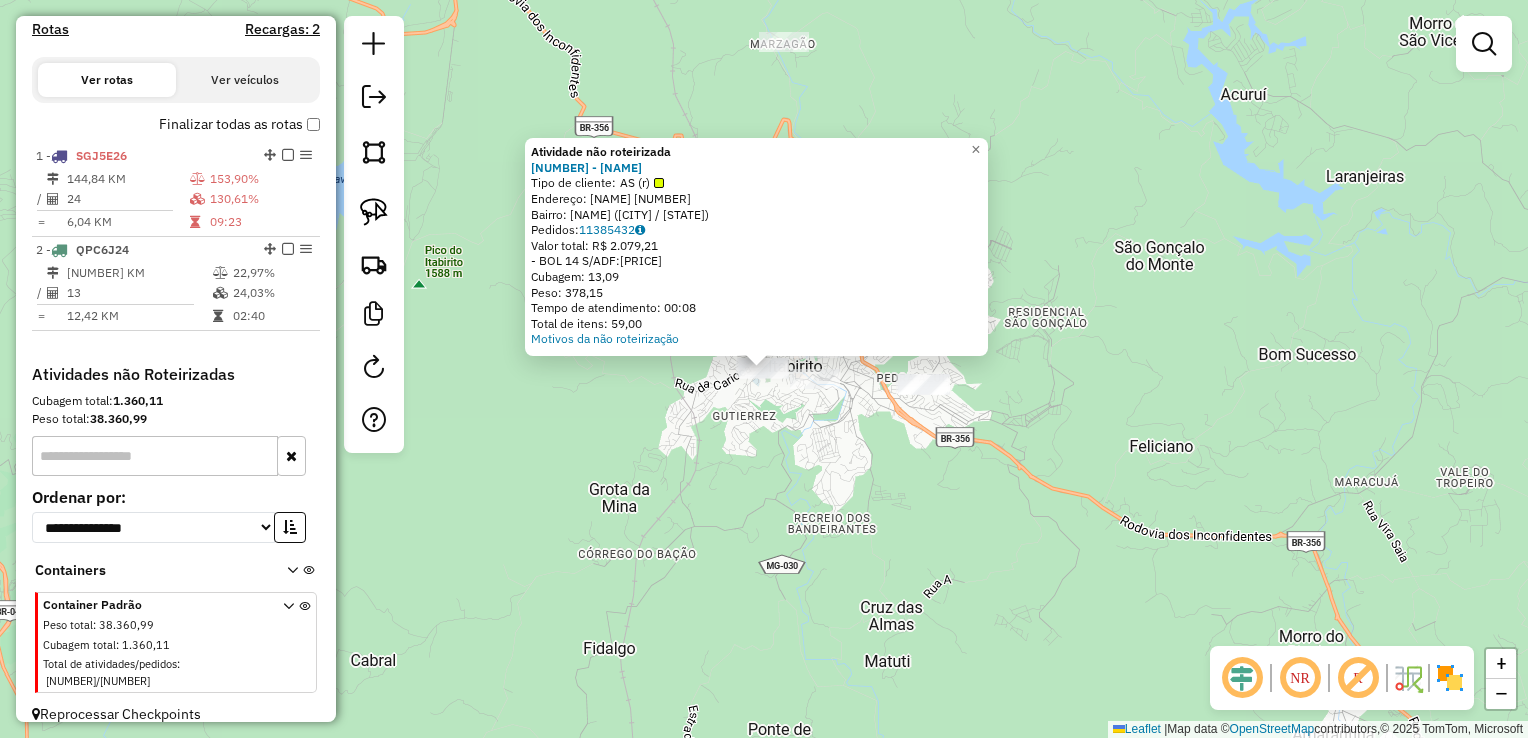 click on "Atividade não roteirizada 91500 - SUPERMERCADO JEQUERI  Tipo de cliente:   AS (r)   Endereço:  MARECHAL FLORIANO 617   Bairro: BLUMENAU (ITABIRITO / MG)   Pedidos:  11385432   Valor total: R$ 2.079,21   - BOL 14 S/ADF:  R$ 2.079,21   Cubagem: 13,09   Peso: 378,15   Tempo de atendimento: 00:08   Total de itens: 59,00  Motivos da não roteirização × Janela de atendimento Grade de atendimento Capacidade Transportadoras Veículos Cliente Pedidos  Rotas Selecione os dias de semana para filtrar as janelas de atendimento  Seg   Ter   Qua   Qui   Sex   Sáb   Dom  Informe o período da janela de atendimento: De: Até:  Filtrar exatamente a janela do cliente  Considerar janela de atendimento padrão  Selecione os dias de semana para filtrar as grades de atendimento  Seg   Ter   Qua   Qui   Sex   Sáb   Dom   Considerar clientes sem dia de atendimento cadastrado  Clientes fora do dia de atendimento selecionado Filtrar as atividades entre os valores definidos abaixo:  Peso mínimo:   Peso máximo:   De:   Até:  +" 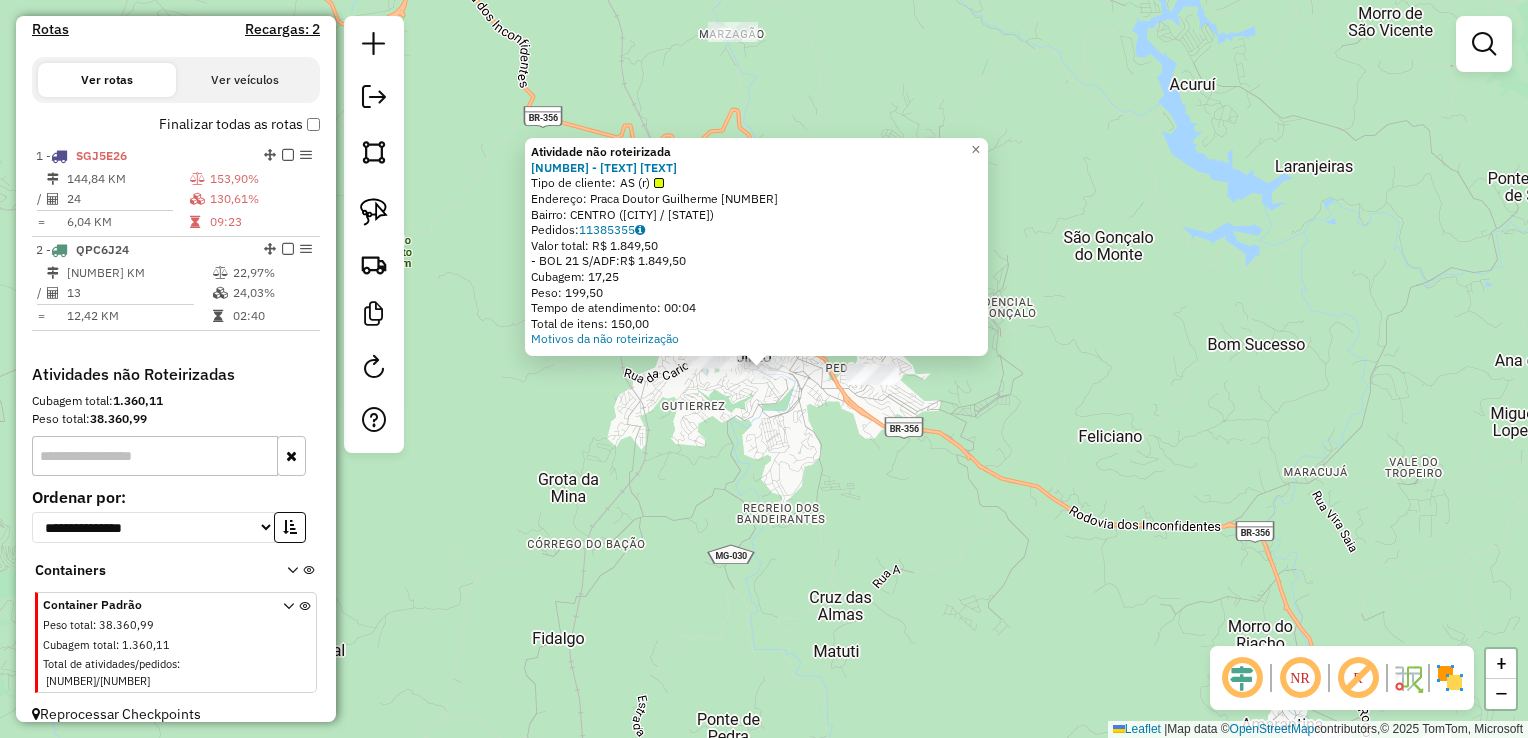 click on "Atividade não roteirizada 17756 - FARID VAREJO MATRIZ  Tipo de cliente:   AS (r)   Endereço:  Praca Doutor Guilherme 91   Bairro: CENTRO (ITABIRITO / MG)   Pedidos:  11385355   Valor total: R$ 1.849,50   - BOL 21 S/ADF:  R$ 1.849,50   Cubagem: 17,25   Peso: 199,50   Tempo de atendimento: 00:04   Total de itens: 150,00  Motivos da não roteirização × Janela de atendimento Grade de atendimento Capacidade Transportadoras Veículos Cliente Pedidos  Rotas Selecione os dias de semana para filtrar as janelas de atendimento  Seg   Ter   Qua   Qui   Sex   Sáb   Dom  Informe o período da janela de atendimento: De: Até:  Filtrar exatamente a janela do cliente  Considerar janela de atendimento padrão  Selecione os dias de semana para filtrar as grades de atendimento  Seg   Ter   Qua   Qui   Sex   Sáb   Dom   Considerar clientes sem dia de atendimento cadastrado  Clientes fora do dia de atendimento selecionado Filtrar as atividades entre os valores definidos abaixo:  Peso mínimo:   Peso máximo:   De:   Até:" 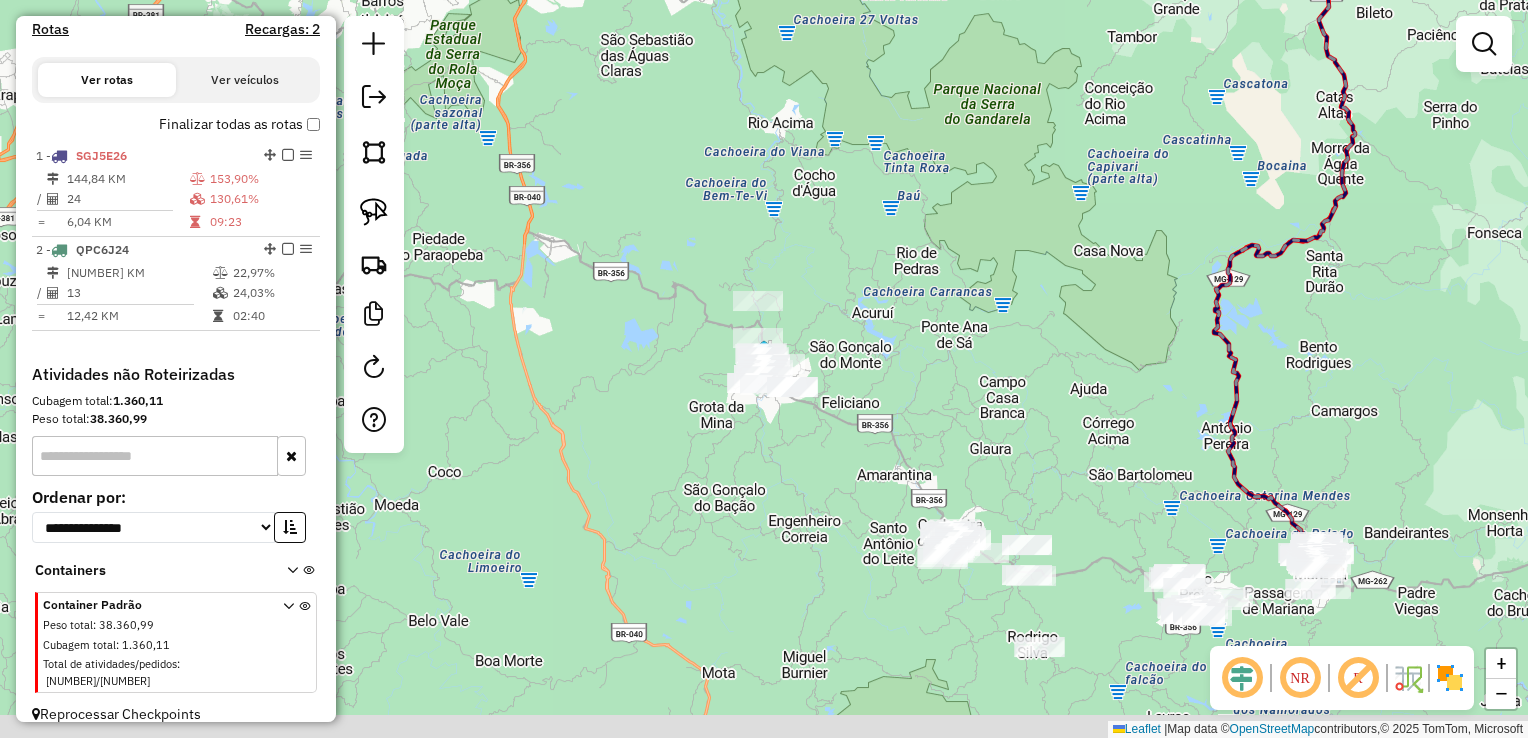 drag, startPoint x: 1096, startPoint y: 510, endPoint x: 1035, endPoint y: 449, distance: 86.26703 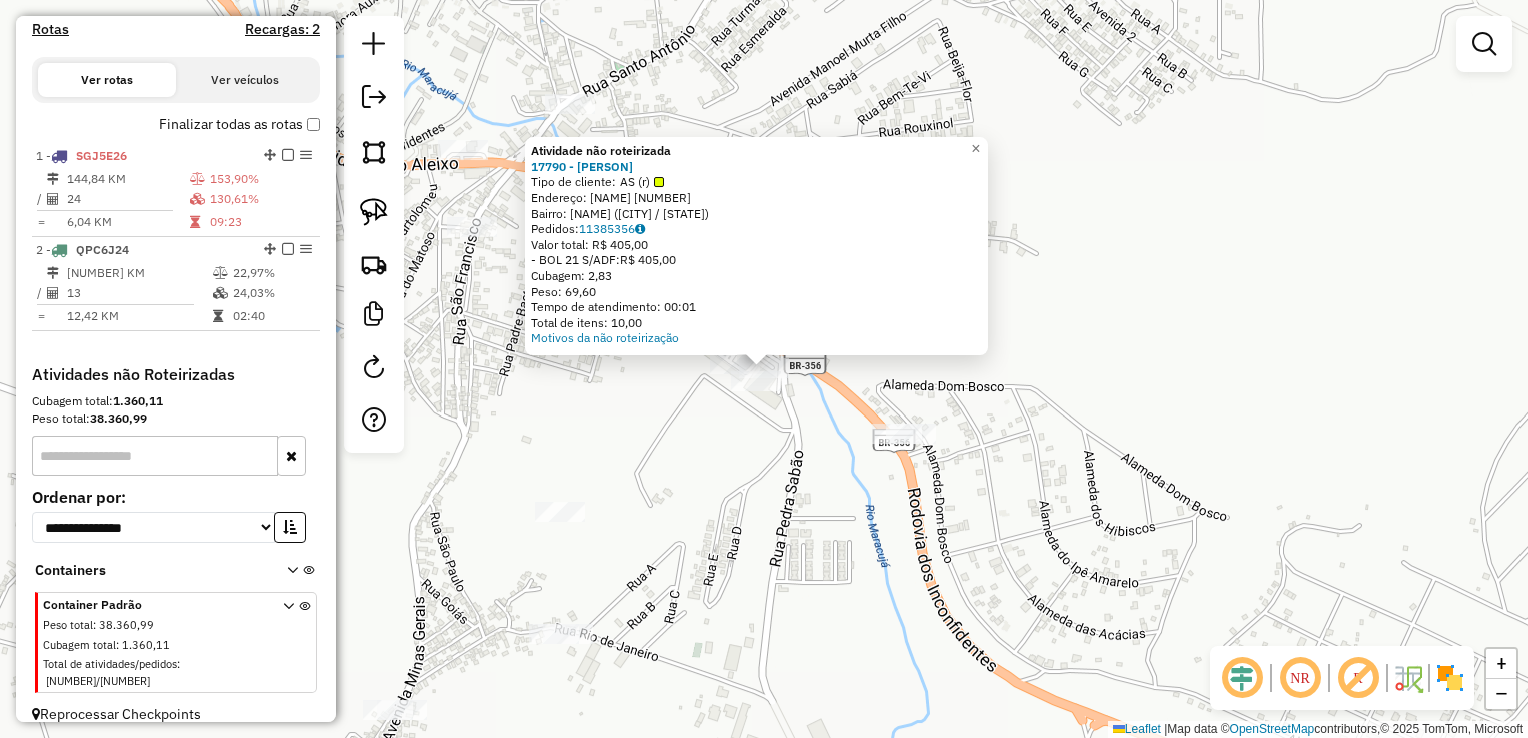 click on "Atividade não roteirizada 17790 - FARID VAREJO C.CAMPO  Tipo de cliente:   AS (r)   Endereço:  PEDRO ALEIXO 612   Bairro: CACHOEIRA DE CAMPO - JARDINS (OURO PRETO / MG)   Pedidos:  11385356   Valor total: R$ 405,00   - BOL 21 S/ADF:  R$ 405,00   Cubagem: 2,83   Peso: 69,60   Tempo de atendimento: 00:01   Total de itens: 10,00  Motivos da não roteirização × Janela de atendimento Grade de atendimento Capacidade Transportadoras Veículos Cliente Pedidos  Rotas Selecione os dias de semana para filtrar as janelas de atendimento  Seg   Ter   Qua   Qui   Sex   Sáb   Dom  Informe o período da janela de atendimento: De: Até:  Filtrar exatamente a janela do cliente  Considerar janela de atendimento padrão  Selecione os dias de semana para filtrar as grades de atendimento  Seg   Ter   Qua   Qui   Sex   Sáb   Dom   Considerar clientes sem dia de atendimento cadastrado  Clientes fora do dia de atendimento selecionado Filtrar as atividades entre os valores definidos abaixo:  Peso mínimo:   Peso máximo:   De:" 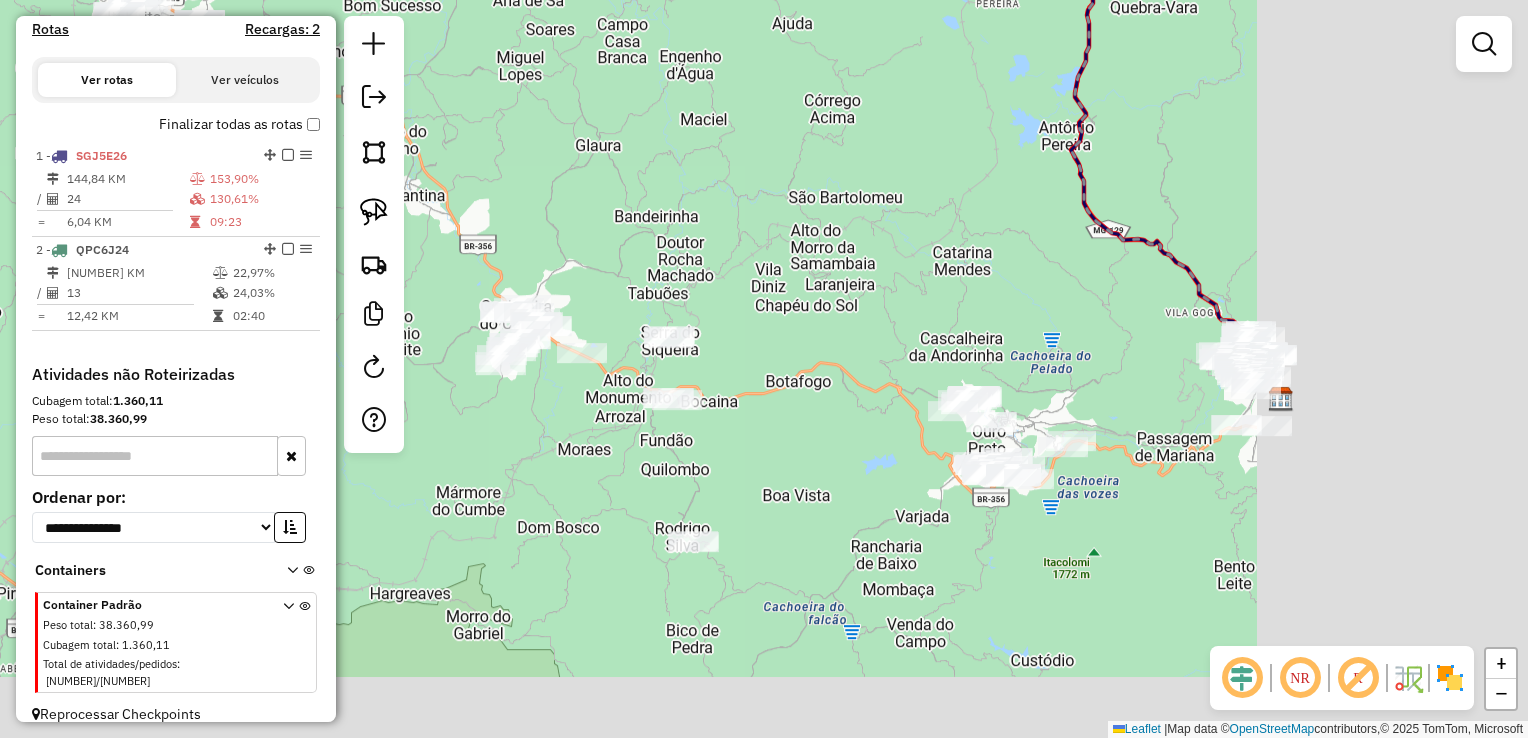 drag, startPoint x: 1113, startPoint y: 529, endPoint x: 711, endPoint y: 335, distance: 446.36307 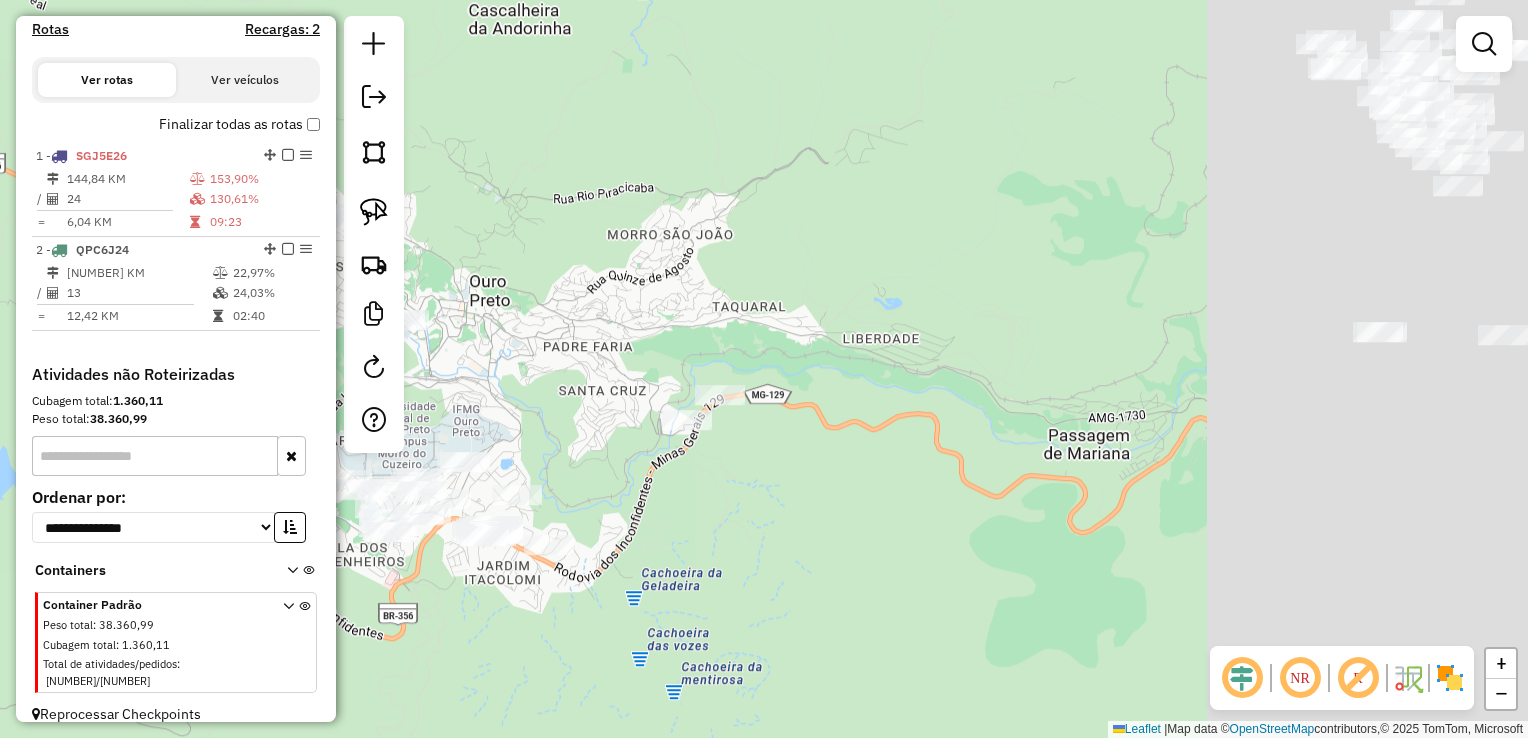 drag, startPoint x: 1381, startPoint y: 440, endPoint x: 612, endPoint y: 310, distance: 779.9109 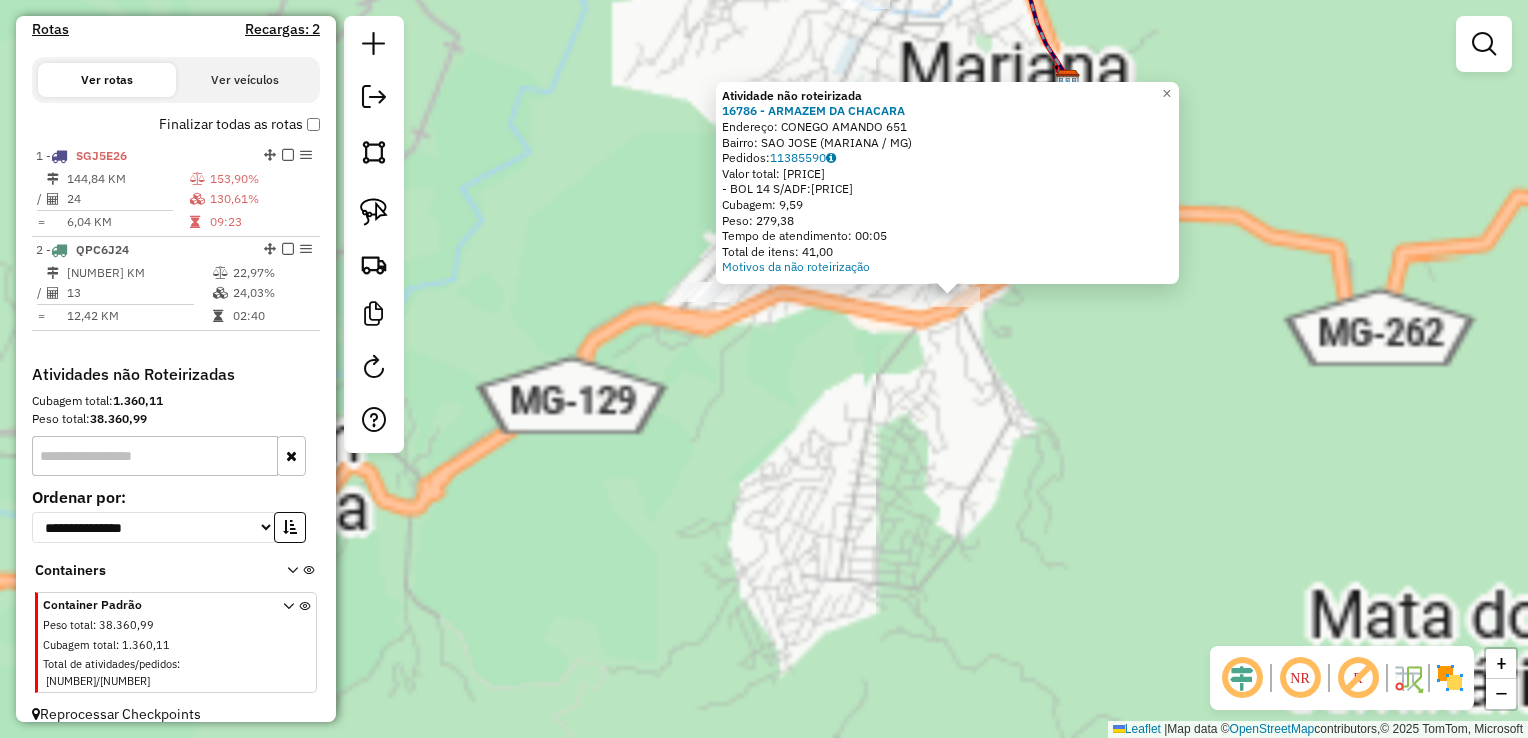 click on "Atividade não roteirizada 16786 - ARMAZEM DA CHACARA  Endereço:  CONEGO AMANDO 651   Bairro: SAO JOSE (MARIANA / MG)   Pedidos:  11385590   Valor total: R$ 1.897,38   - BOL 14 S/ADF:  R$ 1.897,38   Cubagem: 9,59   Peso: 279,38   Tempo de atendimento: 00:05   Total de itens: 41,00  Motivos da não roteirização × Janela de atendimento Grade de atendimento Capacidade Transportadoras Veículos Cliente Pedidos  Rotas Selecione os dias de semana para filtrar as janelas de atendimento  Seg   Ter   Qua   Qui   Sex   Sáb   Dom  Informe o período da janela de atendimento: De: Até:  Filtrar exatamente a janela do cliente  Considerar janela de atendimento padrão  Selecione os dias de semana para filtrar as grades de atendimento  Seg   Ter   Qua   Qui   Sex   Sáb   Dom   Considerar clientes sem dia de atendimento cadastrado  Clientes fora do dia de atendimento selecionado Filtrar as atividades entre os valores definidos abaixo:  Peso mínimo:   Peso máximo:   Cubagem mínima:   Cubagem máxima:   De:   Até:  +" 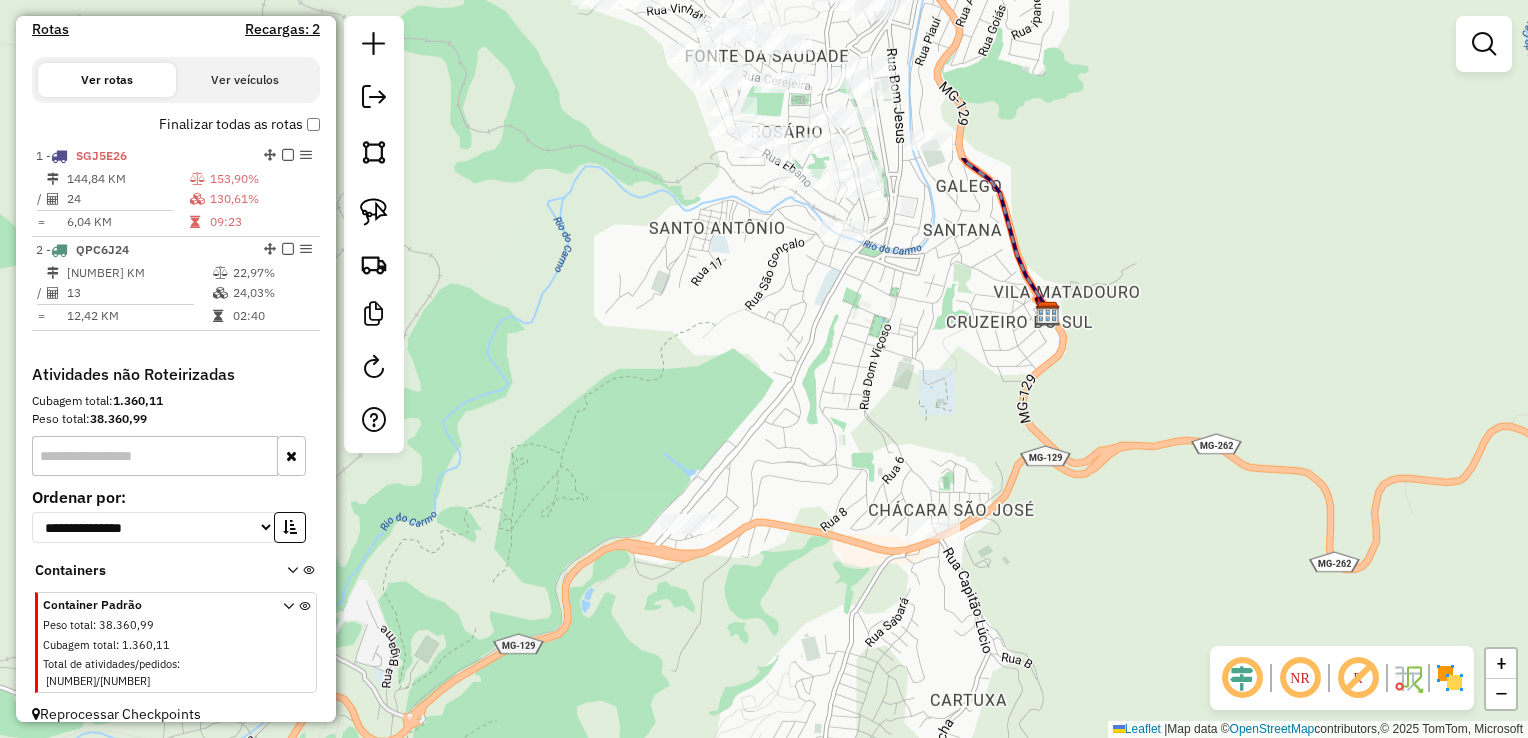 drag, startPoint x: 844, startPoint y: 196, endPoint x: 823, endPoint y: 511, distance: 315.69922 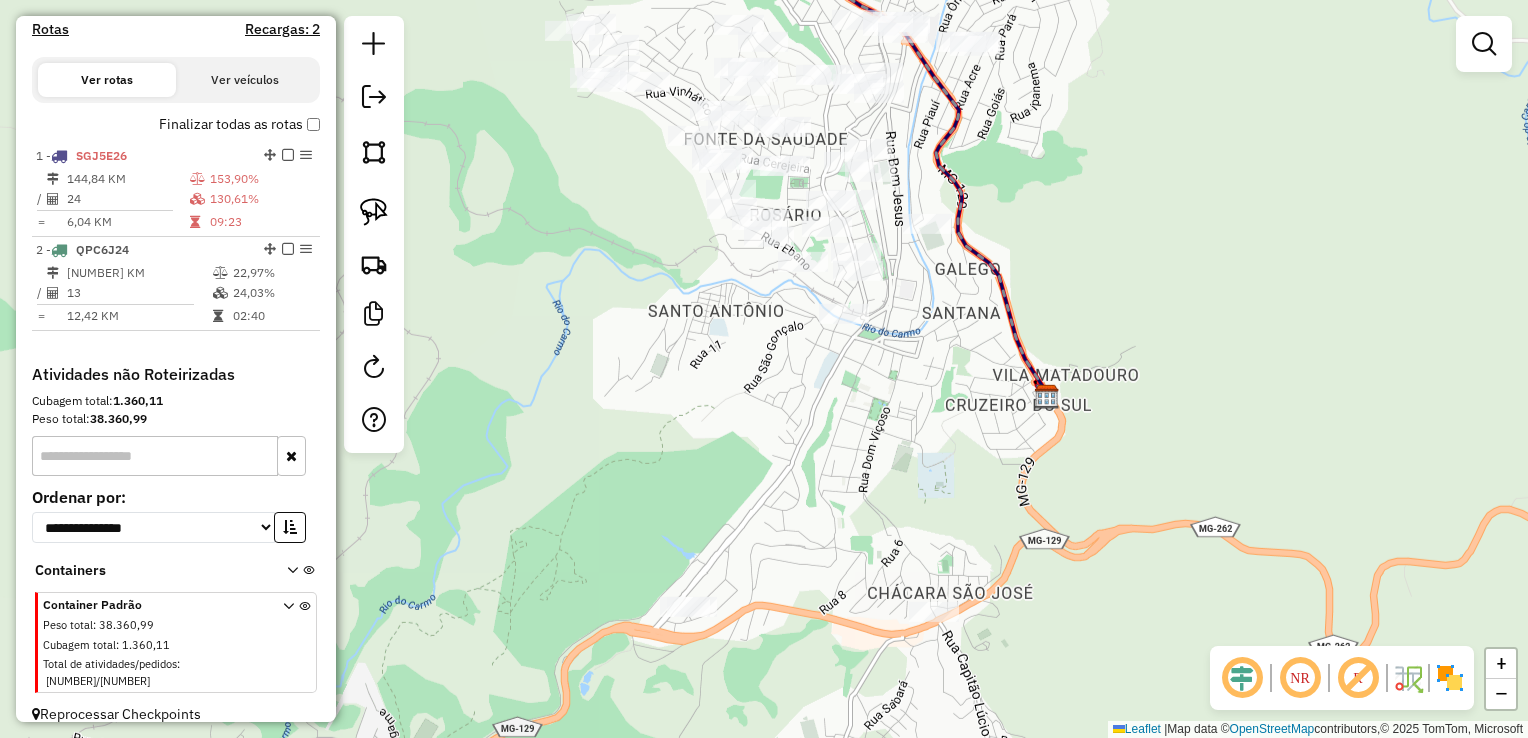 click 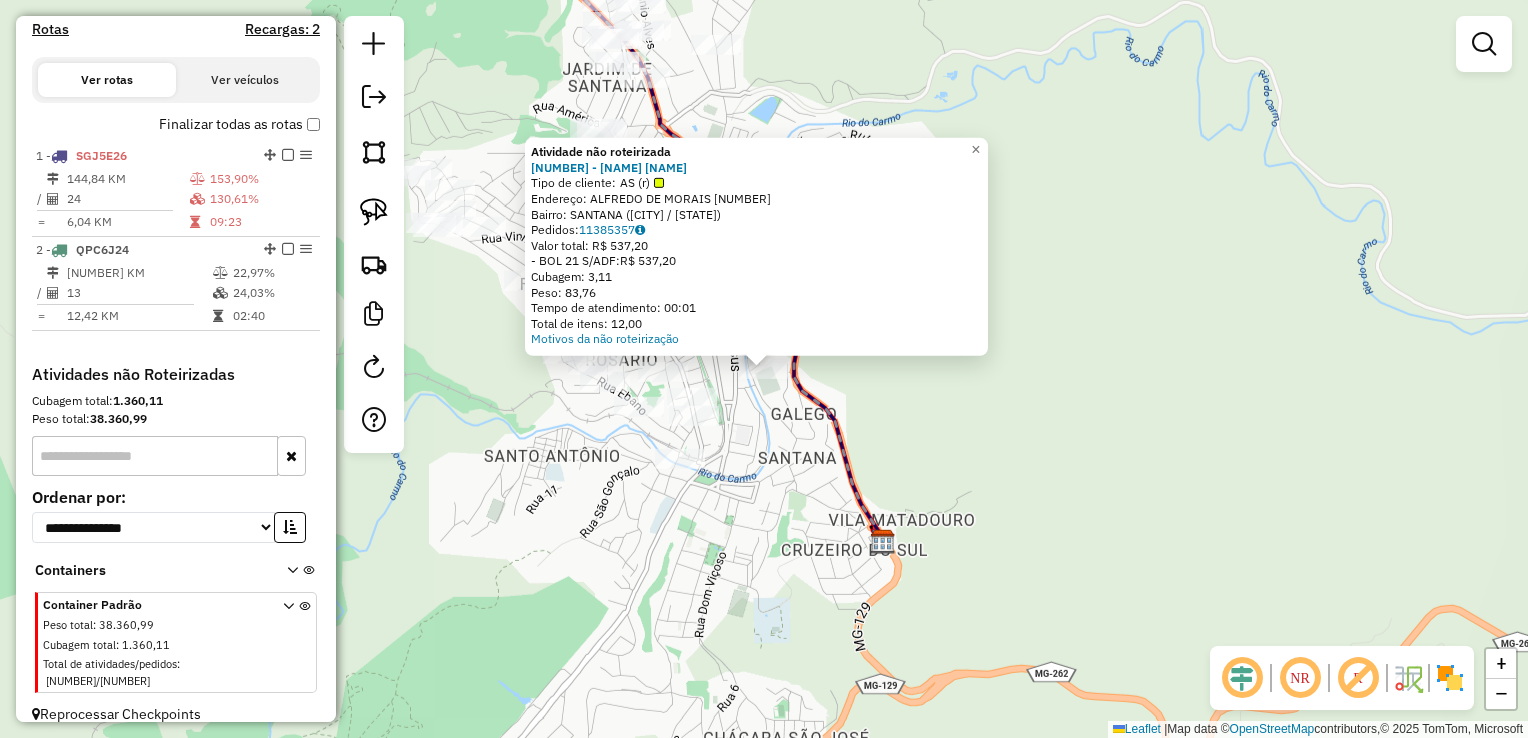 click on "Atividade não roteirizada 18950 - FARID VAREJO MARIANA  Tipo de cliente:   AS (r)   Endereço:  ALFREDO DE MORAIS 260   Bairro: SANTANA (MARIANA / MG)   Pedidos:  11385357   Valor total: R$ 537,20   - BOL 21 S/ADF:  R$ 537,20   Cubagem: 3,11   Peso: 83,76   Tempo de atendimento: 00:01   Total de itens: 12,00  Motivos da não roteirização × Janela de atendimento Grade de atendimento Capacidade Transportadoras Veículos Cliente Pedidos  Rotas Selecione os dias de semana para filtrar as janelas de atendimento  Seg   Ter   Qua   Qui   Sex   Sáb   Dom  Informe o período da janela de atendimento: De: Até:  Filtrar exatamente a janela do cliente  Considerar janela de atendimento padrão  Selecione os dias de semana para filtrar as grades de atendimento  Seg   Ter   Qua   Qui   Sex   Sáb   Dom   Considerar clientes sem dia de atendimento cadastrado  Clientes fora do dia de atendimento selecionado Filtrar as atividades entre os valores definidos abaixo:  Peso mínimo:   Peso máximo:   Cubagem mínima:   De:" 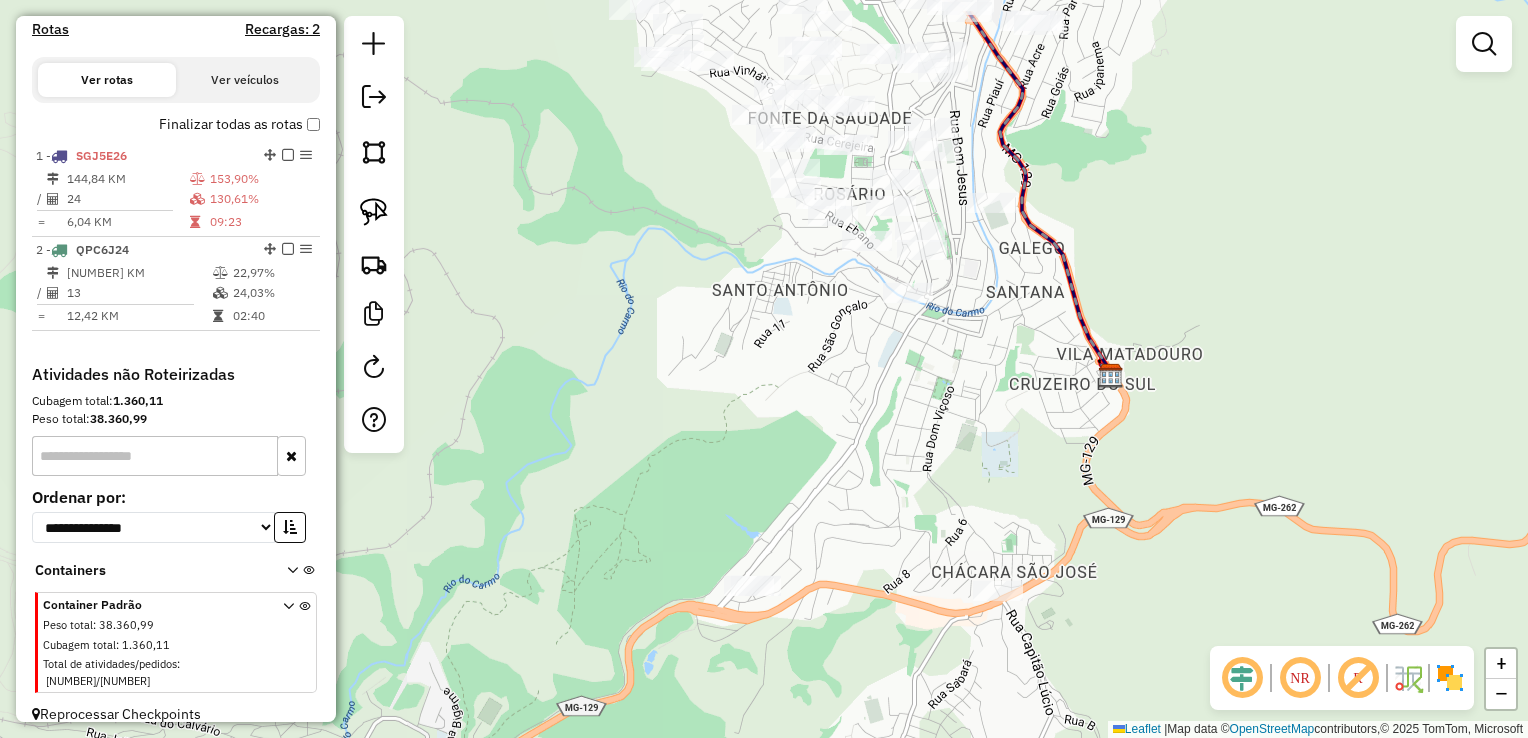 drag, startPoint x: 704, startPoint y: 567, endPoint x: 1021, endPoint y: 362, distance: 377.51025 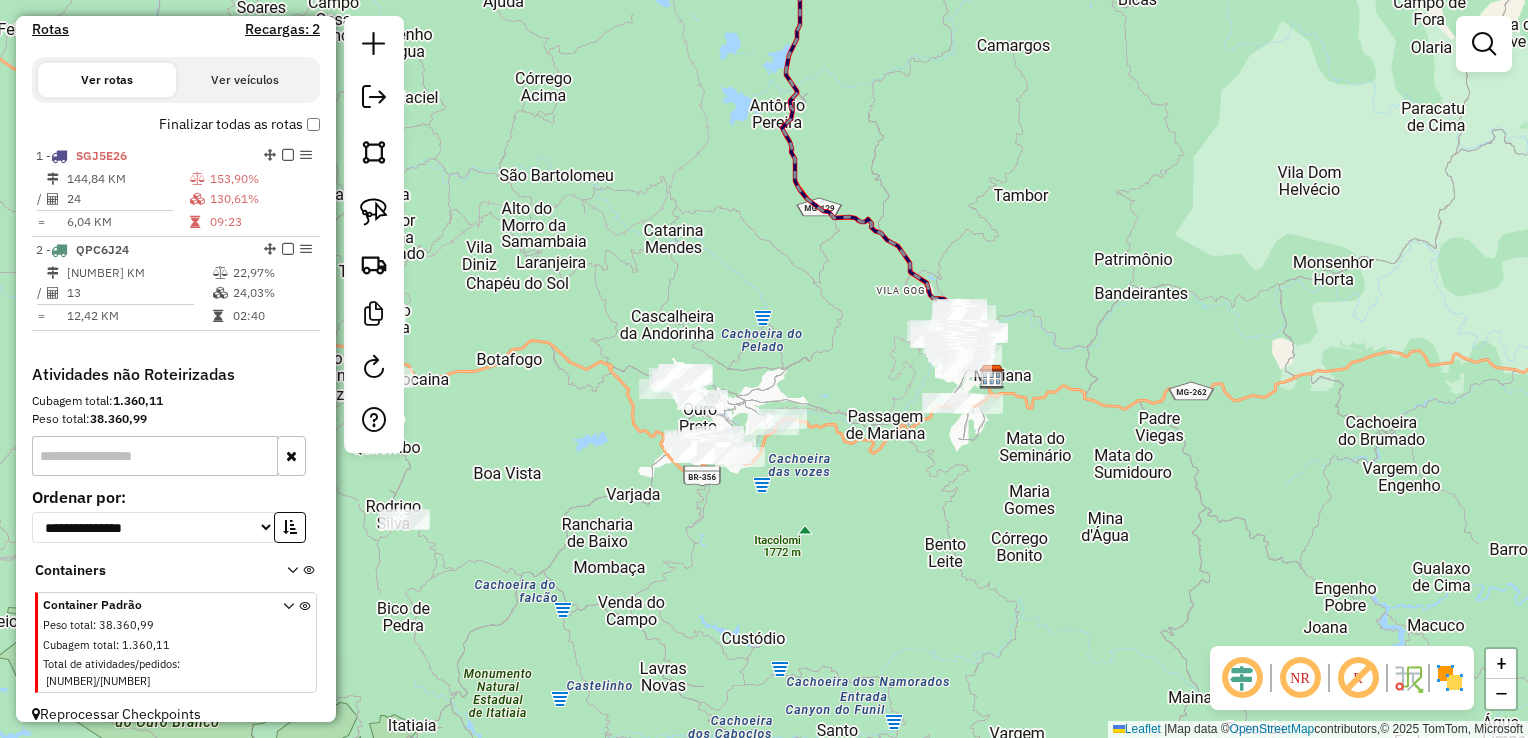 drag, startPoint x: 712, startPoint y: 313, endPoint x: 1337, endPoint y: 400, distance: 631.0261 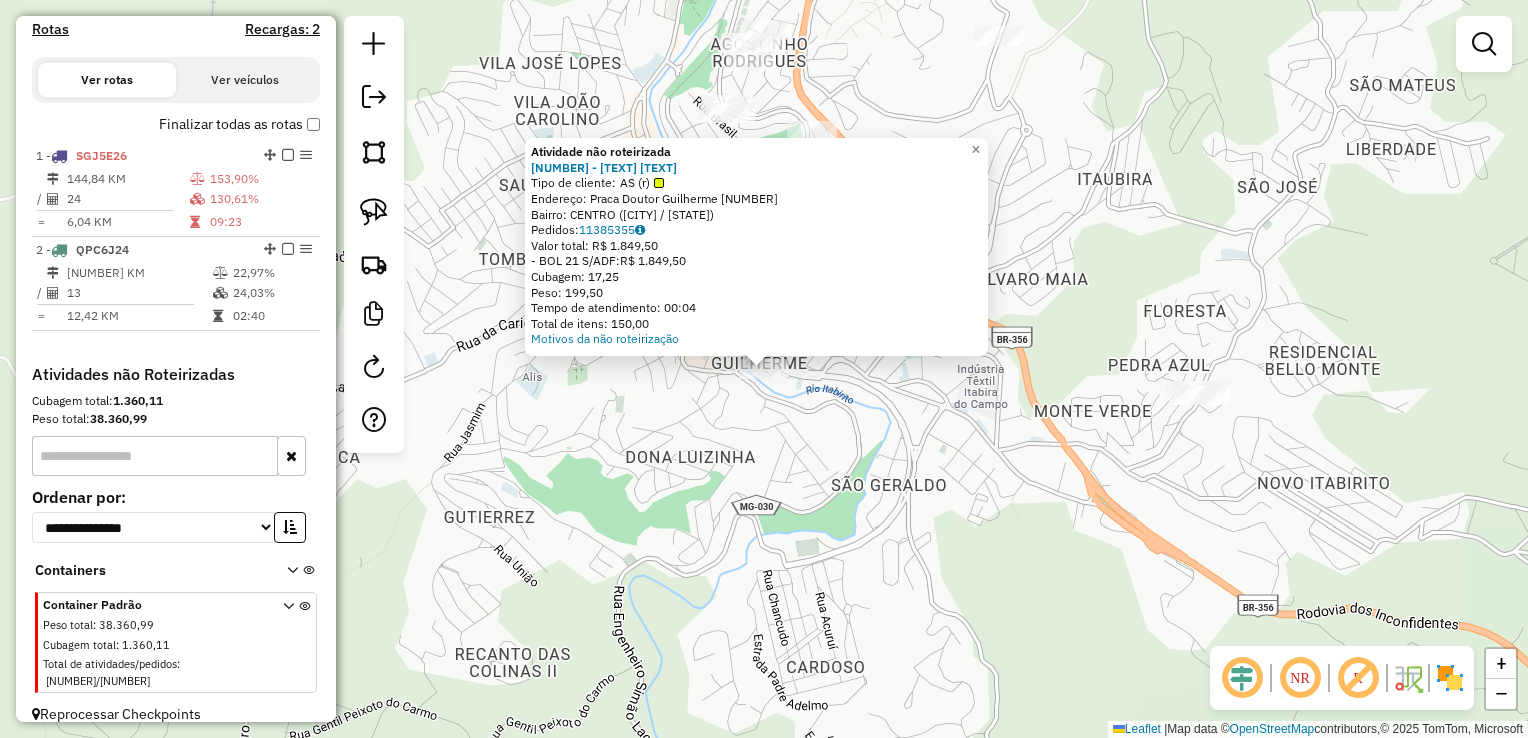 click on "Atividade não roteirizada 17756 - FARID VAREJO MATRIZ  Tipo de cliente:   AS (r)   Endereço:  Praca Doutor Guilherme 91   Bairro: CENTRO (ITABIRITO / MG)   Pedidos:  11385355   Valor total: R$ 1.849,50   - BOL 21 S/ADF:  R$ 1.849,50   Cubagem: 17,25   Peso: 199,50   Tempo de atendimento: 00:04   Total de itens: 150,00  Motivos da não roteirização × Janela de atendimento Grade de atendimento Capacidade Transportadoras Veículos Cliente Pedidos  Rotas Selecione os dias de semana para filtrar as janelas de atendimento  Seg   Ter   Qua   Qui   Sex   Sáb   Dom  Informe o período da janela de atendimento: De: Até:  Filtrar exatamente a janela do cliente  Considerar janela de atendimento padrão  Selecione os dias de semana para filtrar as grades de atendimento  Seg   Ter   Qua   Qui   Sex   Sáb   Dom   Considerar clientes sem dia de atendimento cadastrado  Clientes fora do dia de atendimento selecionado Filtrar as atividades entre os valores definidos abaixo:  Peso mínimo:   Peso máximo:   De:   Até:" 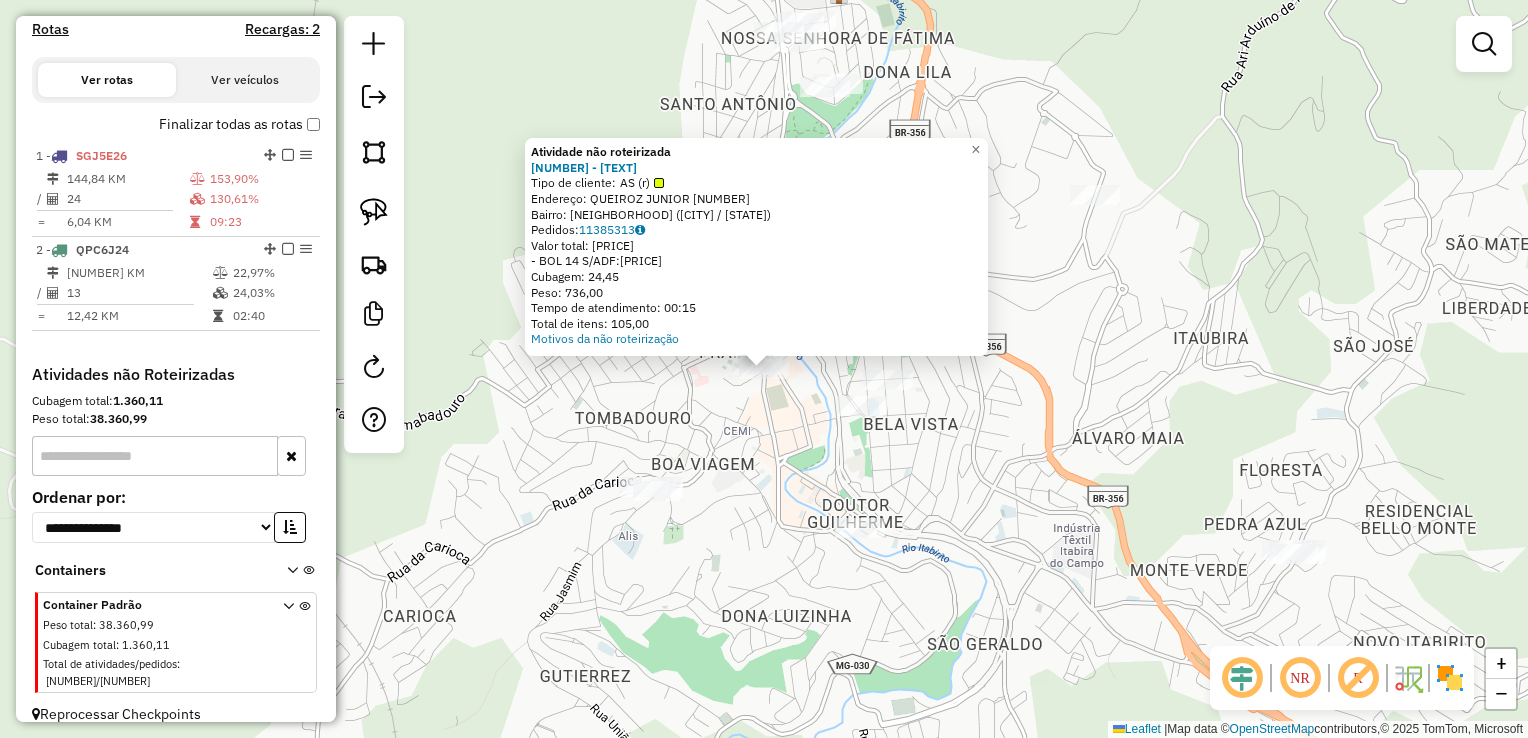 click on "Atividade não roteirizada 11508 - SUPERMERCADO JEQUERI  Tipo de cliente:   AS (r)   Endereço:  QUEIROZ JUNIOR 706   Bairro: PRAIA (ITABIRITO / MG)   Pedidos:  11385313   Valor total: R$ 5.499,40   - BOL 14 S/ADF:  R$ 5.499,40   Cubagem: 24,45   Peso: 736,00   Tempo de atendimento: 00:15   Total de itens: 105,00  Motivos da não roteirização × Janela de atendimento Grade de atendimento Capacidade Transportadoras Veículos Cliente Pedidos  Rotas Selecione os dias de semana para filtrar as janelas de atendimento  Seg   Ter   Qua   Qui   Sex   Sáb   Dom  Informe o período da janela de atendimento: De: Até:  Filtrar exatamente a janela do cliente  Considerar janela de atendimento padrão  Selecione os dias de semana para filtrar as grades de atendimento  Seg   Ter   Qua   Qui   Sex   Sáb   Dom   Considerar clientes sem dia de atendimento cadastrado  Clientes fora do dia de atendimento selecionado Filtrar as atividades entre os valores definidos abaixo:  Peso mínimo:   Peso máximo:   Cubagem mínima:  +" 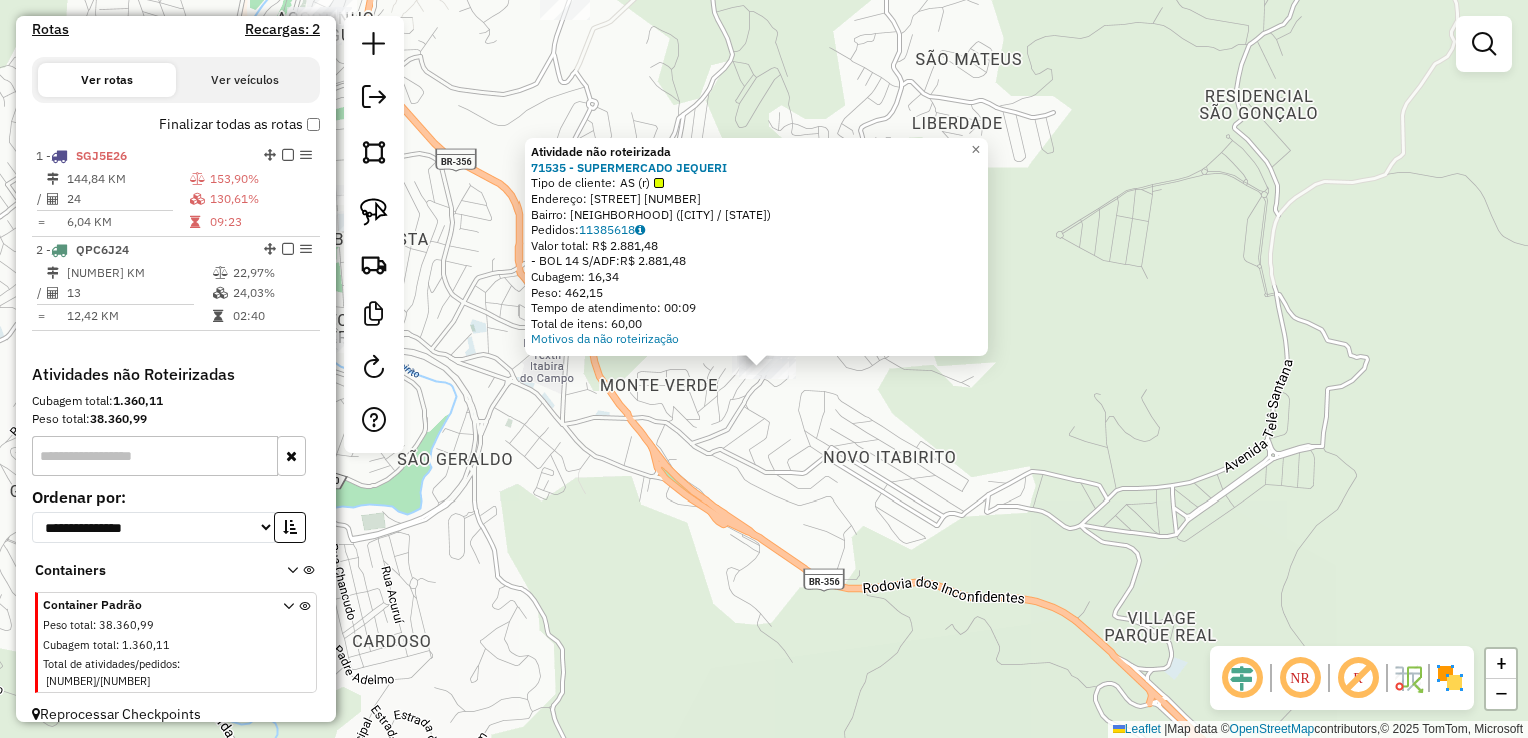 click on "Atividade não roteirizada 71535 - SUPERMERCADO JEQUERI  Tipo de cliente:   AS (r)   Endereço:  Rua Francisco Jose de Carvalho 446   Bairro: SAO JOSE (ITABIRITO / MG)   Pedidos:  11385618   Valor total: R$ 2.881,48   - BOL 14 S/ADF:  R$ 2.881,48   Cubagem: 16,34   Peso: 462,15   Tempo de atendimento: 00:09   Total de itens: 60,00  Motivos da não roteirização × Janela de atendimento Grade de atendimento Capacidade Transportadoras Veículos Cliente Pedidos  Rotas Selecione os dias de semana para filtrar as janelas de atendimento  Seg   Ter   Qua   Qui   Sex   Sáb   Dom  Informe o período da janela de atendimento: De: Até:  Filtrar exatamente a janela do cliente  Considerar janela de atendimento padrão  Selecione os dias de semana para filtrar as grades de atendimento  Seg   Ter   Qua   Qui   Sex   Sáb   Dom   Considerar clientes sem dia de atendimento cadastrado  Clientes fora do dia de atendimento selecionado Filtrar as atividades entre os valores definidos abaixo:  Peso mínimo:   Peso máximo:  De:" 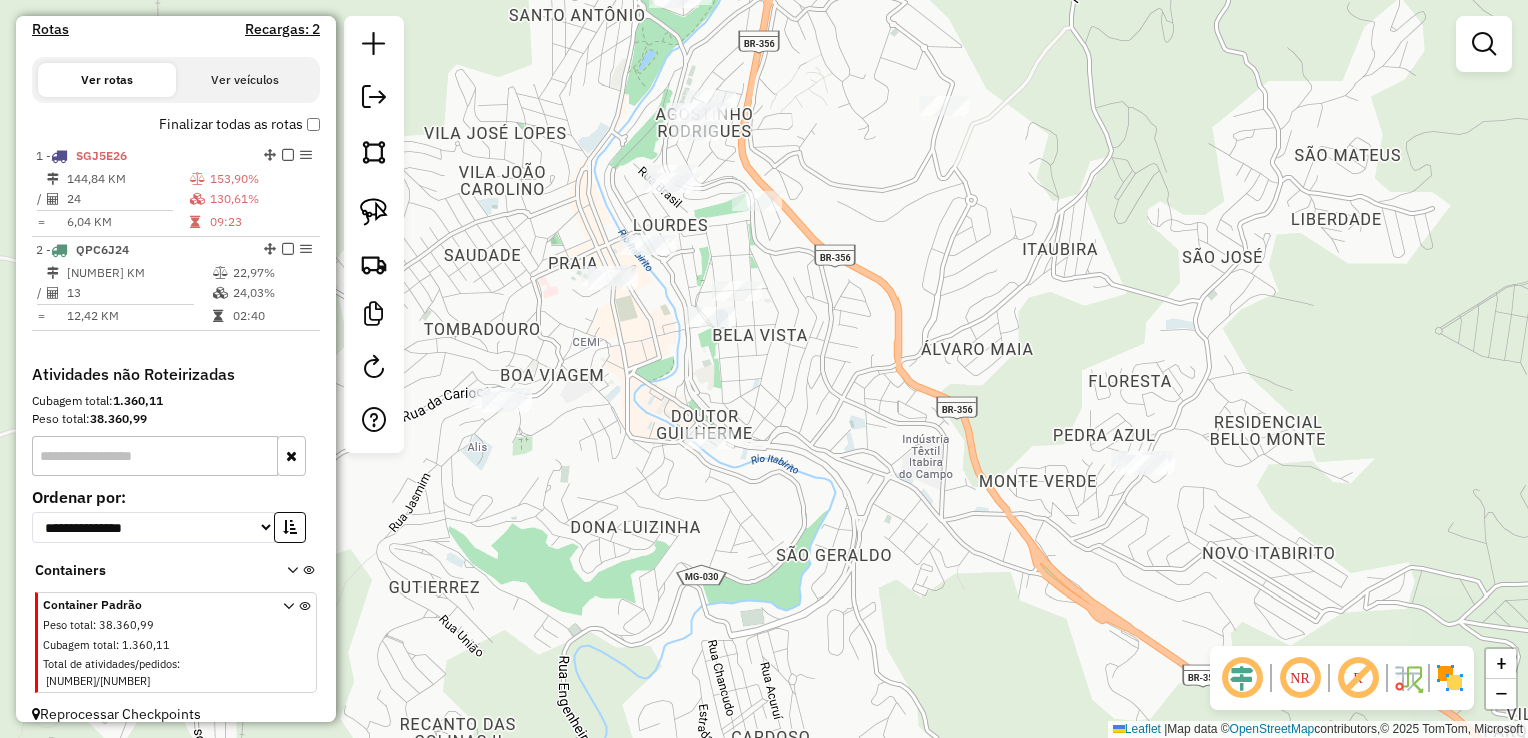 drag, startPoint x: 588, startPoint y: 462, endPoint x: 987, endPoint y: 566, distance: 412.33118 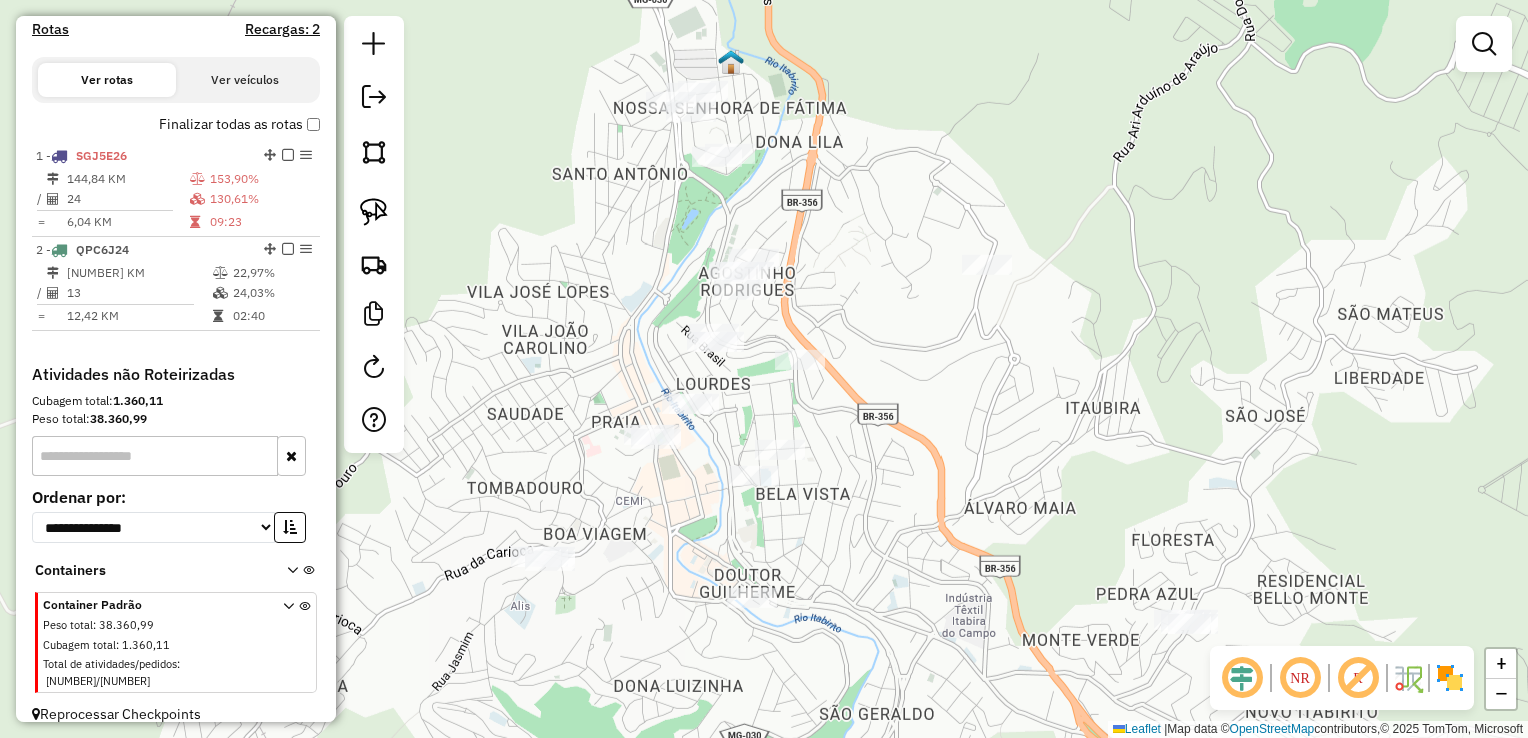 drag, startPoint x: 677, startPoint y: 491, endPoint x: 681, endPoint y: 514, distance: 23.345236 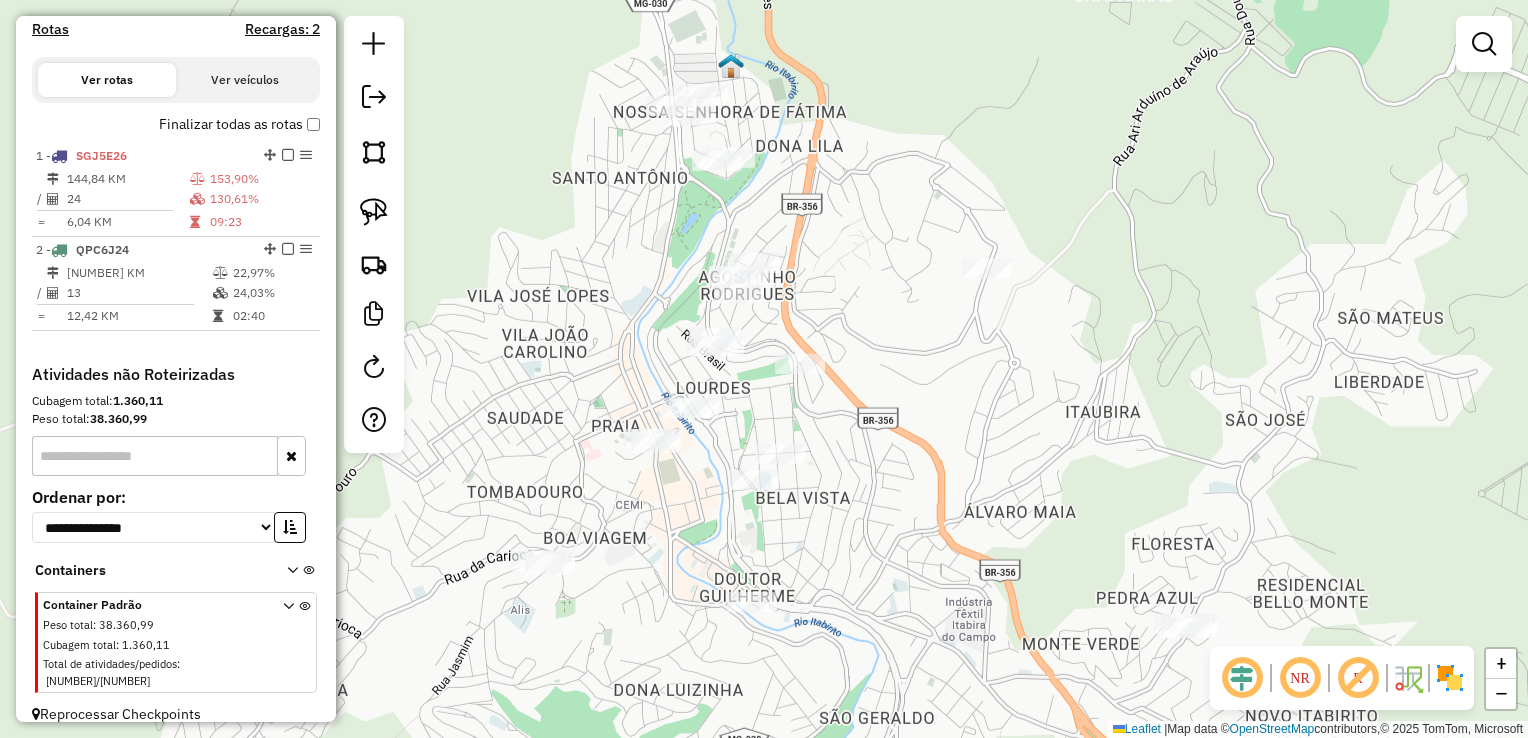 drag, startPoint x: 365, startPoint y: 211, endPoint x: 492, endPoint y: 140, distance: 145.49915 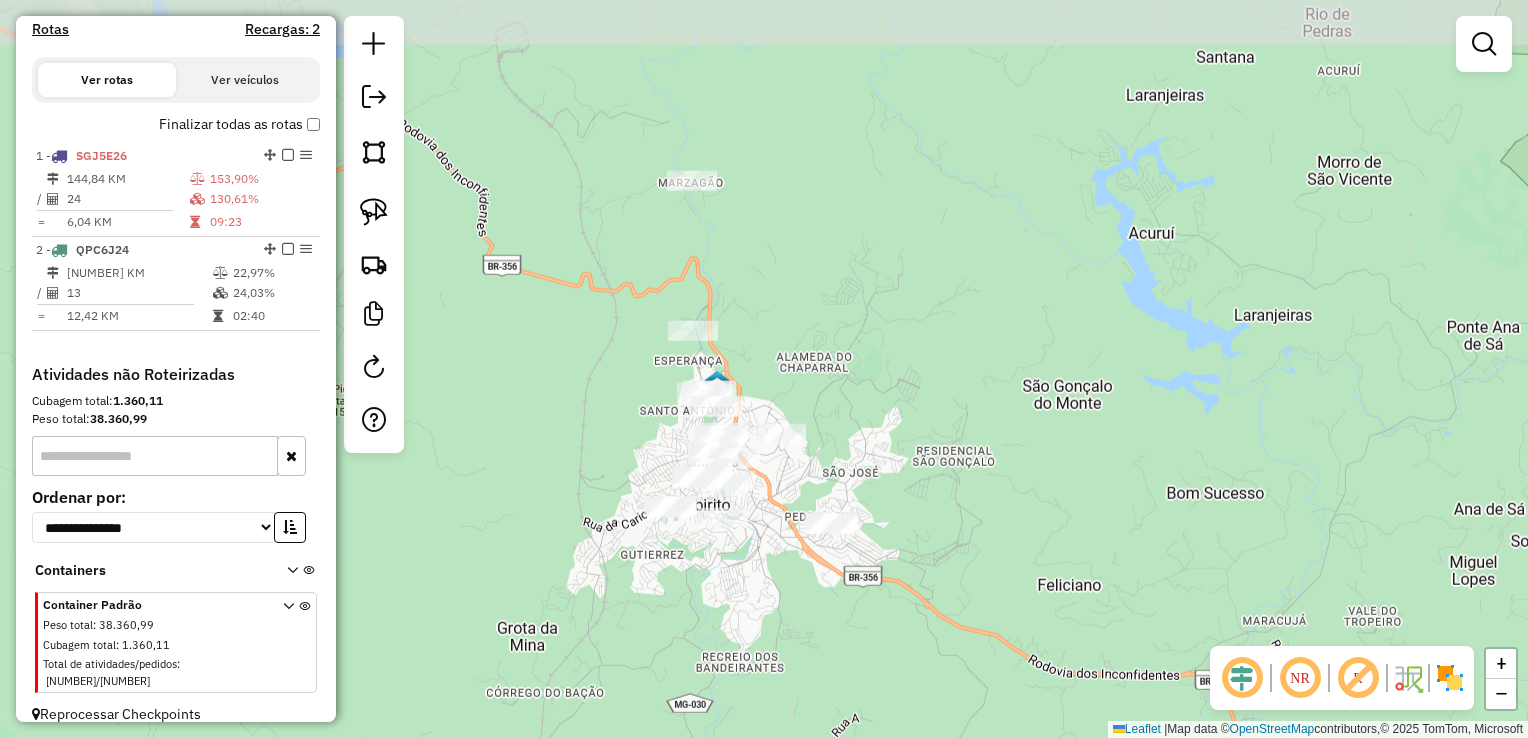 drag, startPoint x: 910, startPoint y: 143, endPoint x: 933, endPoint y: 379, distance: 237.11812 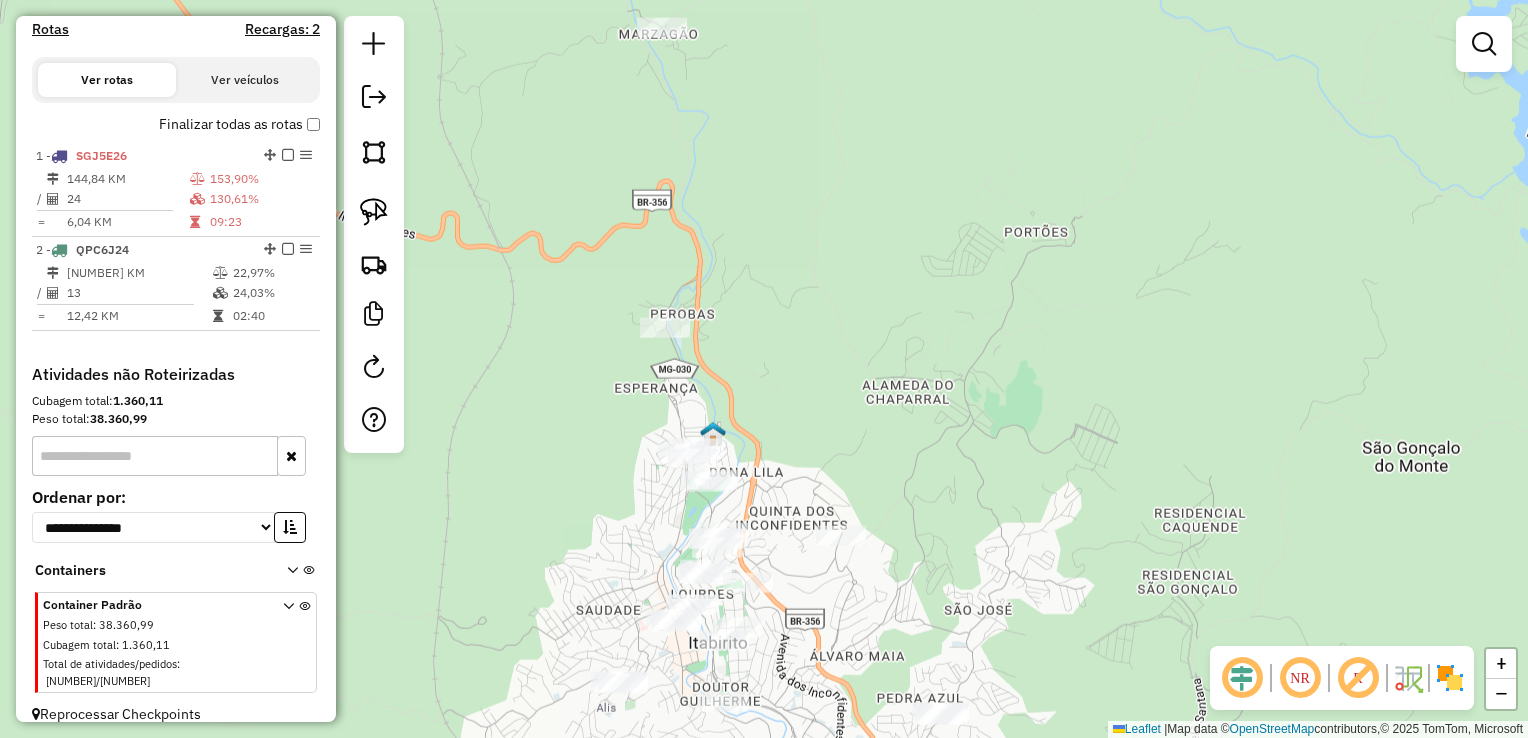 drag, startPoint x: 796, startPoint y: 350, endPoint x: 876, endPoint y: 468, distance: 142.56227 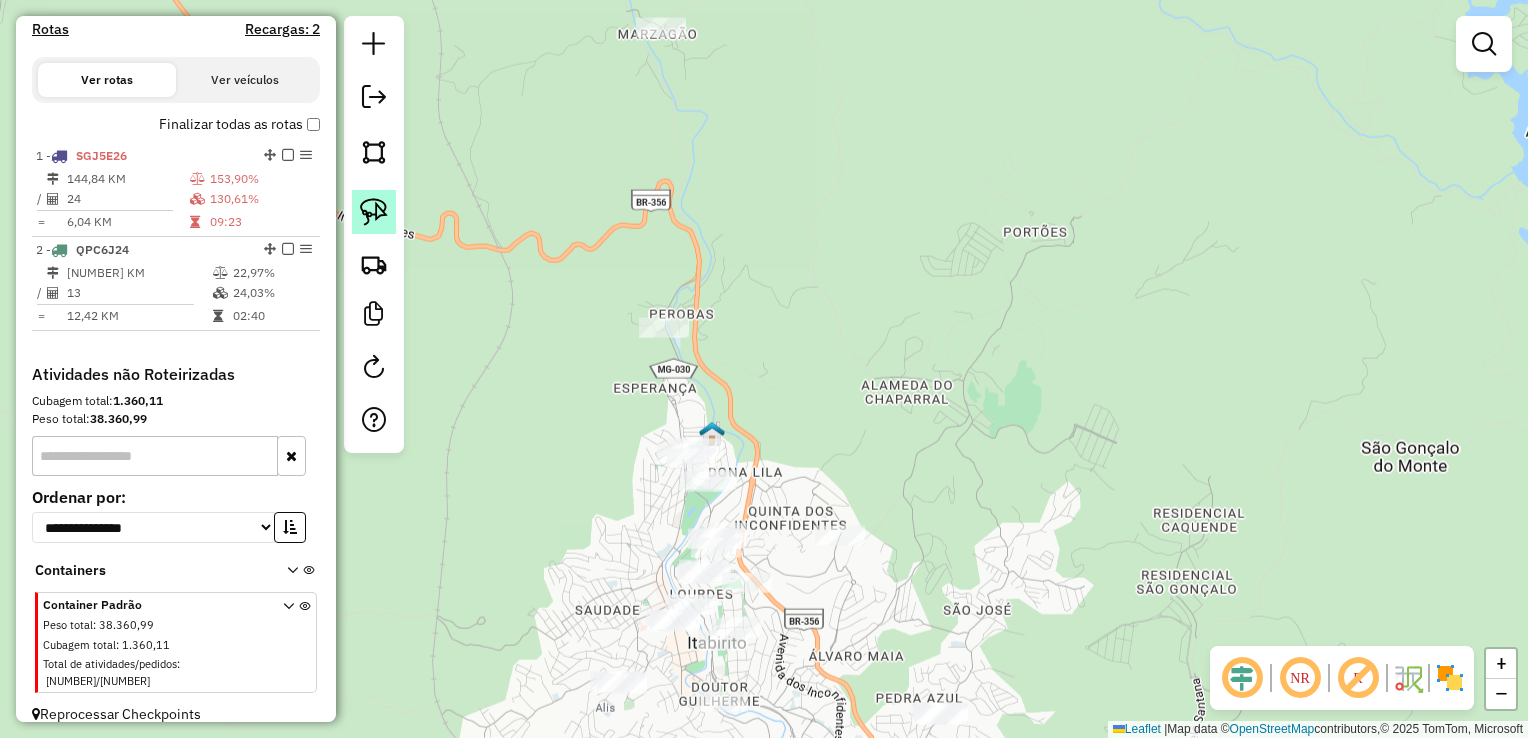 click 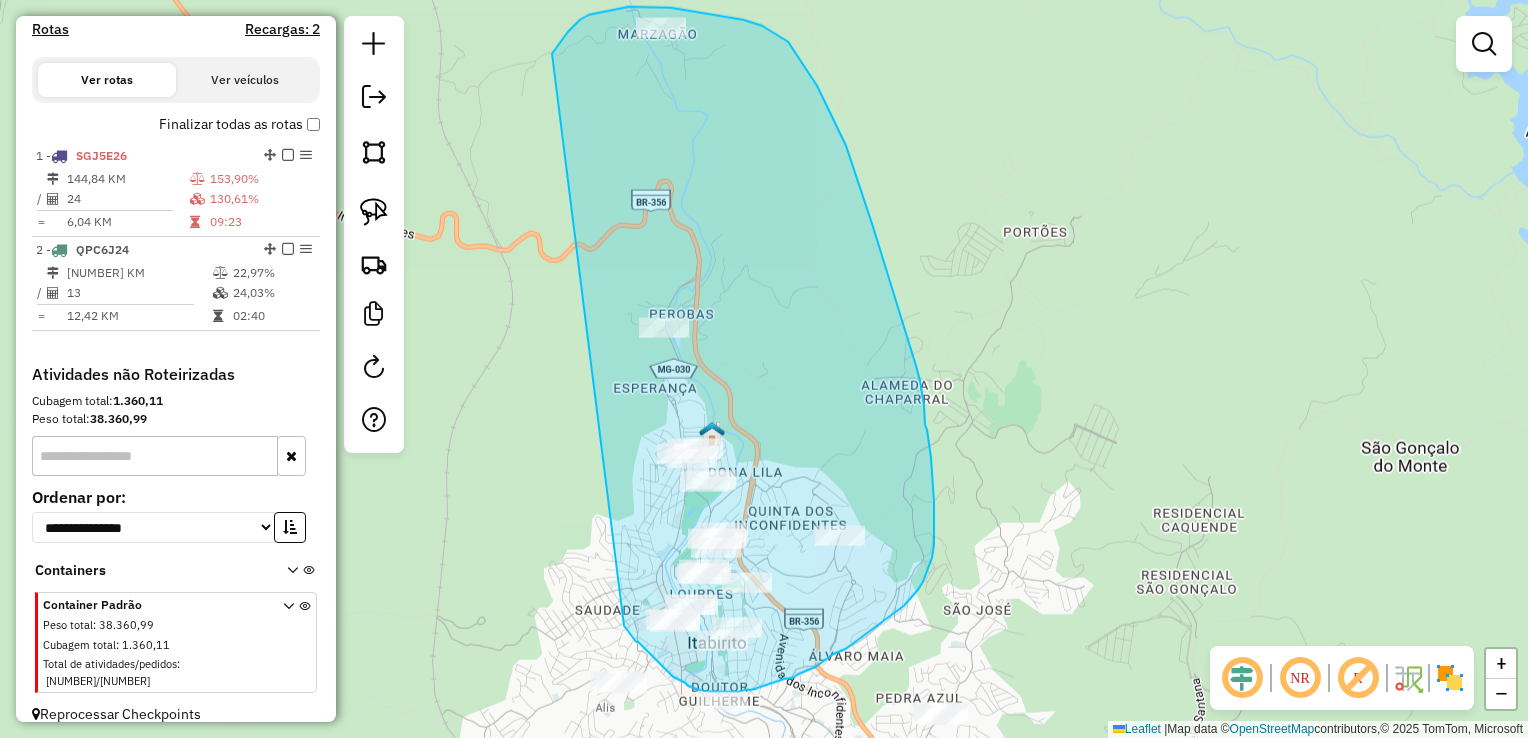 drag, startPoint x: 552, startPoint y: 54, endPoint x: 624, endPoint y: 626, distance: 576.5137 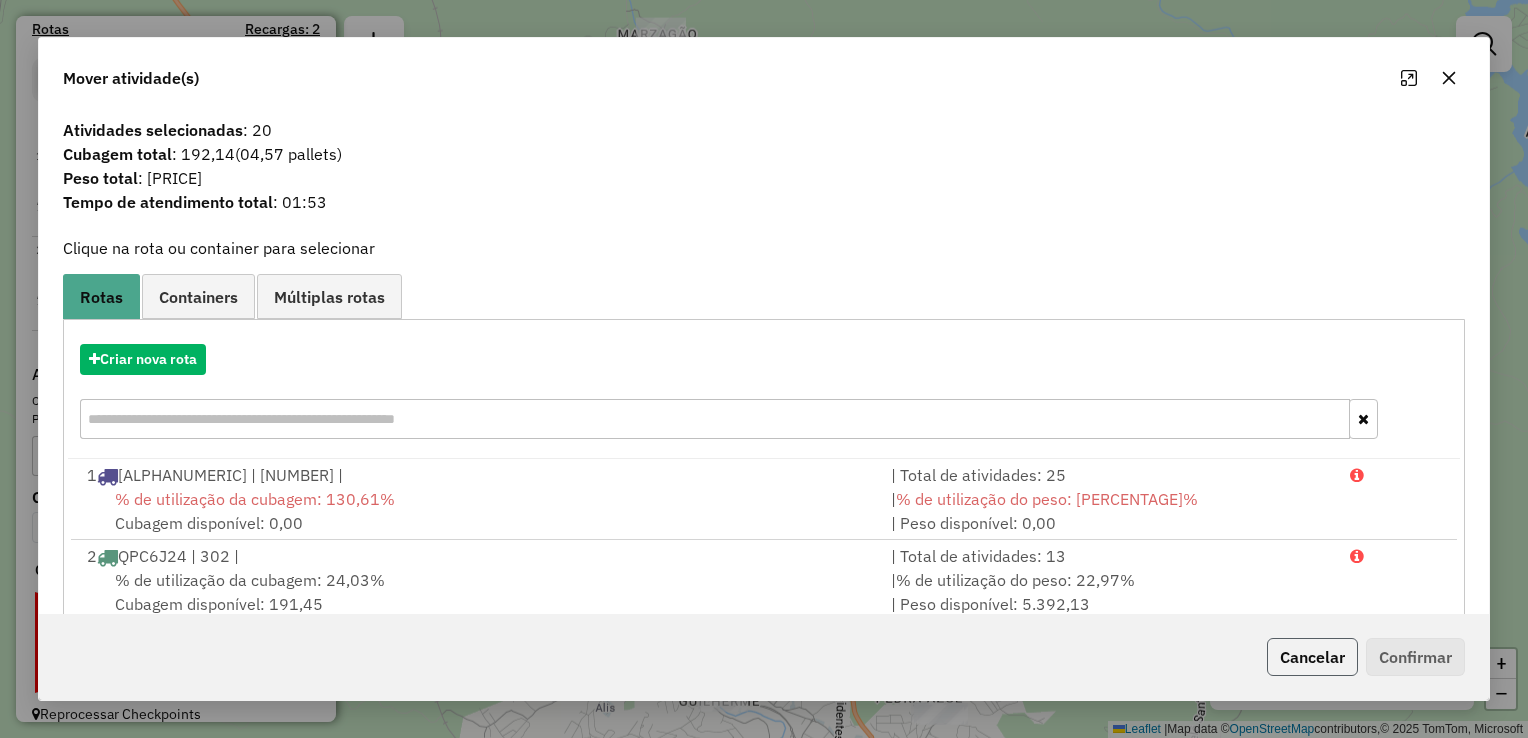 click on "Cancelar" 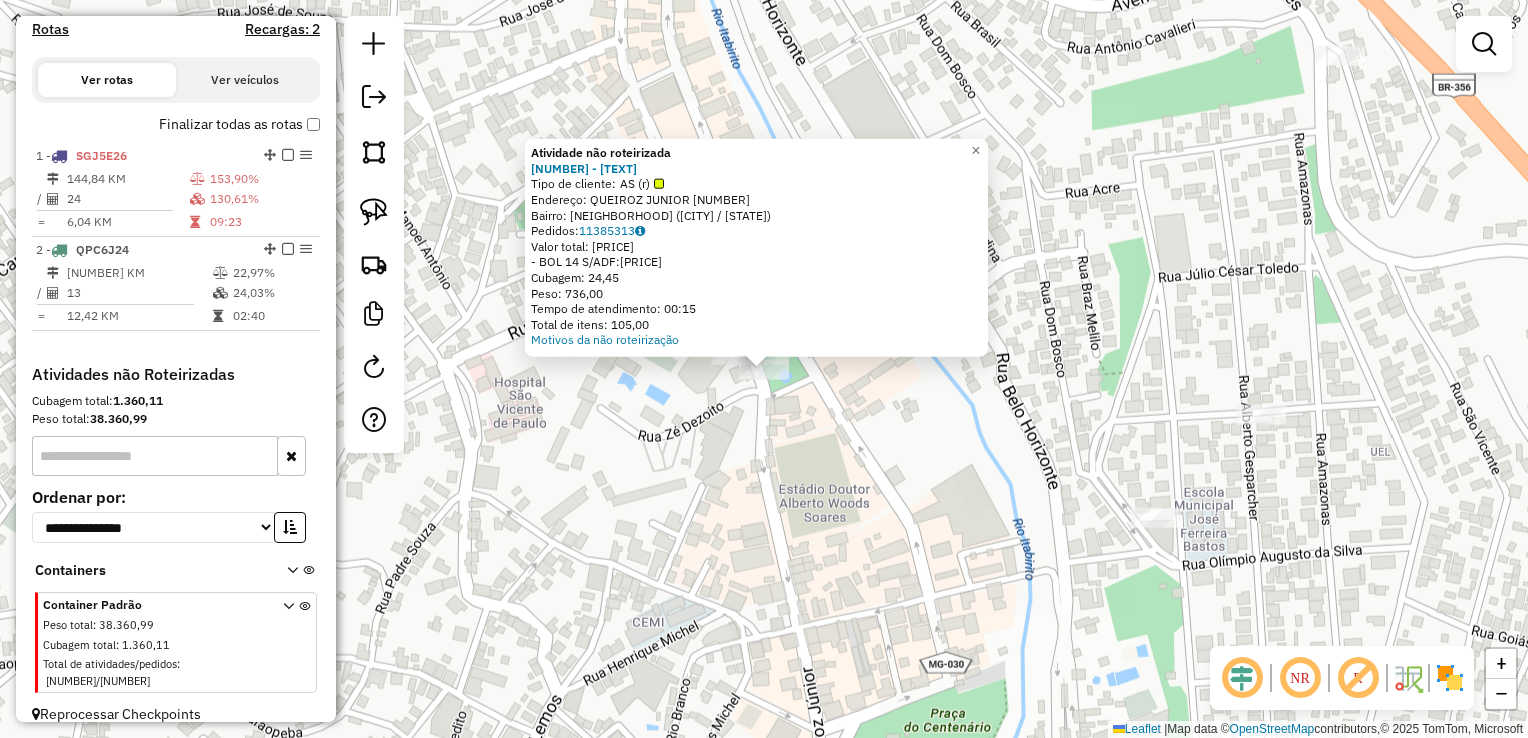 click on "Atividade não roteirizada 11508 - SUPERMERCADO JEQUERI  Tipo de cliente:   AS (r)   Endereço:  QUEIROZ JUNIOR 706   Bairro: PRAIA (ITABIRITO / MG)   Pedidos:  11385313   Valor total: R$ 5.499,40   - BOL 14 S/ADF:  R$ 5.499,40   Cubagem: 24,45   Peso: 736,00   Tempo de atendimento: 00:15   Total de itens: 105,00  Motivos da não roteirização × Janela de atendimento Grade de atendimento Capacidade Transportadoras Veículos Cliente Pedidos  Rotas Selecione os dias de semana para filtrar as janelas de atendimento  Seg   Ter   Qua   Qui   Sex   Sáb   Dom  Informe o período da janela de atendimento: De: Até:  Filtrar exatamente a janela do cliente  Considerar janela de atendimento padrão  Selecione os dias de semana para filtrar as grades de atendimento  Seg   Ter   Qua   Qui   Sex   Sáb   Dom   Considerar clientes sem dia de atendimento cadastrado  Clientes fora do dia de atendimento selecionado Filtrar as atividades entre os valores definidos abaixo:  Peso mínimo:   Peso máximo:   Cubagem mínima:  +" 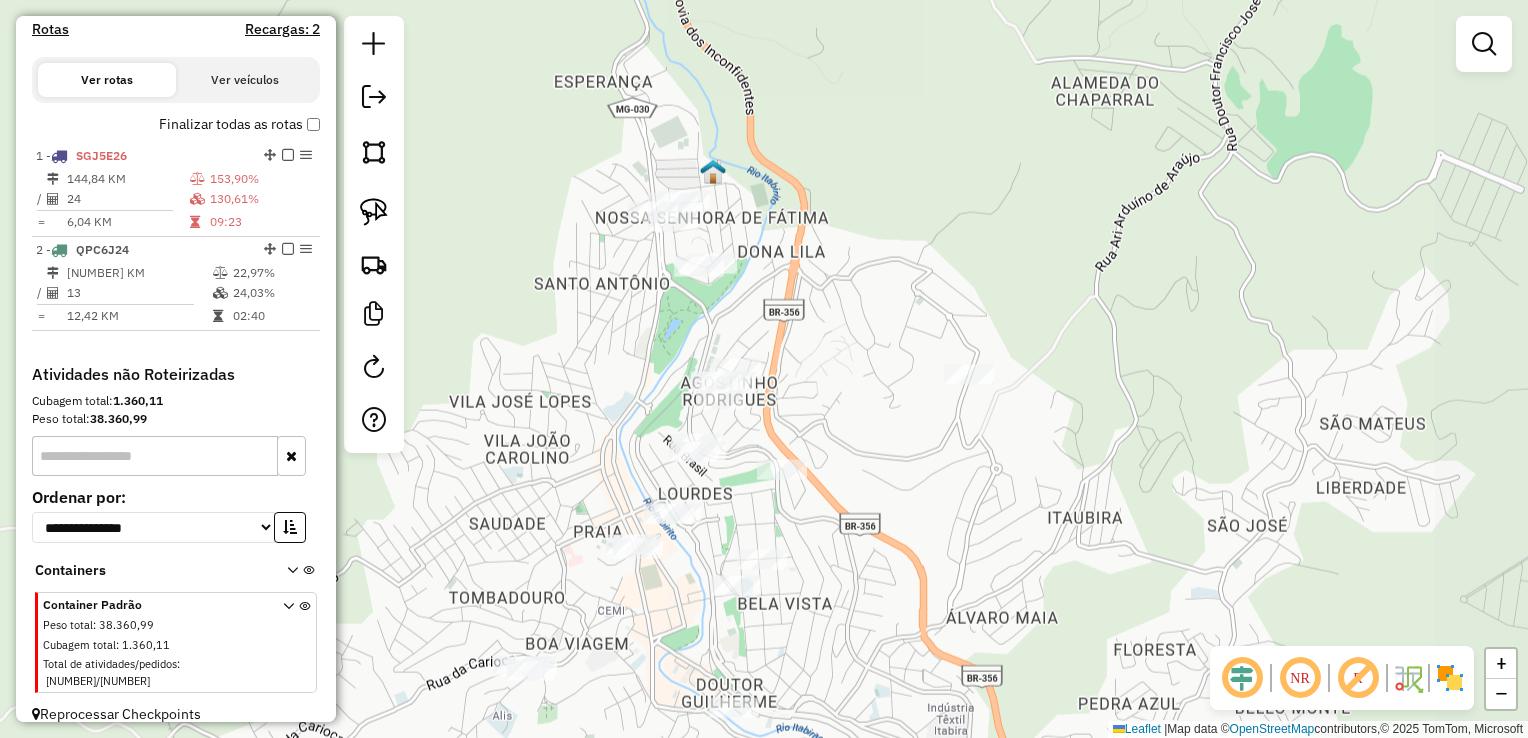 drag, startPoint x: 730, startPoint y: 555, endPoint x: 648, endPoint y: 596, distance: 91.67879 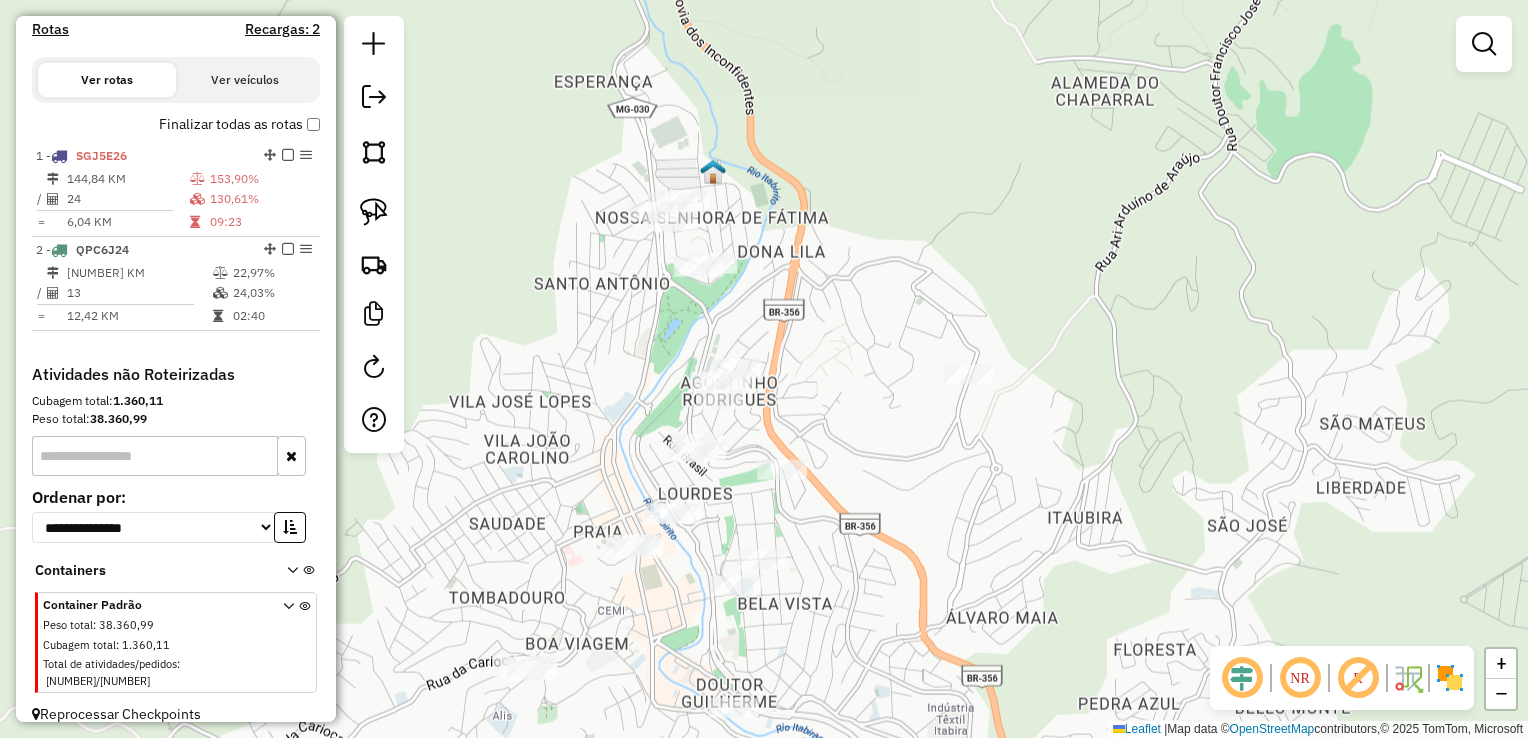 drag, startPoint x: 370, startPoint y: 203, endPoint x: 401, endPoint y: 229, distance: 40.459858 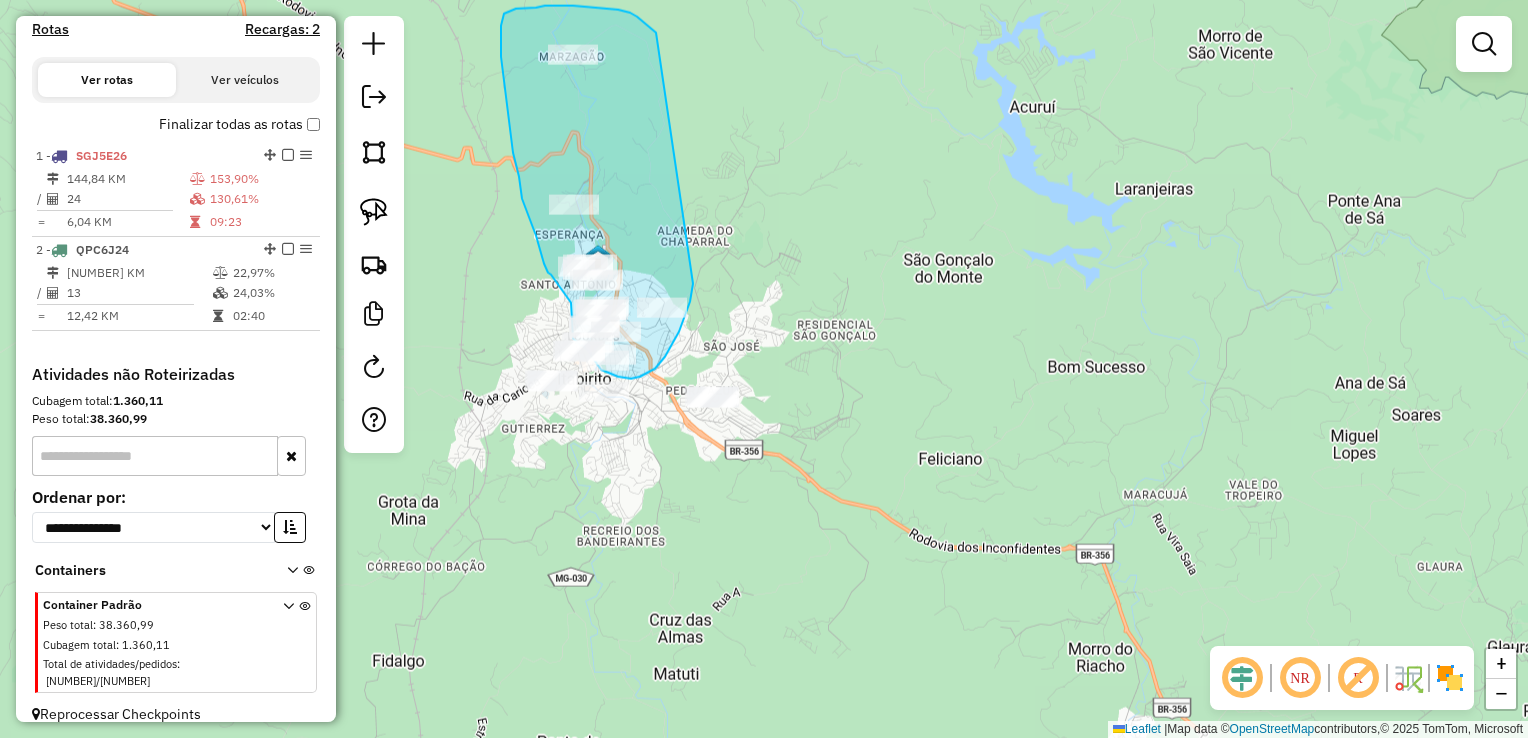 drag, startPoint x: 1092, startPoint y: 278, endPoint x: 661, endPoint y: 37, distance: 493.80362 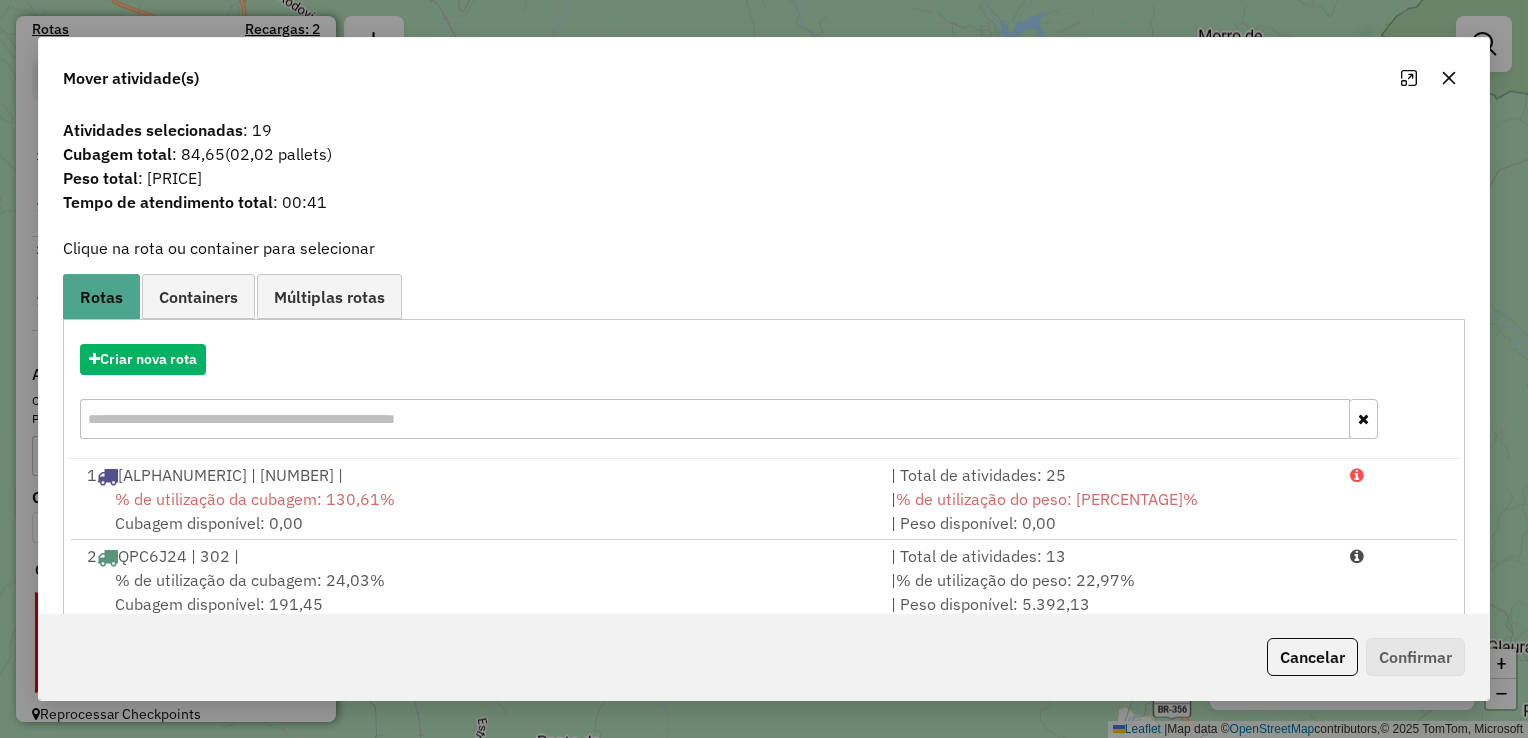 click on "Cancelar" 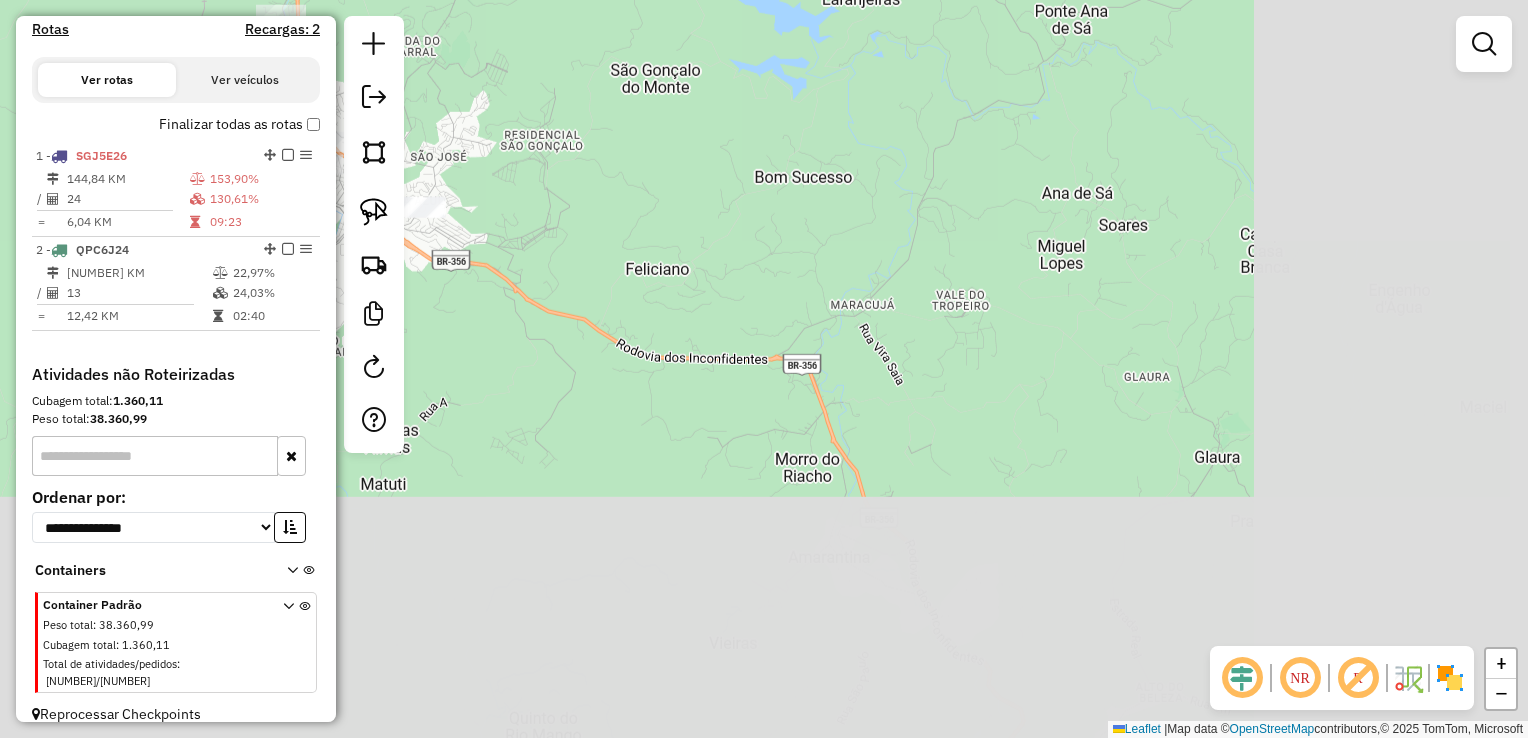 drag, startPoint x: 1195, startPoint y: 574, endPoint x: 740, endPoint y: 271, distance: 546.6571 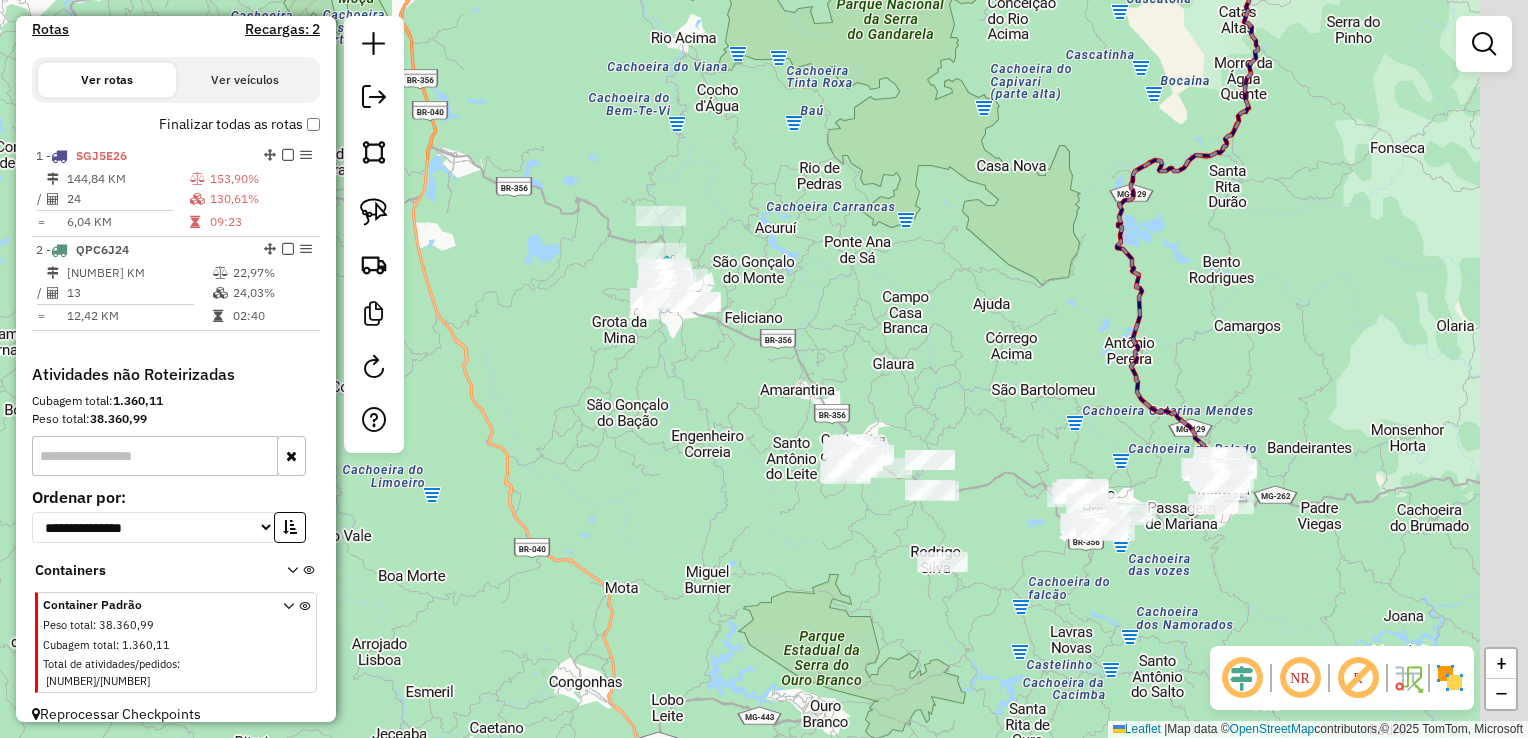 drag, startPoint x: 943, startPoint y: 394, endPoint x: 892, endPoint y: 358, distance: 62.425957 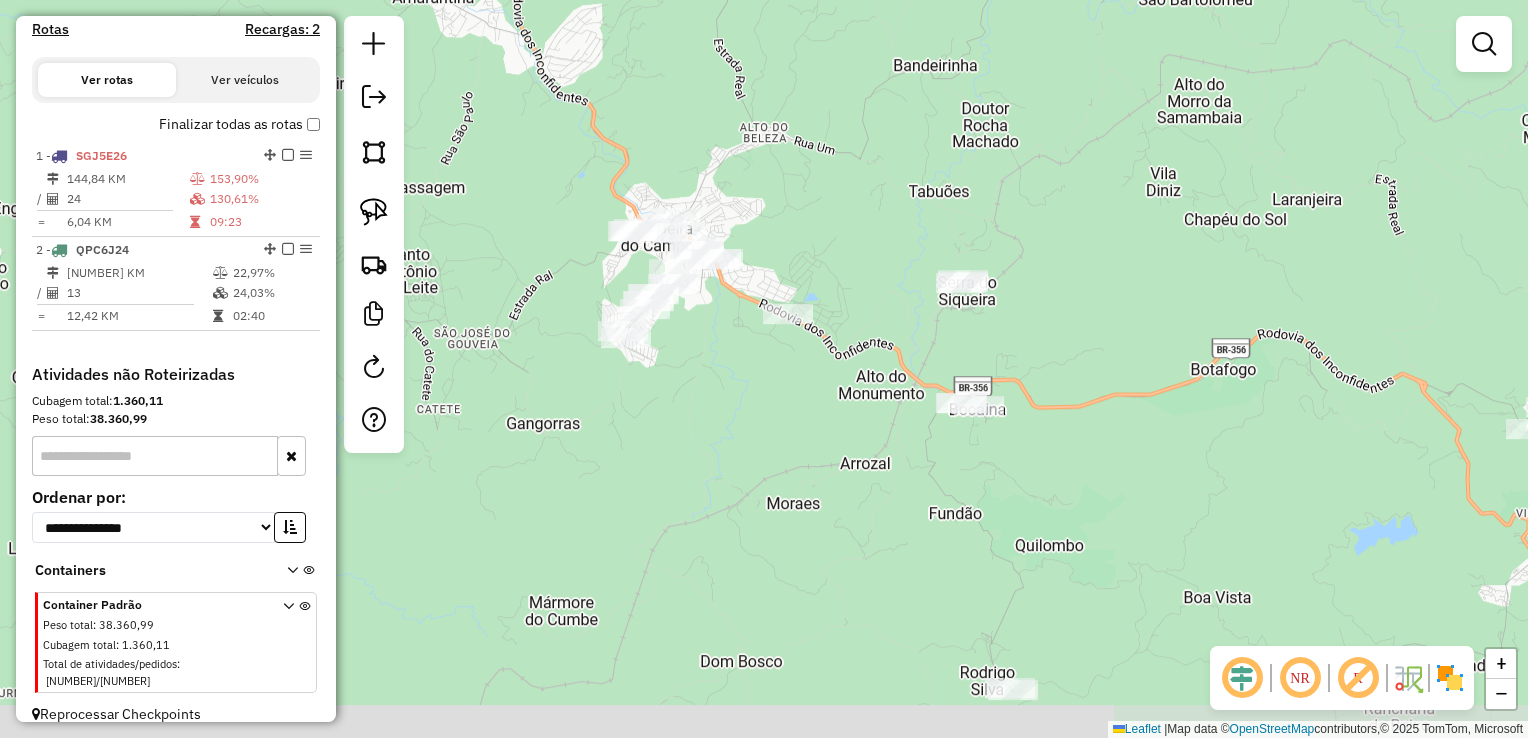 drag, startPoint x: 828, startPoint y: 413, endPoint x: 760, endPoint y: 198, distance: 225.49722 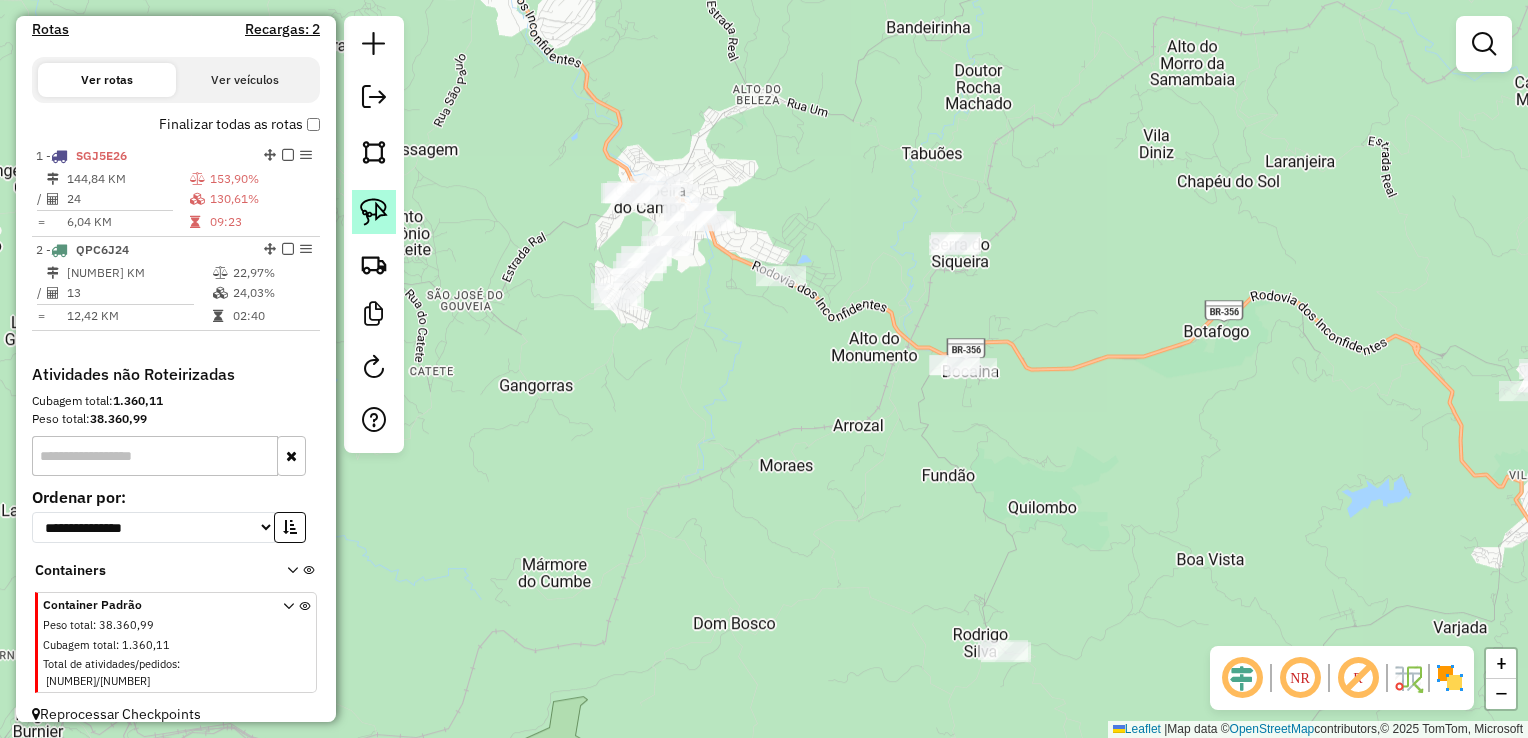 click 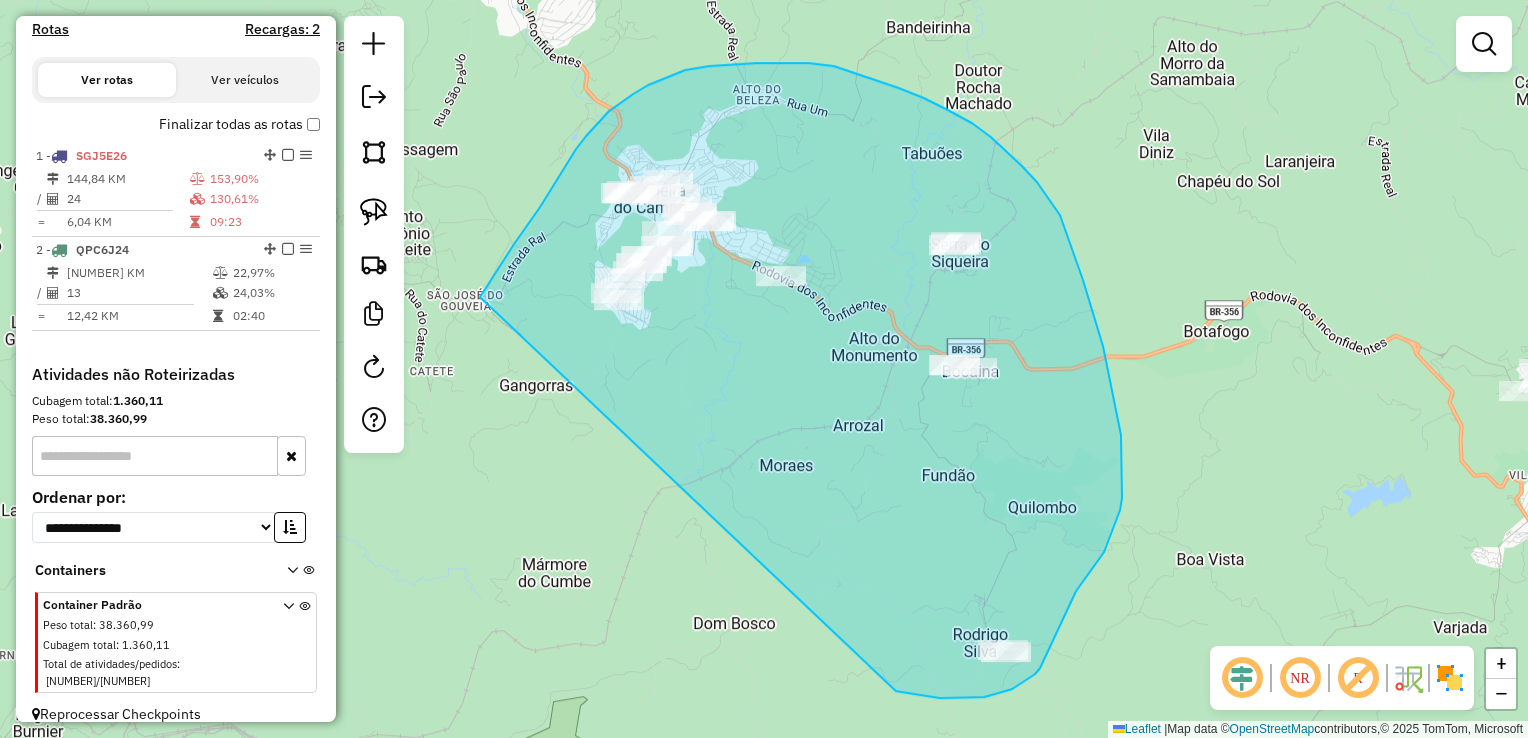 drag, startPoint x: 492, startPoint y: 280, endPoint x: 853, endPoint y: 684, distance: 541.7905 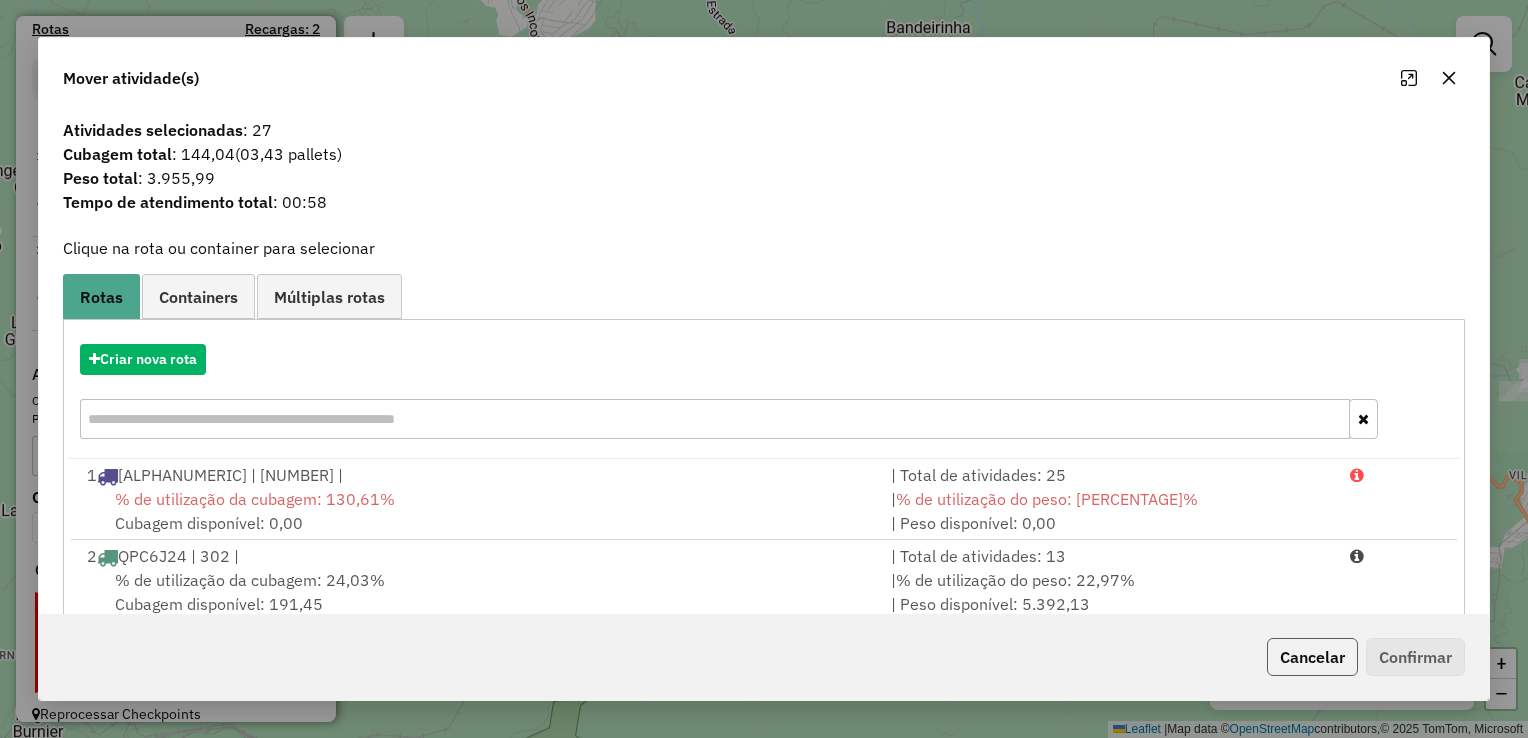 click on "Cancelar" 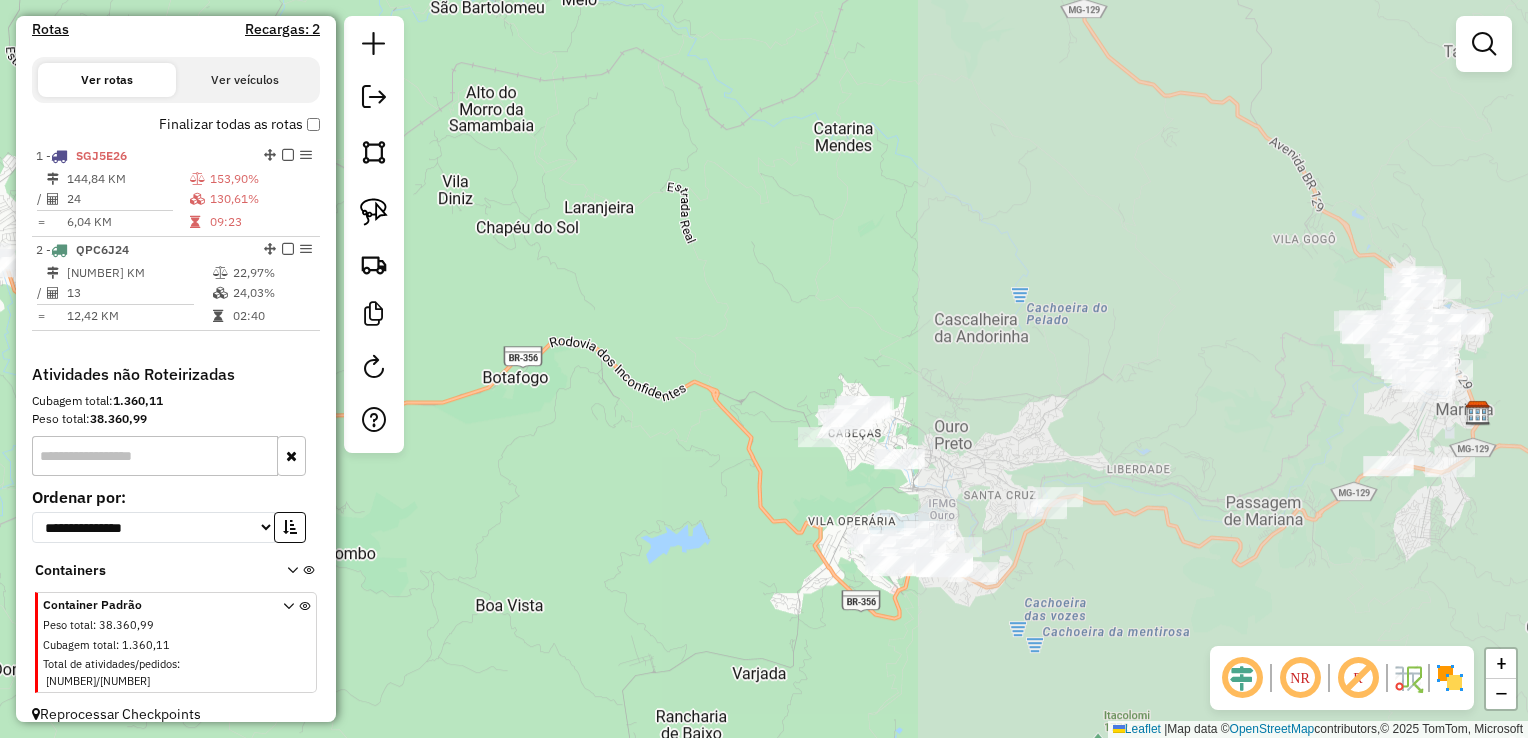 drag, startPoint x: 1204, startPoint y: 476, endPoint x: 503, endPoint y: 522, distance: 702.5076 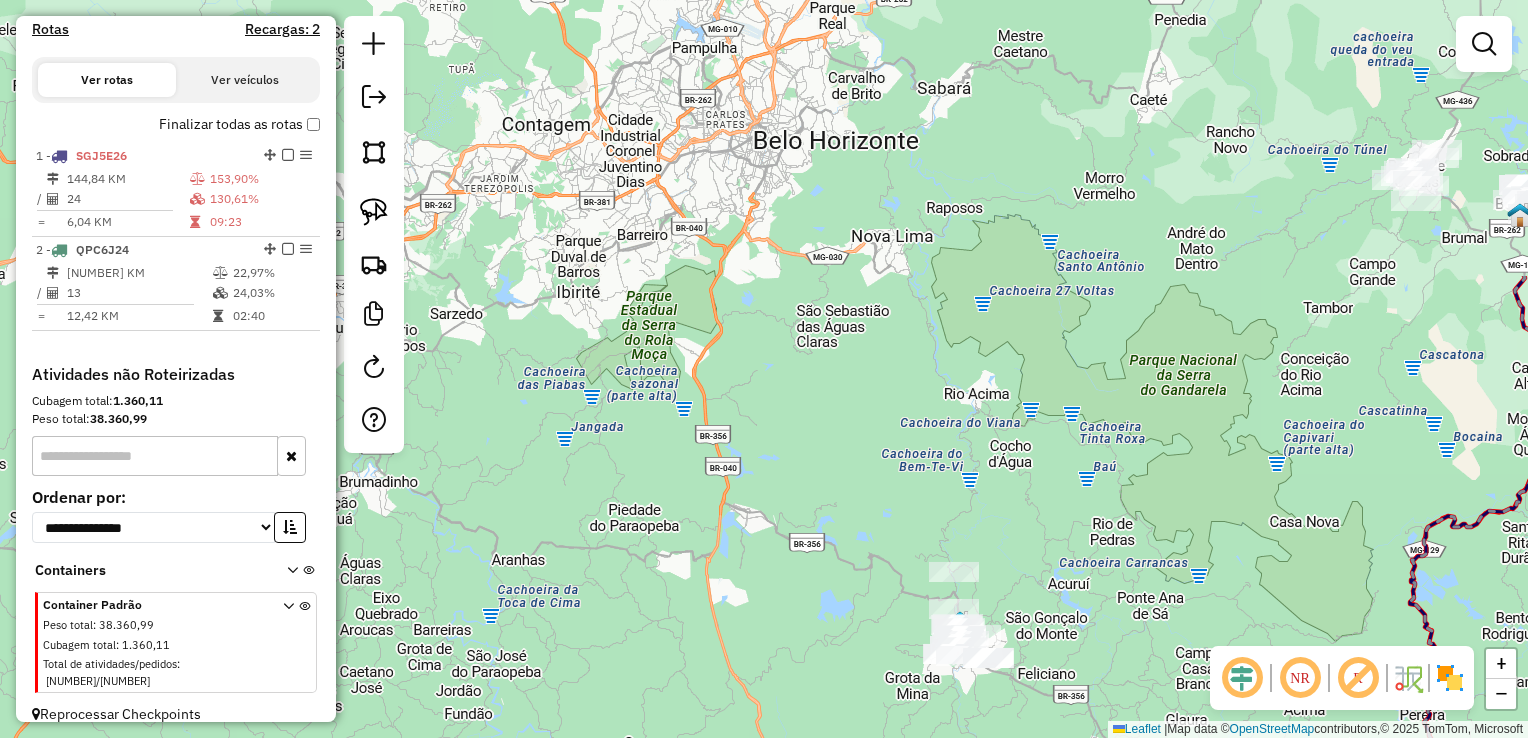 drag, startPoint x: 652, startPoint y: 262, endPoint x: 1122, endPoint y: 549, distance: 550.69867 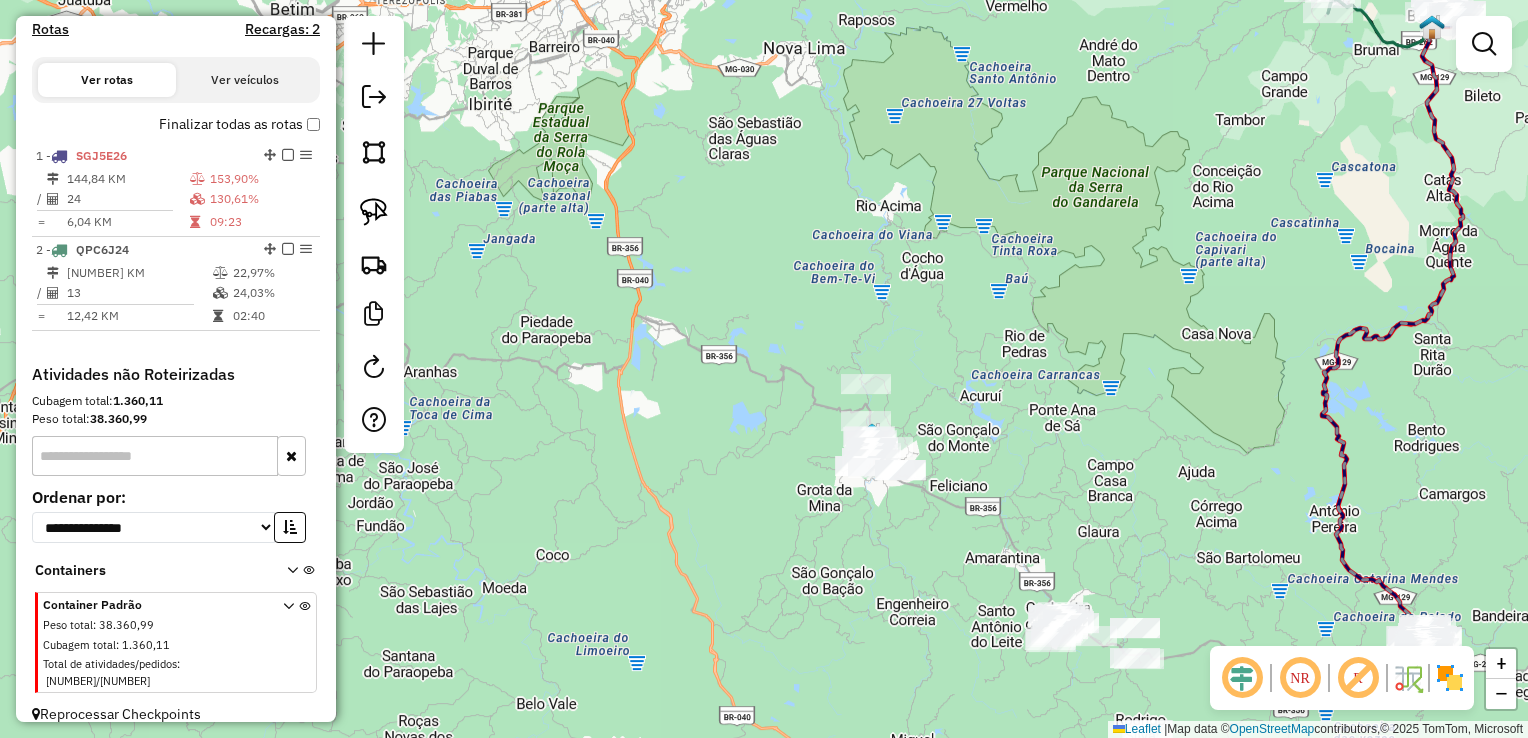 drag, startPoint x: 1068, startPoint y: 558, endPoint x: 973, endPoint y: 356, distance: 223.2241 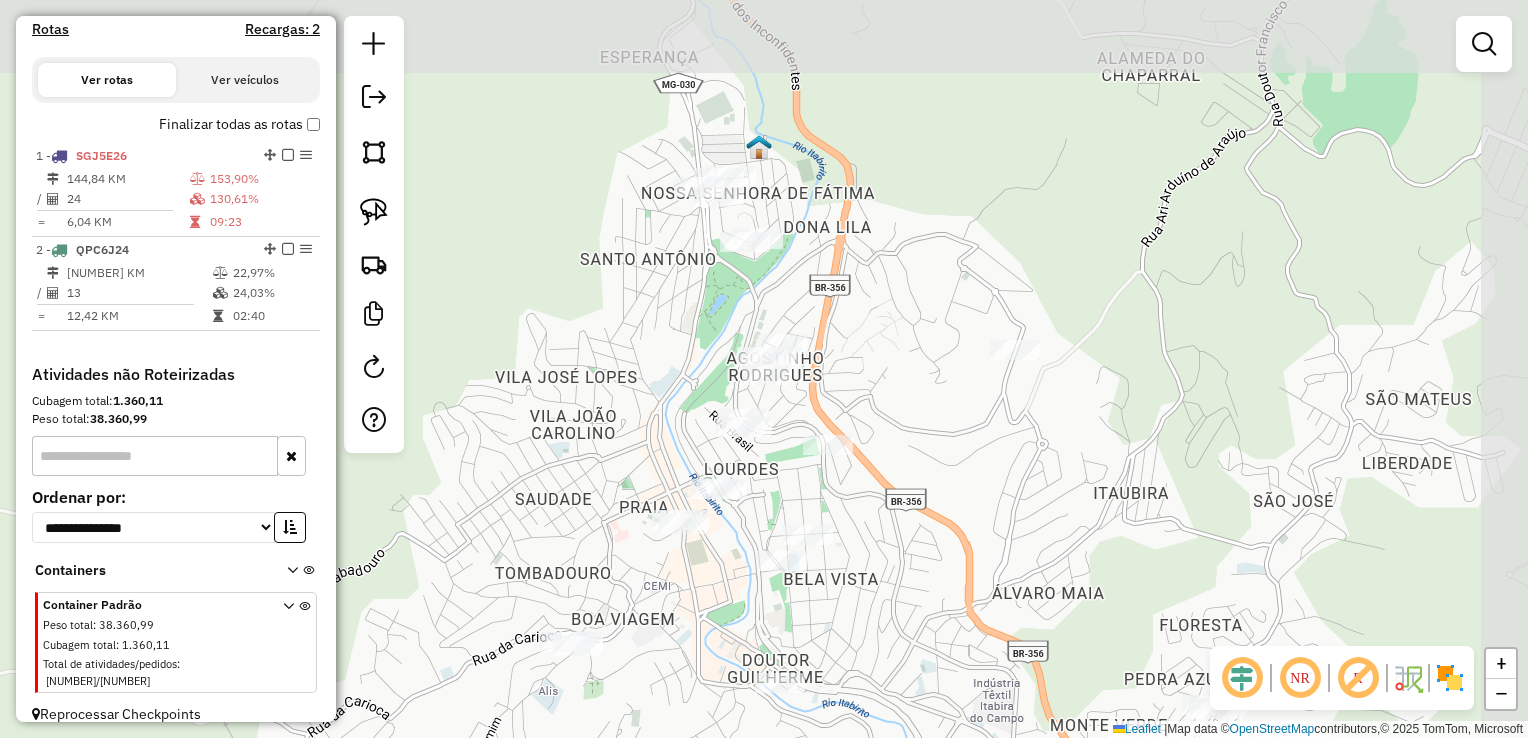 drag, startPoint x: 797, startPoint y: 387, endPoint x: 708, endPoint y: 563, distance: 197.22322 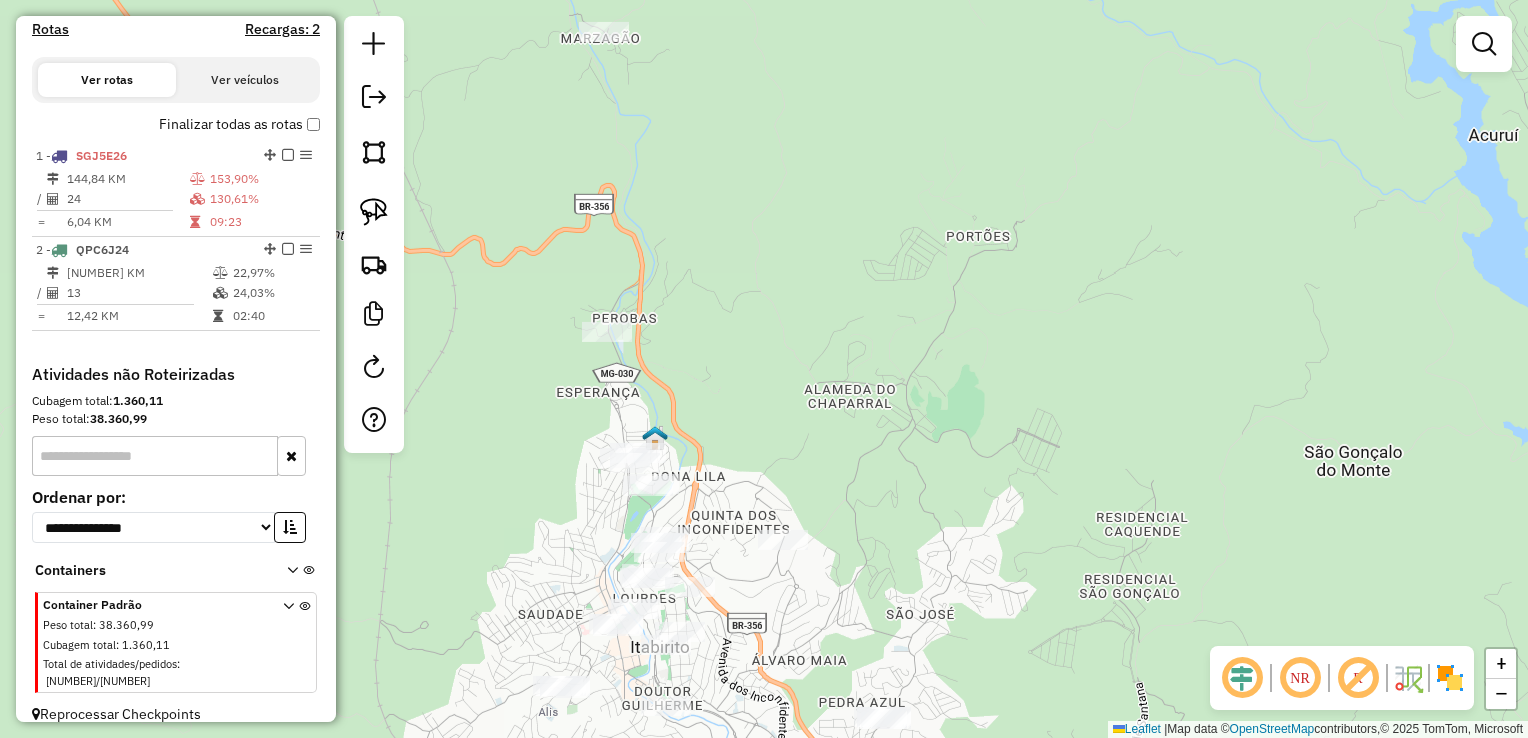 drag, startPoint x: 837, startPoint y: 546, endPoint x: 770, endPoint y: 615, distance: 96.17692 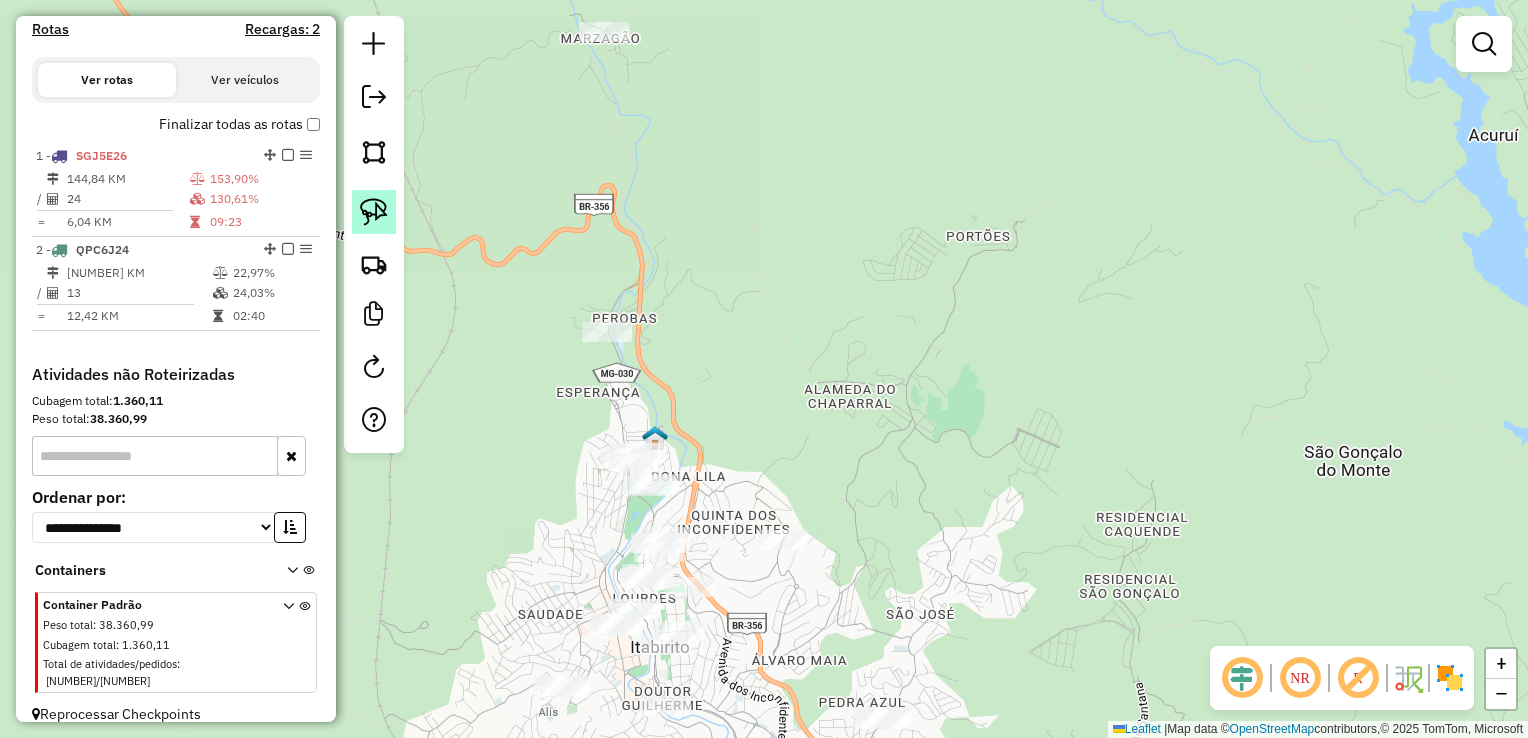 click 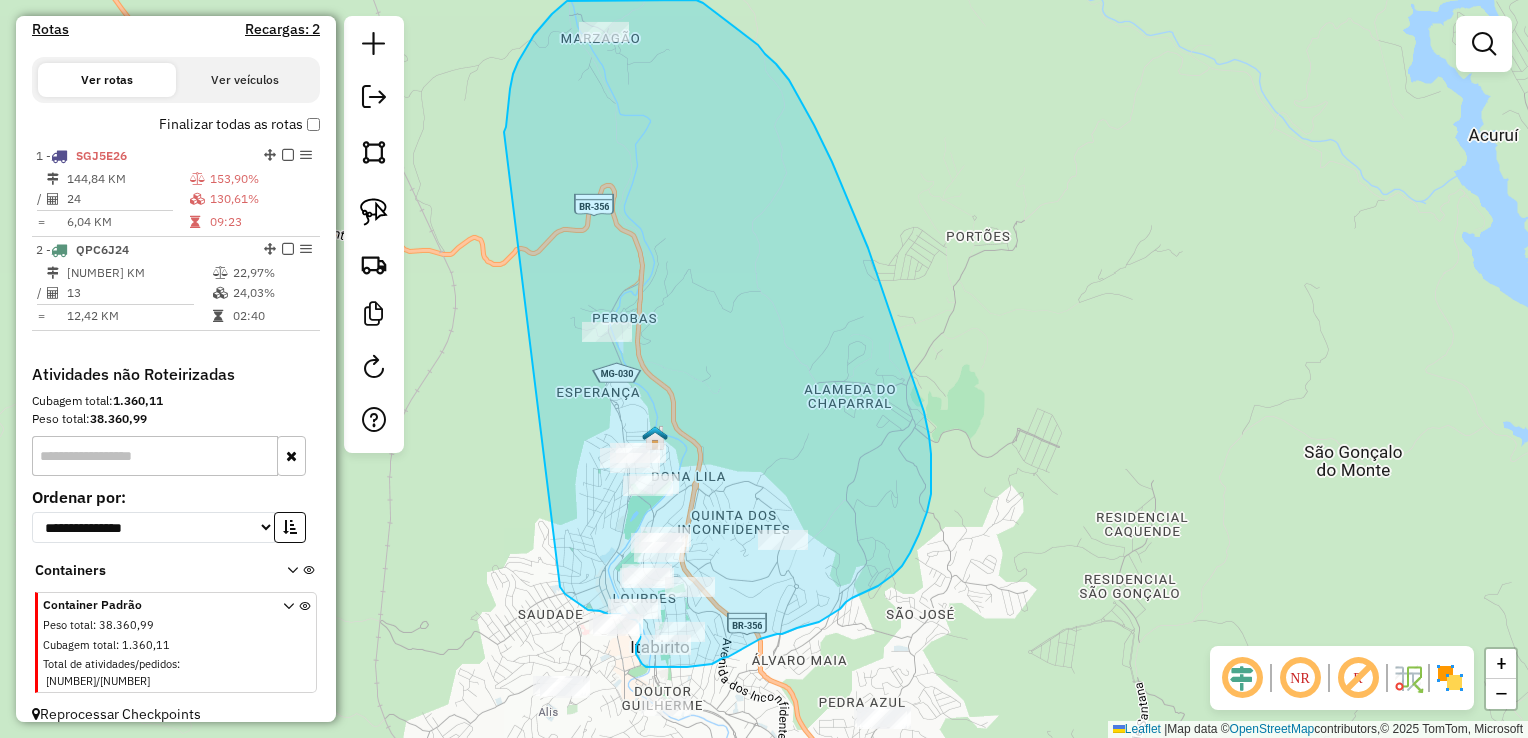 drag, startPoint x: 505, startPoint y: 131, endPoint x: 560, endPoint y: 587, distance: 459.3049 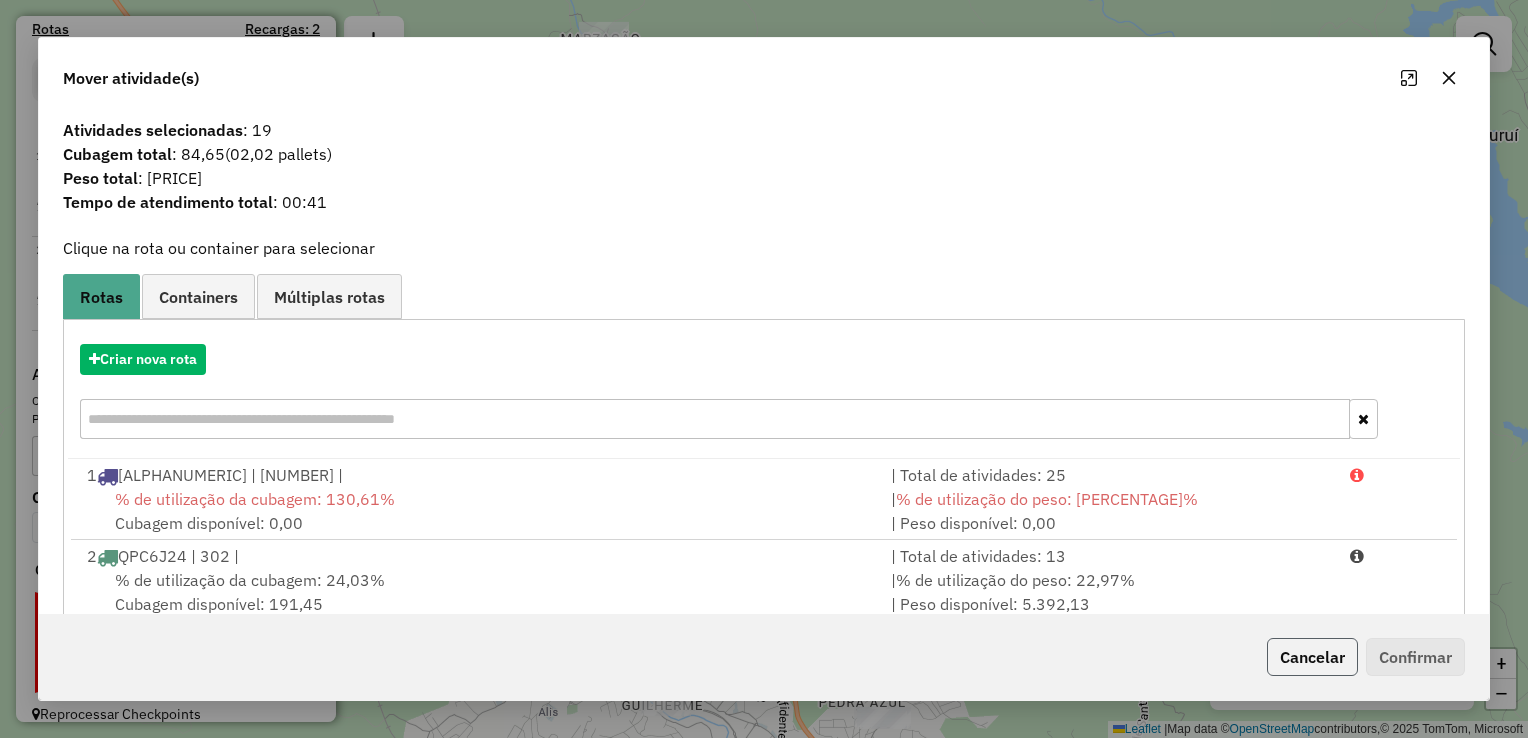 click on "Cancelar" 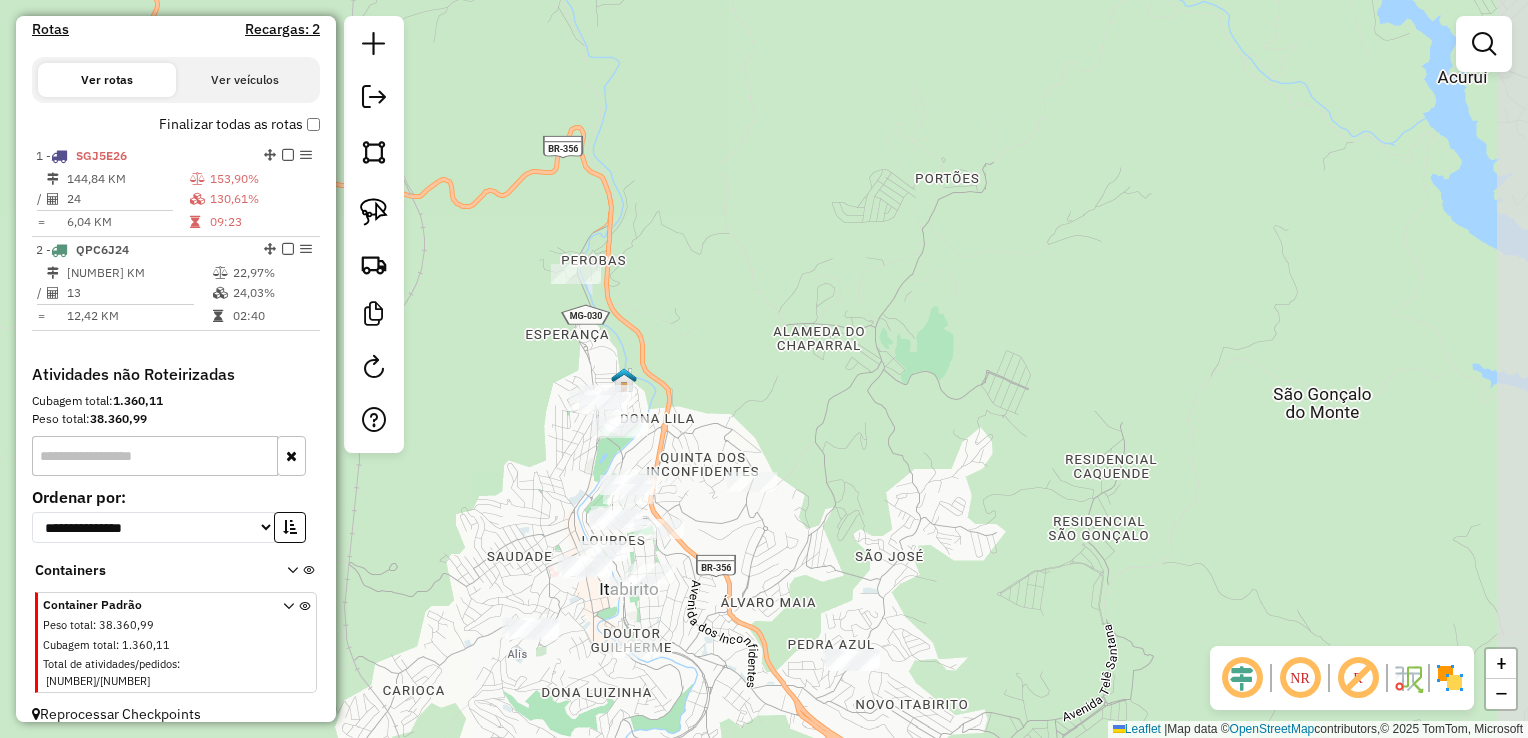 drag, startPoint x: 1043, startPoint y: 632, endPoint x: 868, endPoint y: 334, distance: 345.58502 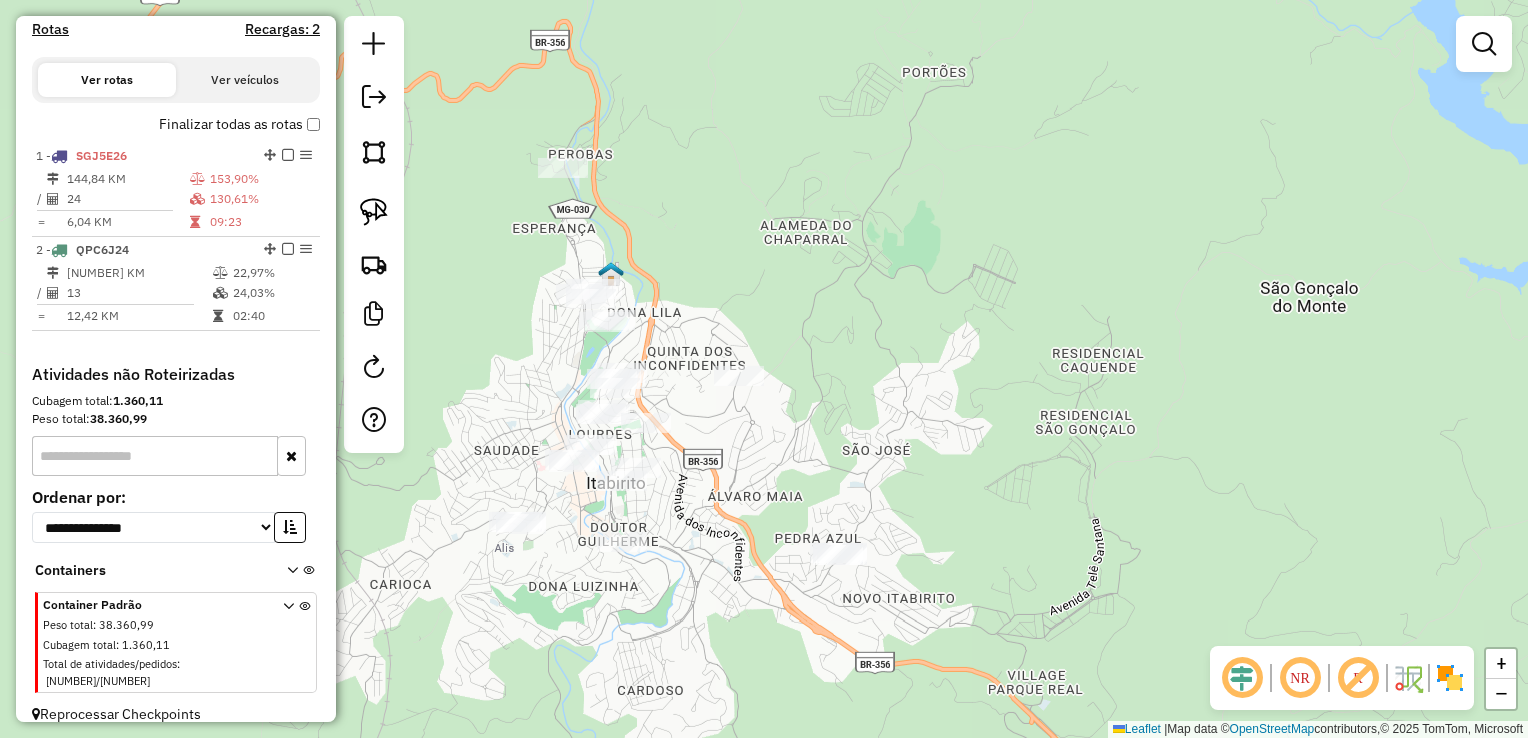 drag, startPoint x: 742, startPoint y: 353, endPoint x: 874, endPoint y: 490, distance: 190.24458 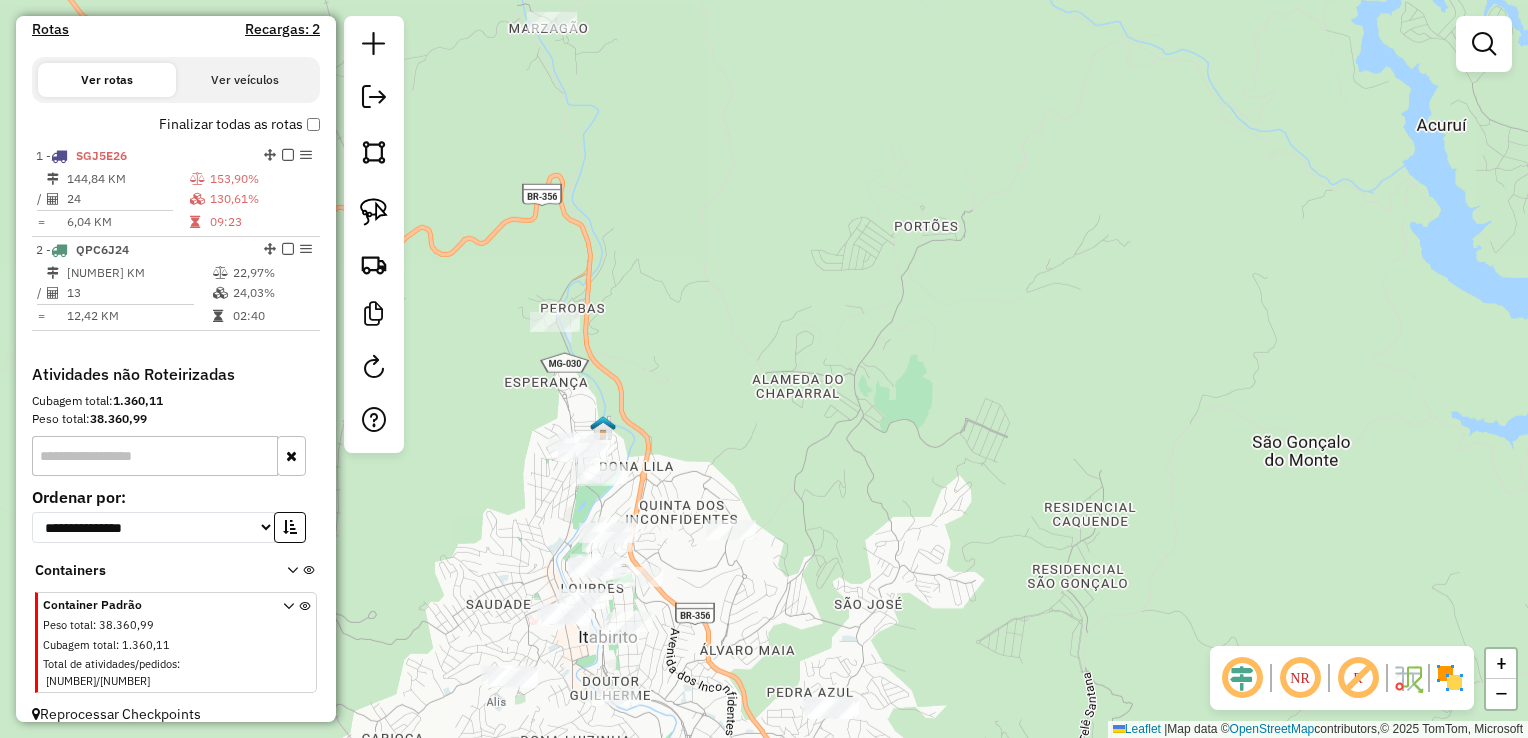 drag, startPoint x: 875, startPoint y: 430, endPoint x: 865, endPoint y: 574, distance: 144.3468 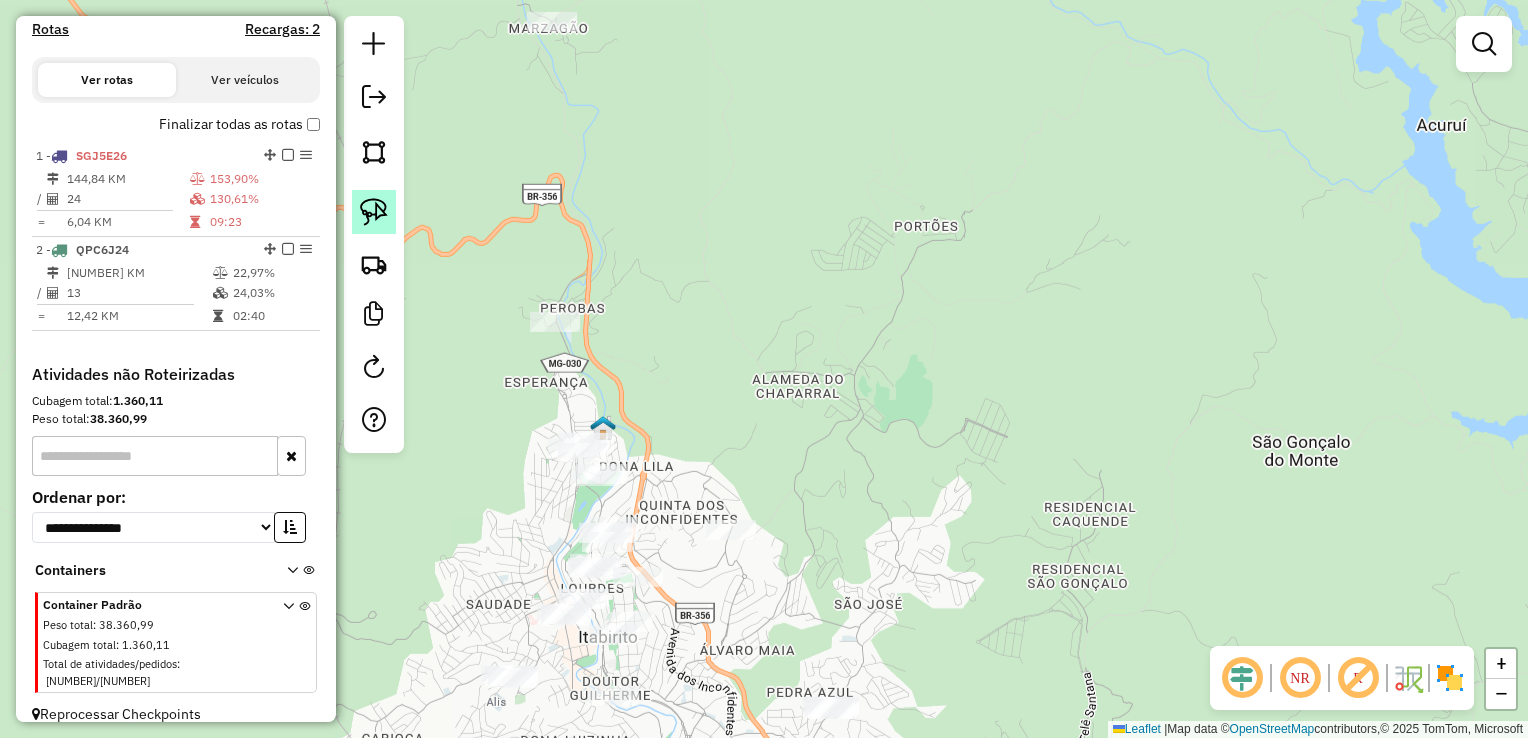 click 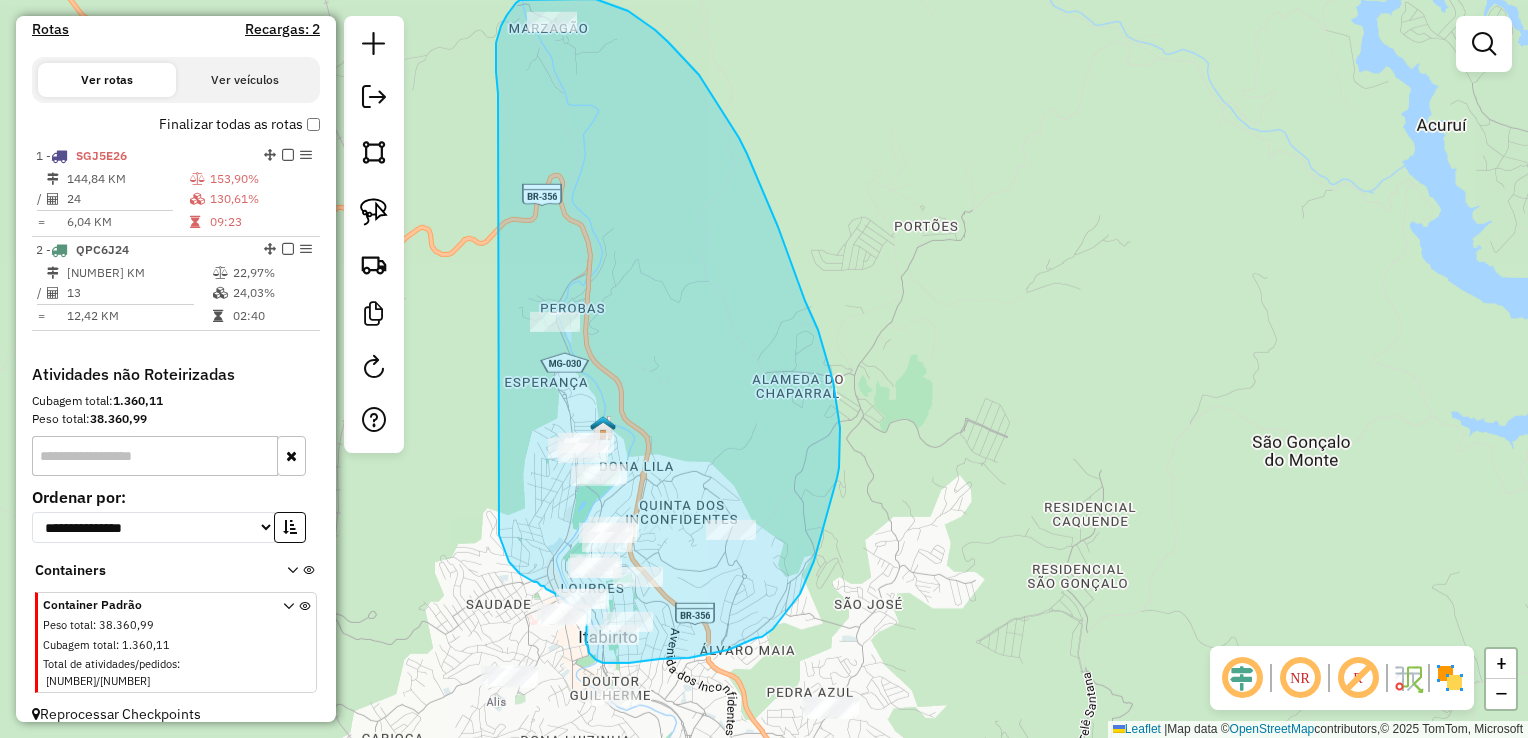 drag, startPoint x: 497, startPoint y: 78, endPoint x: 499, endPoint y: 535, distance: 457.00436 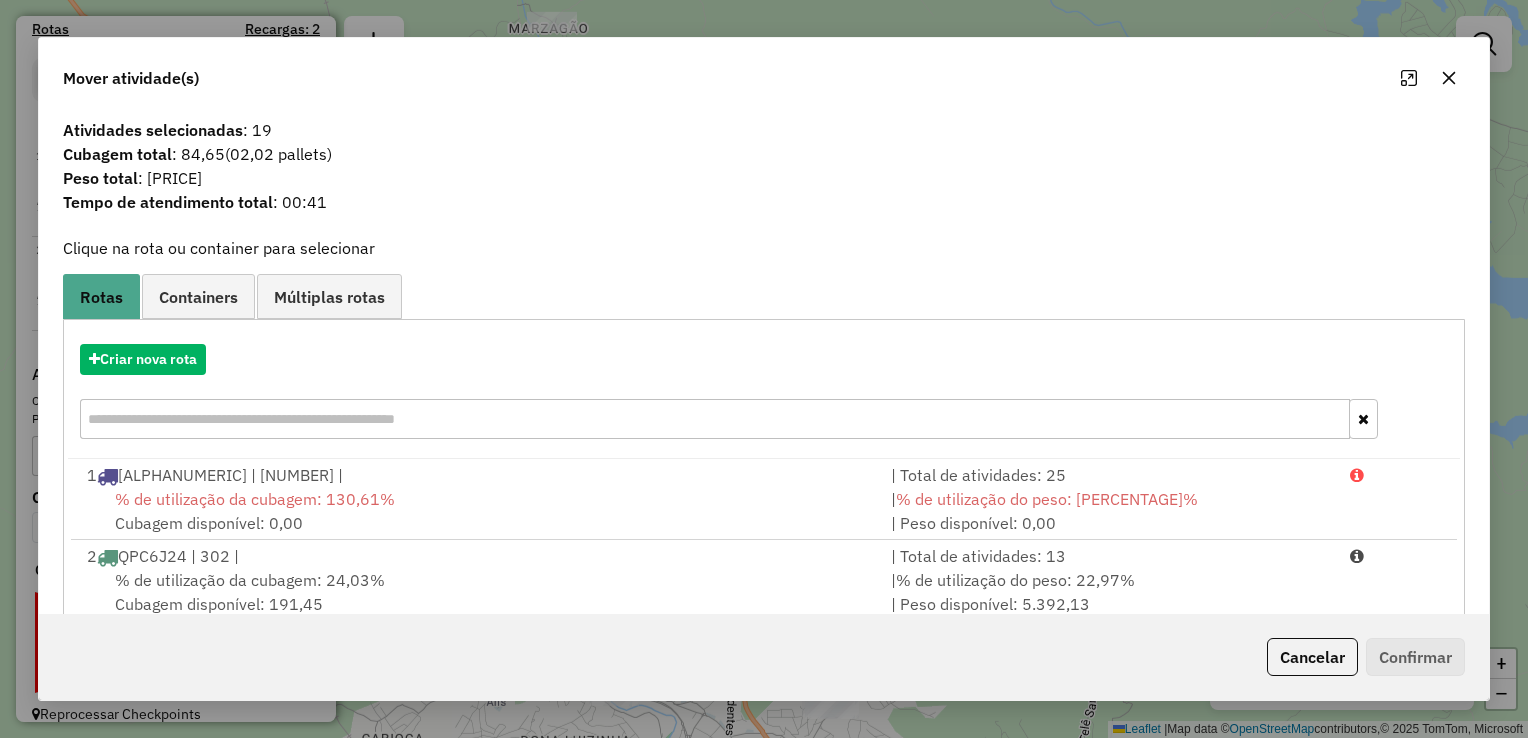 click on "Cancelar" 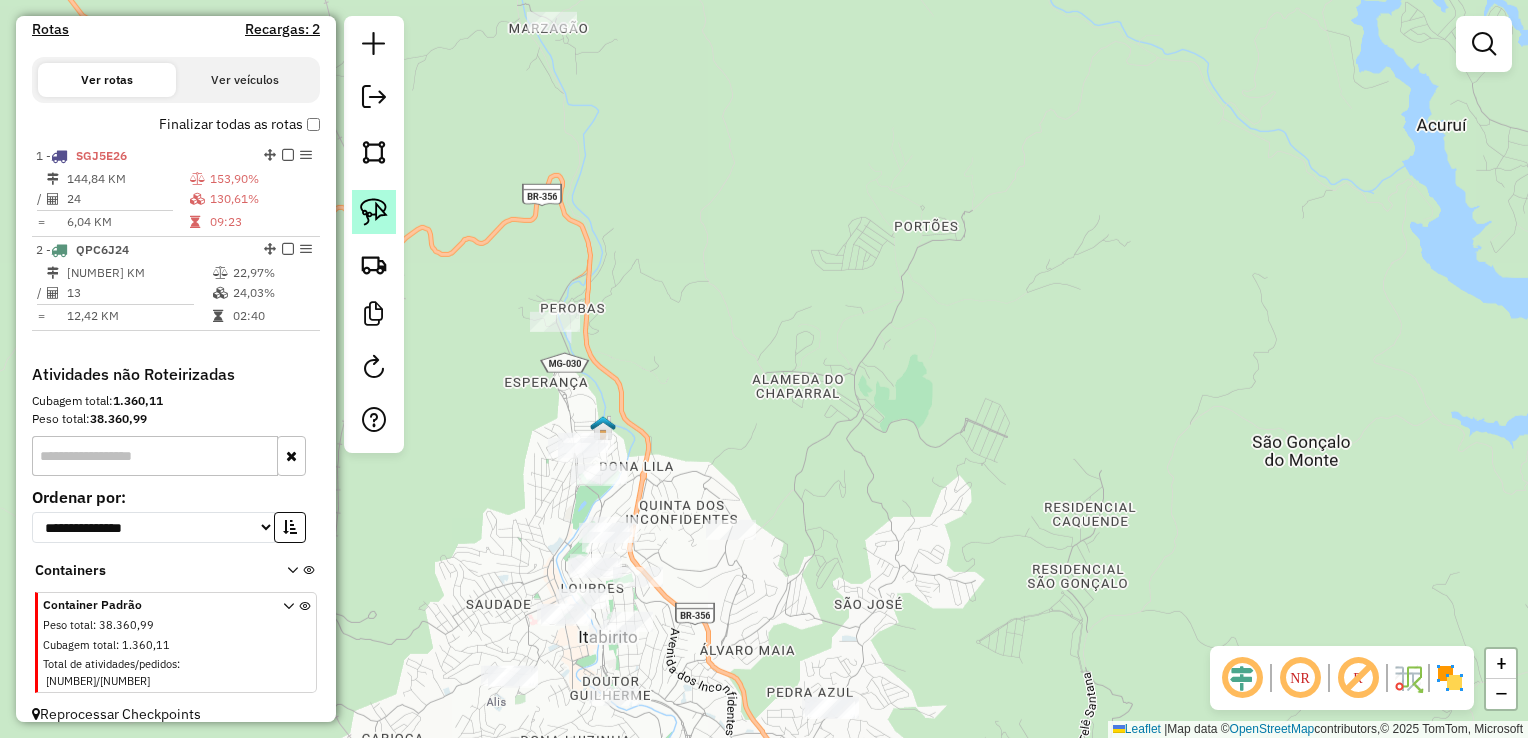 click 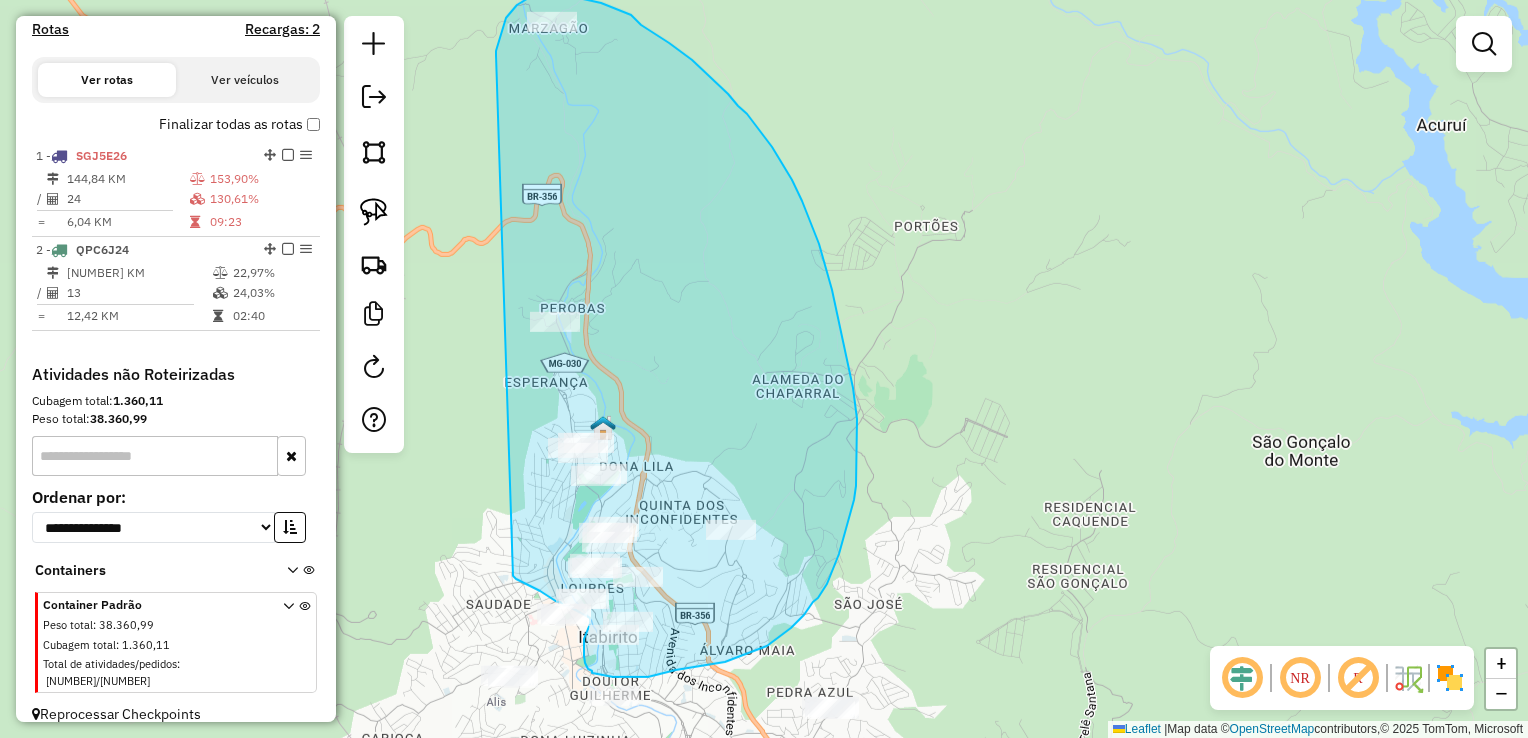drag, startPoint x: 496, startPoint y: 55, endPoint x: 513, endPoint y: 576, distance: 521.2773 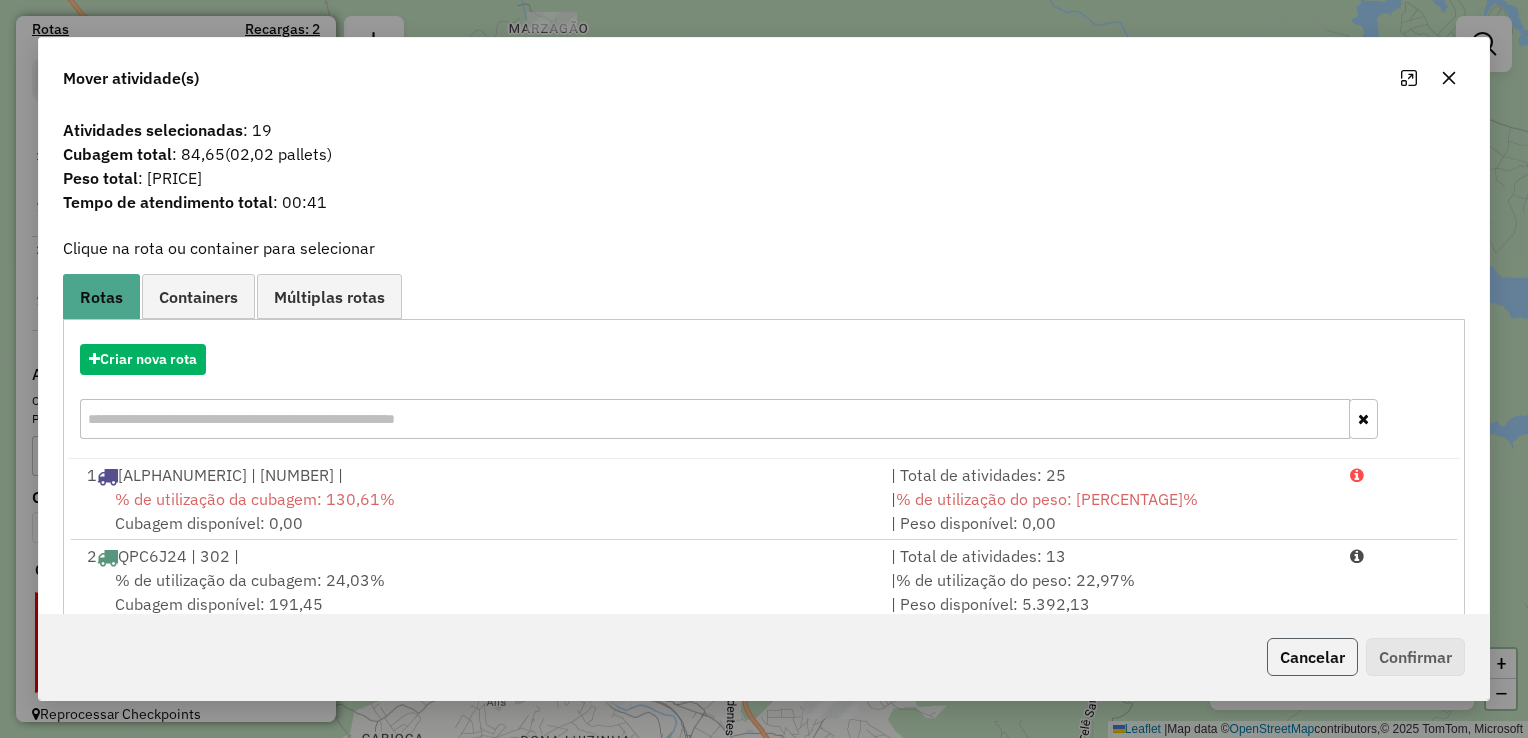 click on "Cancelar" 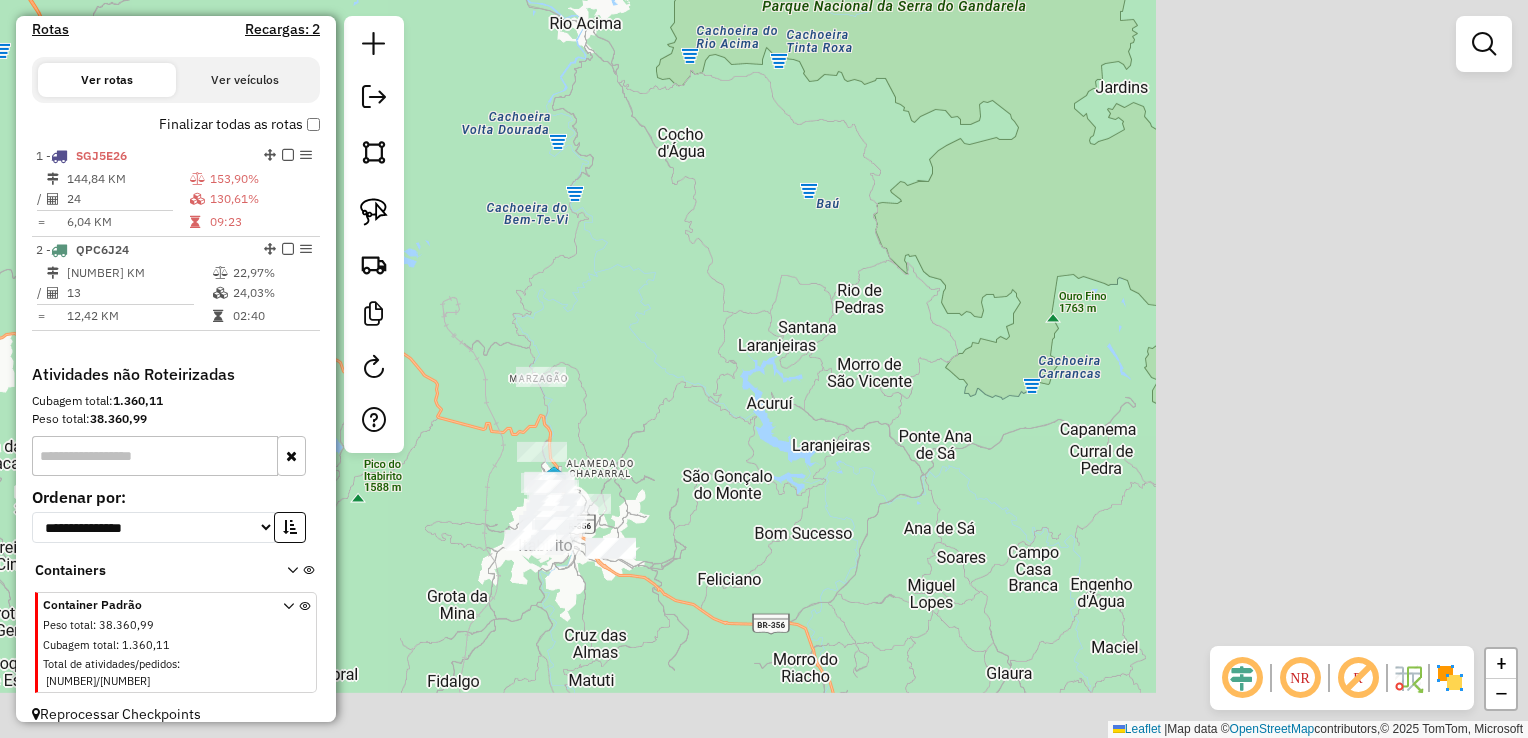 drag, startPoint x: 1240, startPoint y: 585, endPoint x: 499, endPoint y: 415, distance: 760.2506 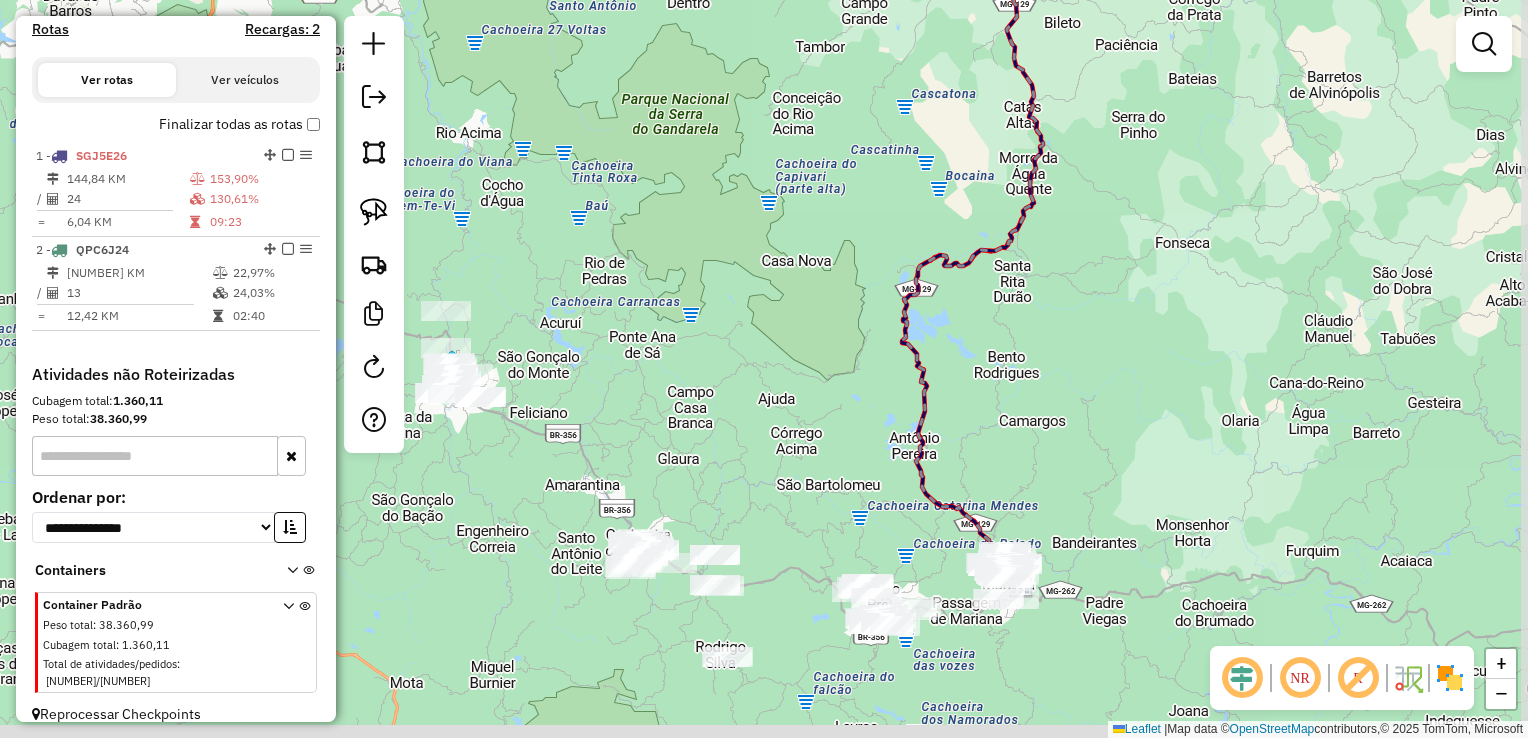 drag, startPoint x: 827, startPoint y: 580, endPoint x: 795, endPoint y: 456, distance: 128.06248 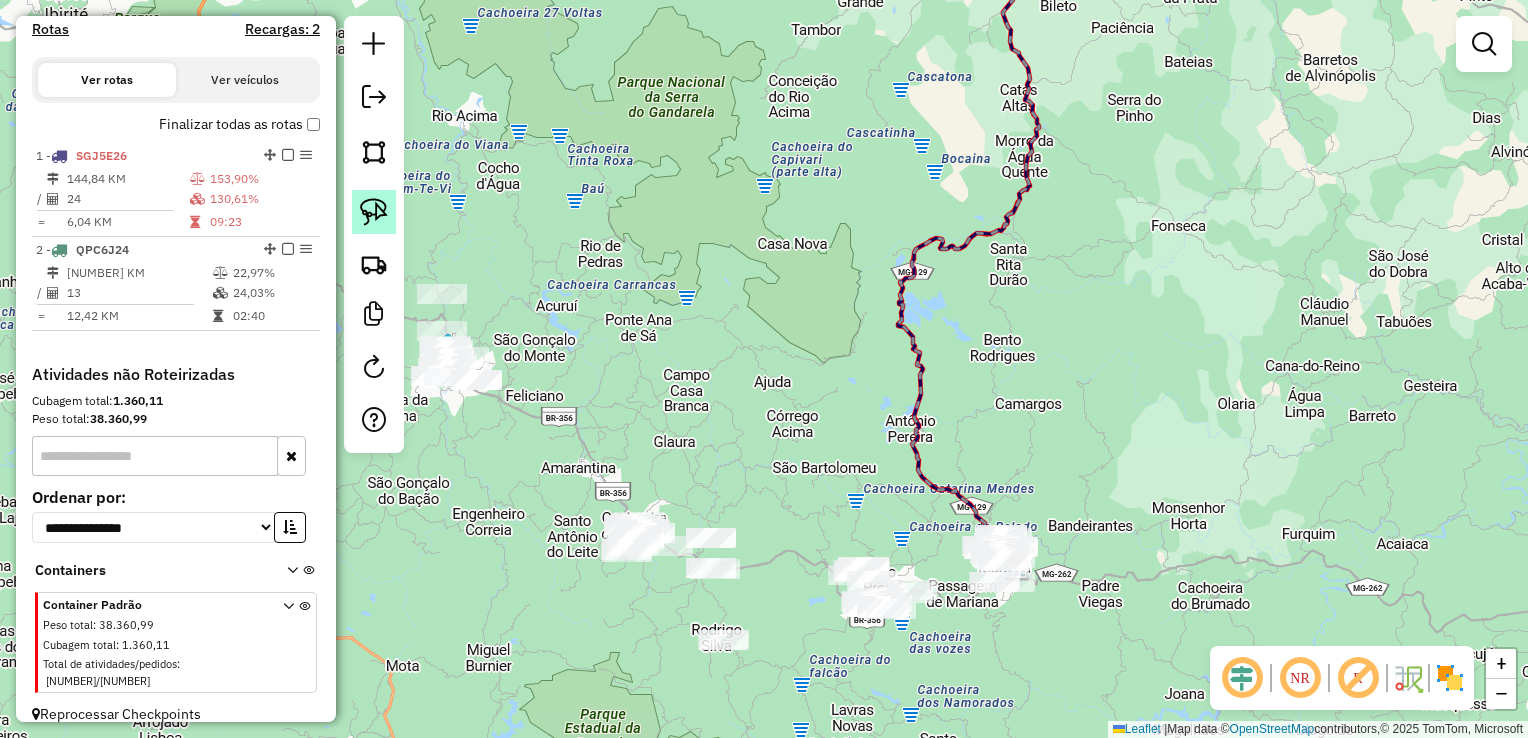 click 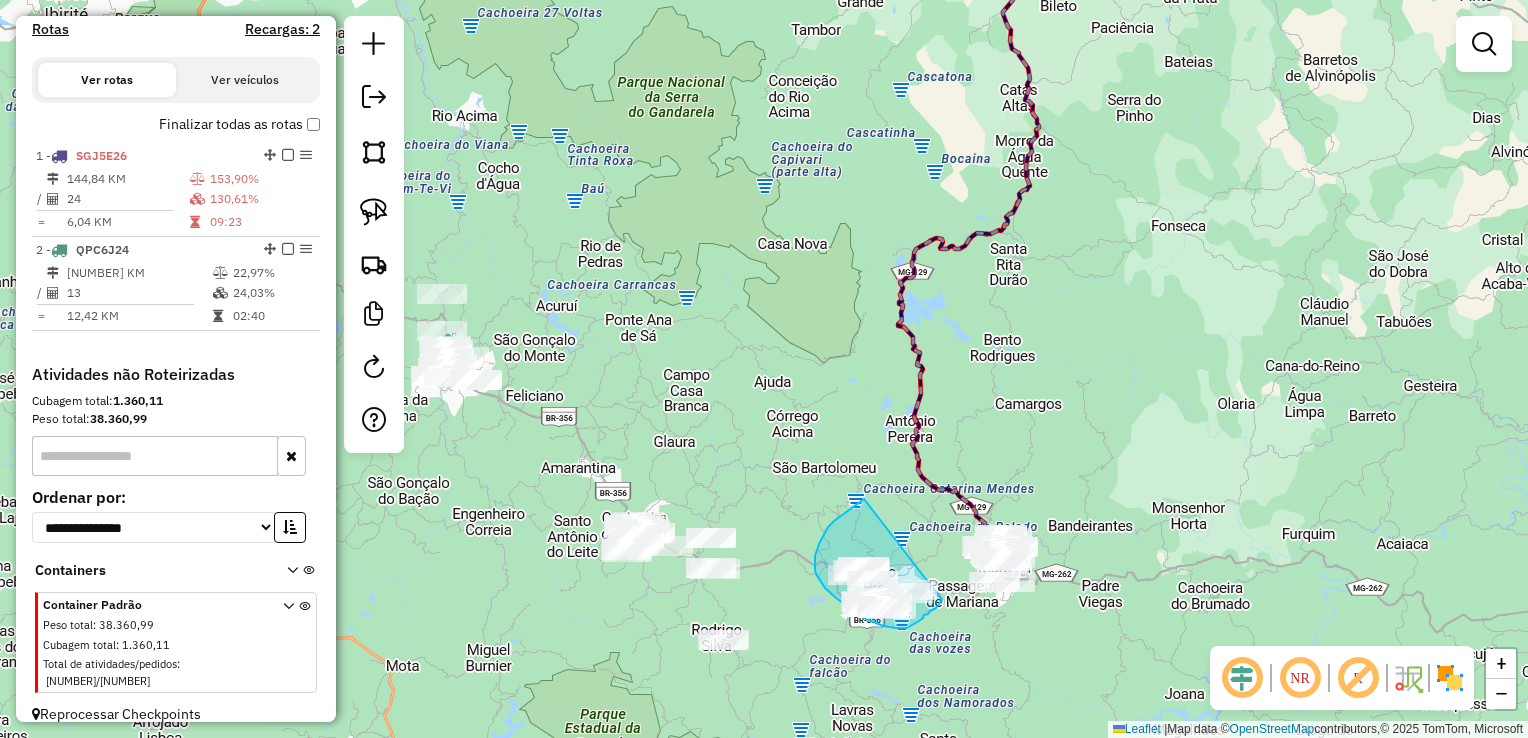 drag, startPoint x: 864, startPoint y: 499, endPoint x: 942, endPoint y: 600, distance: 127.61269 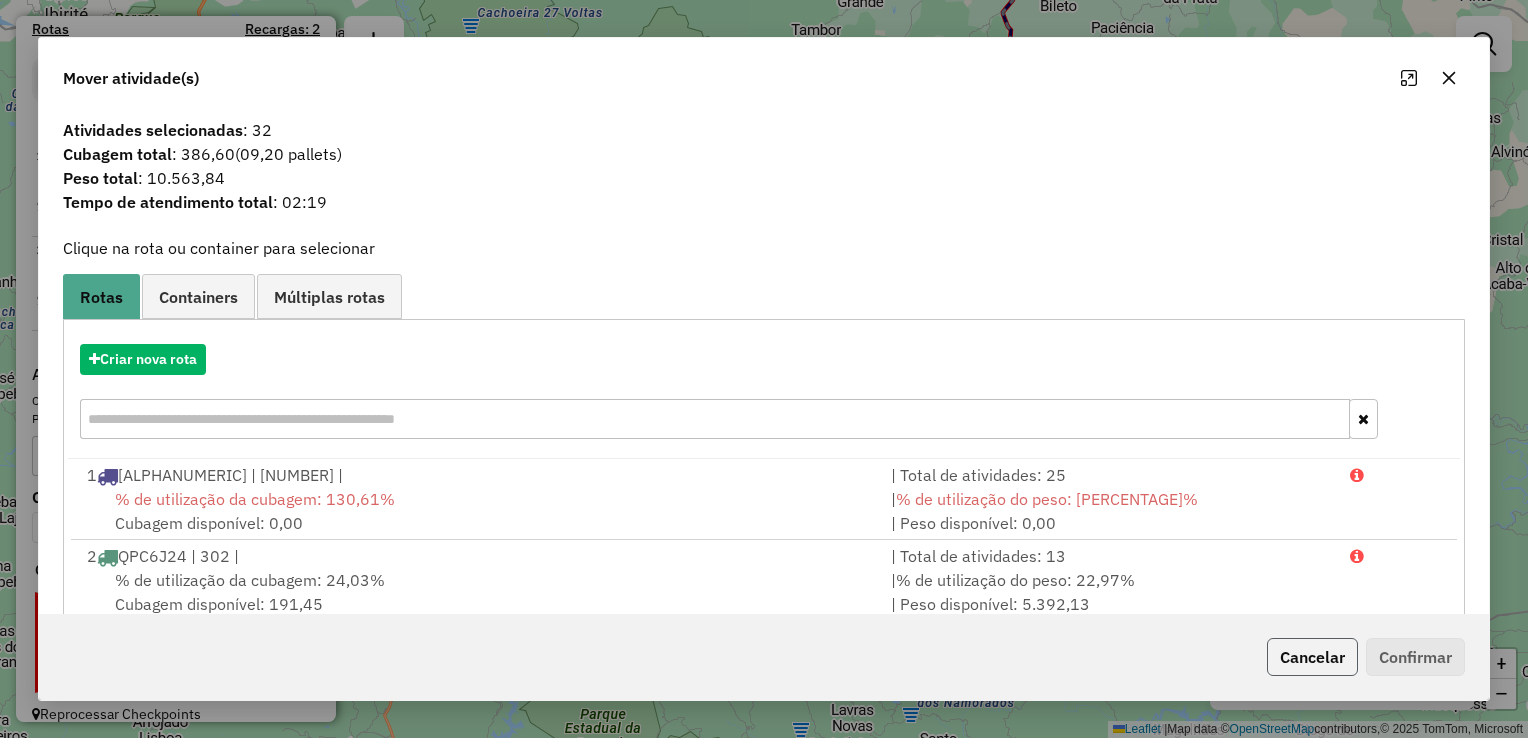 click on "Cancelar" 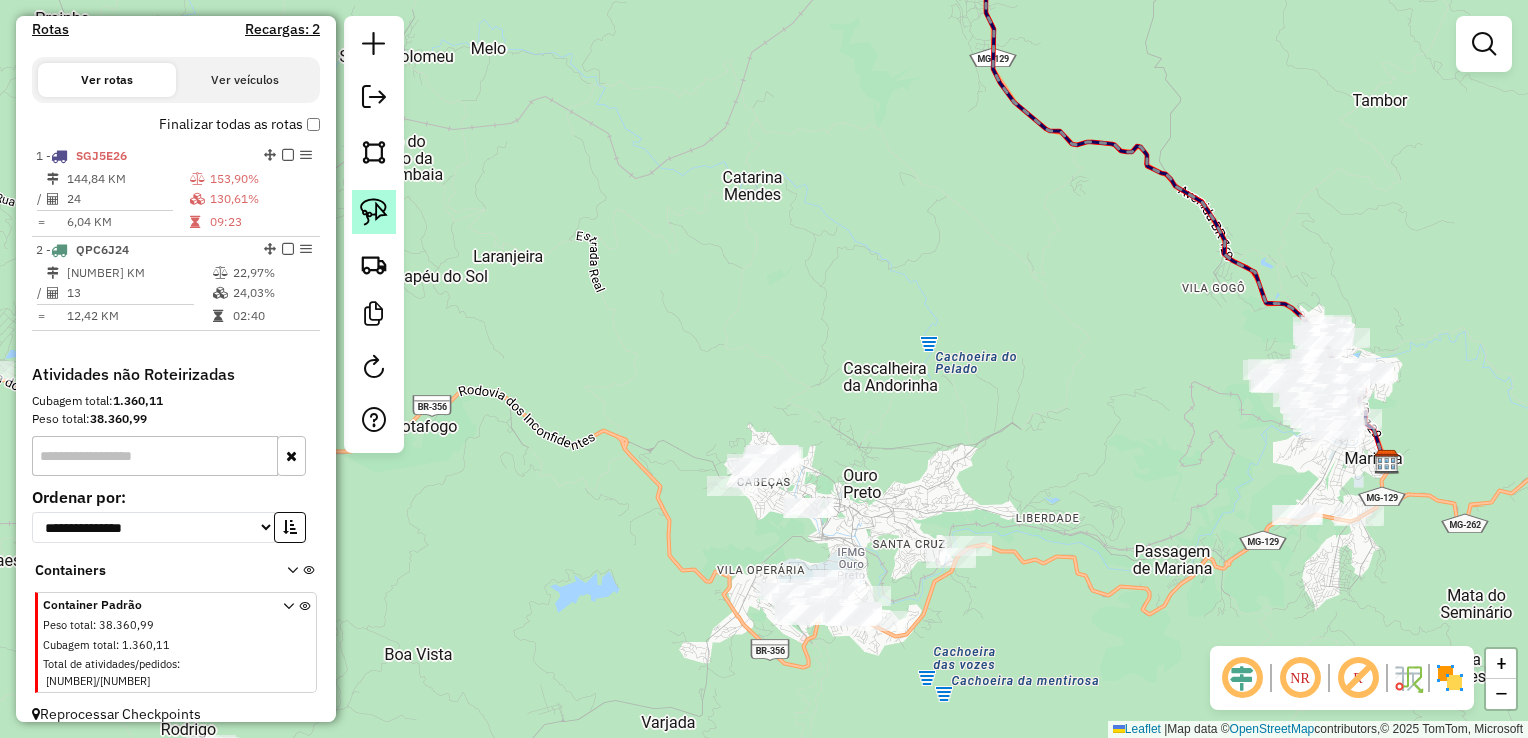 click 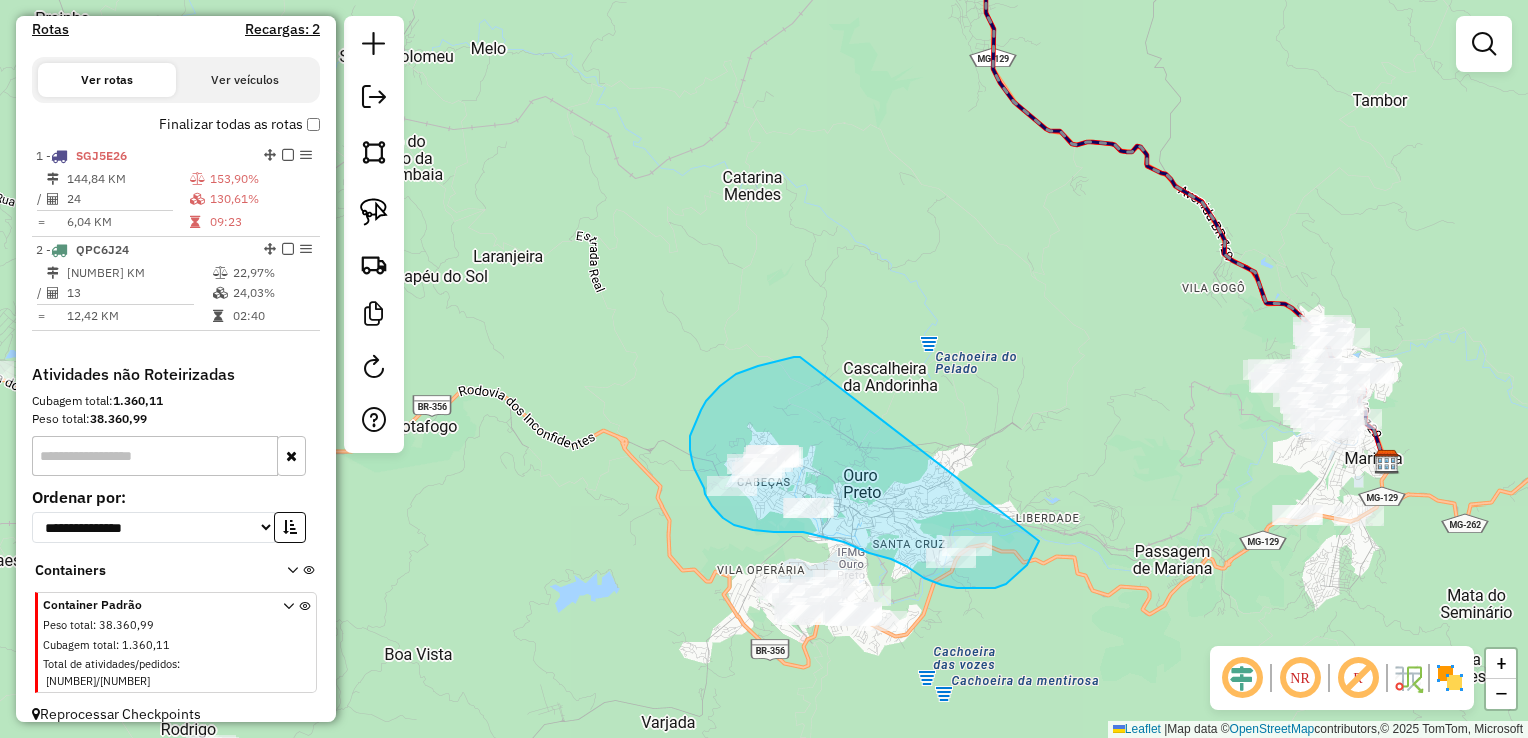 drag, startPoint x: 794, startPoint y: 357, endPoint x: 1046, endPoint y: 522, distance: 301.21255 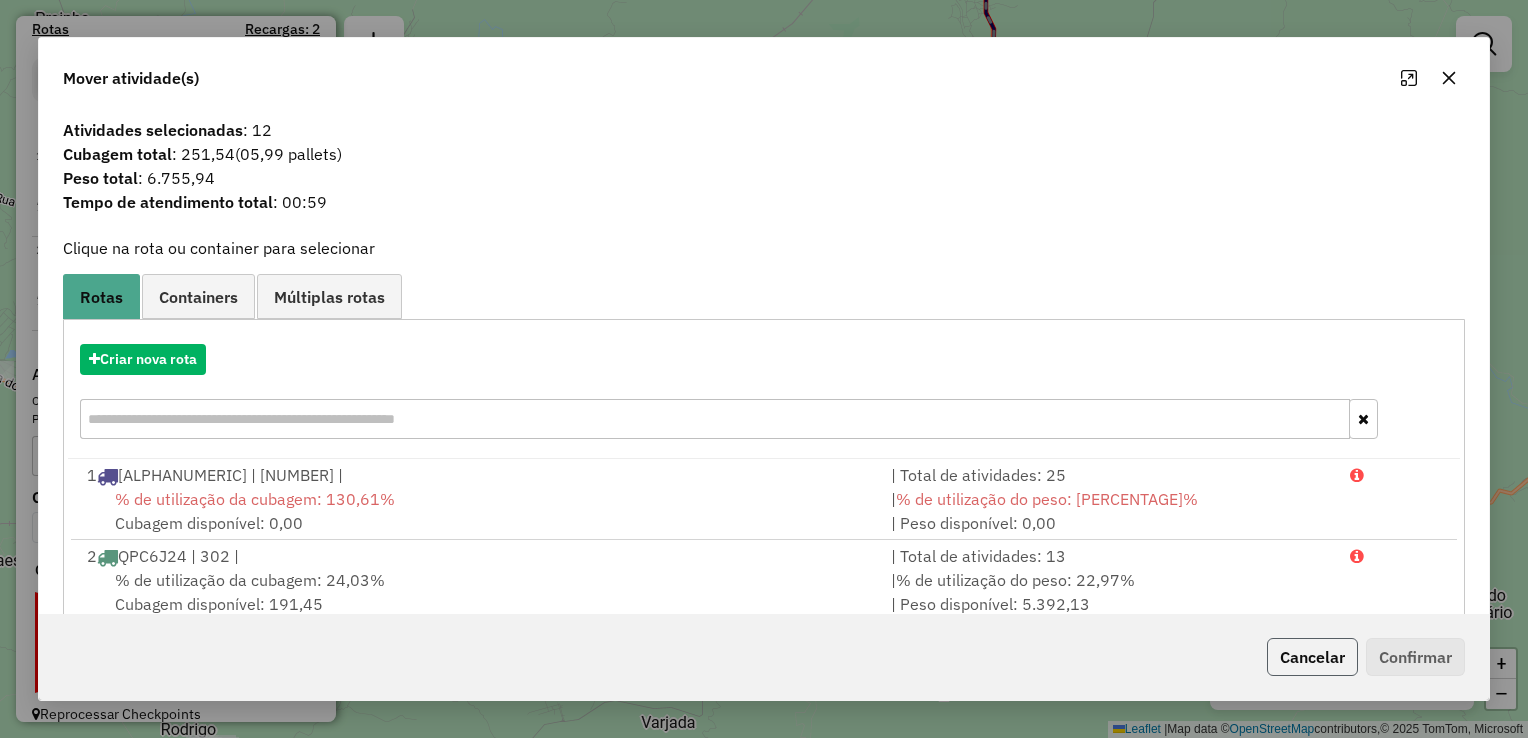 click on "Cancelar" 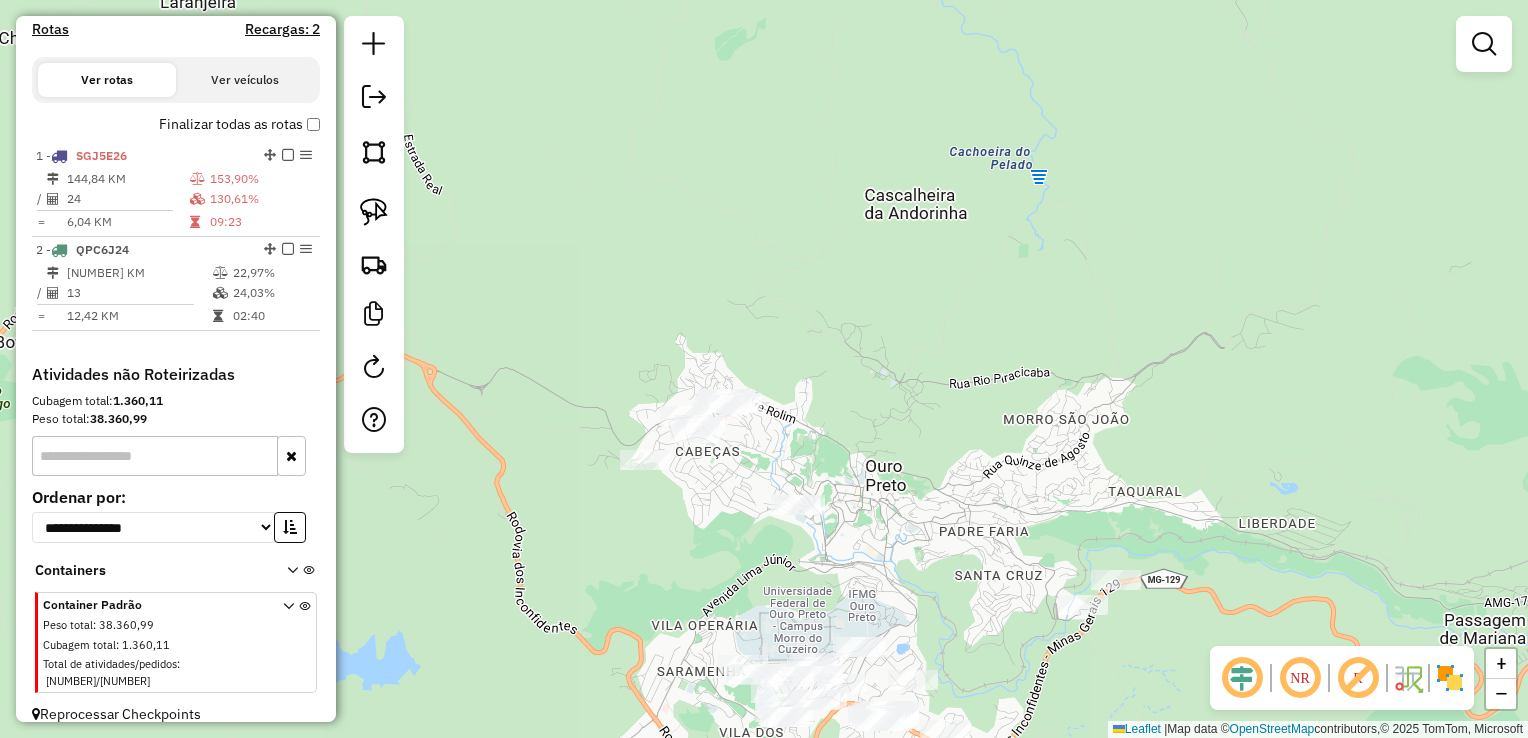 click 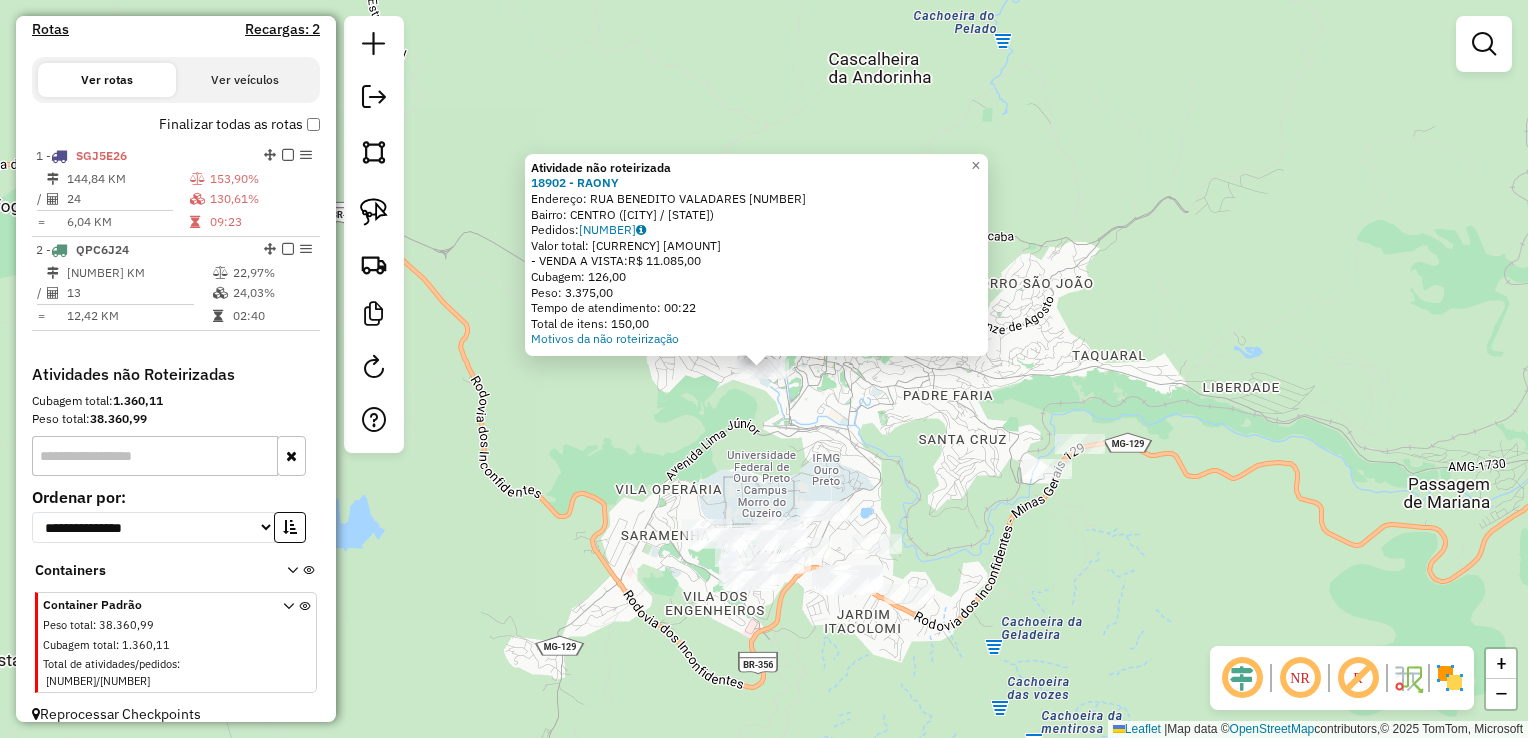 click on "Atividade não roteirizada 18902 - RAONY  Endereço:  RUA BENEDITO VALADARES 345   Bairro: CENTRO (OURO PRETO / MG)   Pedidos:  11385344   Valor total: R$ 11.085,00   - VENDA A VISTA:  R$ 11.085,00   Cubagem: 126,00   Peso: 3.375,00   Tempo de atendimento: 00:22   Total de itens: 150,00  Motivos da não roteirização × Janela de atendimento Grade de atendimento Capacidade Transportadoras Veículos Cliente Pedidos  Rotas Selecione os dias de semana para filtrar as janelas de atendimento  Seg   Ter   Qua   Qui   Sex   Sáb   Dom  Informe o período da janela de atendimento: De: Até:  Filtrar exatamente a janela do cliente  Considerar janela de atendimento padrão  Selecione os dias de semana para filtrar as grades de atendimento  Seg   Ter   Qua   Qui   Sex   Sáb   Dom   Considerar clientes sem dia de atendimento cadastrado  Clientes fora do dia de atendimento selecionado Filtrar as atividades entre os valores definidos abaixo:  Peso mínimo:   Peso máximo:   Cubagem mínima:   Cubagem máxima:   De:  De:" 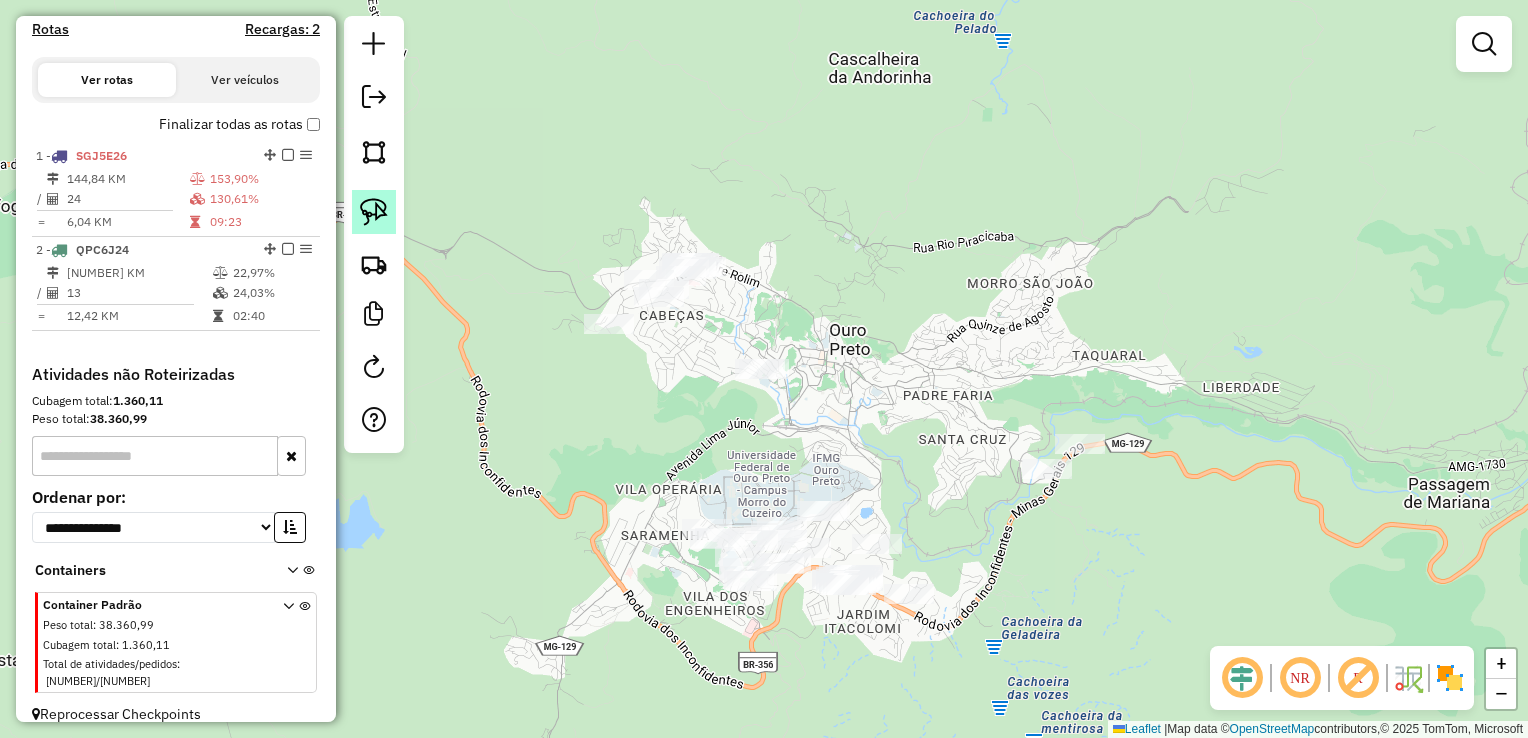 click 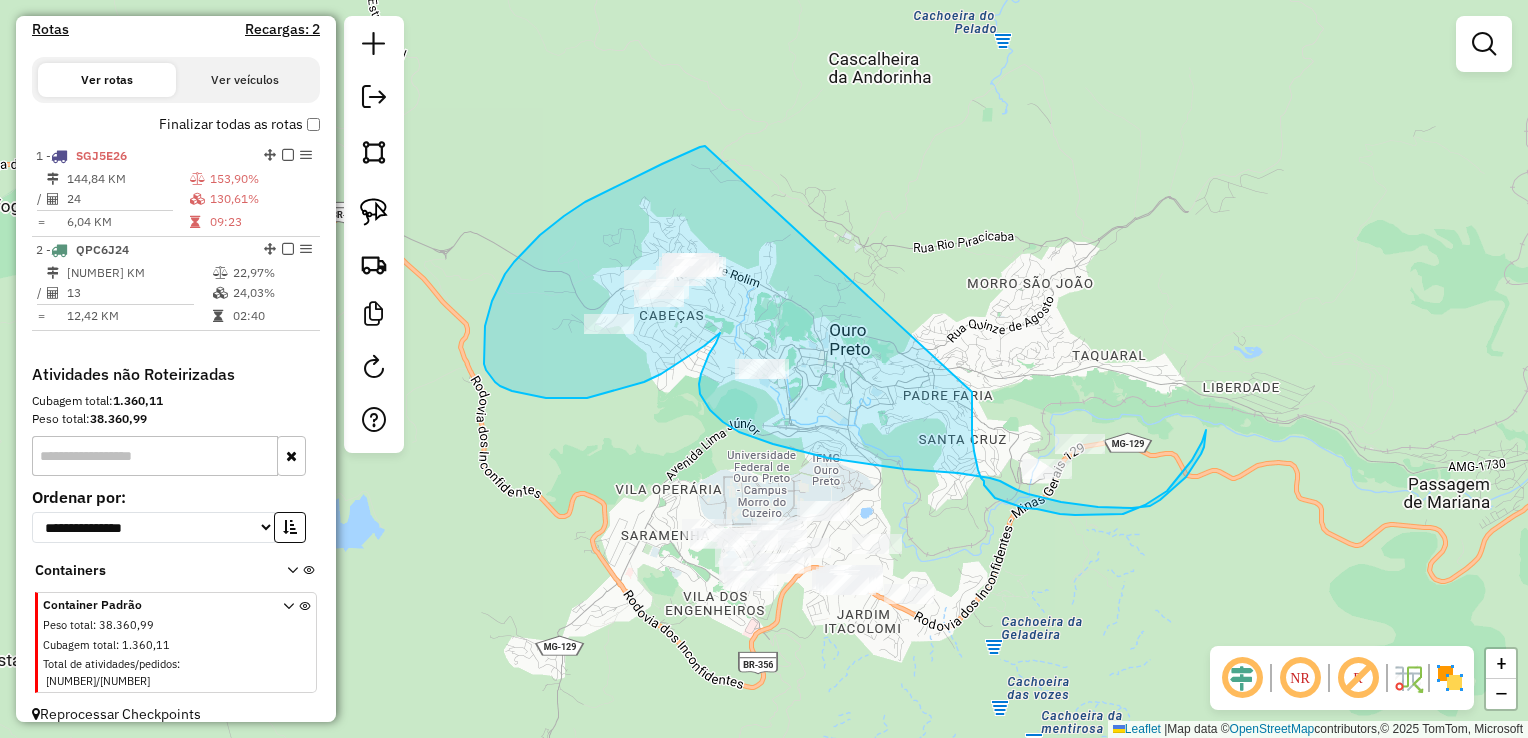 drag, startPoint x: 705, startPoint y: 146, endPoint x: 972, endPoint y: 392, distance: 363.0496 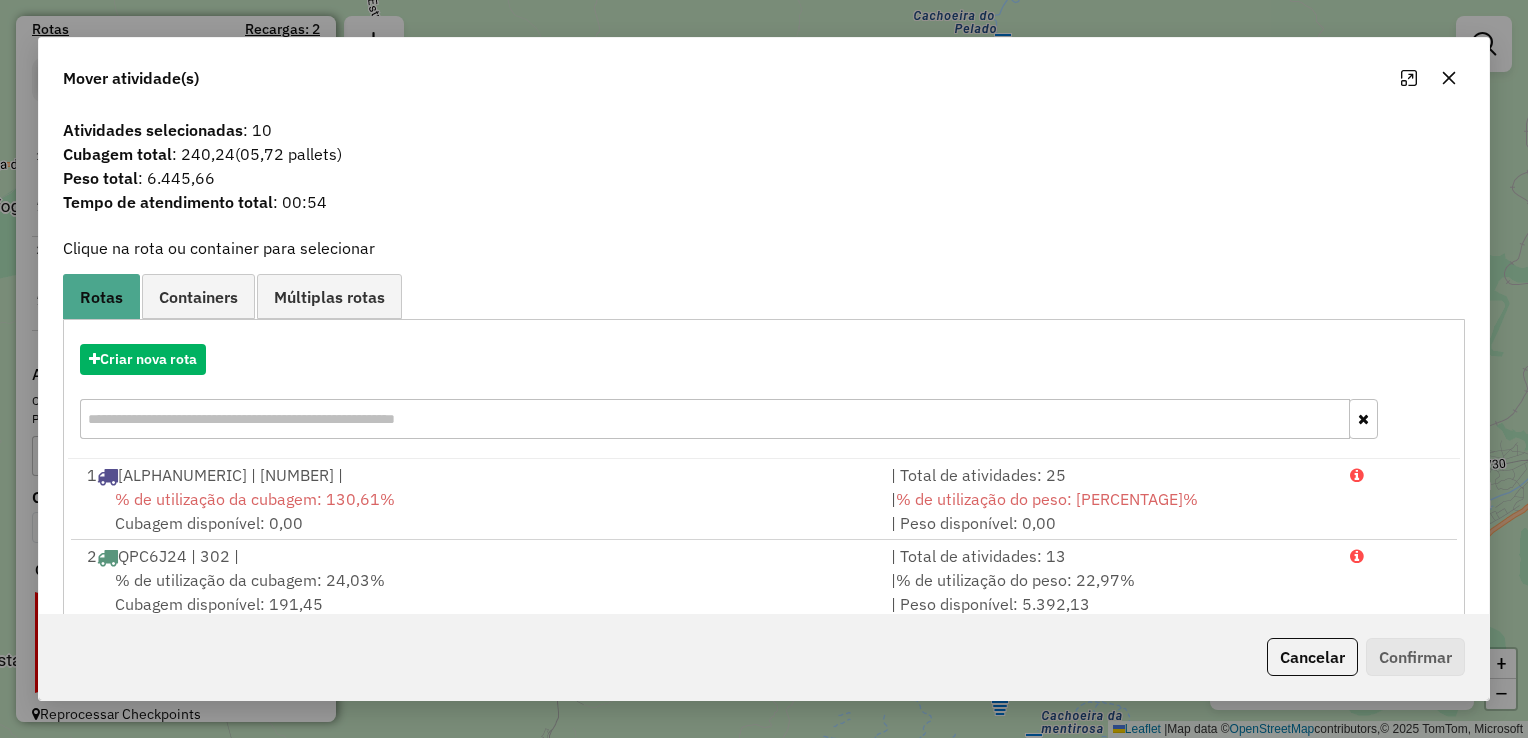 click on "Cancelar" 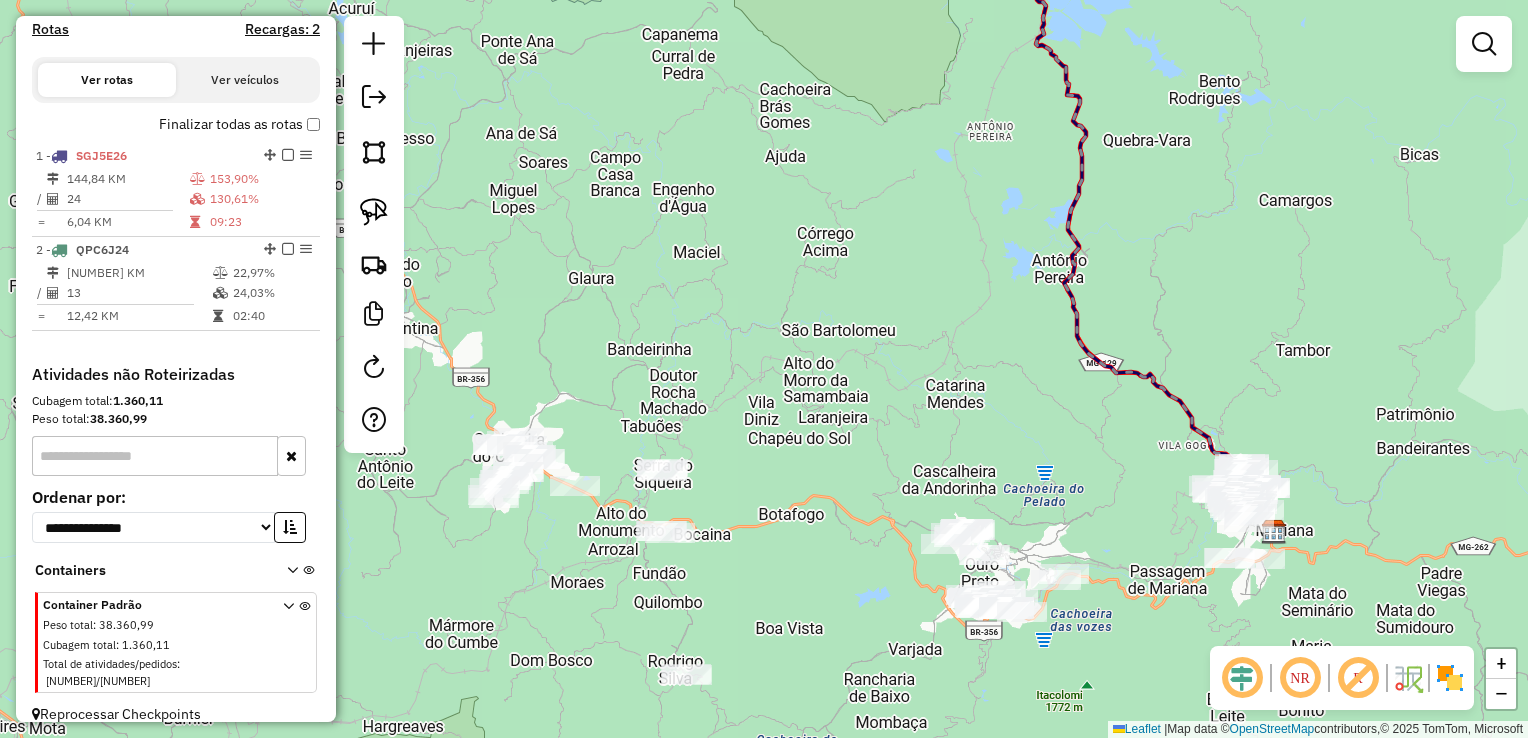 click on "Janela de atendimento Grade de atendimento Capacidade Transportadoras Veículos Cliente Pedidos  Rotas Selecione os dias de semana para filtrar as janelas de atendimento  Seg   Ter   Qua   Qui   Sex   Sáb   Dom  Informe o período da janela de atendimento: De: Até:  Filtrar exatamente a janela do cliente  Considerar janela de atendimento padrão  Selecione os dias de semana para filtrar as grades de atendimento  Seg   Ter   Qua   Qui   Sex   Sáb   Dom   Considerar clientes sem dia de atendimento cadastrado  Clientes fora do dia de atendimento selecionado Filtrar as atividades entre os valores definidos abaixo:  Peso mínimo:   Peso máximo:   Cubagem mínima:   Cubagem máxima:   De:   Até:  Filtrar as atividades entre o tempo de atendimento definido abaixo:  De:   Até:   Considerar capacidade total dos clientes não roteirizados Transportadora: Selecione um ou mais itens Tipo de veículo: Selecione um ou mais itens Veículo: Selecione um ou mais itens Motorista: Selecione um ou mais itens Nome: Rótulo:" 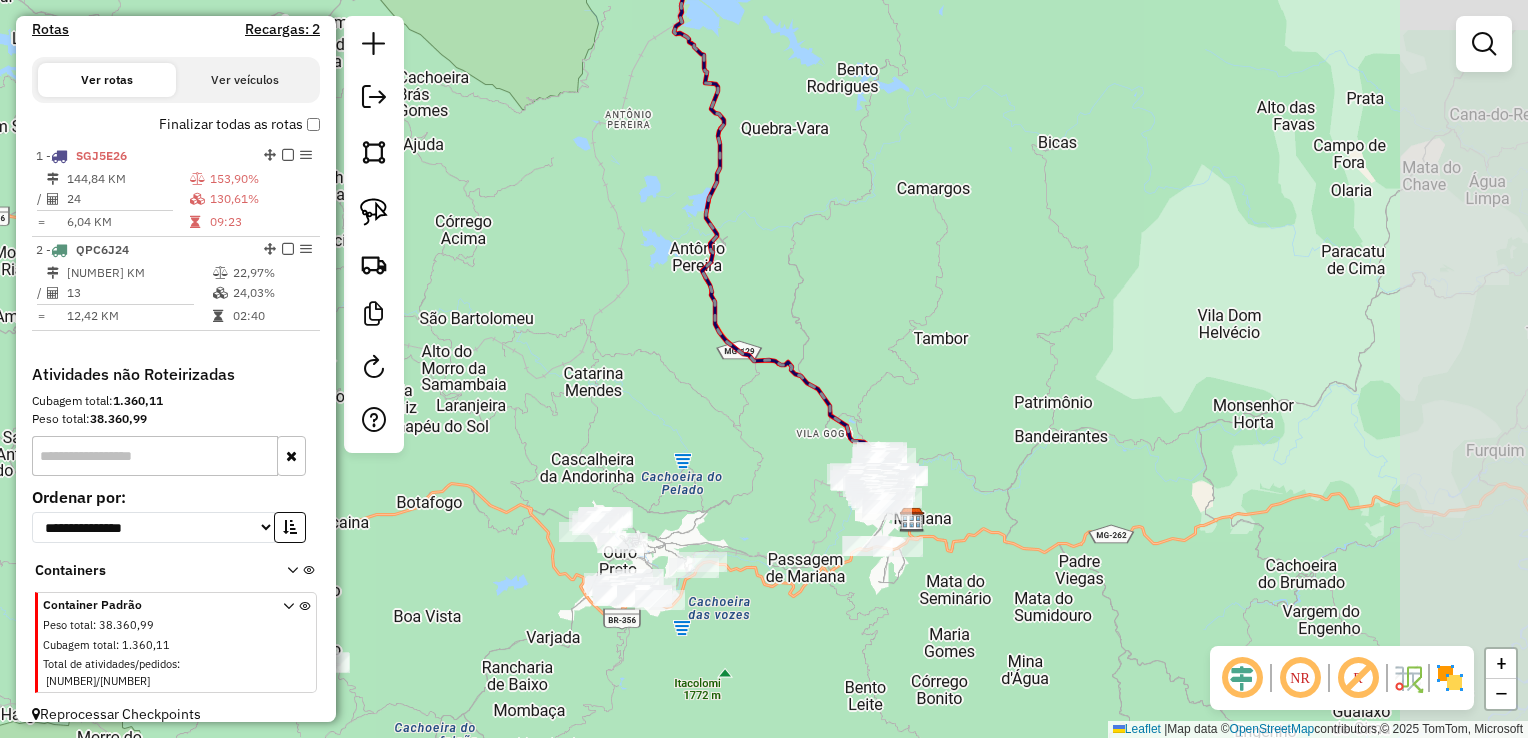 drag, startPoint x: 1115, startPoint y: 518, endPoint x: 705, endPoint y: 503, distance: 410.2743 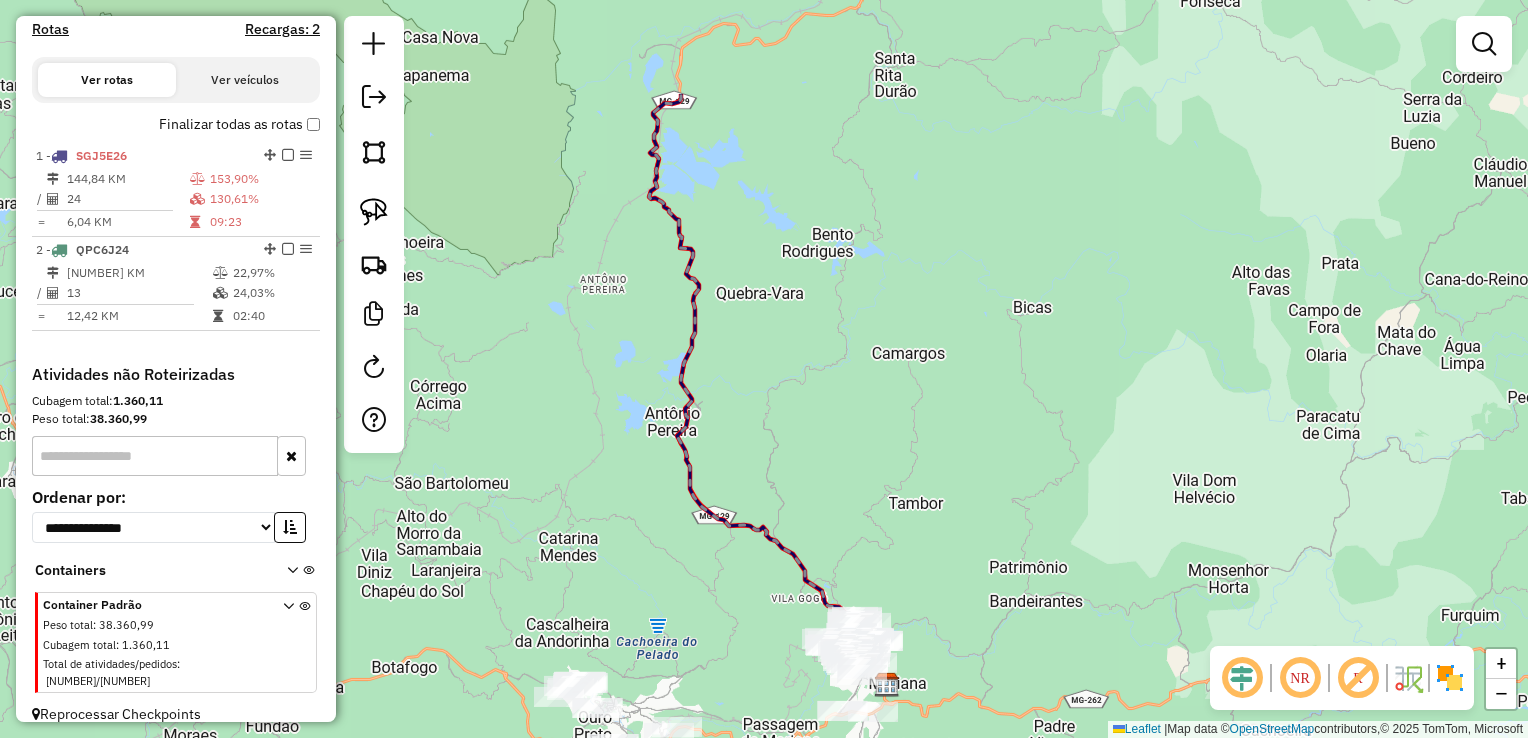 drag, startPoint x: 787, startPoint y: 244, endPoint x: 906, endPoint y: 708, distance: 479.0167 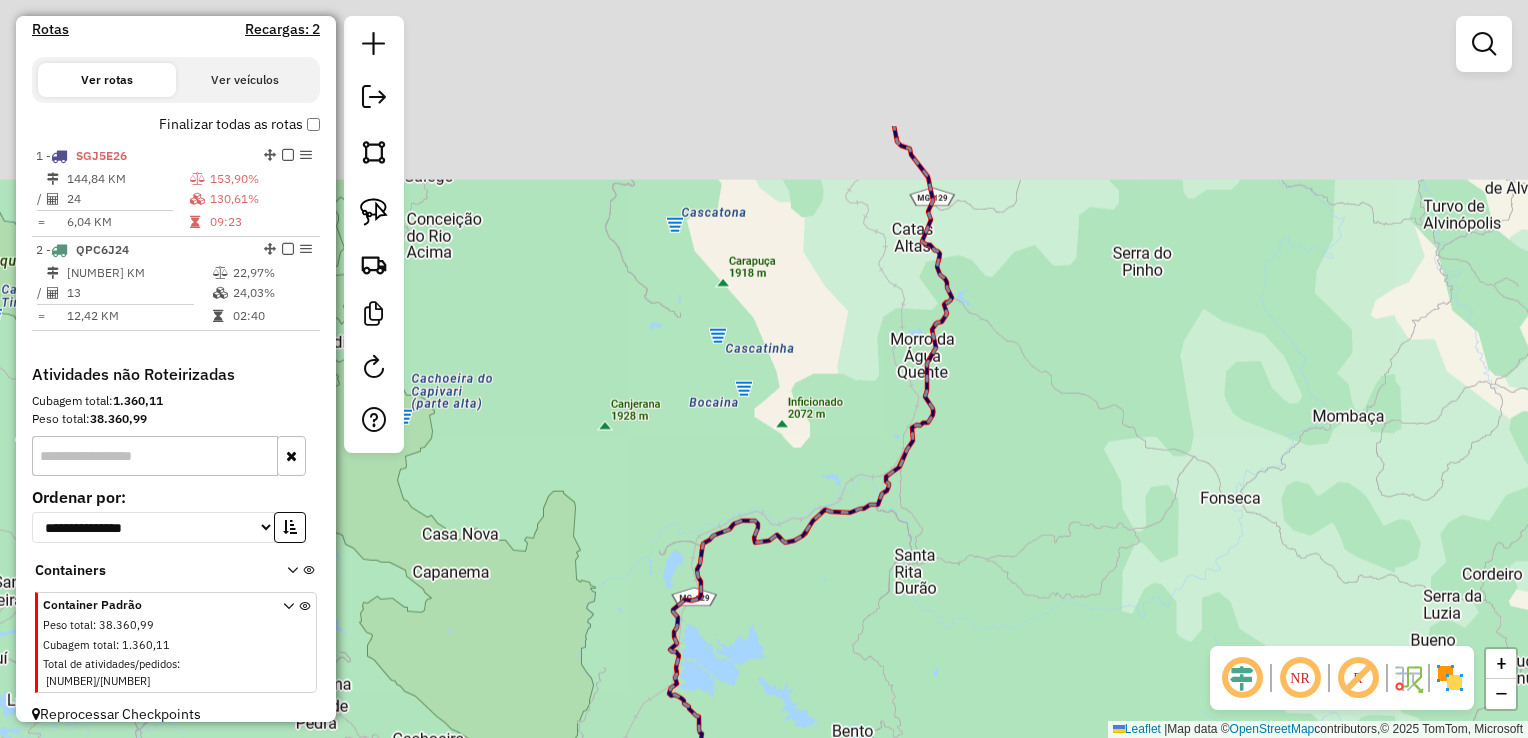 drag, startPoint x: 901, startPoint y: 498, endPoint x: 868, endPoint y: 678, distance: 183 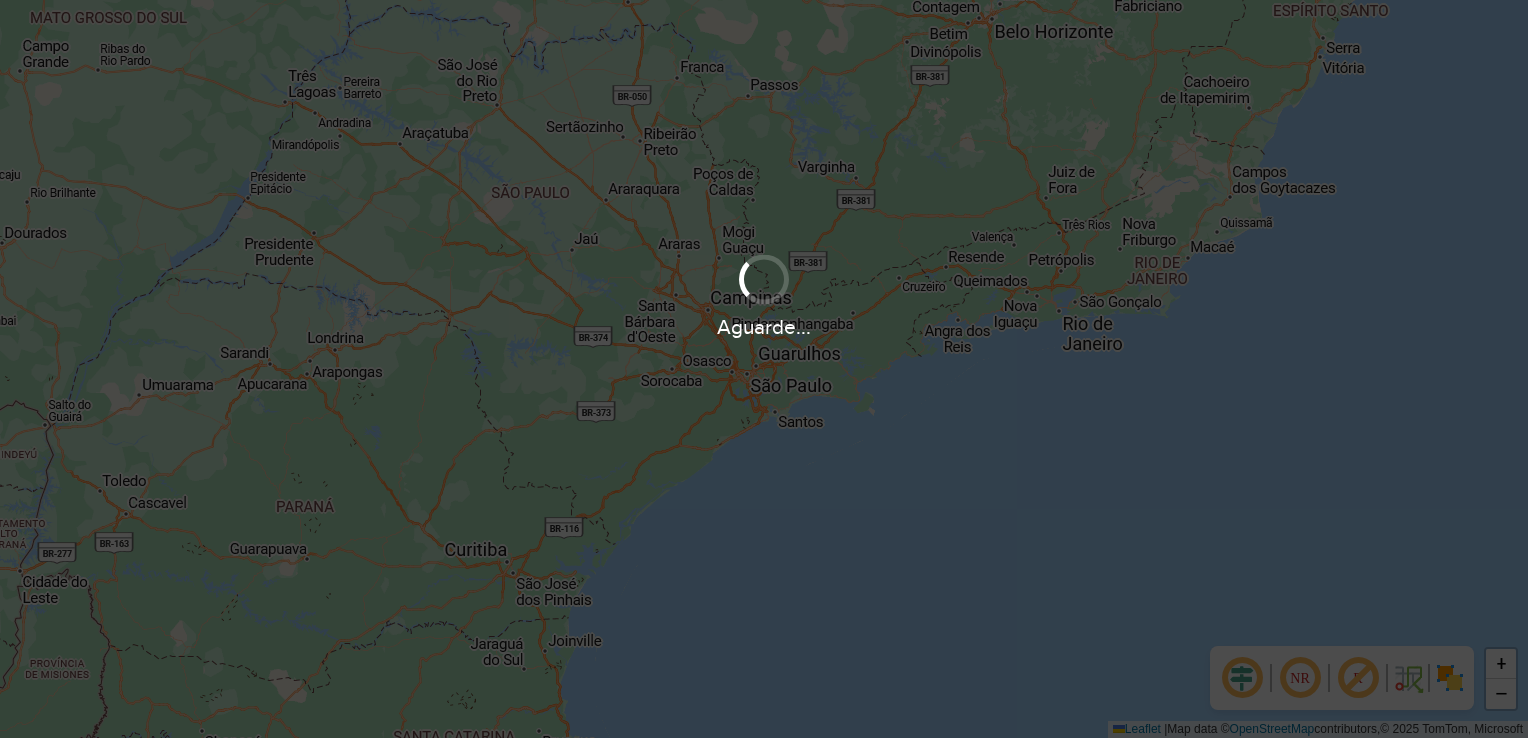 scroll, scrollTop: 0, scrollLeft: 0, axis: both 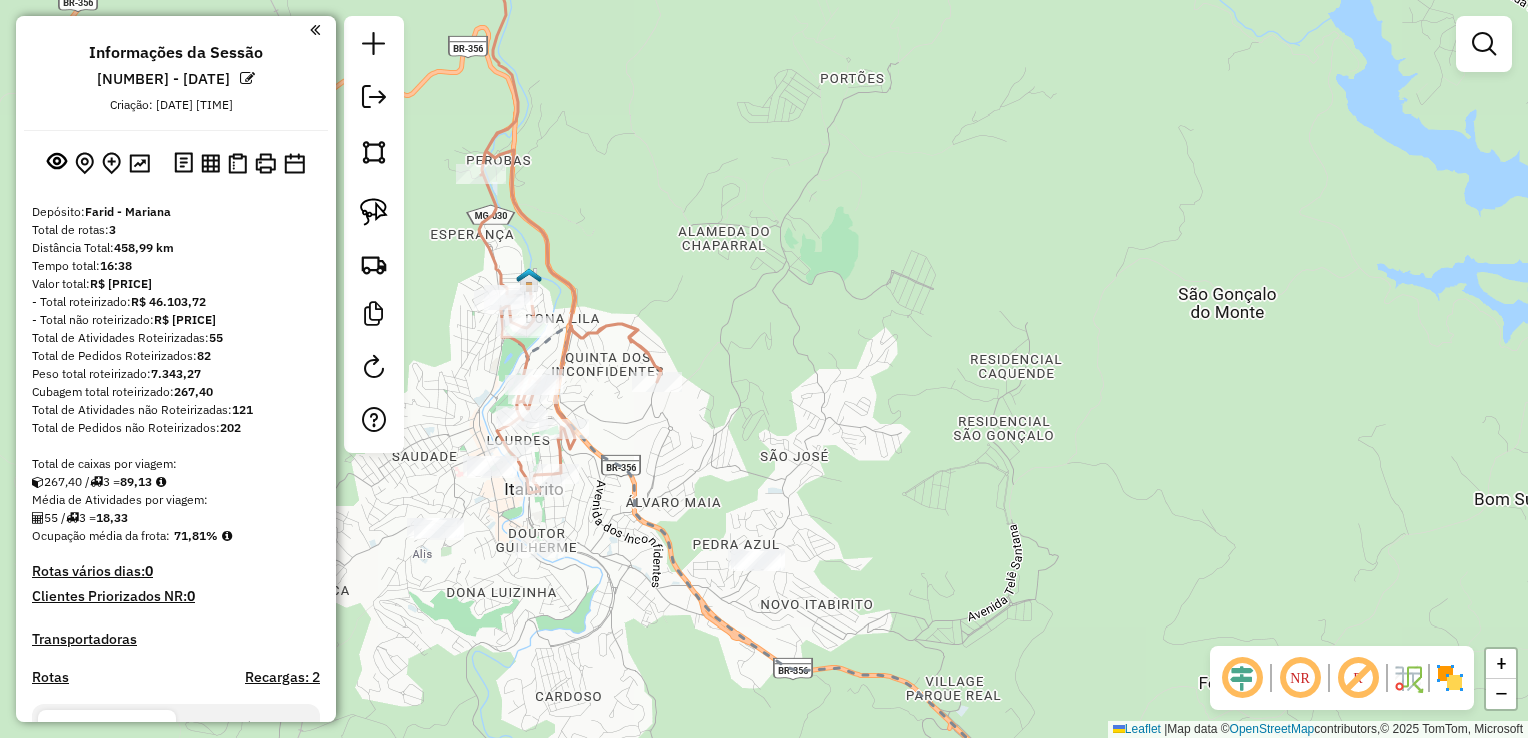 click 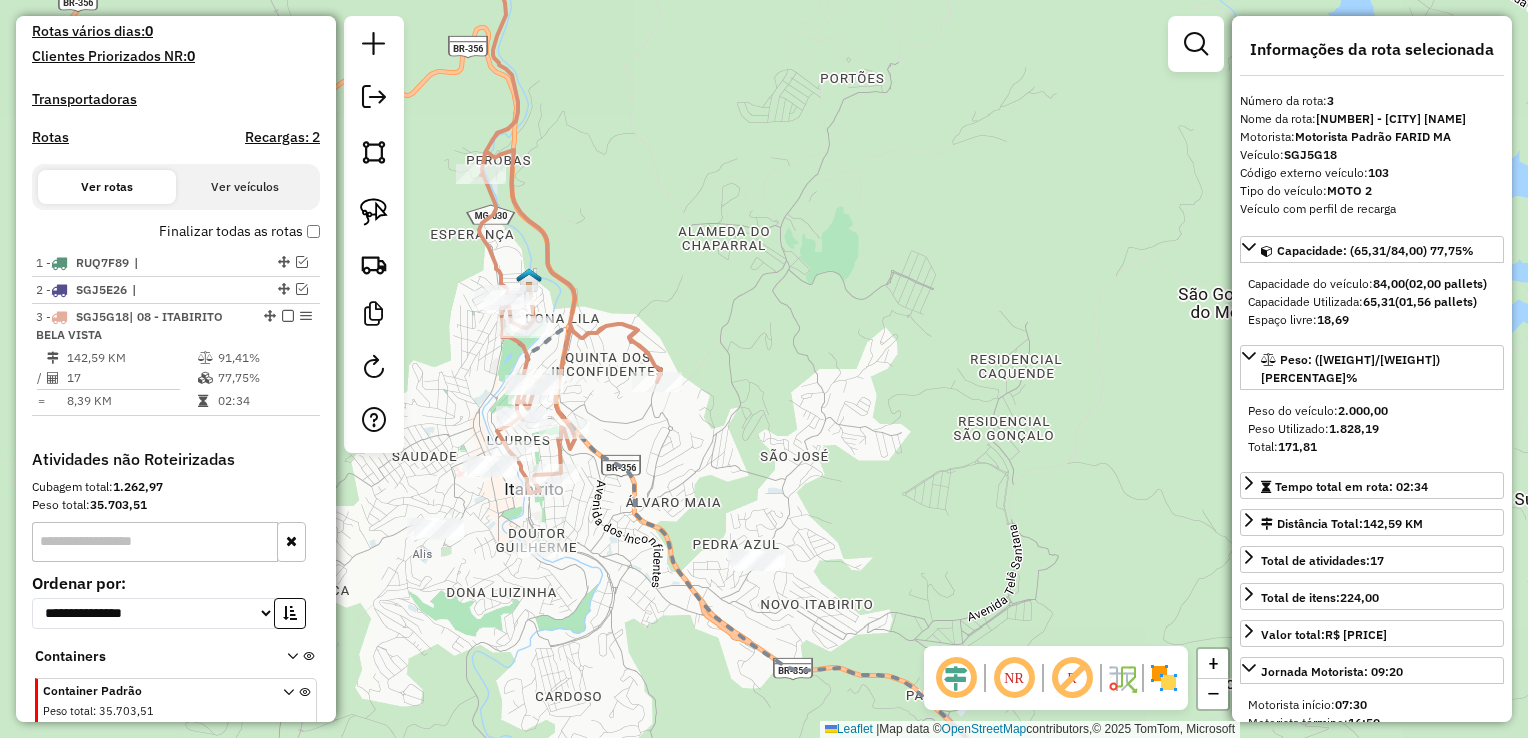 scroll, scrollTop: 625, scrollLeft: 0, axis: vertical 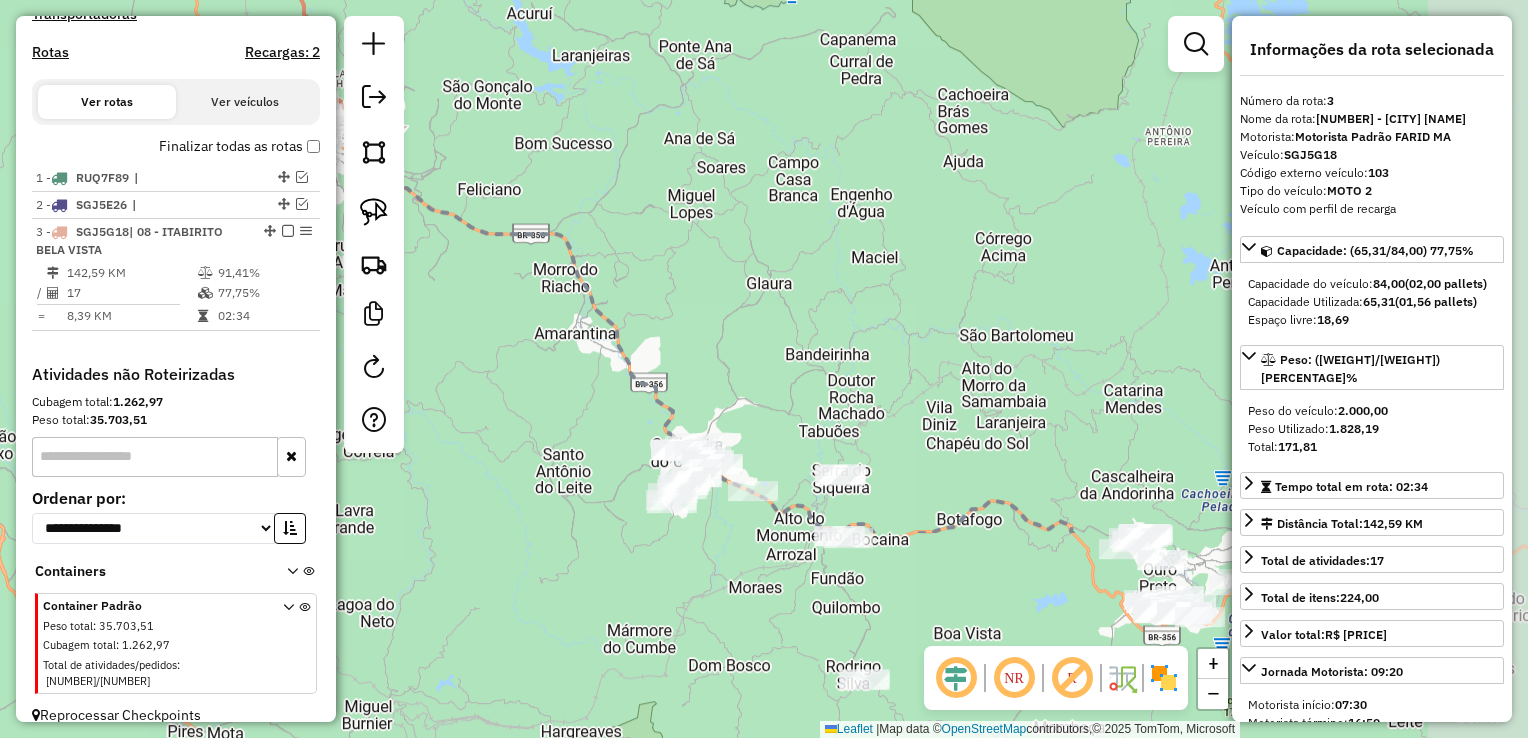 drag, startPoint x: 997, startPoint y: 522, endPoint x: 665, endPoint y: 219, distance: 449.4808 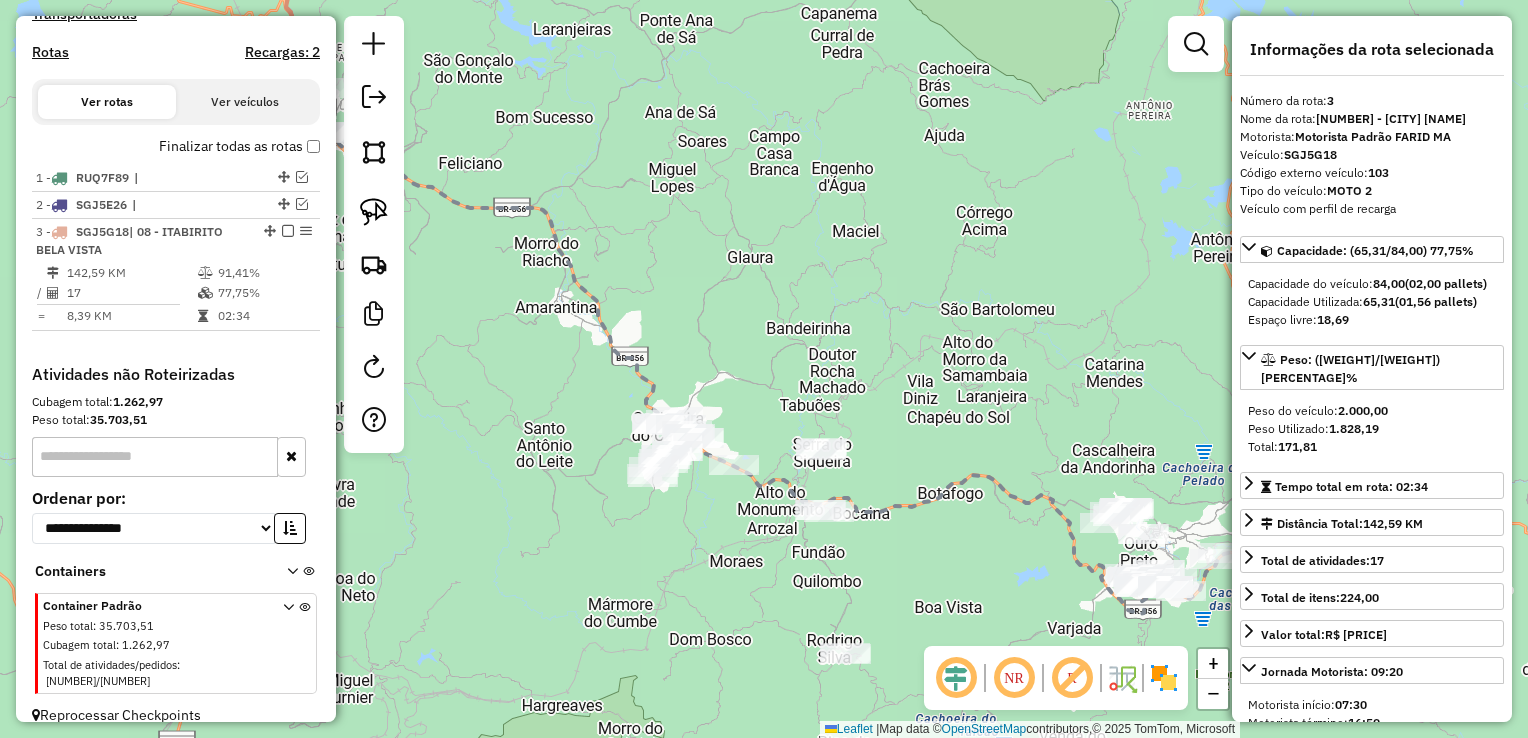 click on "Janela de atendimento Grade de atendimento Capacidade Transportadoras Veículos Cliente Pedidos  Rotas Selecione os dias de semana para filtrar as janelas de atendimento  Seg   Ter   Qua   Qui   Sex   Sáb   Dom  Informe o período da janela de atendimento: De: Até:  Filtrar exatamente a janela do cliente  Considerar janela de atendimento padrão  Selecione os dias de semana para filtrar as grades de atendimento  Seg   Ter   Qua   Qui   Sex   Sáb   Dom   Considerar clientes sem dia de atendimento cadastrado  Clientes fora do dia de atendimento selecionado Filtrar as atividades entre os valores definidos abaixo:  Peso mínimo:   Peso máximo:   Cubagem mínima:   Cubagem máxima:   De:   Até:  Filtrar as atividades entre o tempo de atendimento definido abaixo:  De:   Até:   Considerar capacidade total dos clientes não roteirizados Transportadora: Selecione um ou mais itens Tipo de veículo: Selecione um ou mais itens Veículo: Selecione um ou mais itens Motorista: Selecione um ou mais itens Nome: Rótulo:" 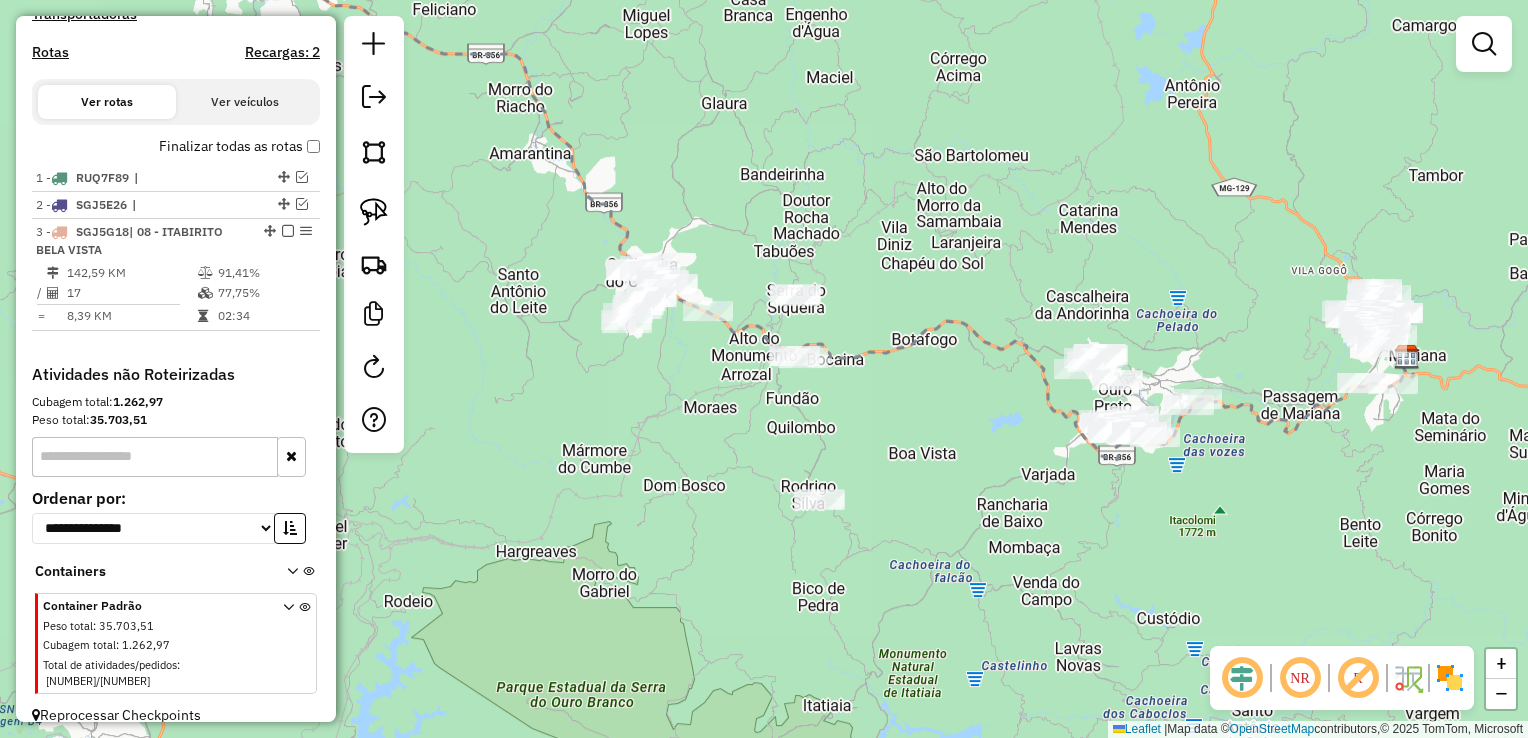 drag, startPoint x: 914, startPoint y: 372, endPoint x: 888, endPoint y: 218, distance: 156.17938 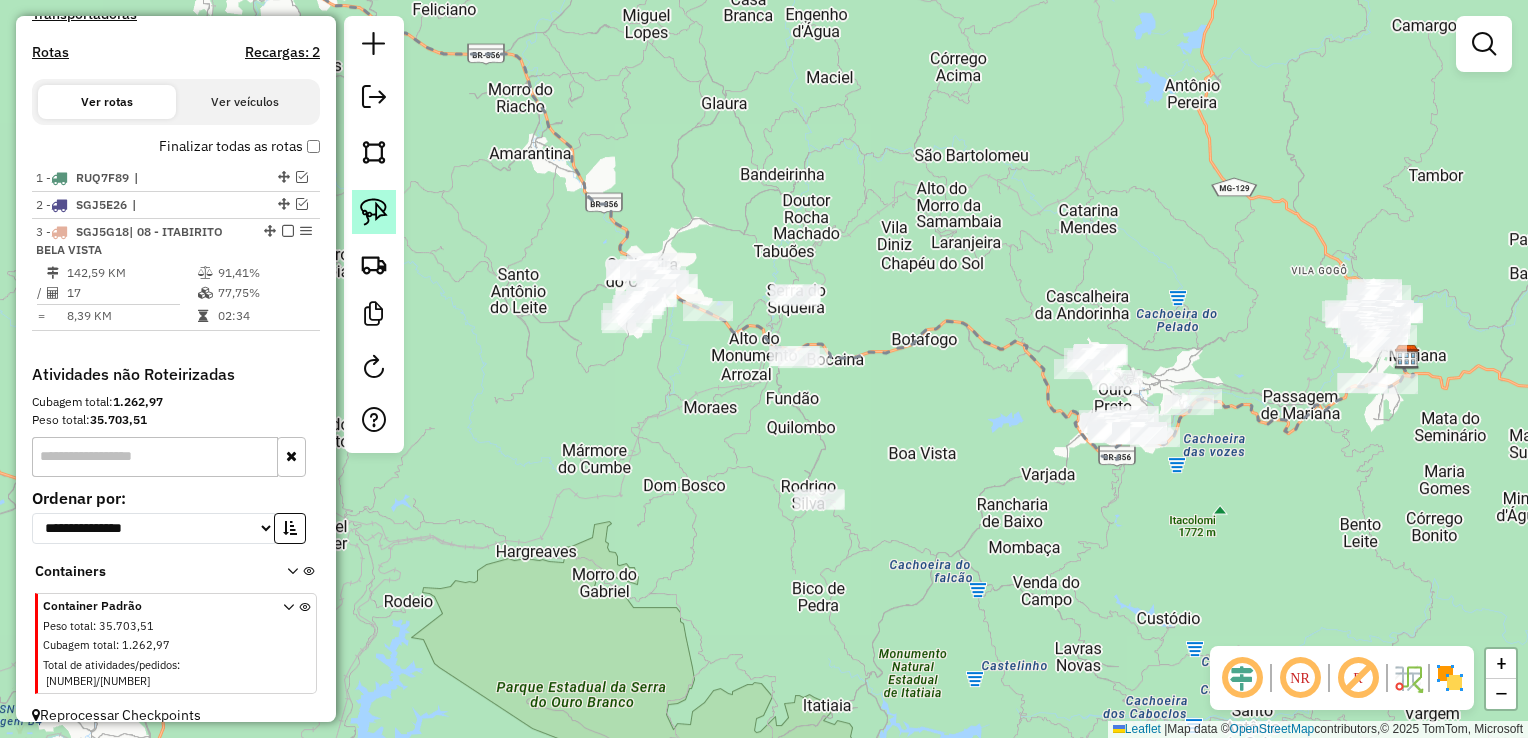 click 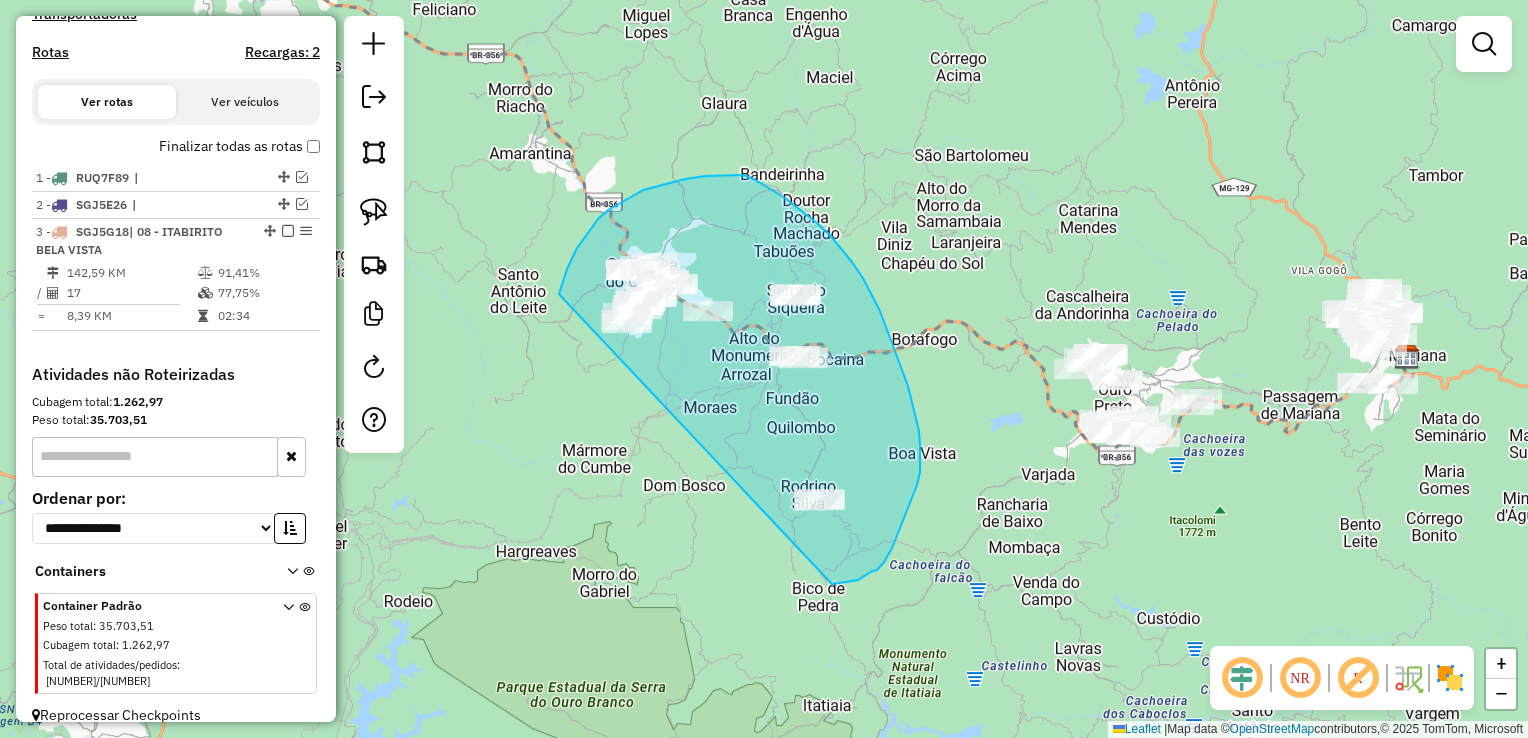 drag, startPoint x: 559, startPoint y: 294, endPoint x: 832, endPoint y: 584, distance: 398.28256 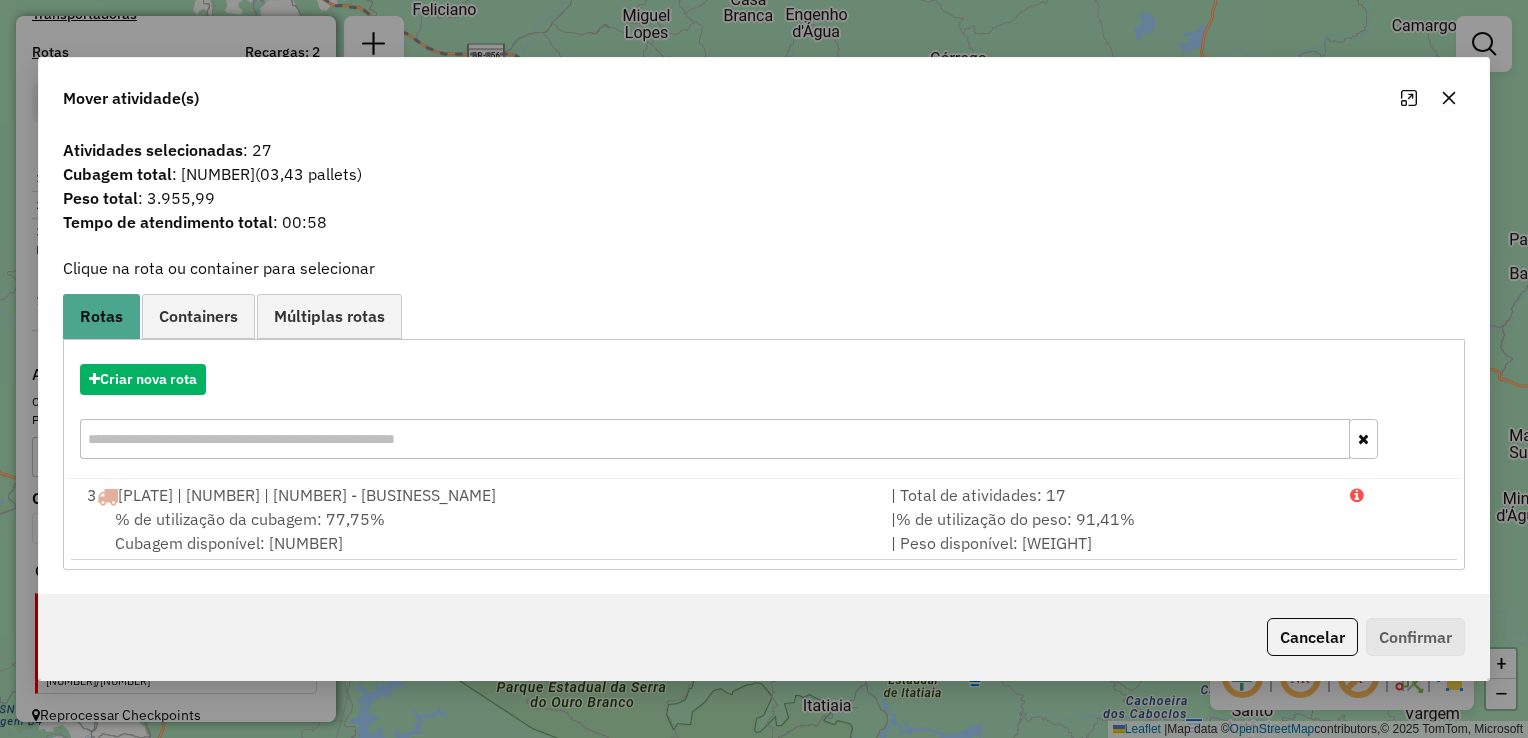 click on "Cancelar" 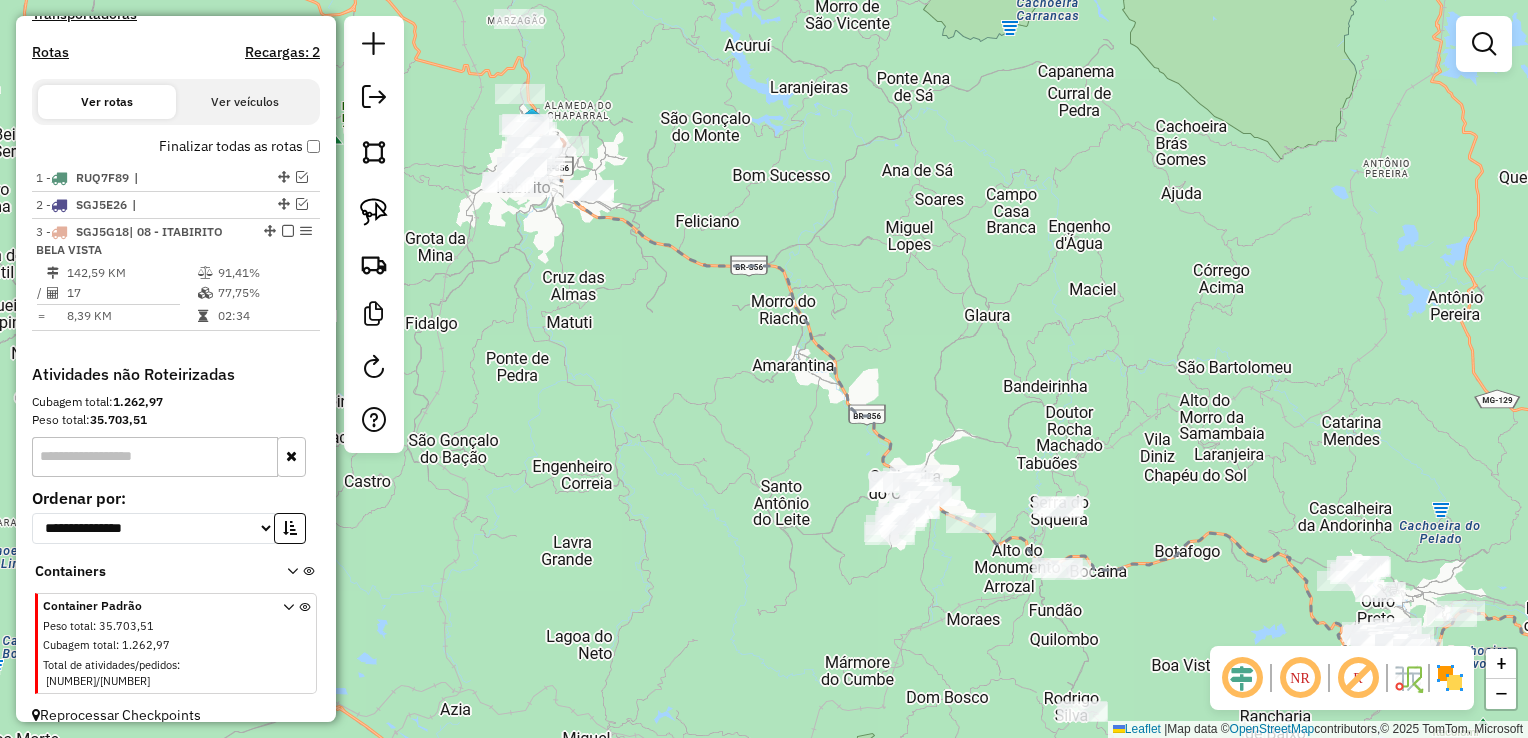 drag, startPoint x: 695, startPoint y: 429, endPoint x: 959, endPoint y: 642, distance: 339.2123 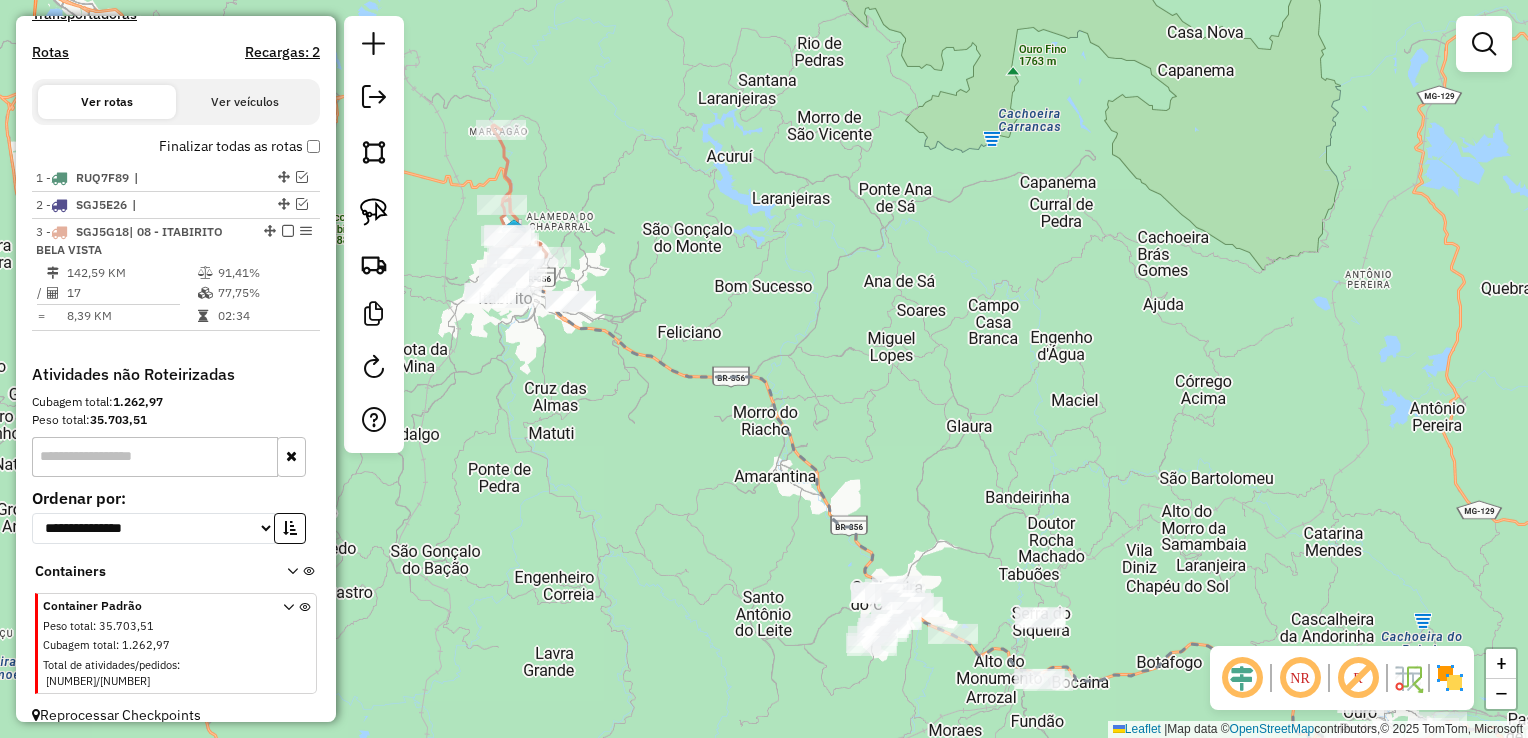 drag, startPoint x: 632, startPoint y: 358, endPoint x: 612, endPoint y: 466, distance: 109.83624 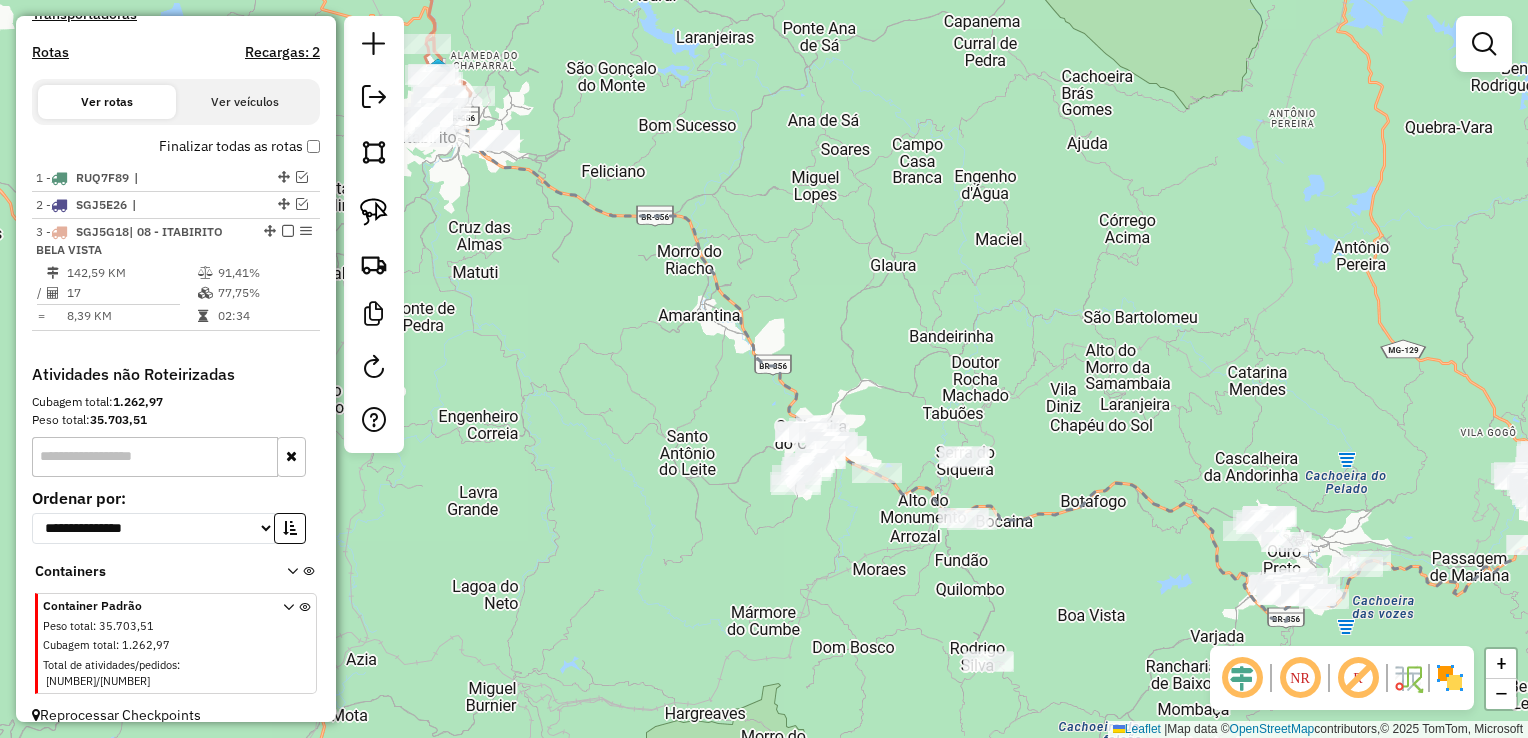 drag, startPoint x: 1046, startPoint y: 562, endPoint x: 919, endPoint y: 322, distance: 271.53085 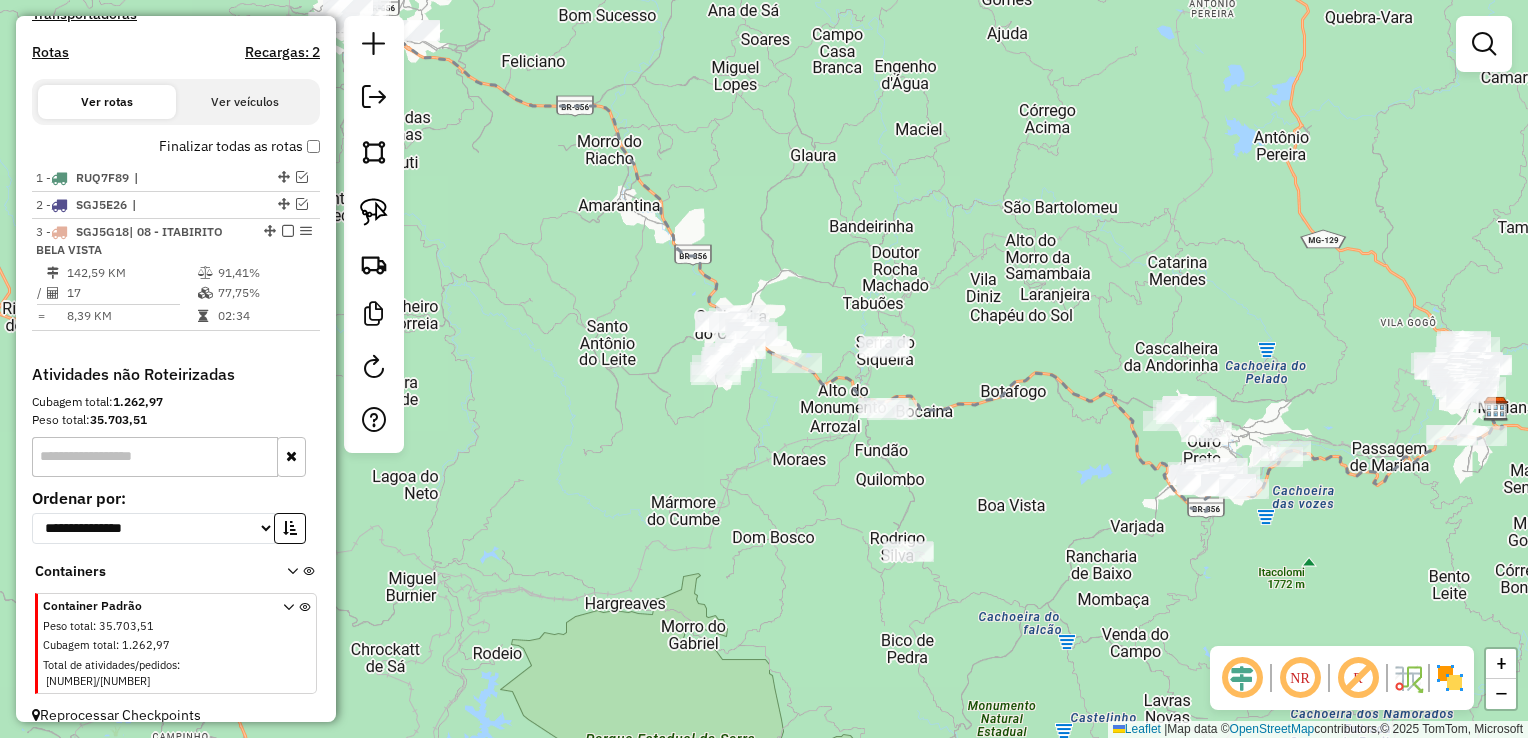 drag, startPoint x: 738, startPoint y: 491, endPoint x: 953, endPoint y: 642, distance: 262.728 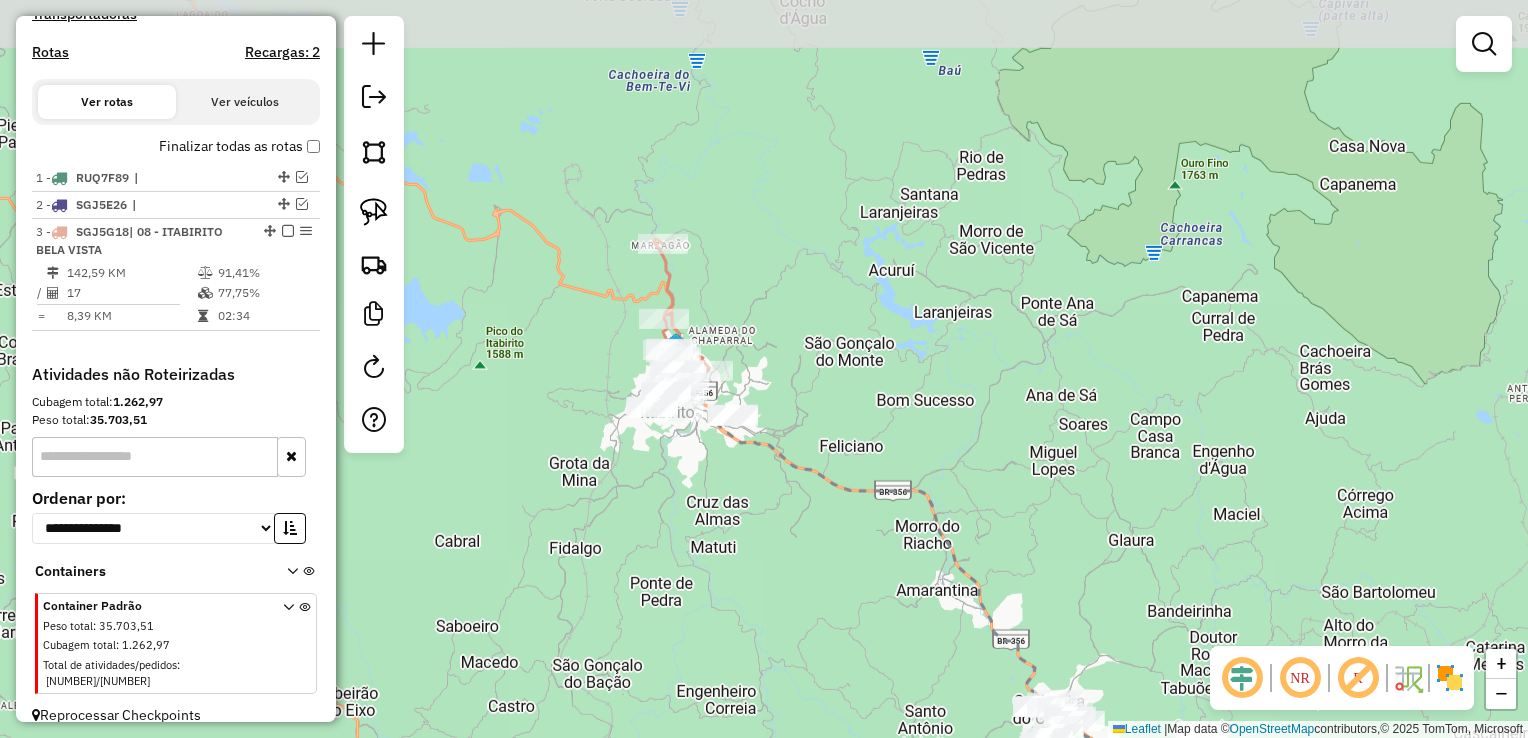 drag, startPoint x: 716, startPoint y: 382, endPoint x: 824, endPoint y: 633, distance: 273.24896 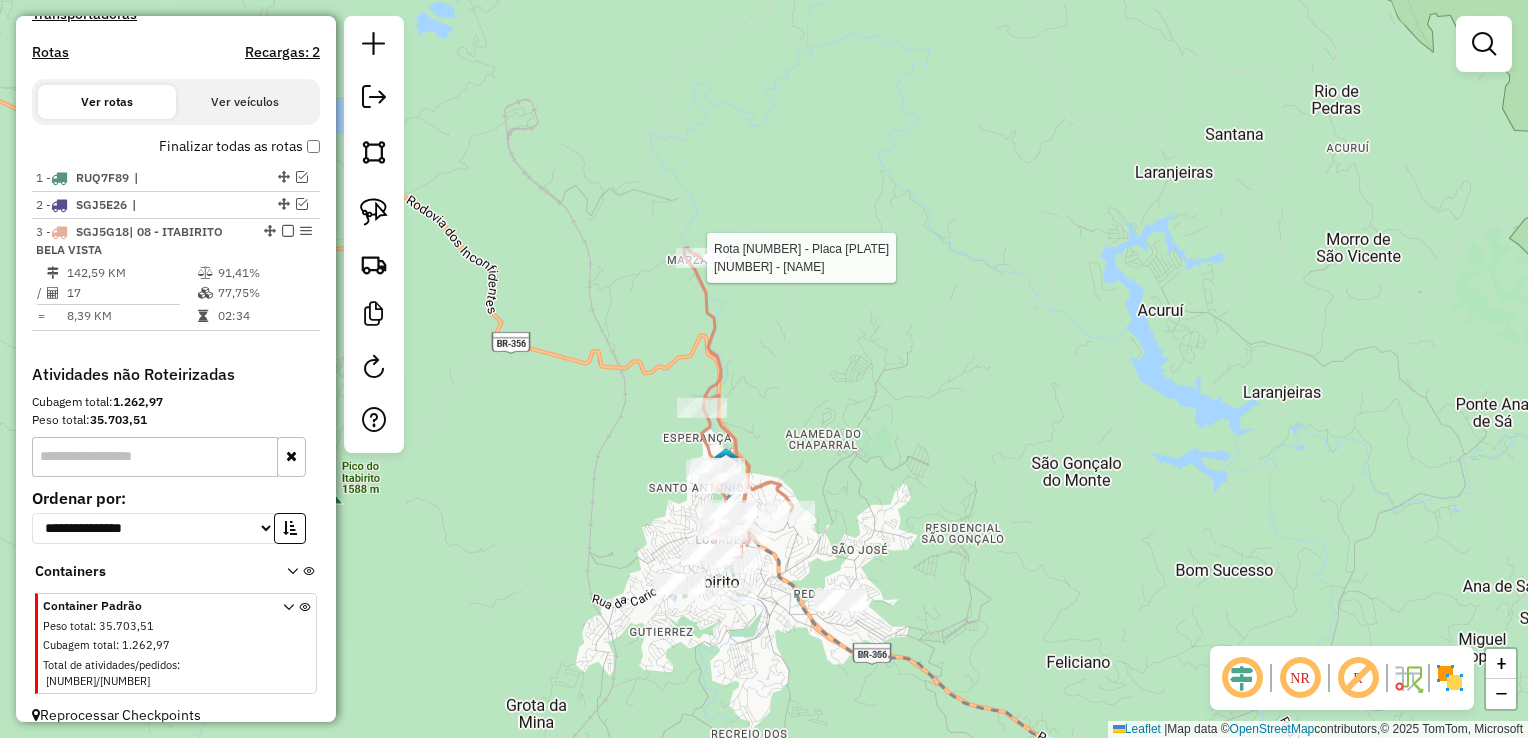 select on "**********" 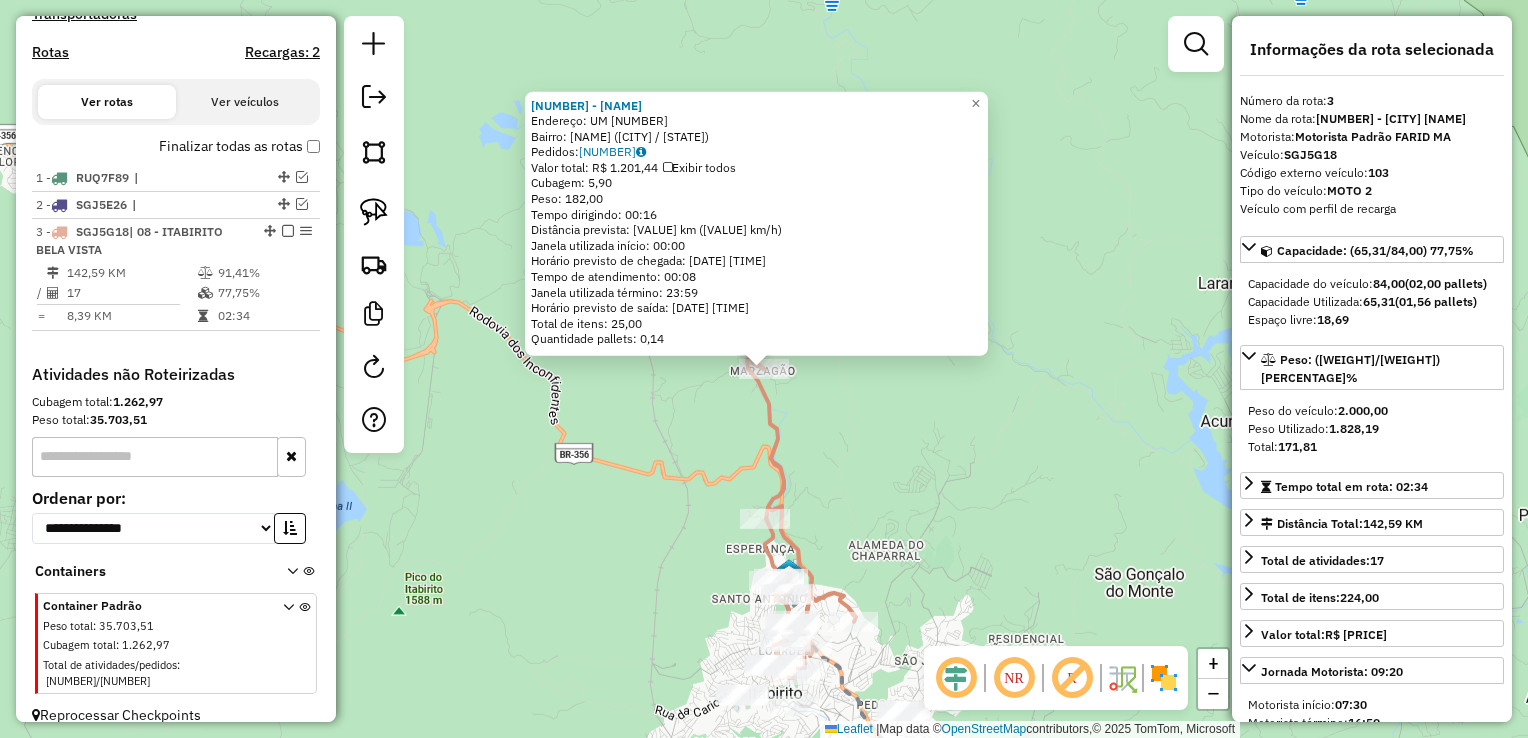 click on "18034 - JR MERCEARIA  Endereço:  UM 36   Bairro: MARZAGAO (ITABIRITO / MG)   Pedidos:  11385576   Valor total: R$ 1.201,44   Exibir todos   Cubagem: 5,90  Peso: 182,00  Tempo dirigindo: 00:16   Distância prevista: 6,86 km (25,72 km/h)   Janela utilizada início: 00:00   Horário previsto de chegada: 12/07/2025 09:24   Tempo de atendimento: 00:08   Janela utilizada término: 23:59   Horário previsto de saída: 12/07/2025 09:32   Total de itens: 25,00   Quantidade pallets: 0,14  × Janela de atendimento Grade de atendimento Capacidade Transportadoras Veículos Cliente Pedidos  Rotas Selecione os dias de semana para filtrar as janelas de atendimento  Seg   Ter   Qua   Qui   Sex   Sáb   Dom  Informe o período da janela de atendimento: De: Até:  Filtrar exatamente a janela do cliente  Considerar janela de atendimento padrão  Selecione os dias de semana para filtrar as grades de atendimento  Seg   Ter   Qua   Qui   Sex   Sáb   Dom   Considerar clientes sem dia de atendimento cadastrado  Peso mínimo:   De:" 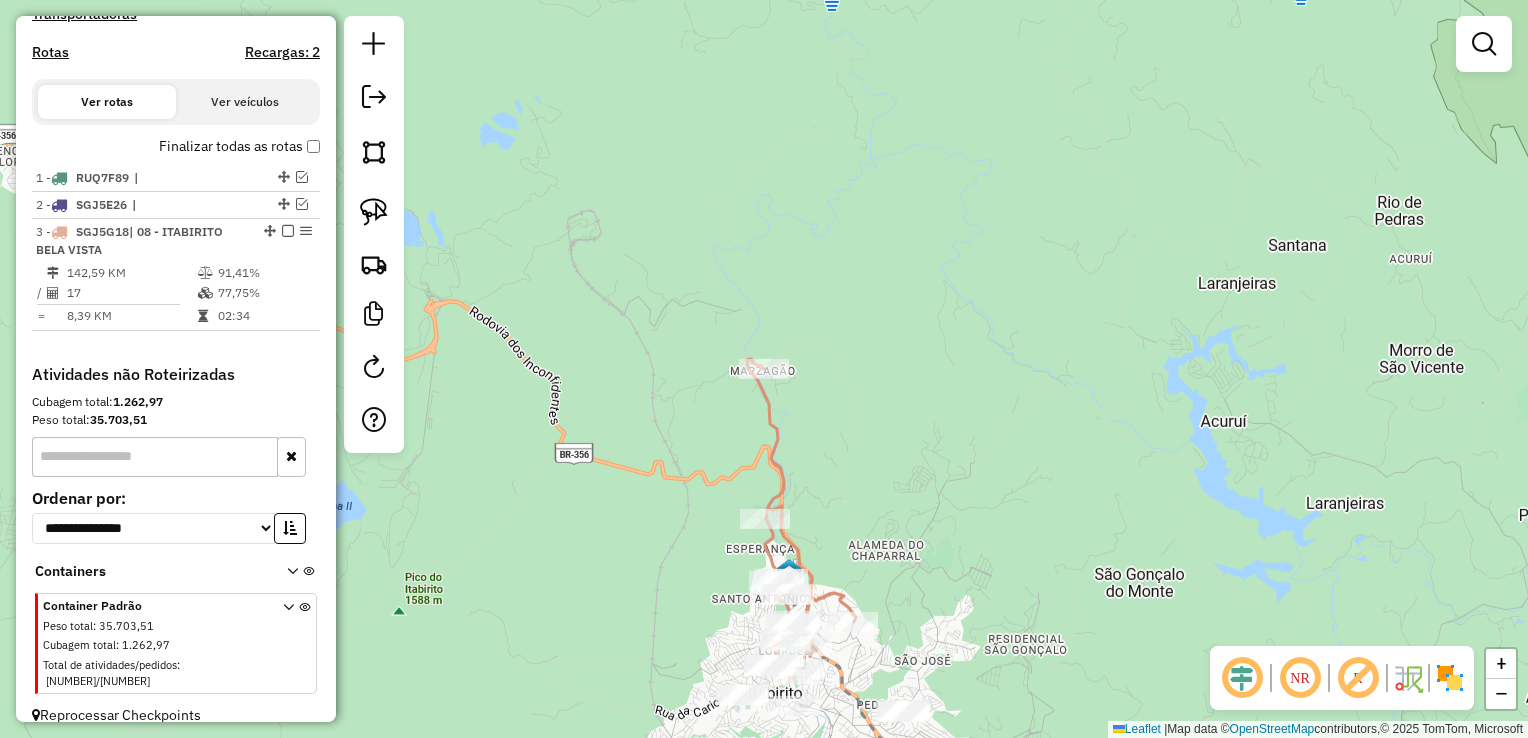 click on "Janela de atendimento Grade de atendimento Capacidade Transportadoras Veículos Cliente Pedidos  Rotas Selecione os dias de semana para filtrar as janelas de atendimento  Seg   Ter   Qua   Qui   Sex   Sáb   Dom  Informe o período da janela de atendimento: De: Até:  Filtrar exatamente a janela do cliente  Considerar janela de atendimento padrão  Selecione os dias de semana para filtrar as grades de atendimento  Seg   Ter   Qua   Qui   Sex   Sáb   Dom   Considerar clientes sem dia de atendimento cadastrado  Clientes fora do dia de atendimento selecionado Filtrar as atividades entre os valores definidos abaixo:  Peso mínimo:   Peso máximo:   Cubagem mínima:   Cubagem máxima:   De:   Até:  Filtrar as atividades entre o tempo de atendimento definido abaixo:  De:   Até:   Considerar capacidade total dos clientes não roteirizados Transportadora: Selecione um ou mais itens Tipo de veículo: Selecione um ou mais itens Veículo: Selecione um ou mais itens Motorista: Selecione um ou mais itens Nome: Rótulo:" 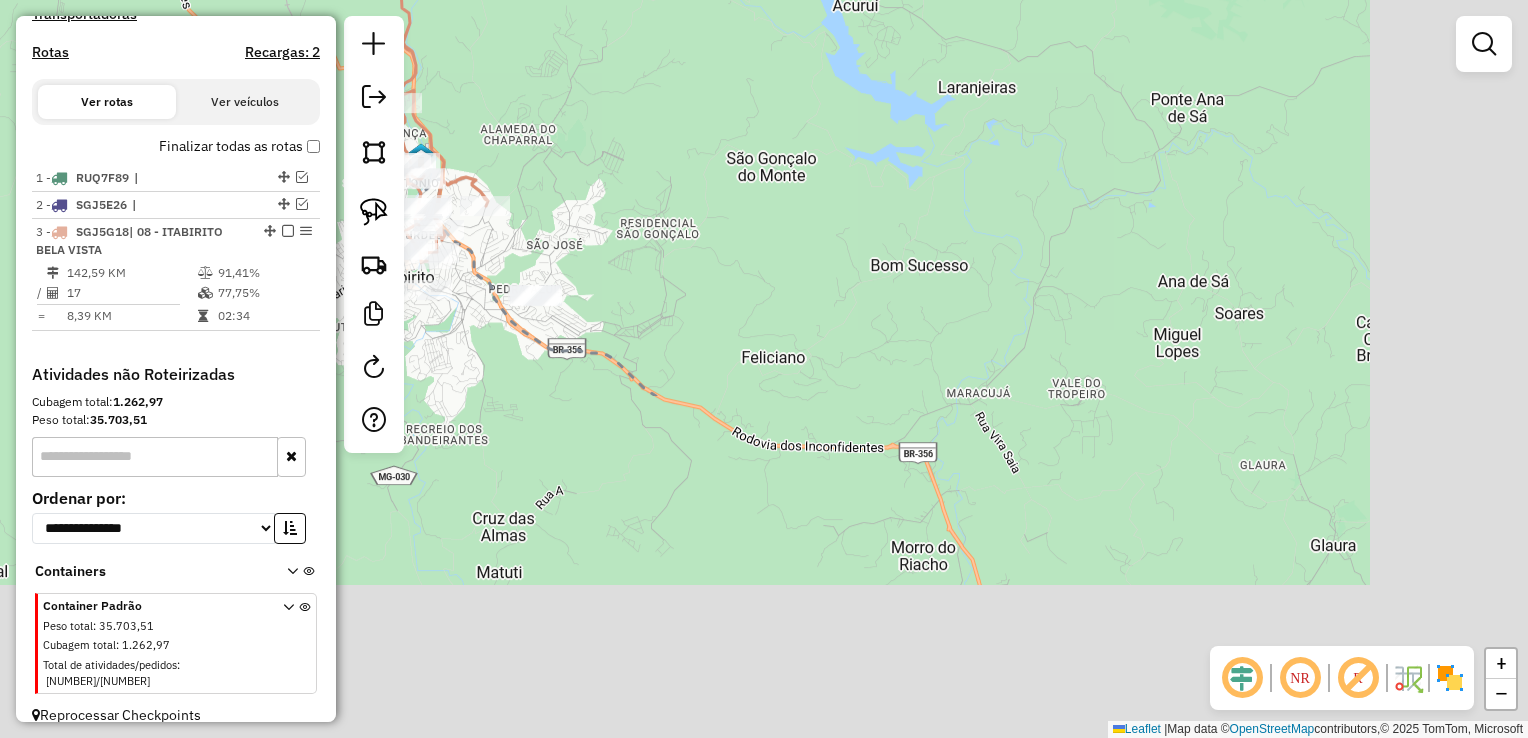 drag, startPoint x: 1036, startPoint y: 614, endPoint x: 608, endPoint y: 129, distance: 646.8454 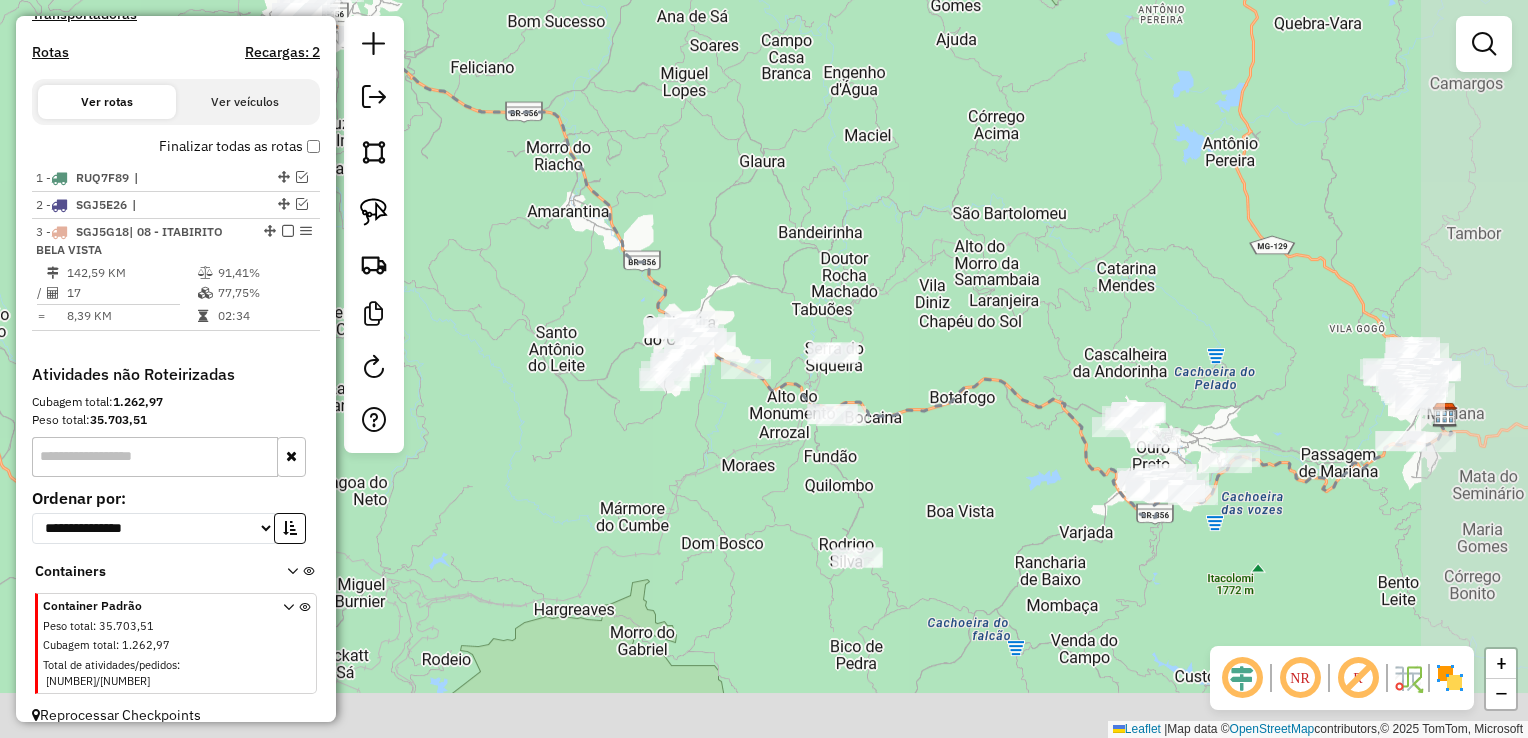 drag, startPoint x: 1017, startPoint y: 433, endPoint x: 796, endPoint y: 239, distance: 294.06973 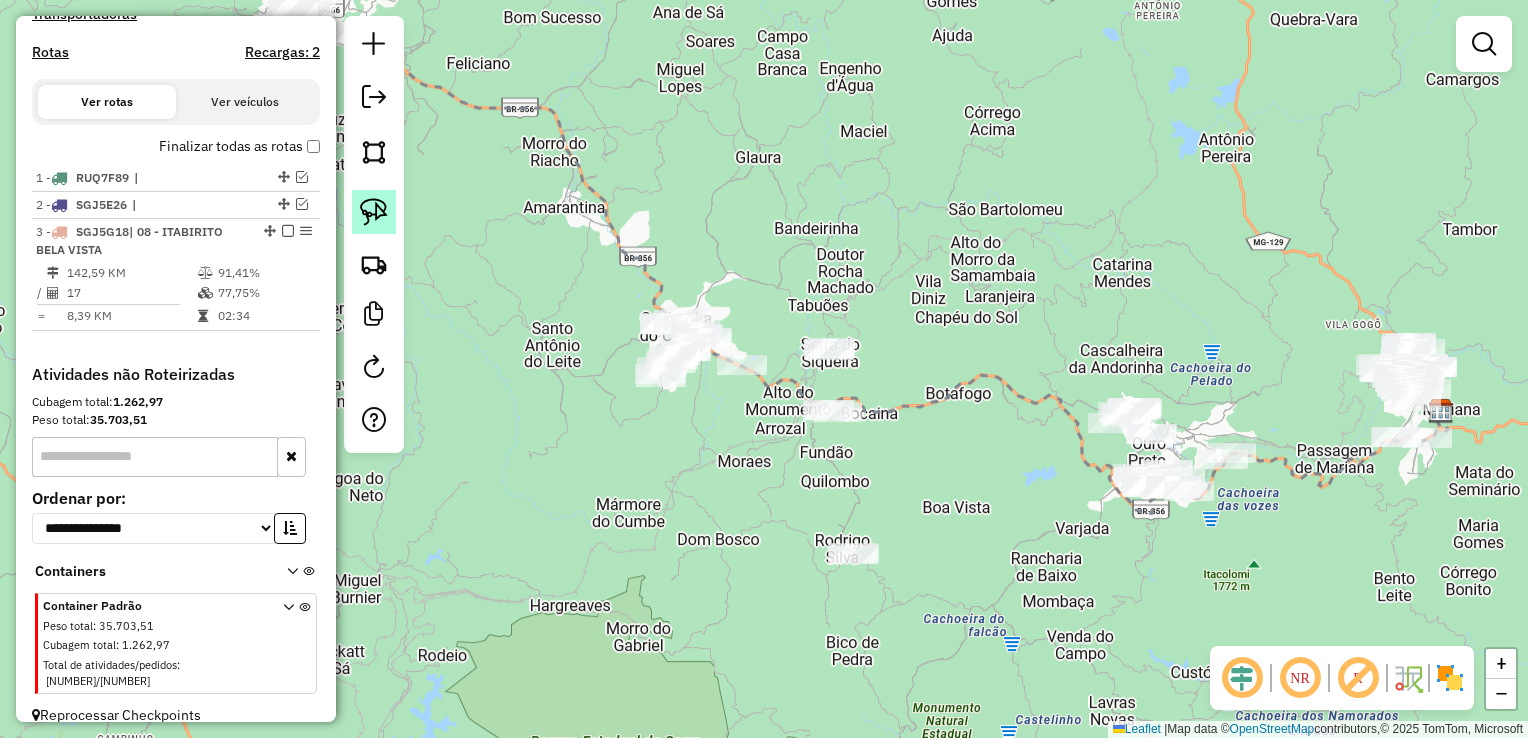 drag, startPoint x: 368, startPoint y: 213, endPoint x: 380, endPoint y: 213, distance: 12 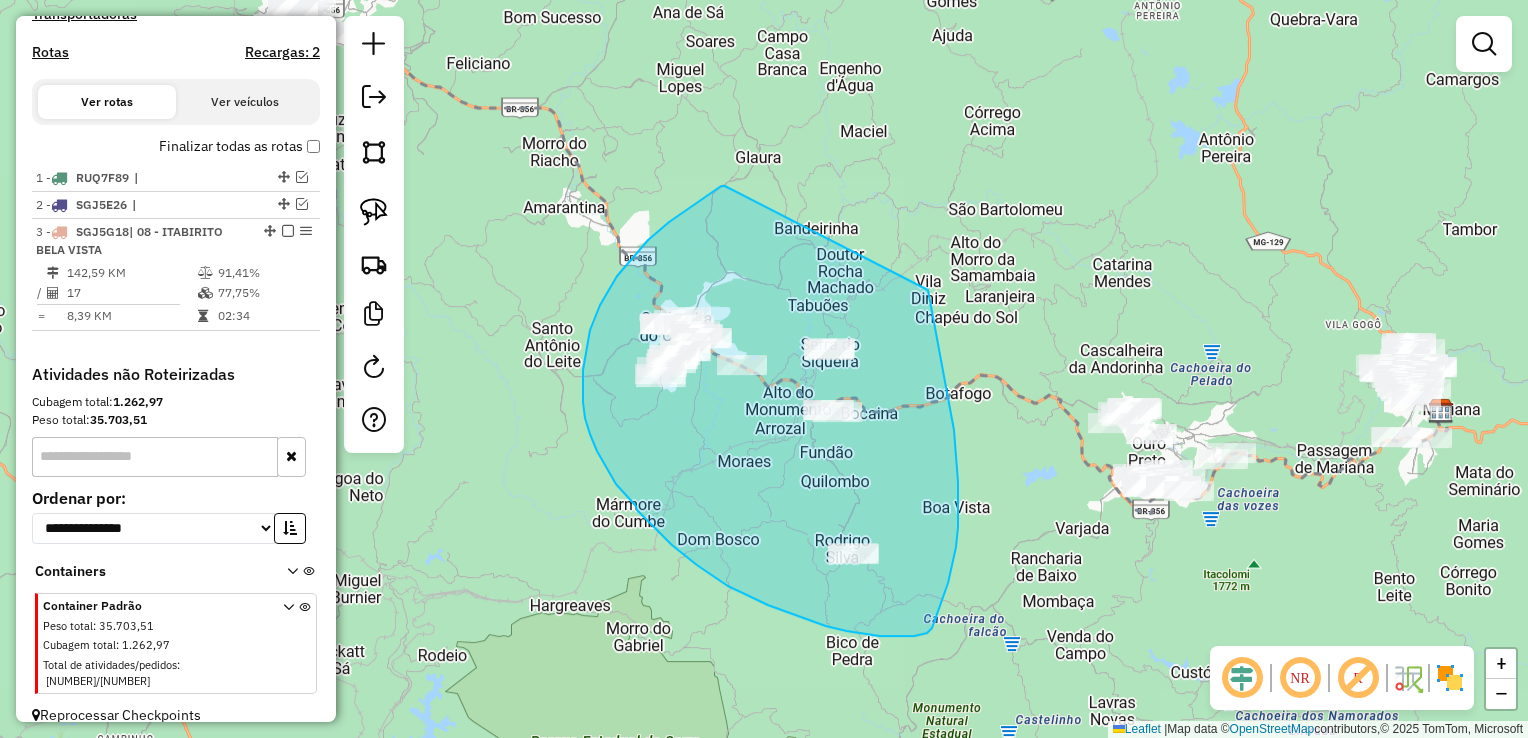 drag, startPoint x: 725, startPoint y: 186, endPoint x: 927, endPoint y: 287, distance: 225.84286 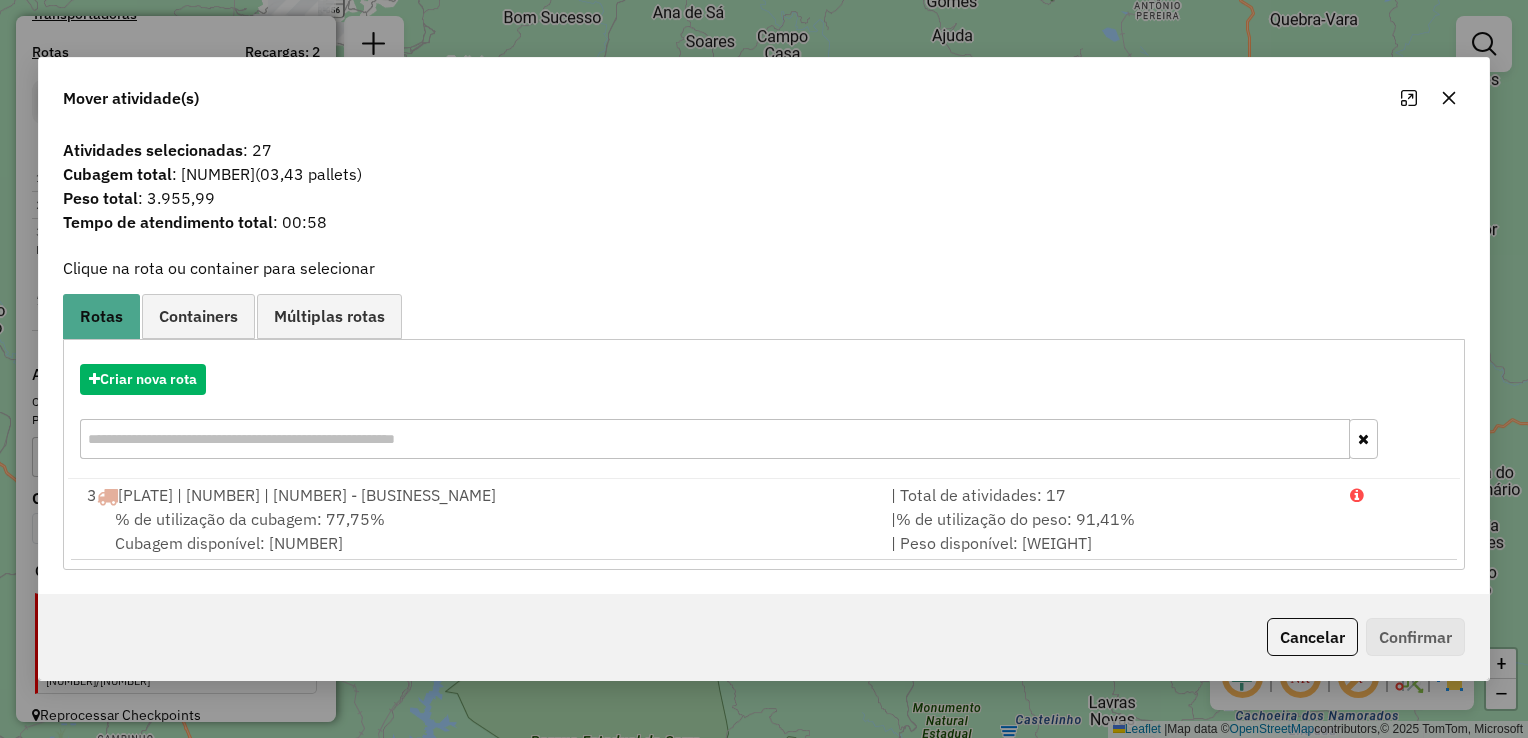 click on "Cancelar" 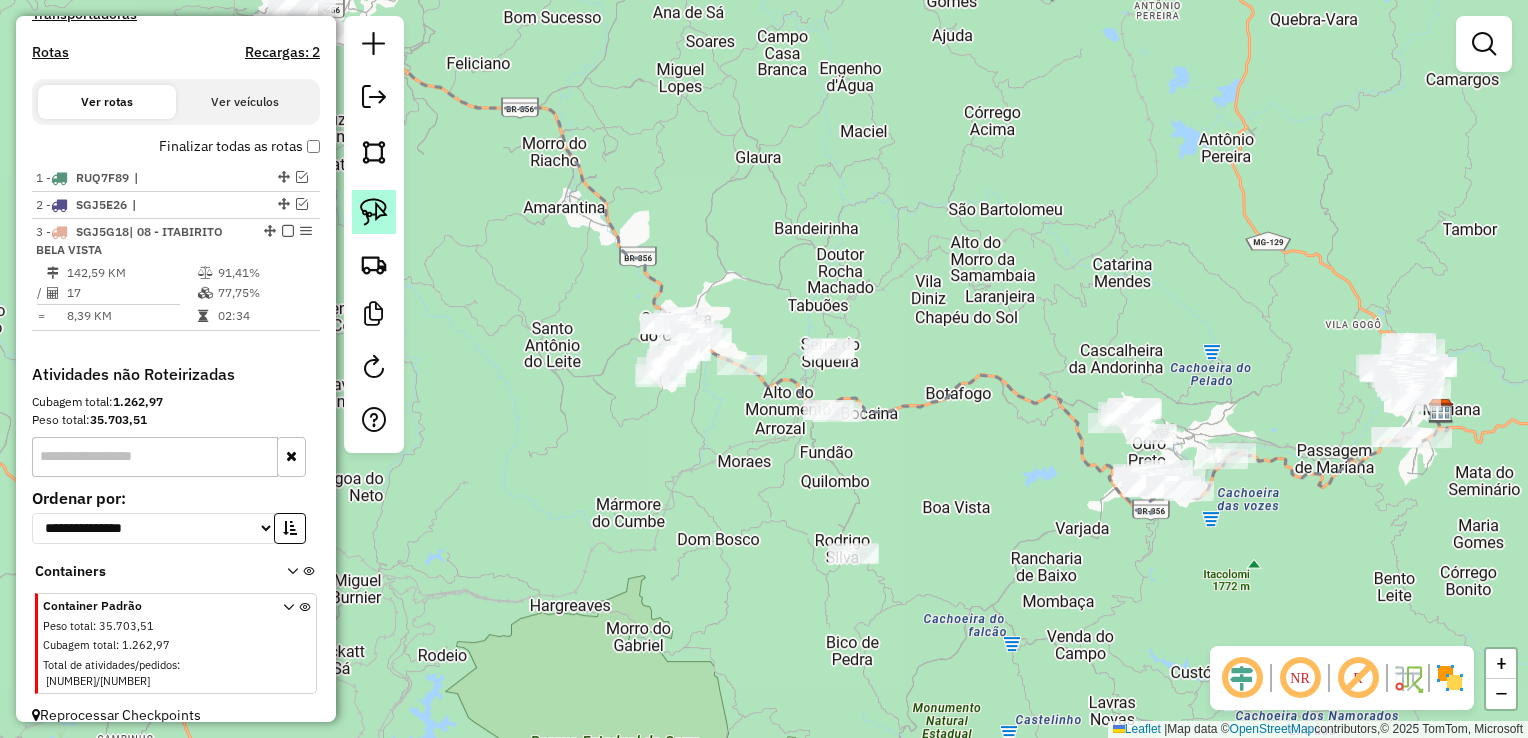 click 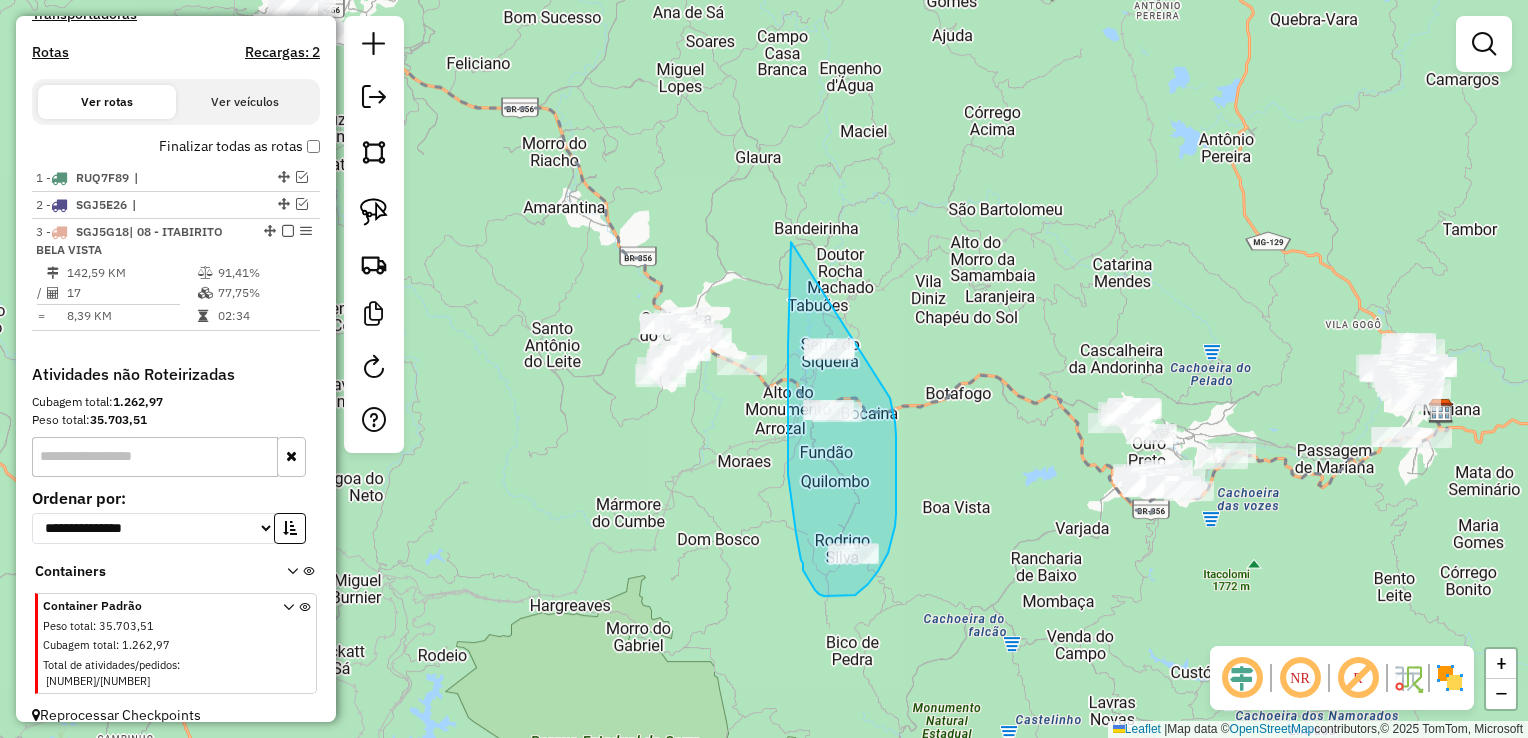 drag, startPoint x: 788, startPoint y: 346, endPoint x: 888, endPoint y: 346, distance: 100 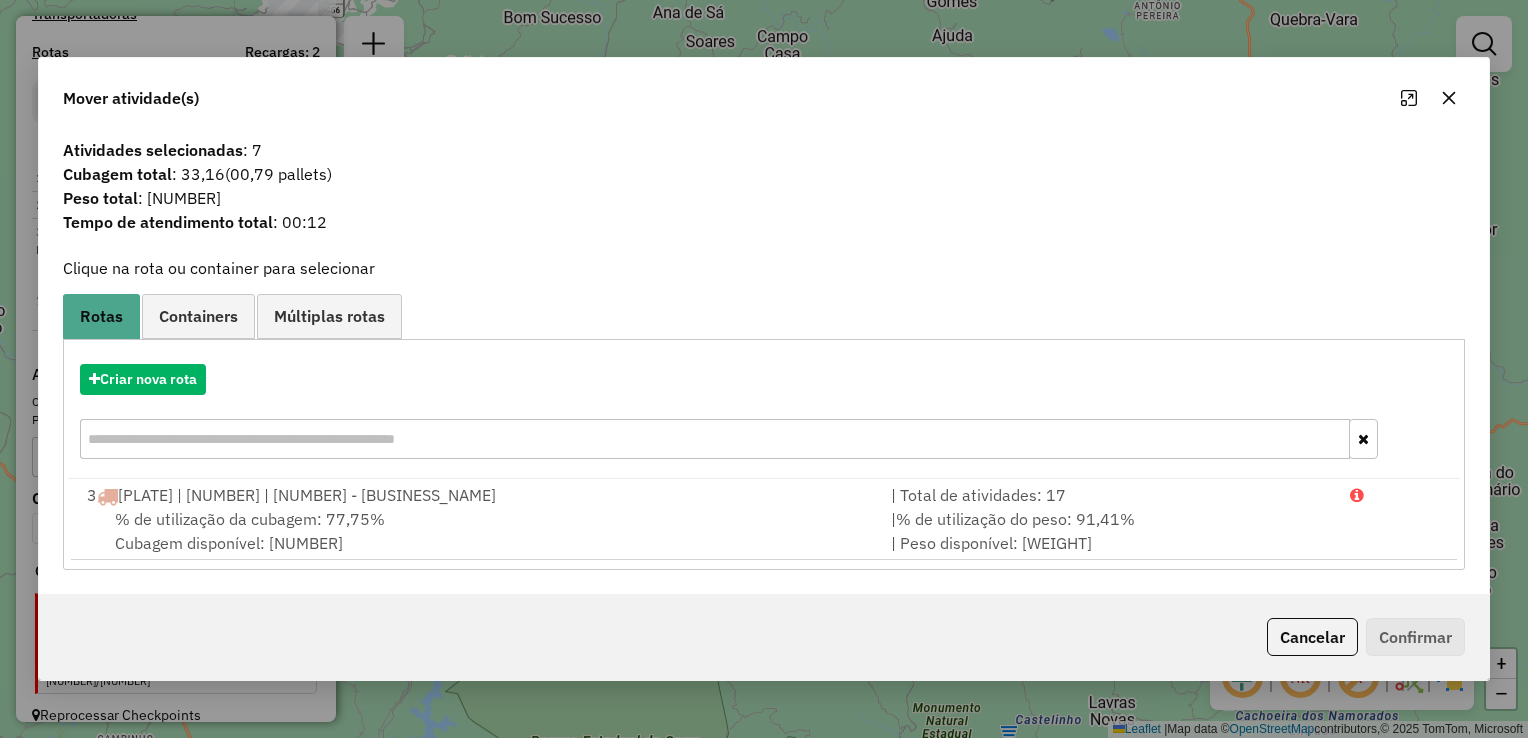 drag, startPoint x: 1304, startPoint y: 635, endPoint x: 1294, endPoint y: 630, distance: 11.18034 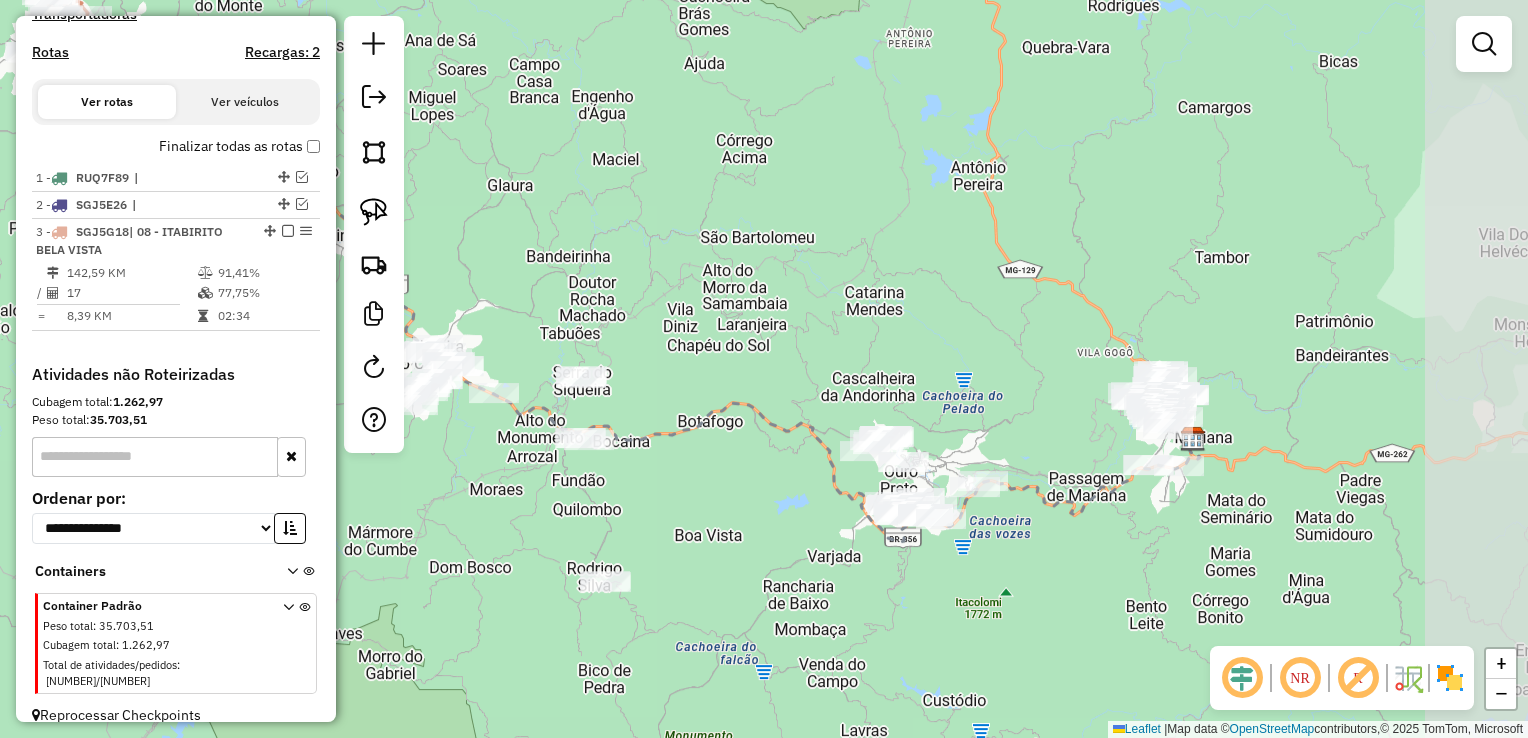 drag, startPoint x: 1223, startPoint y: 602, endPoint x: 976, endPoint y: 648, distance: 251.24689 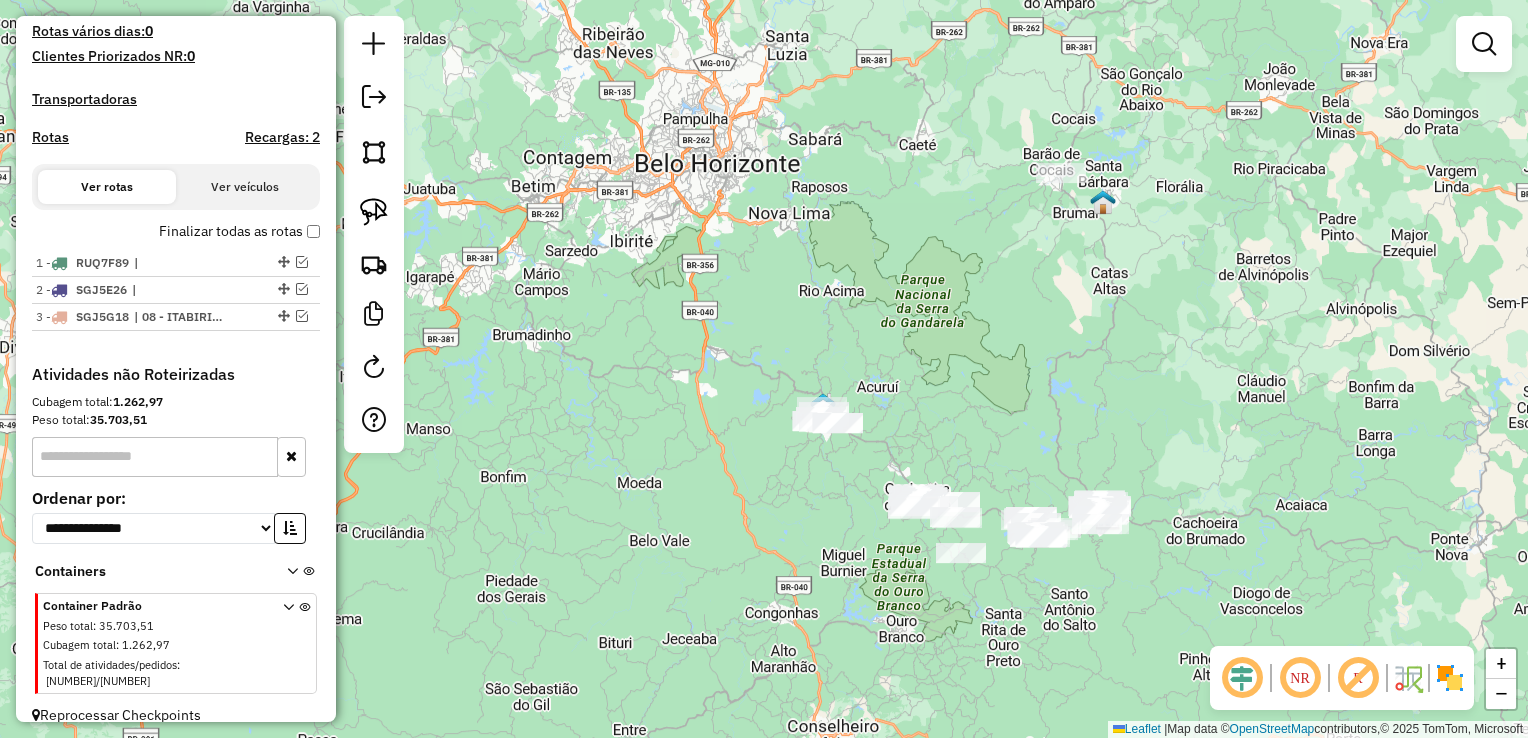 scroll, scrollTop: 625, scrollLeft: 0, axis: vertical 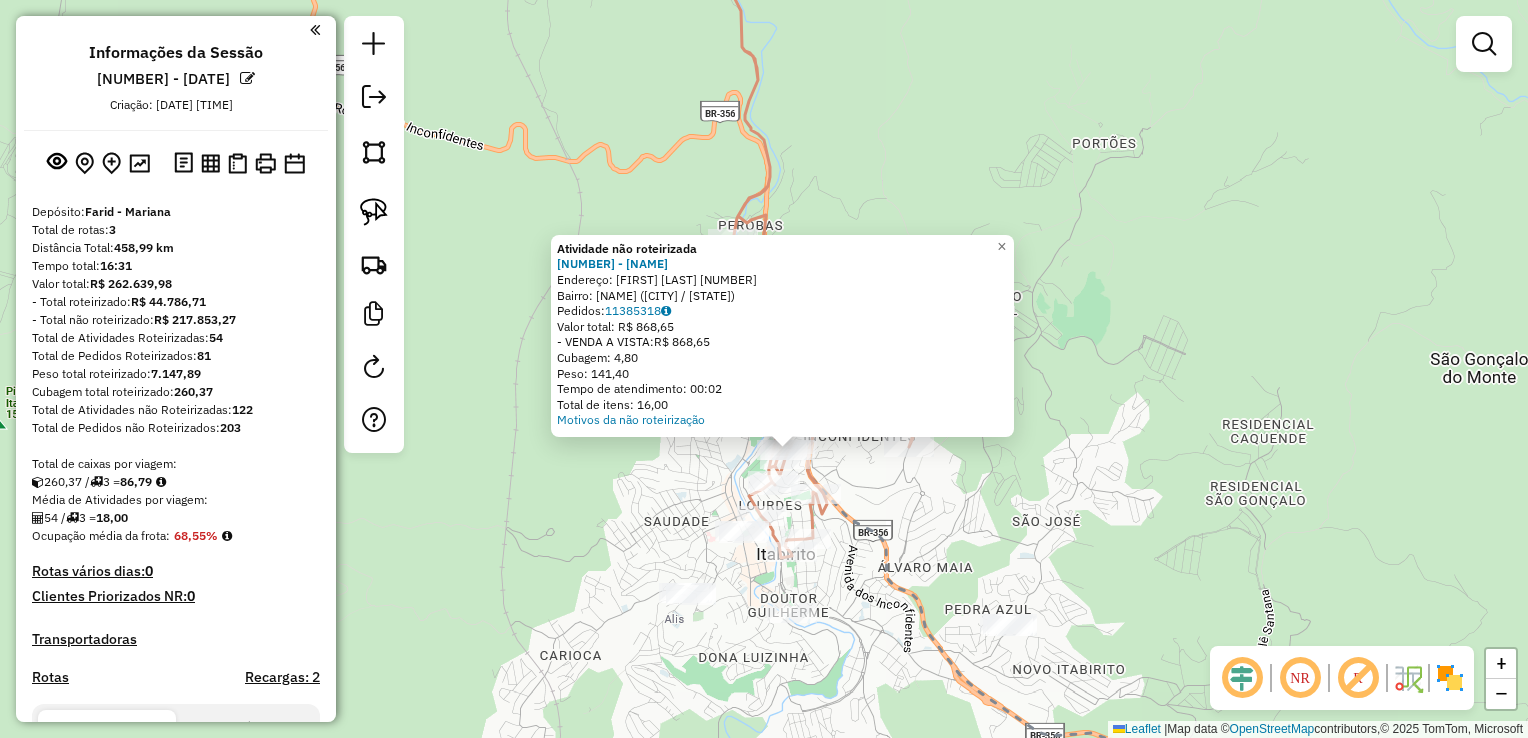 click on "Atividade não roteirizada 13373 - PADARIA DO HAMILTON  Endereço:  JOAO DONADA TAYEDA 219   Bairro: AGOSTINHO  RODRIGUES (ITABIRITO / MG)   Pedidos:  11385318   Valor total: R$ 868,65   - VENDA A VISTA:  R$ 868,65   Cubagem: 4,80   Peso: 141,40   Tempo de atendimento: 00:02   Total de itens: 16,00  Motivos da não roteirização × Janela de atendimento Grade de atendimento Capacidade Transportadoras Veículos Cliente Pedidos  Rotas Selecione os dias de semana para filtrar as janelas de atendimento  Seg   Ter   Qua   Qui   Sex   Sáb   Dom  Informe o período da janela de atendimento: De: Até:  Filtrar exatamente a janela do cliente  Considerar janela de atendimento padrão  Selecione os dias de semana para filtrar as grades de atendimento  Seg   Ter   Qua   Qui   Sex   Sáb   Dom   Considerar clientes sem dia de atendimento cadastrado  Clientes fora do dia de atendimento selecionado Filtrar as atividades entre os valores definidos abaixo:  Peso mínimo:   Peso máximo:   Cubagem mínima:   De:   Até:  De:" 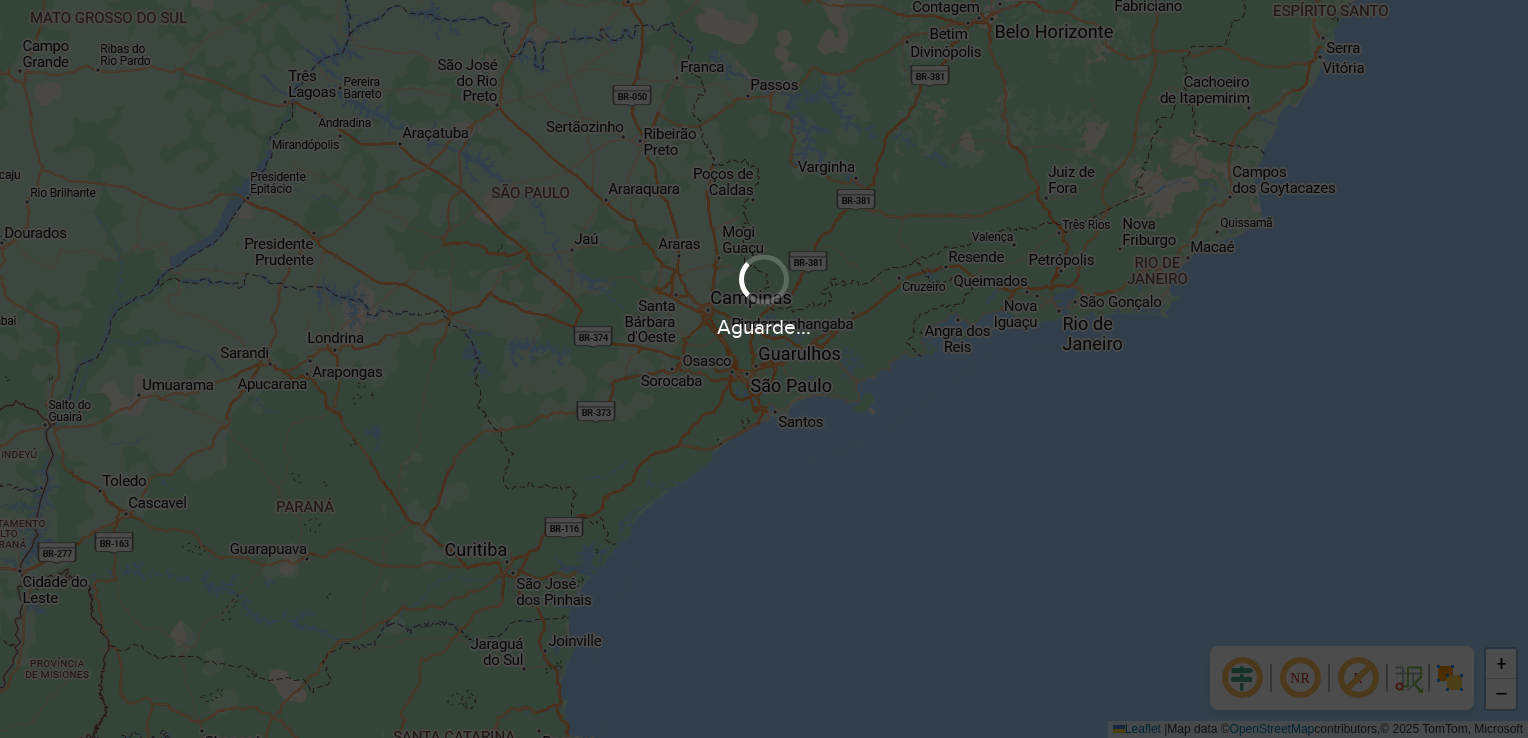 scroll, scrollTop: 0, scrollLeft: 0, axis: both 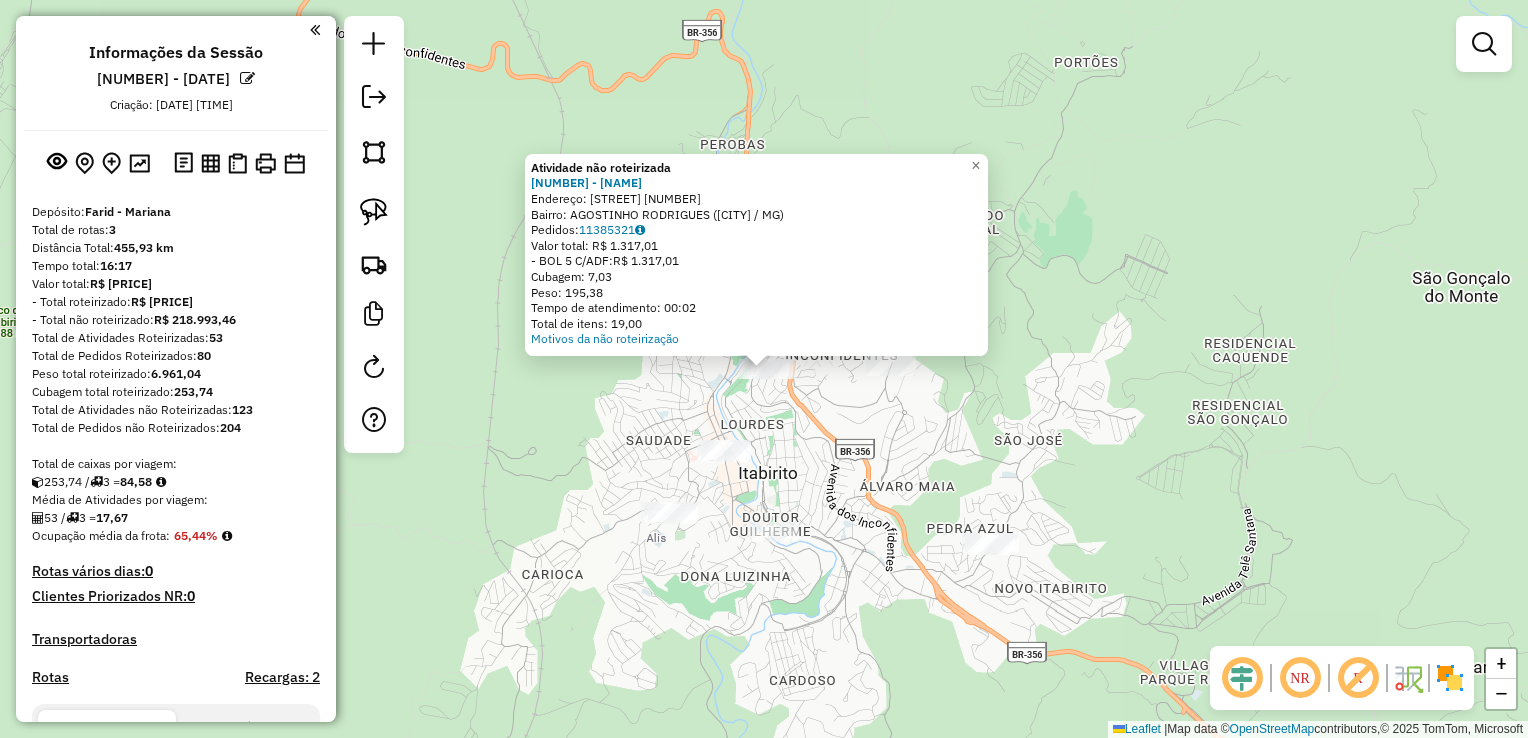 click on "Atividade não roteirizada [NUMBER] - [NAME]  Endereço:  [NAME] [NUMBER]   Bairro: [NAME] ([CITY] / [STATE])   Pedidos:  [NUMBER]   Valor total: [CURRENCY] [NUMBER]   -BOL [NUMBER] C/ADF:  [CURRENCY] [NUMBER]   Cubagem: [NUMBER]   Peso: [NUMBER]   Tempo de atendimento: [TIME]   Total de itens: [NUMBER]  Motivos da não roteirização × Janela de atendimento Grade de atendimento Capacidade Transportadoras Veículos Cliente Pedidos  Rotas Selecione os dias de semana para filtrar as janelas de atendimento  Seg   Ter   Qua   Qui   Sex   Sáb   Dom  Informe o período da janela de atendimento: De: Até:  Filtrar exatamente a janela do cliente  Considerar janela de atendimento padrão  Selecione os dias de semana para filtrar as grades de atendimento  Seg   Ter   Qua   Qui   Sex   Sáb   Dom   Considerar clientes sem dia de atendimento cadastrado  Clientes fora do dia de atendimento selecionado Filtrar as atividades entre os valores definidos abaixo:  Peso mínimo:   Peso máximo:   Cubagem mínima:   Cubagem máxima:" 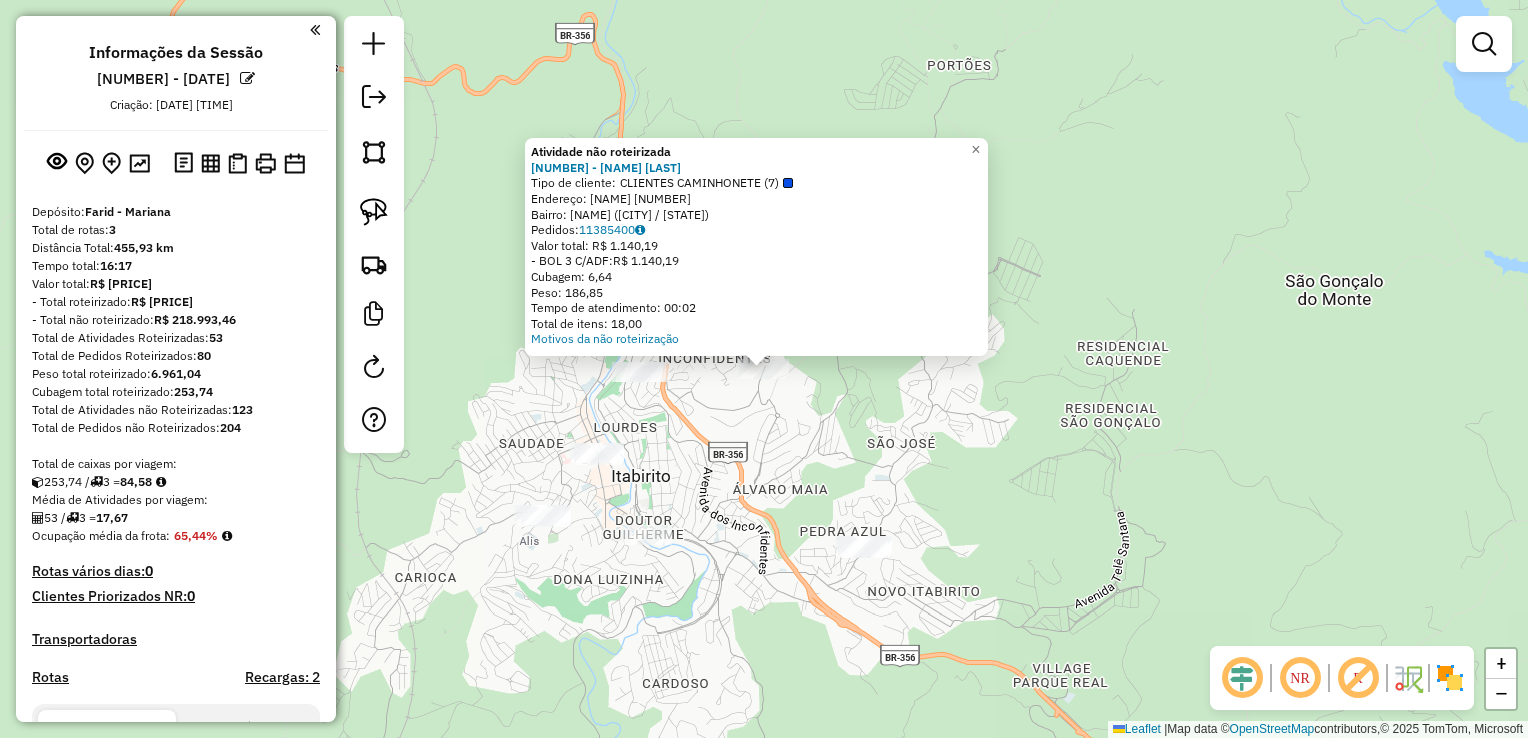 click on "Atividade não roteirizada 13027 - WANDERLEY ANTONIO MA  Tipo de cliente:   CLIENTES CAMINHONETE (7)   Endereço:  DR ANTONIO LISBOA 9   Bairro: SANTO ANTONIO (ITABIRITO / MG)   Pedidos:  11385400   Valor total: R$ 1.140,19   - BOL 3 C/ADF:  R$ 1.140,19   Cubagem: 6,64   Peso: 186,85   Tempo de atendimento: 00:02   Total de itens: 18,00  Motivos da não roteirização × Janela de atendimento Grade de atendimento Capacidade Transportadoras Veículos Cliente Pedidos  Rotas Selecione os dias de semana para filtrar as janelas de atendimento  Seg   Ter   Qua   Qui   Sex   Sáb   Dom  Informe o período da janela de atendimento: De: Até:  Filtrar exatamente a janela do cliente  Considerar janela de atendimento padrão  Selecione os dias de semana para filtrar as grades de atendimento  Seg   Ter   Qua   Qui   Sex   Sáb   Dom   Considerar clientes sem dia de atendimento cadastrado  Clientes fora do dia de atendimento selecionado Filtrar as atividades entre os valores definidos abaixo:  Peso mínimo:   De:   Até:" 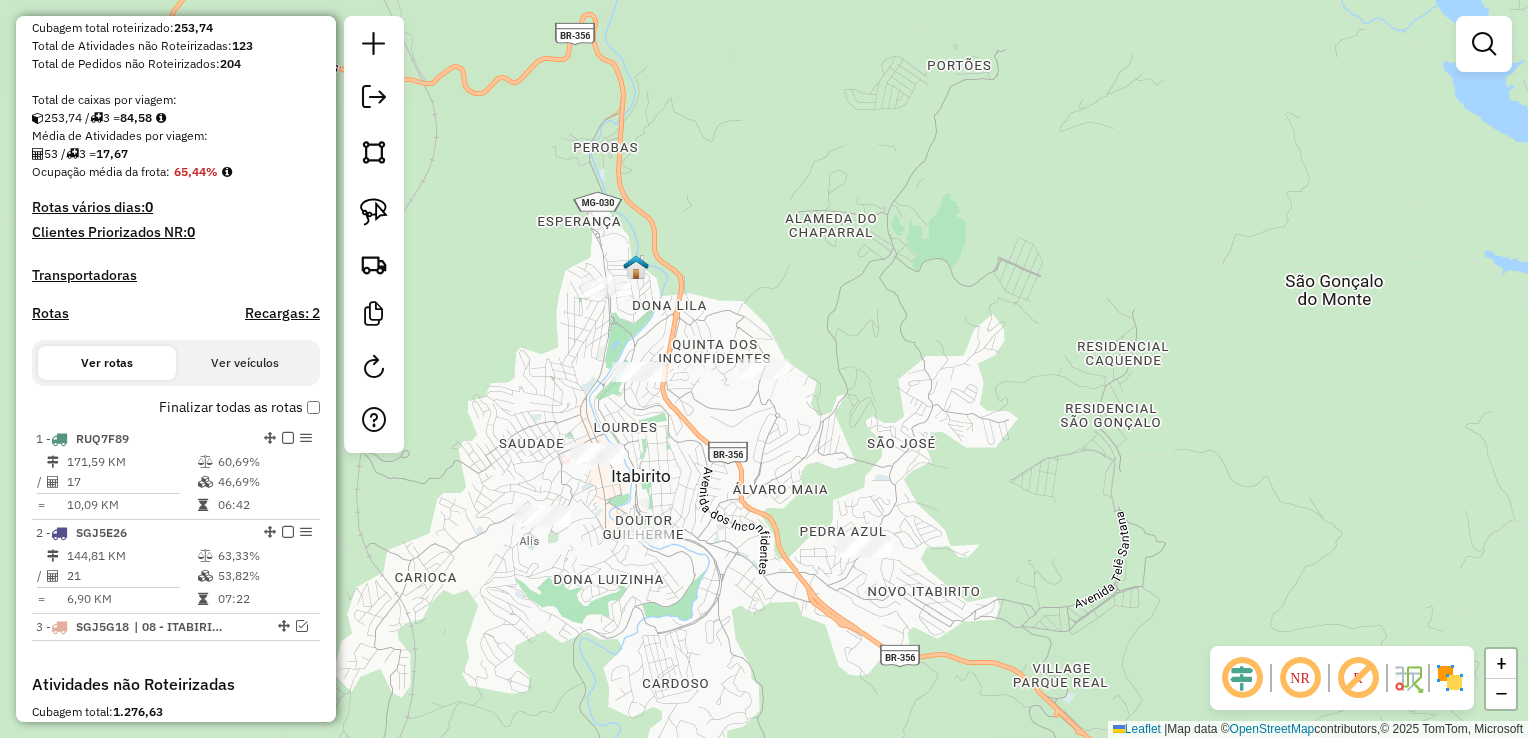 scroll, scrollTop: 400, scrollLeft: 0, axis: vertical 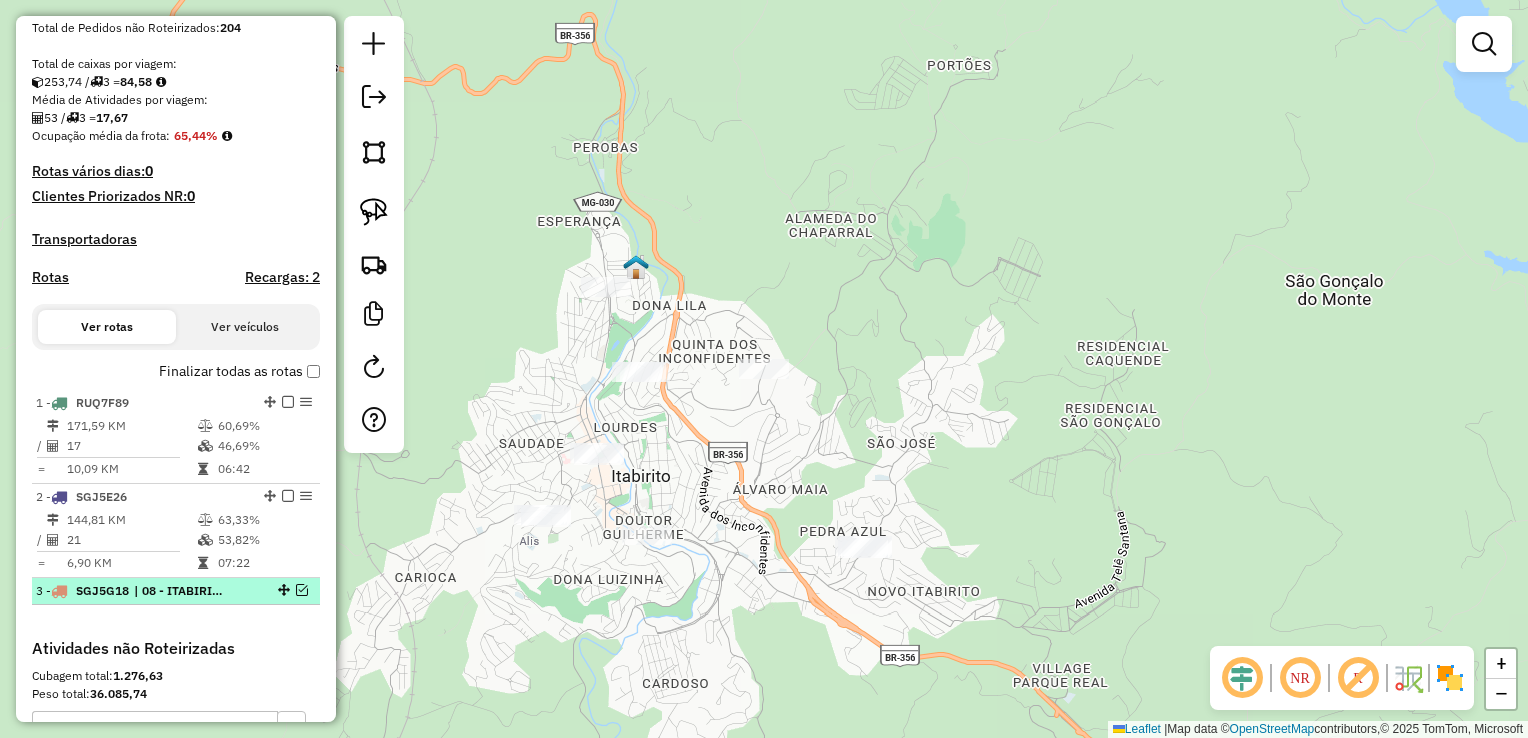 click at bounding box center (282, 590) 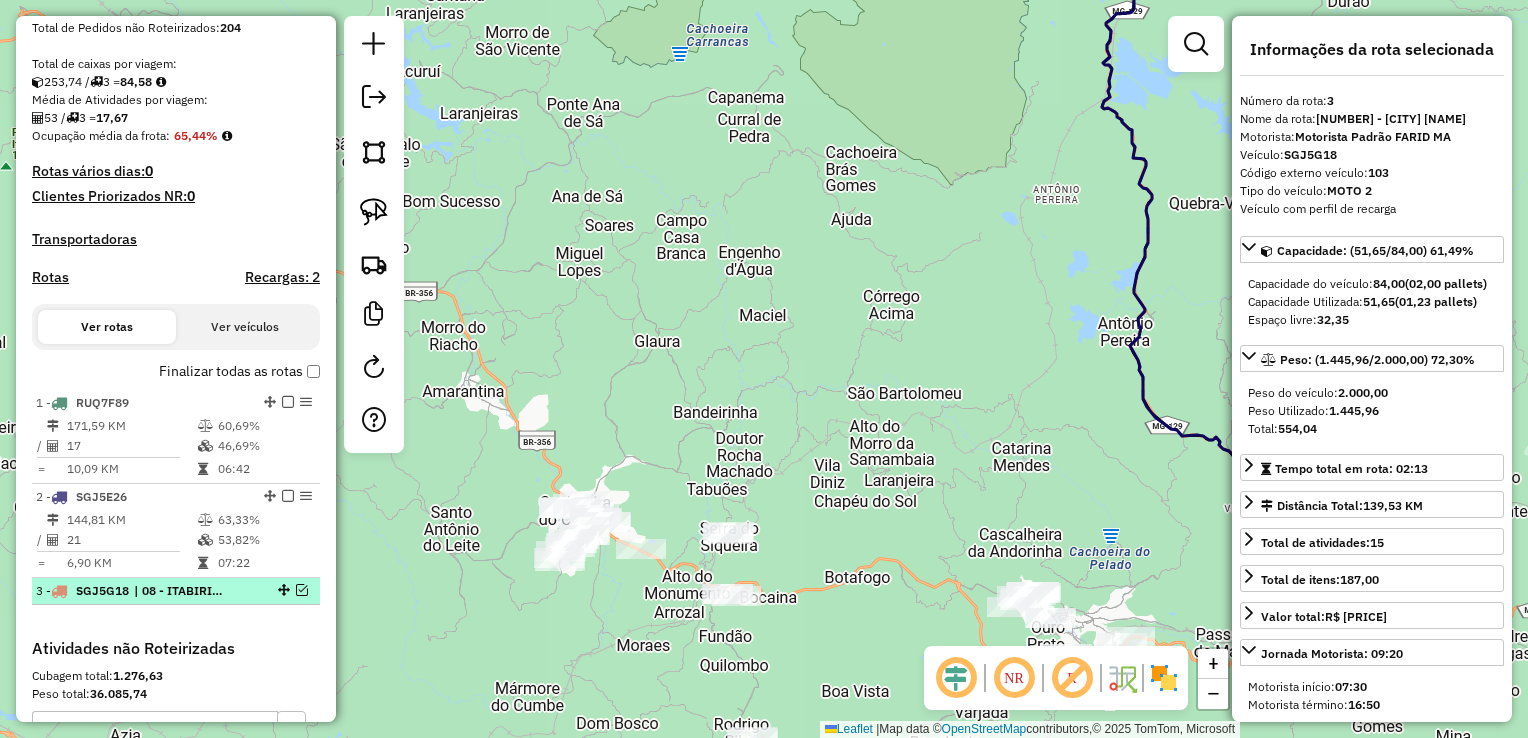 click at bounding box center [302, 590] 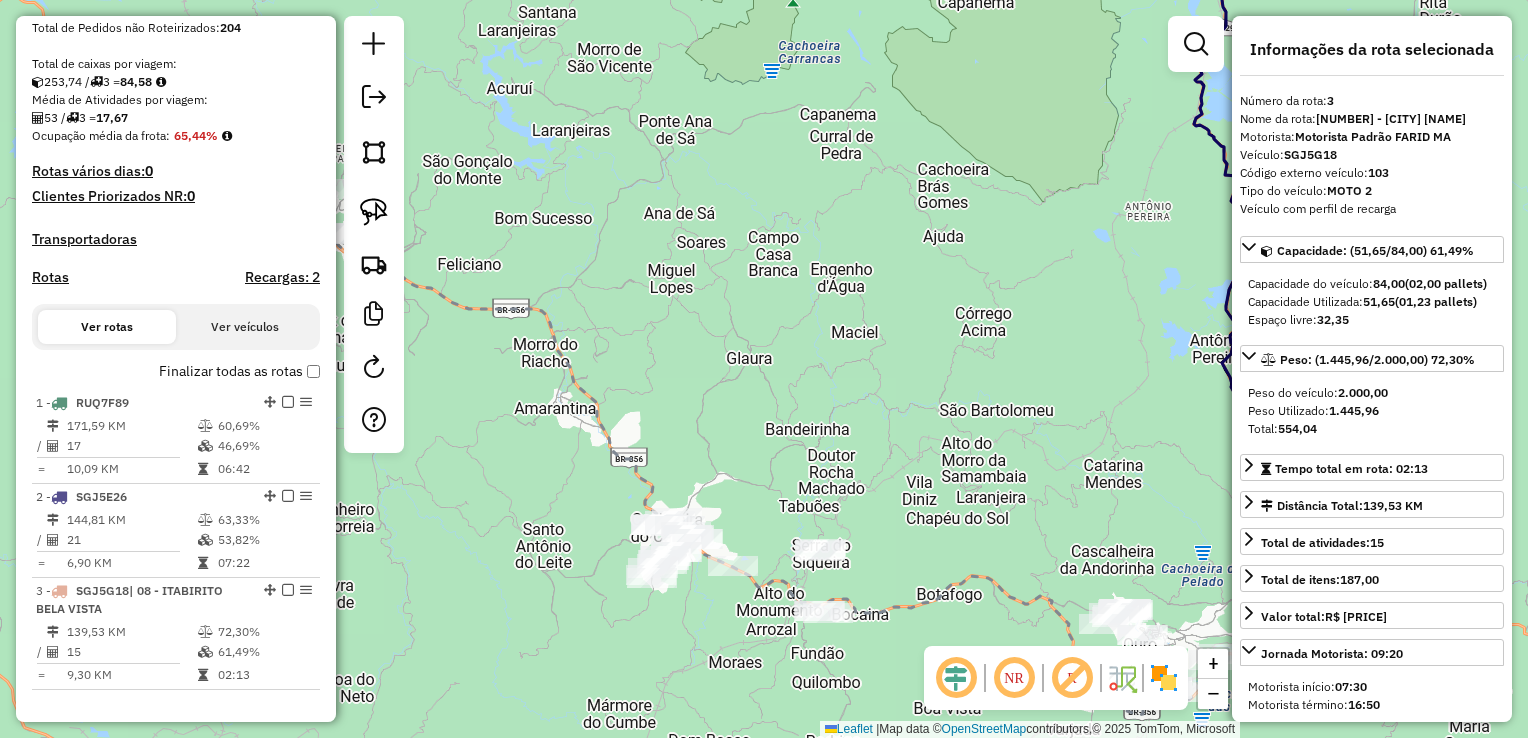 drag, startPoint x: 728, startPoint y: 410, endPoint x: 851, endPoint y: 469, distance: 136.41847 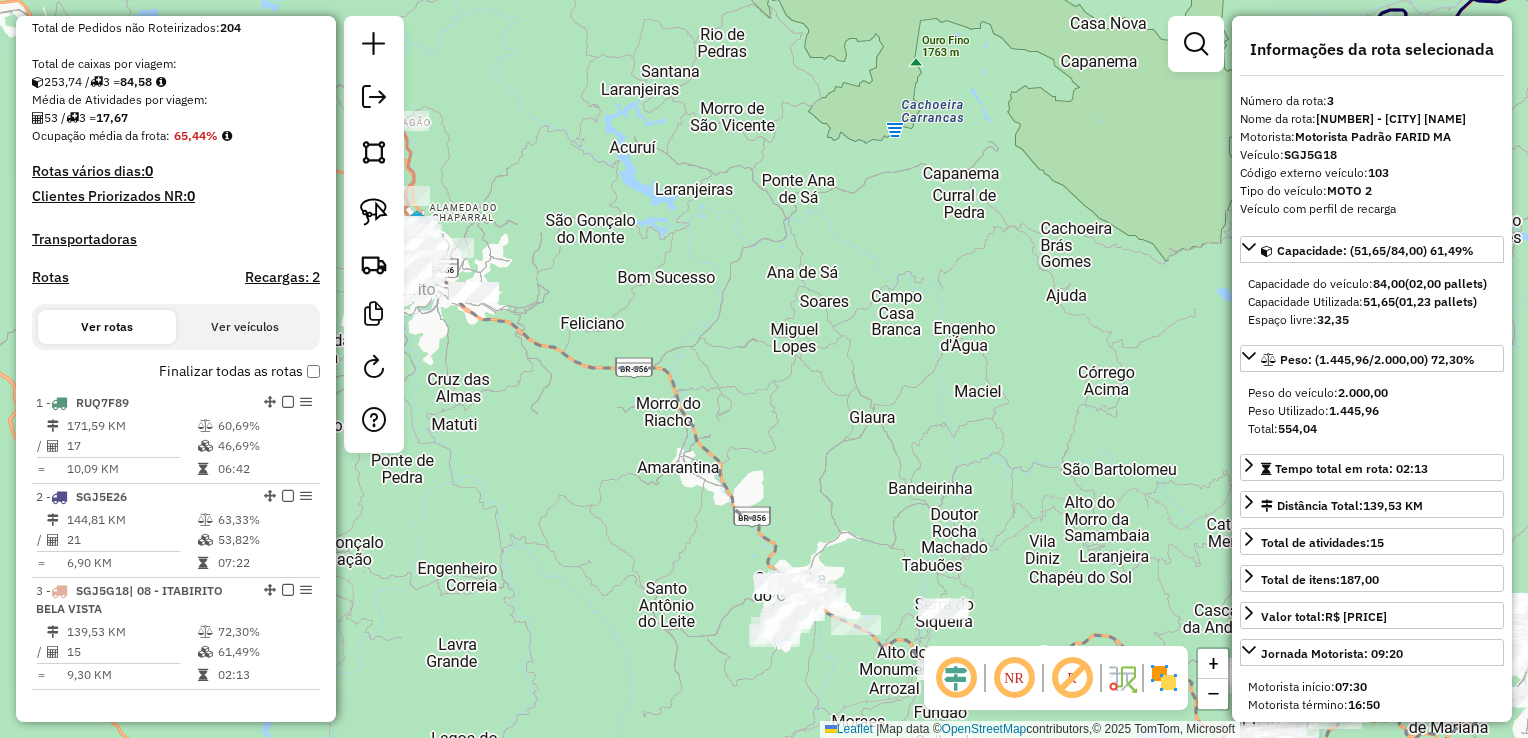 click on "Janela de atendimento Grade de atendimento Capacidade Transportadoras Veículos Cliente Pedidos  Rotas Selecione os dias de semana para filtrar as janelas de atendimento  Seg   Ter   Qua   Qui   Sex   Sáb   Dom  Informe o período da janela de atendimento: De: Até:  Filtrar exatamente a janela do cliente  Considerar janela de atendimento padrão  Selecione os dias de semana para filtrar as grades de atendimento  Seg   Ter   Qua   Qui   Sex   Sáb   Dom   Considerar clientes sem dia de atendimento cadastrado  Clientes fora do dia de atendimento selecionado Filtrar as atividades entre os valores definidos abaixo:  Peso mínimo:   Peso máximo:   Cubagem mínima:   Cubagem máxima:   De:   Até:  Filtrar as atividades entre o tempo de atendimento definido abaixo:  De:   Até:   Considerar capacidade total dos clientes não roteirizados Transportadora: Selecione um ou mais itens Tipo de veículo: Selecione um ou mais itens Veículo: Selecione um ou mais itens Motorista: Selecione um ou mais itens Nome: Rótulo:" 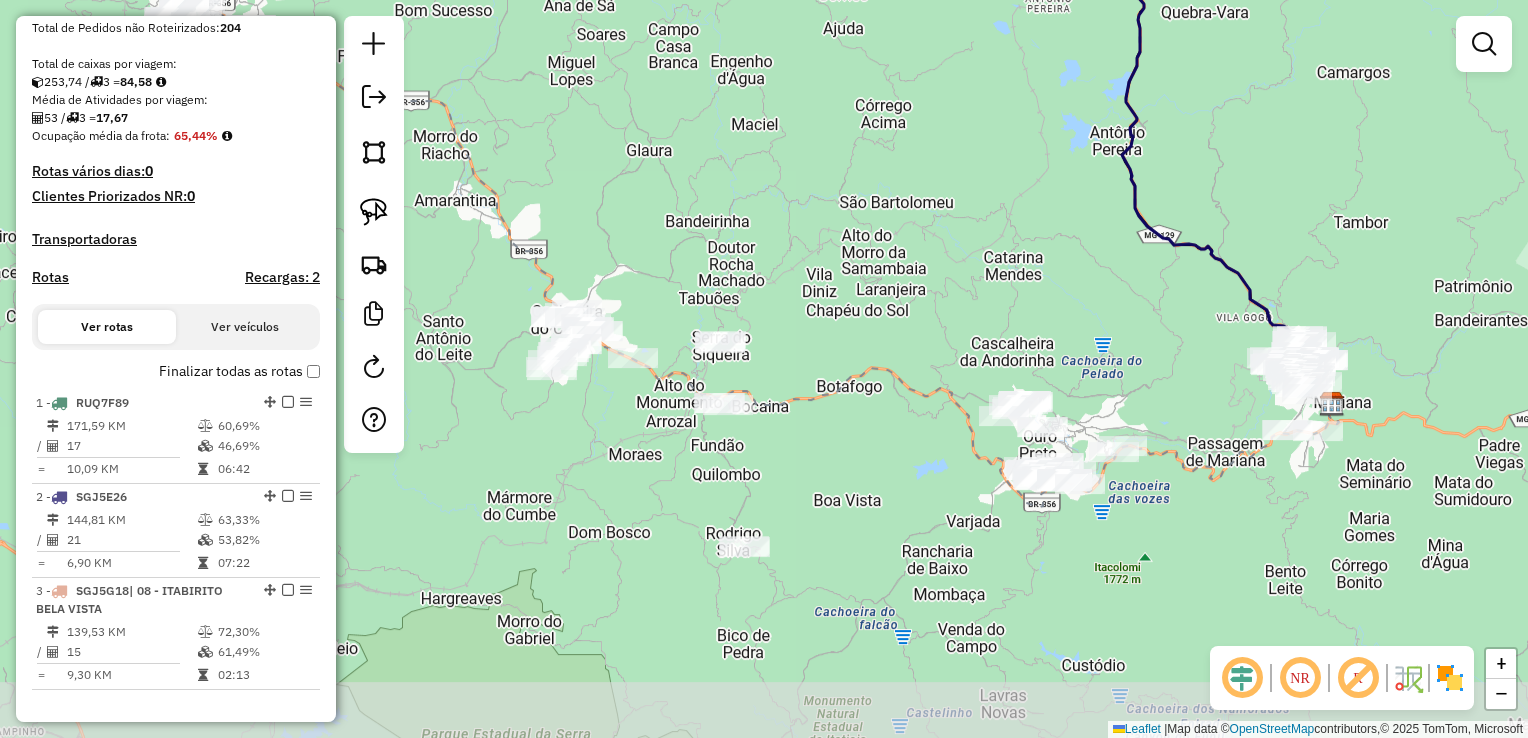drag, startPoint x: 935, startPoint y: 498, endPoint x: 710, endPoint y: 232, distance: 348.39777 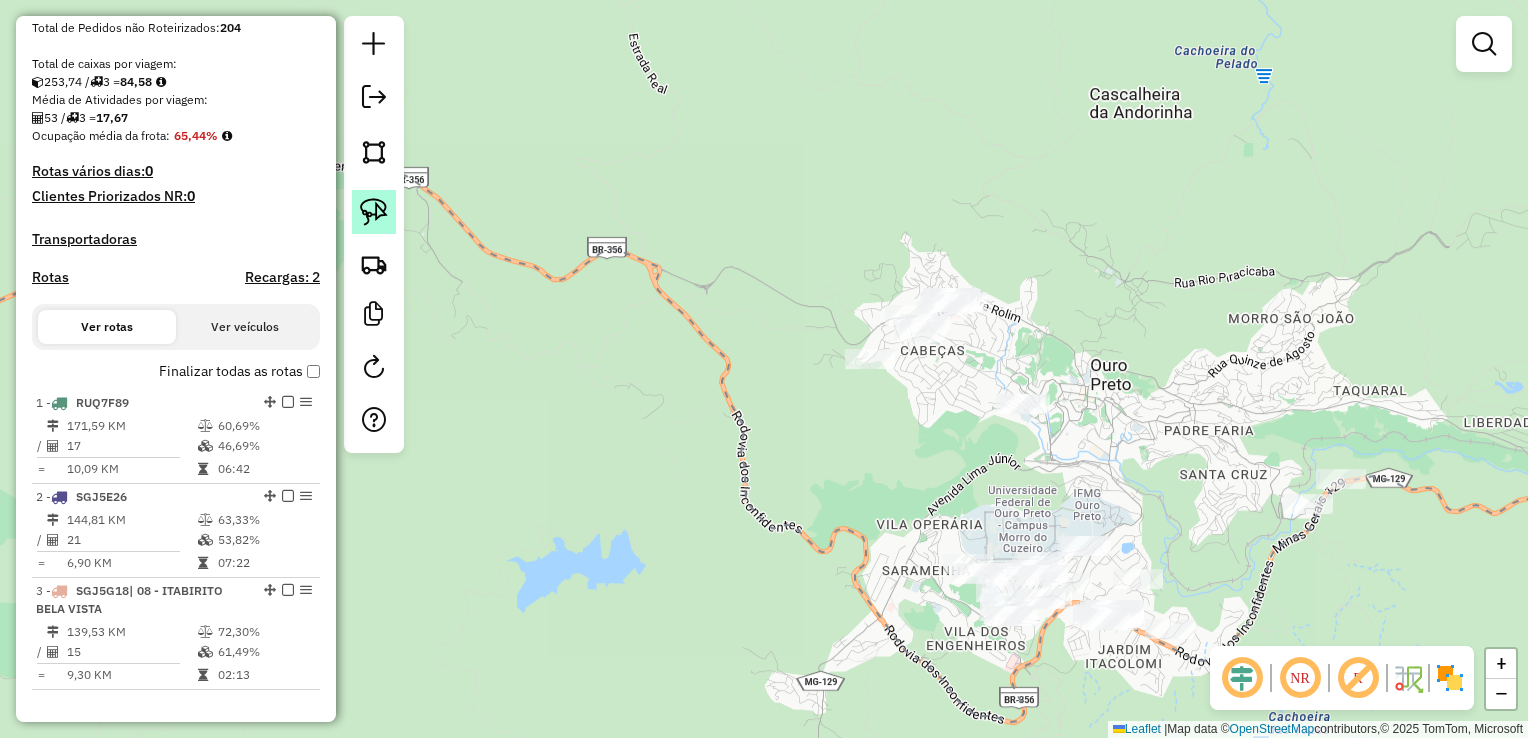 click 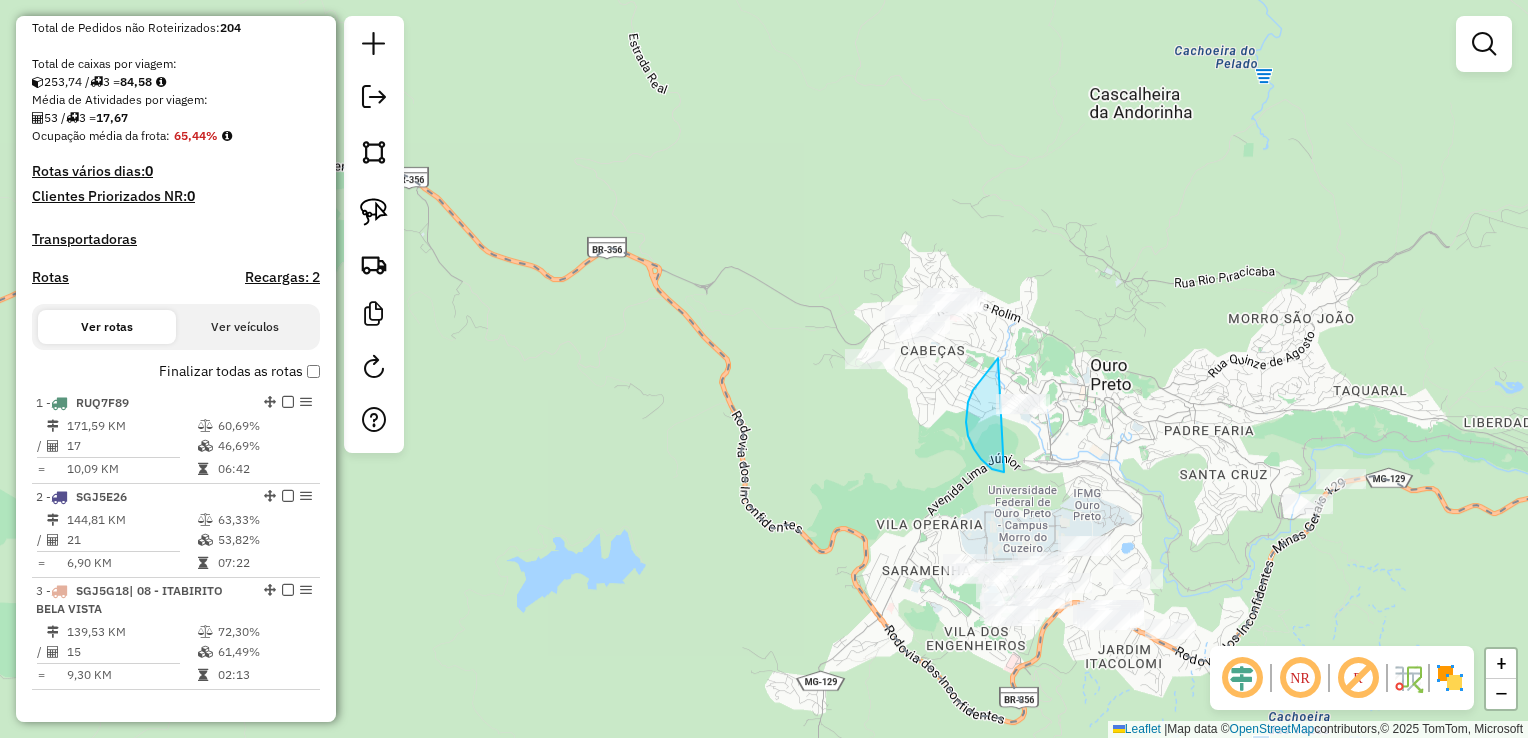 drag, startPoint x: 968, startPoint y: 436, endPoint x: 1095, endPoint y: 410, distance: 129.6341 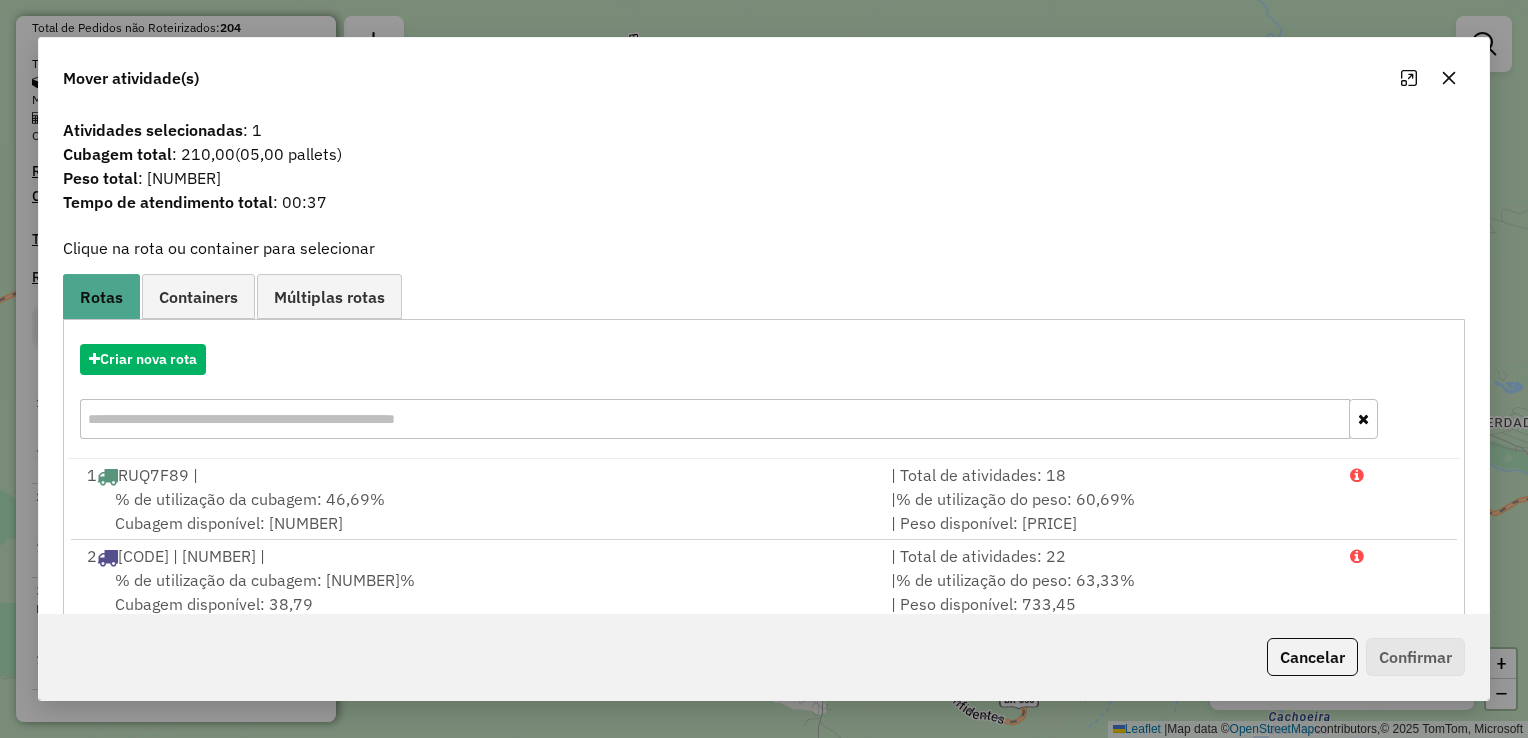 click on "Cancelar" 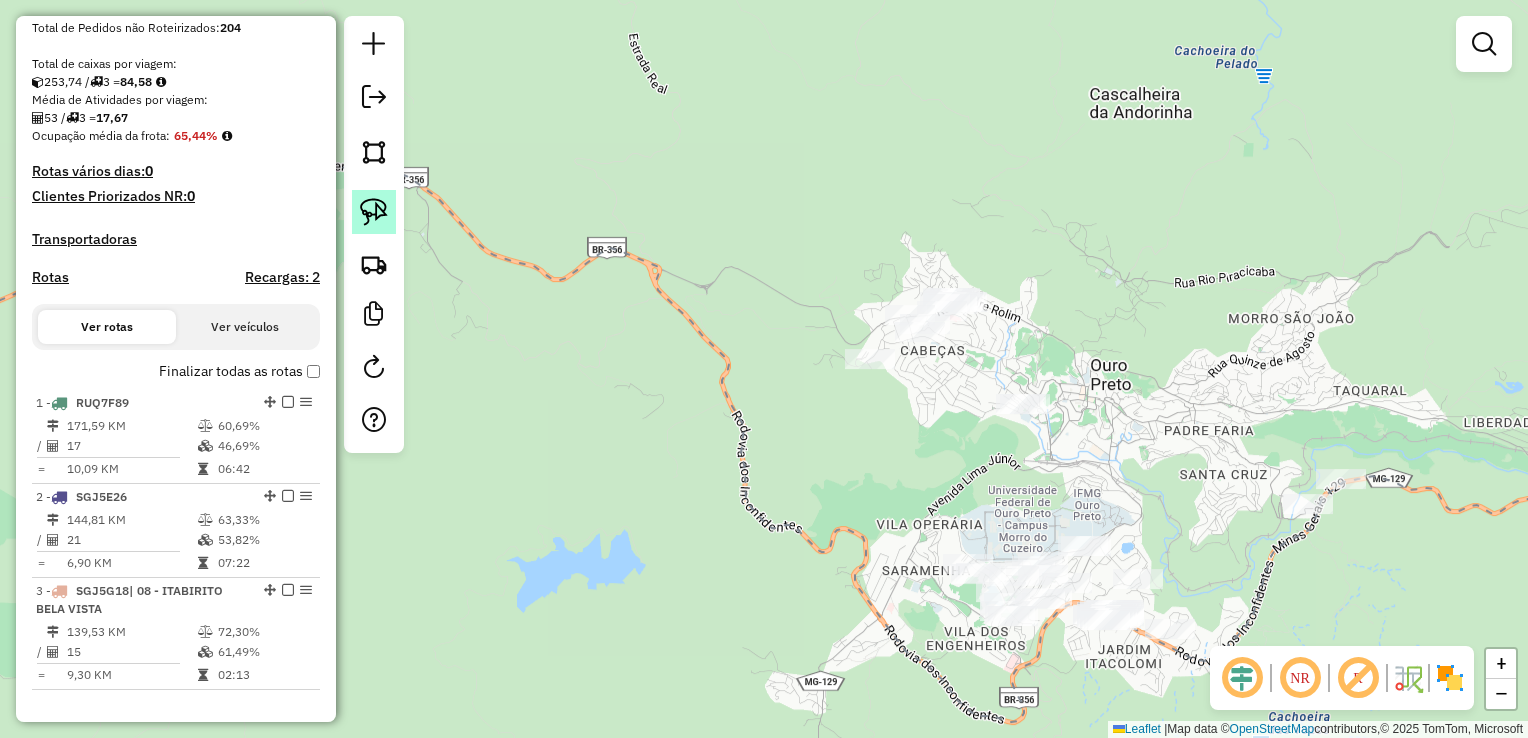 click 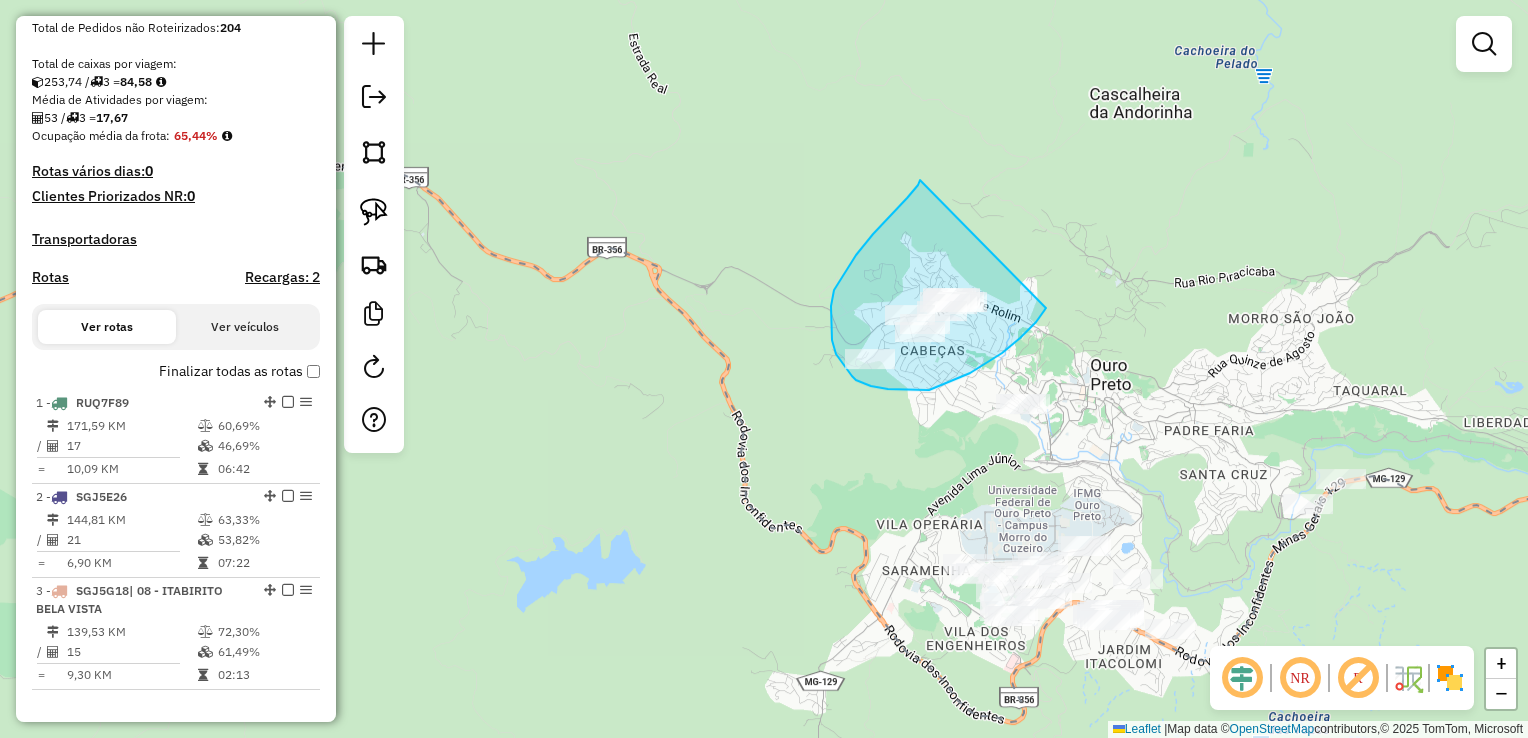 drag, startPoint x: 920, startPoint y: 180, endPoint x: 1047, endPoint y: 308, distance: 180.31361 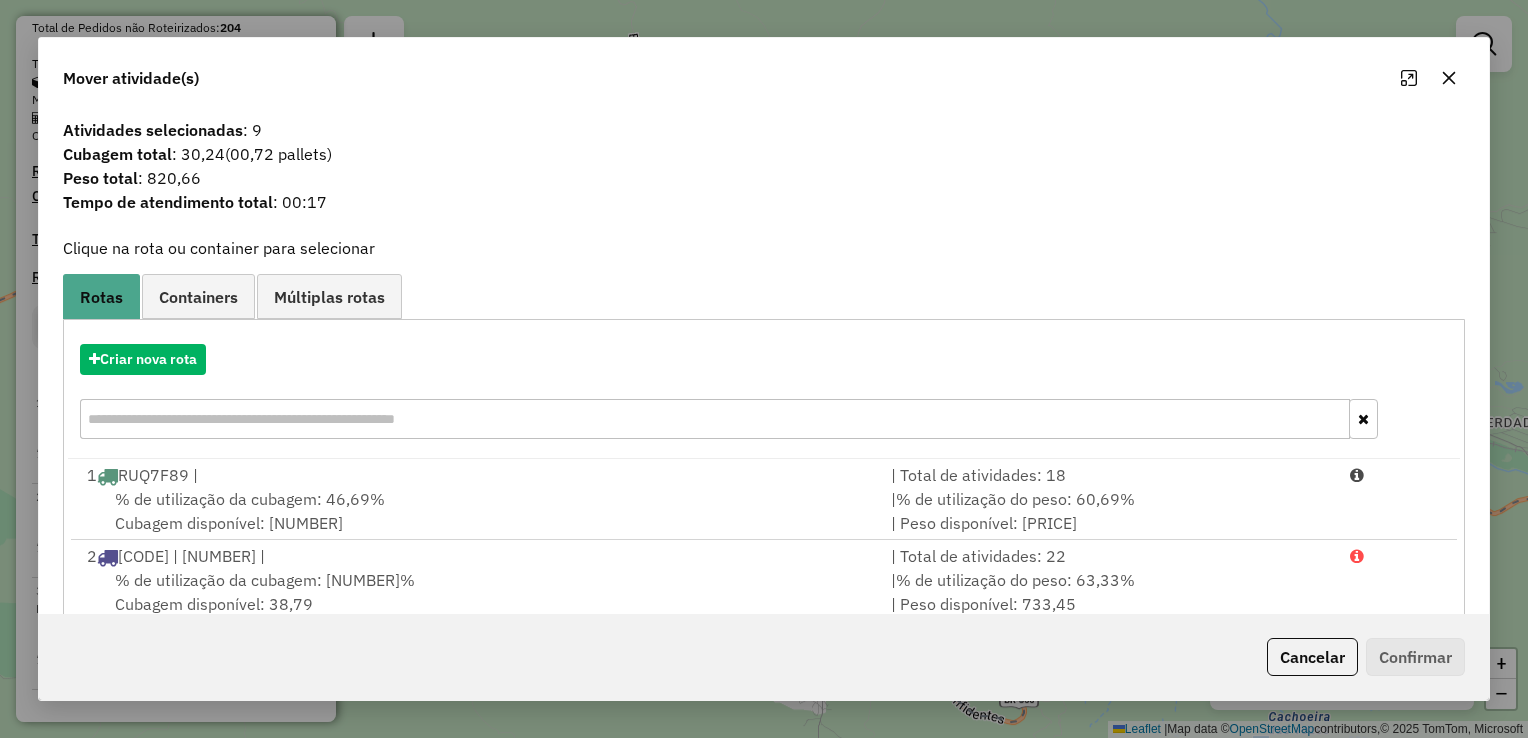click on "Cancelar" 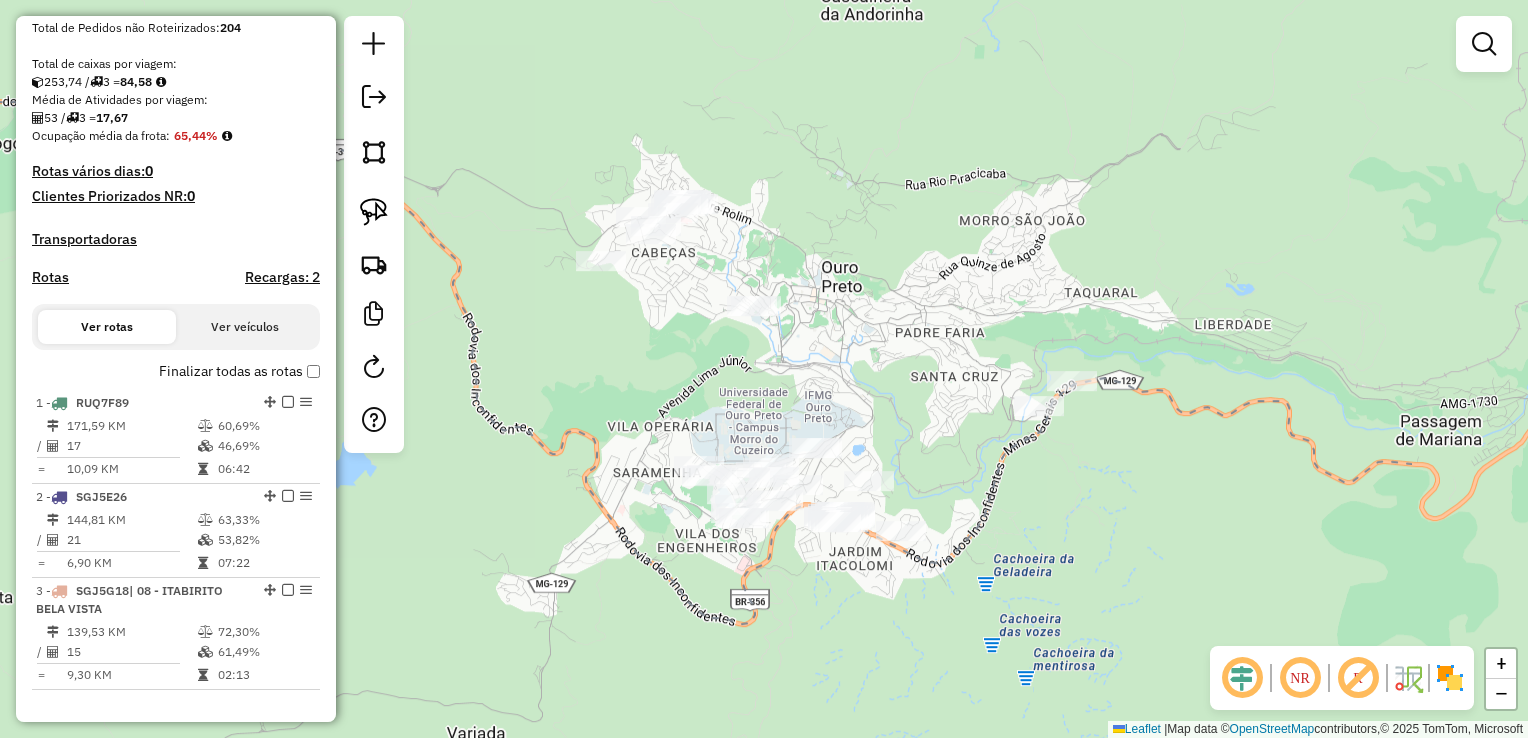 drag, startPoint x: 1196, startPoint y: 557, endPoint x: 932, endPoint y: 468, distance: 278.59827 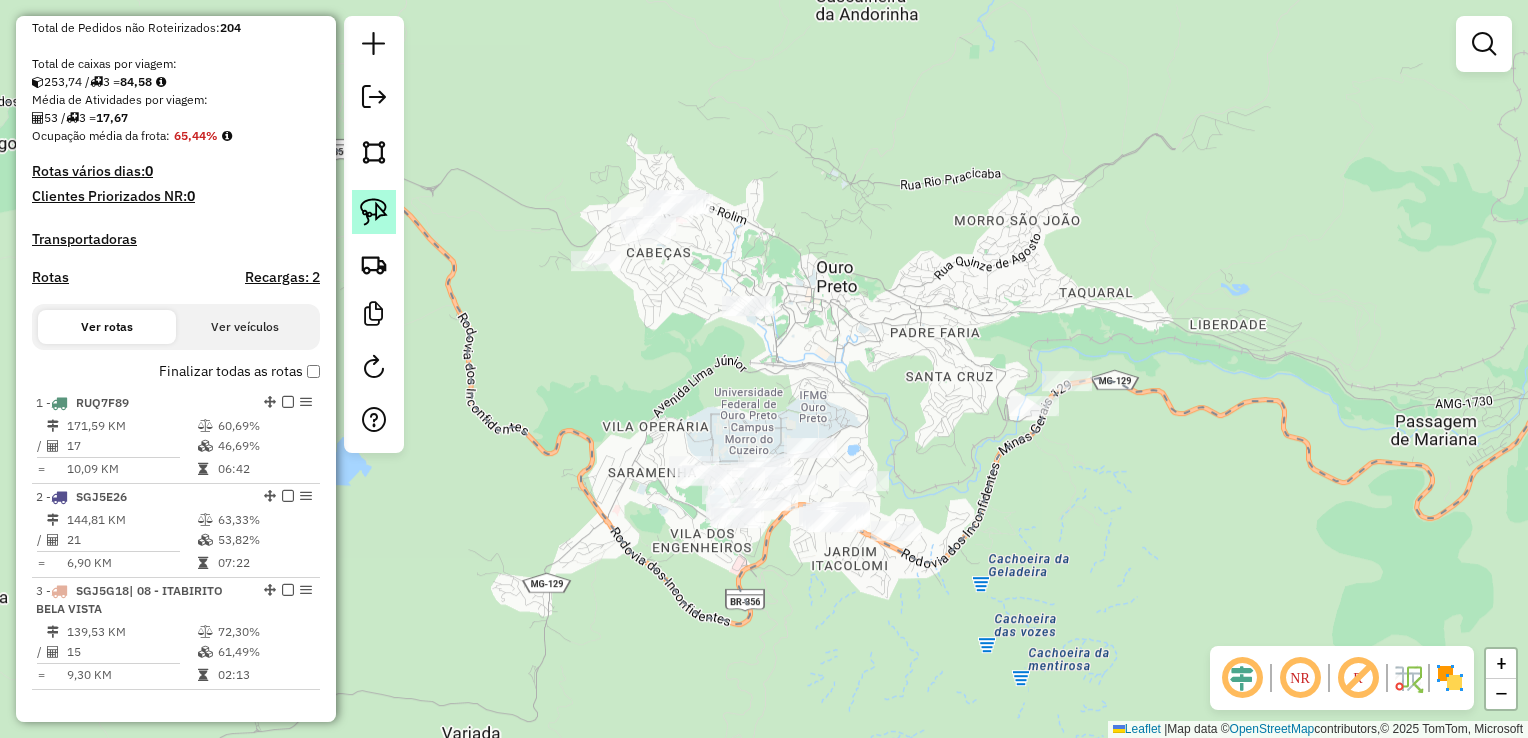 click 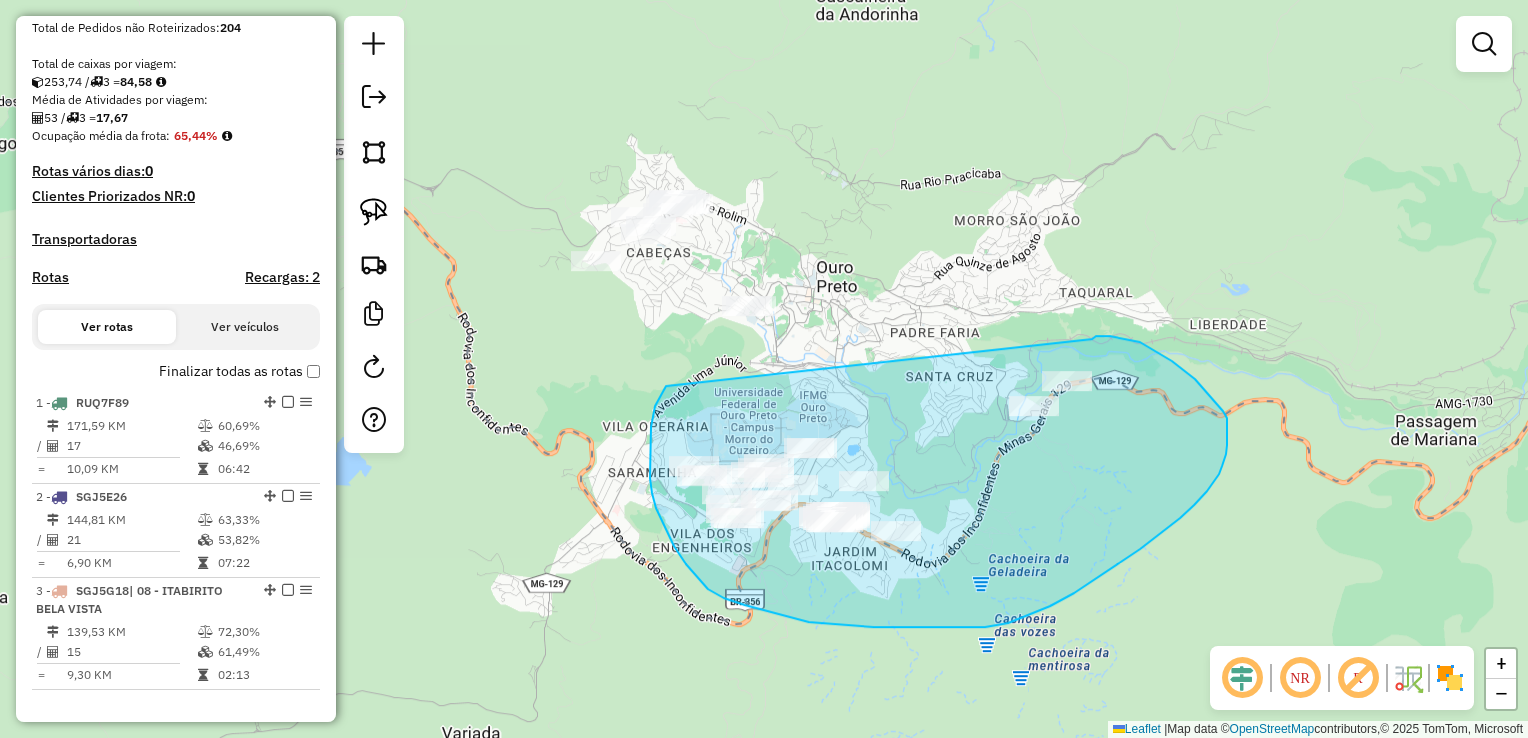 drag, startPoint x: 651, startPoint y: 427, endPoint x: 1091, endPoint y: 340, distance: 448.51868 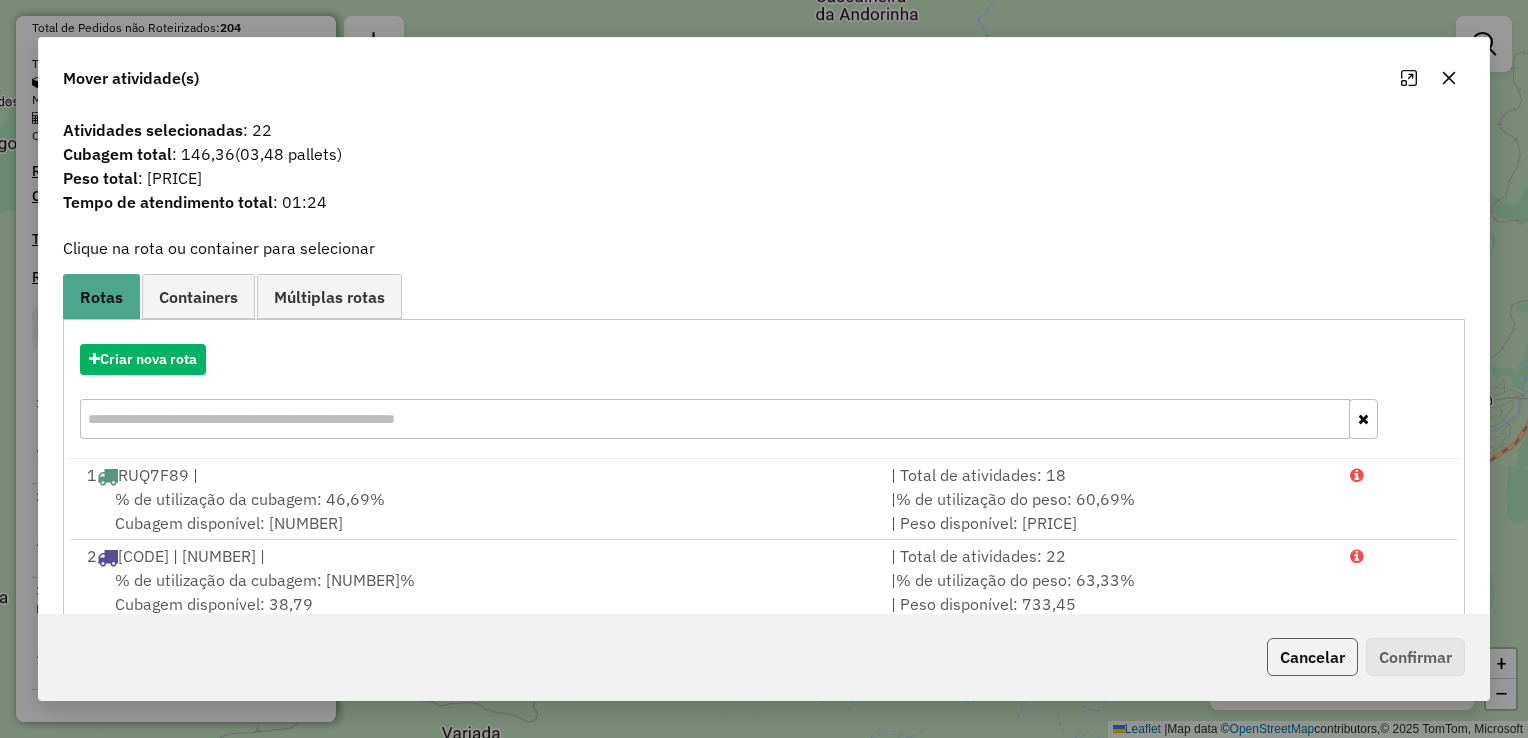 click on "Cancelar" 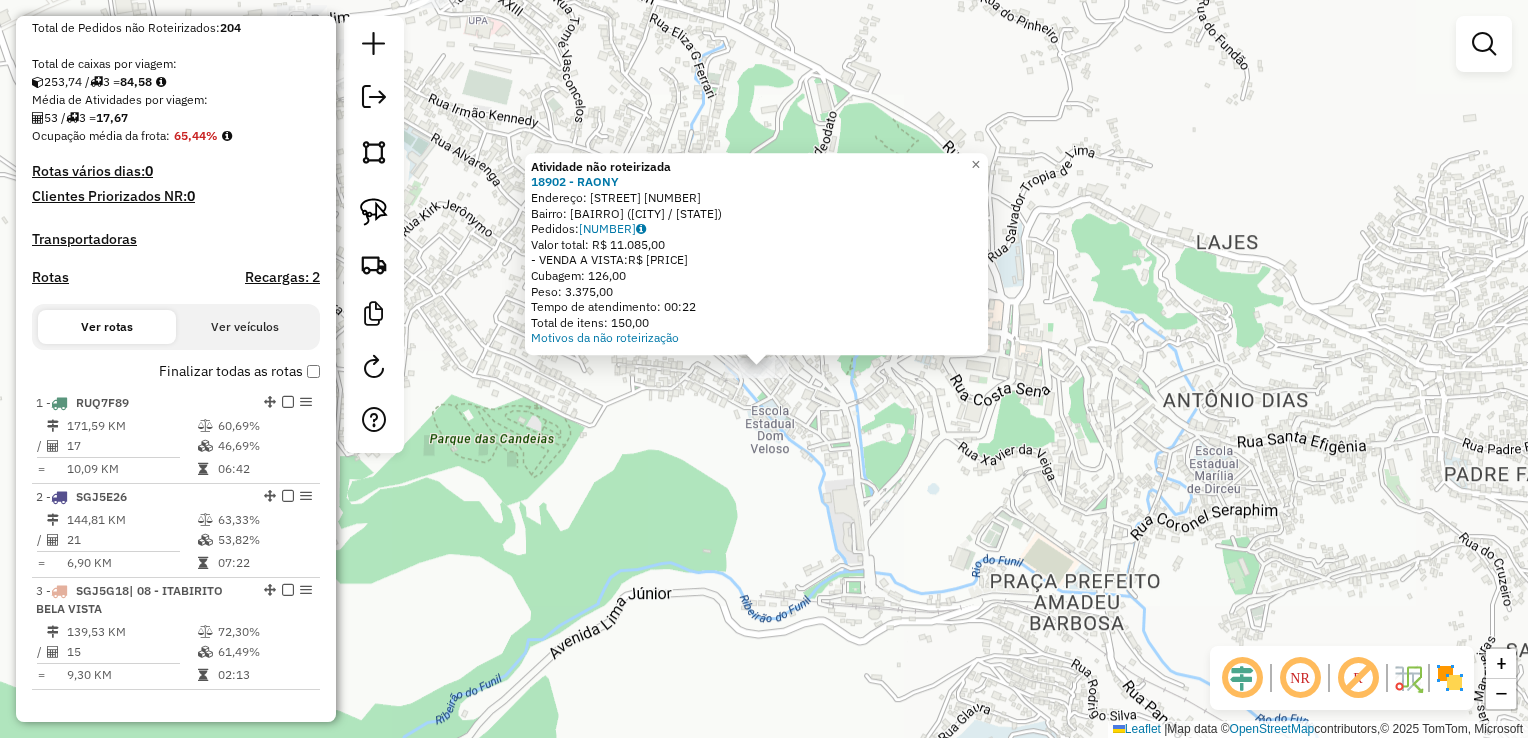click 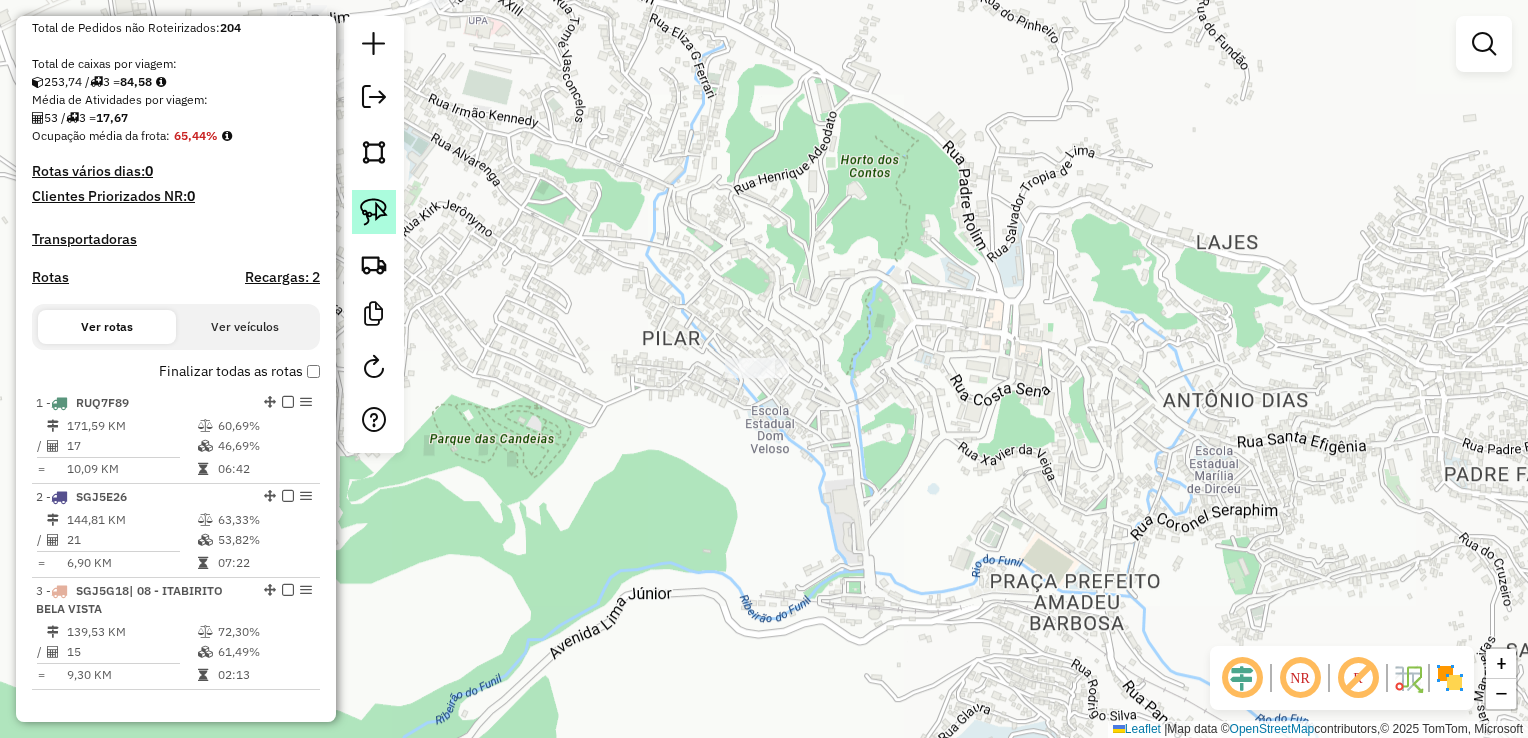 click 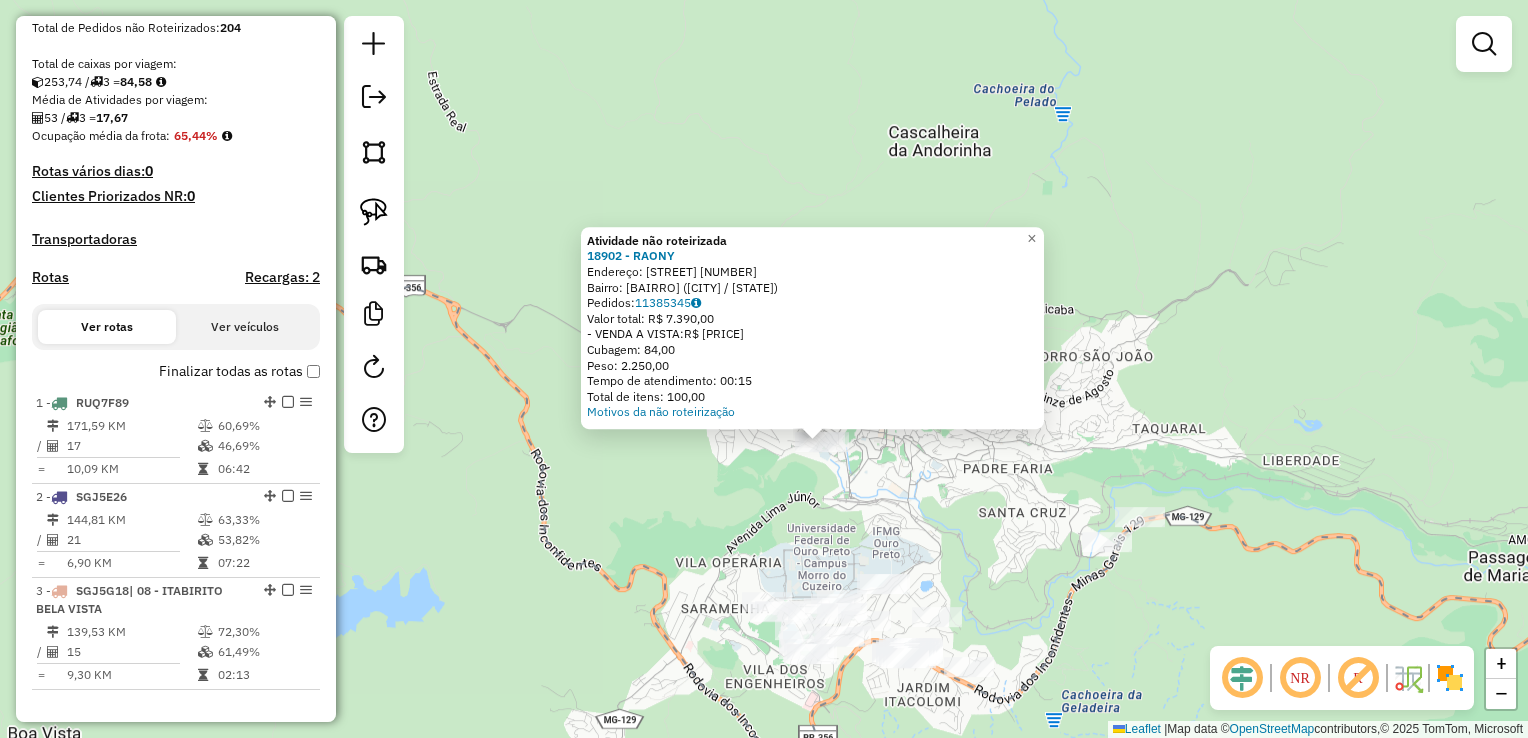 click on "Atividade não roteirizada 18902 - RAONY  Endereço:  RUA BENEDITO VALADARES 345   Bairro: CENTRO (OURO PRETO / MG)   Pedidos:  11385345   Valor total: R$ 7.390,00   - VENDA A VISTA:  R$ 7.390,00   Cubagem: 84,00   Peso: 2.250,00   Tempo de atendimento: 00:15   Total de itens: 100,00  Motivos da não roteirização × Janela de atendimento Grade de atendimento Capacidade Transportadoras Veículos Cliente Pedidos  Rotas Selecione os dias de semana para filtrar as janelas de atendimento  Seg   Ter   Qua   Qui   Sex   Sáb   Dom  Informe o período da janela de atendimento: De: Até:  Filtrar exatamente a janela do cliente  Considerar janela de atendimento padrão  Selecione os dias de semana para filtrar as grades de atendimento  Seg   Ter   Qua   Qui   Sex   Sáb   Dom   Considerar clientes sem dia de atendimento cadastrado  Clientes fora do dia de atendimento selecionado Filtrar as atividades entre os valores definidos abaixo:  Peso mínimo:   Peso máximo:   Cubagem mínima:   Cubagem máxima:   De:   Até:" 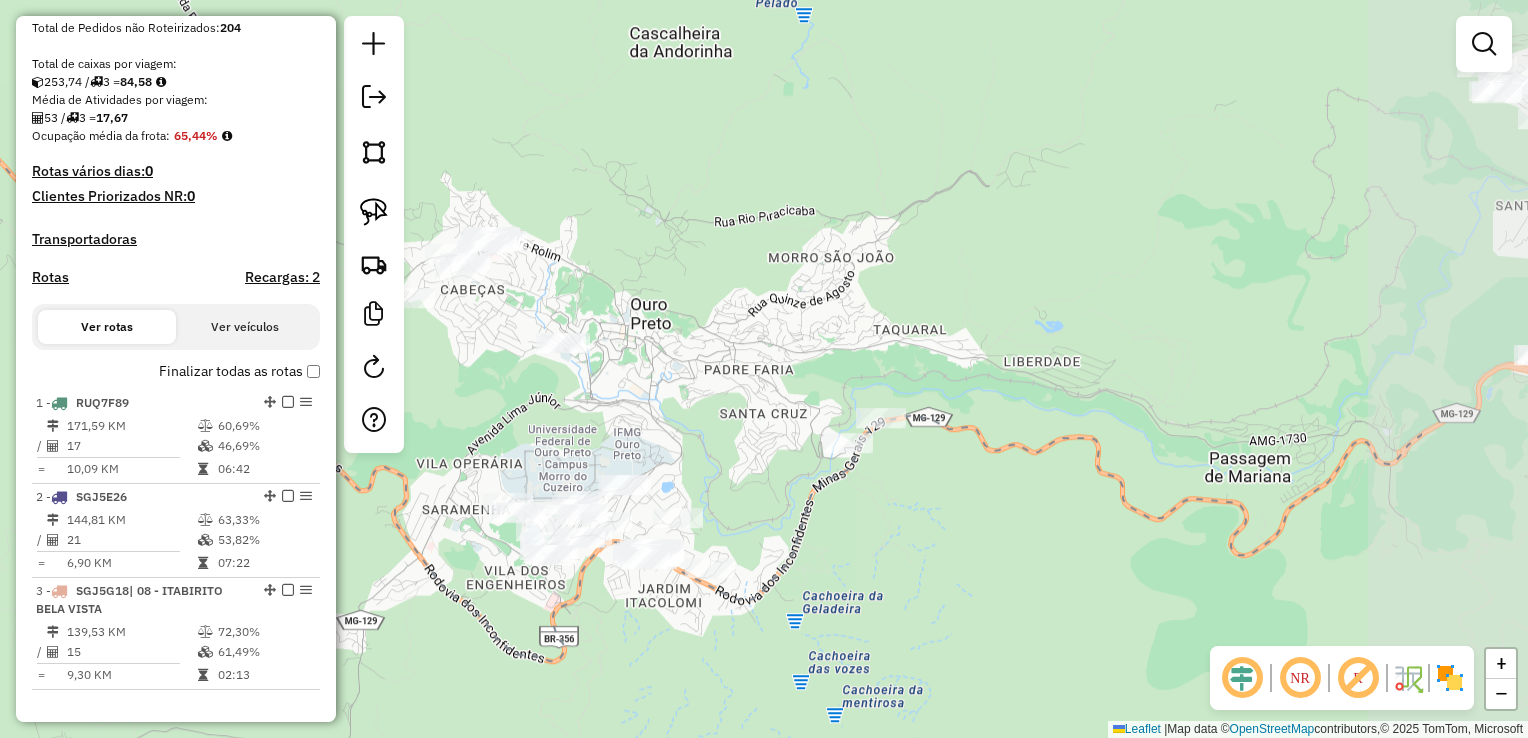 drag, startPoint x: 915, startPoint y: 501, endPoint x: 708, endPoint y: 418, distance: 223.02017 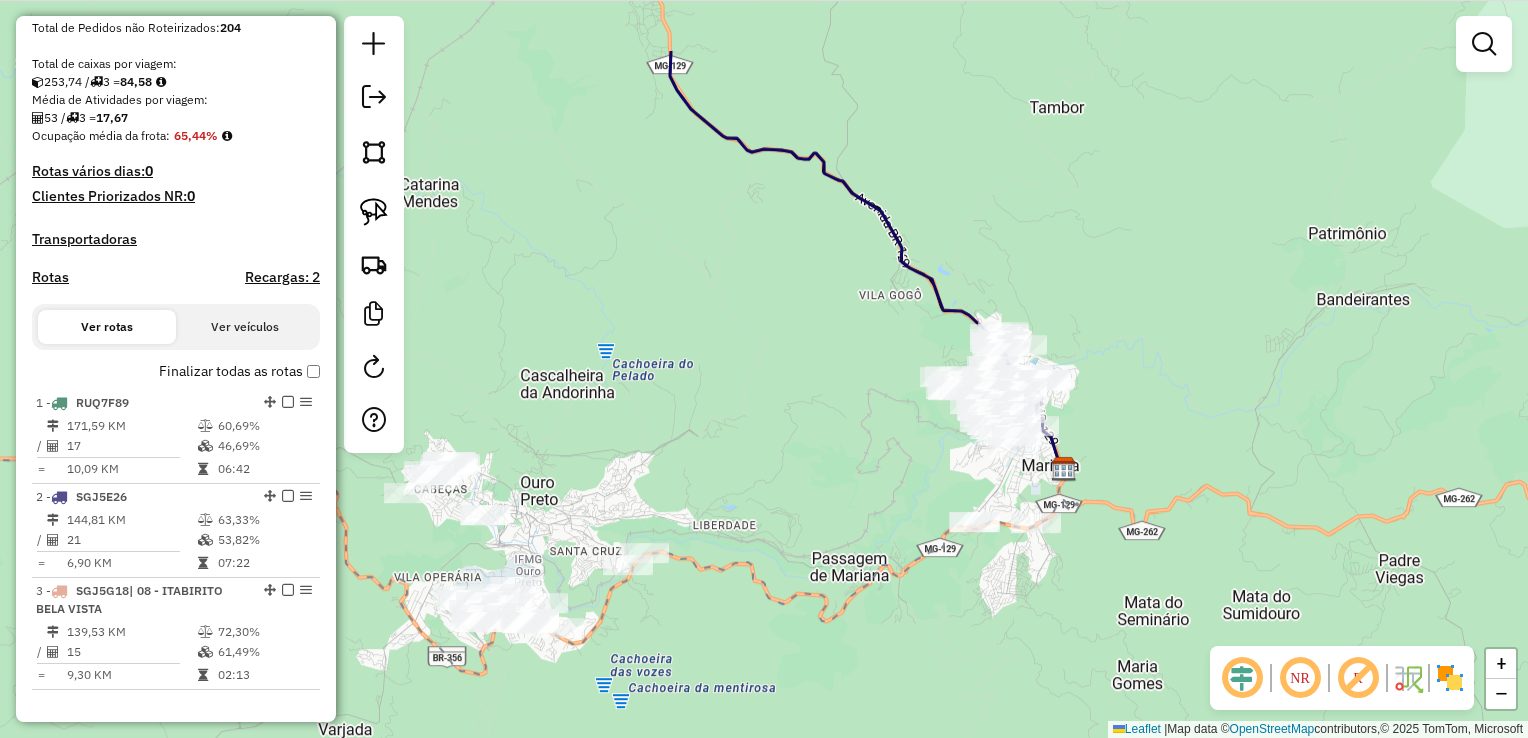 drag, startPoint x: 1052, startPoint y: 373, endPoint x: 888, endPoint y: 491, distance: 202.0396 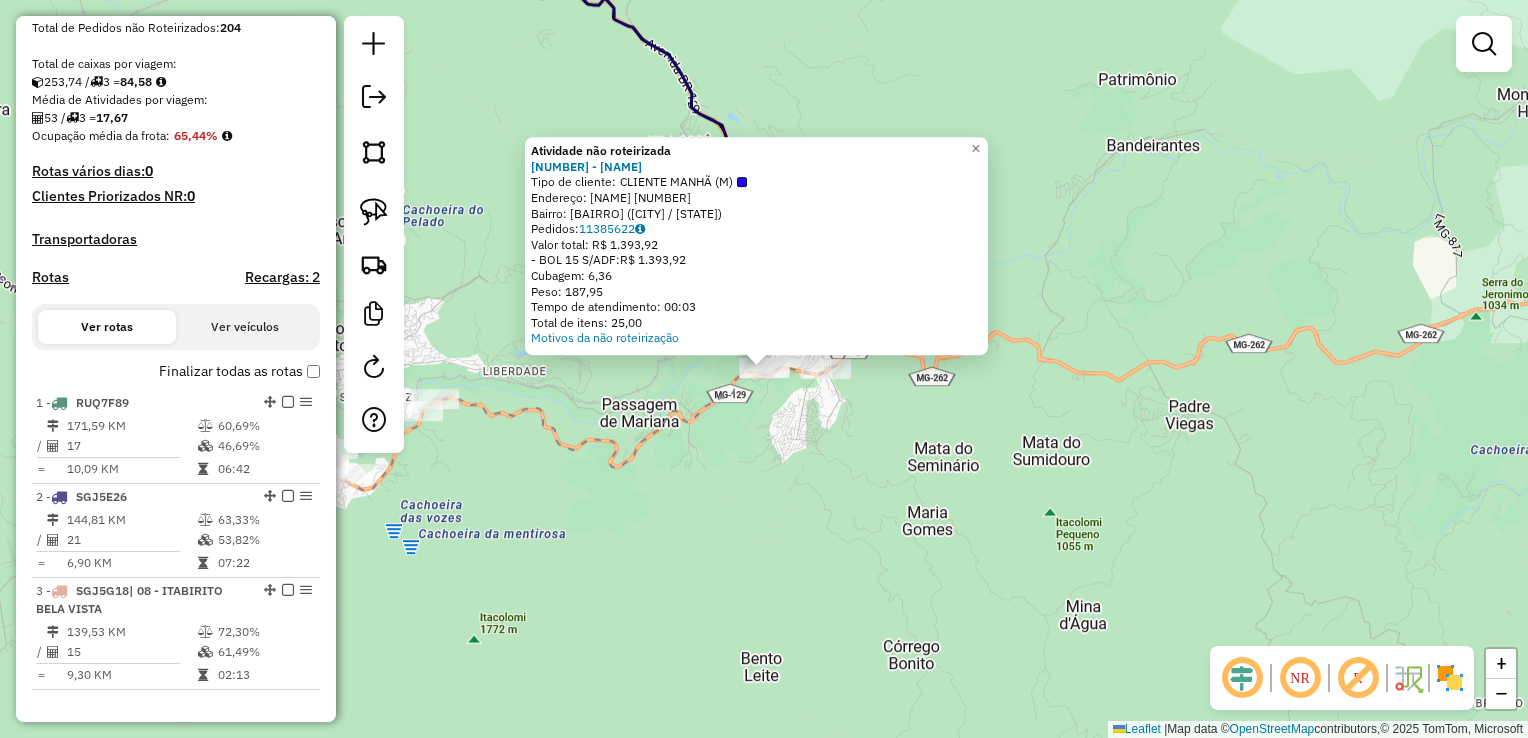 click on "Atividade não roteirizada 20412 - VAREJAO POPULAR  Tipo de cliente:   CLIENTE MANHÃ (M)   Endereço:  HELVIO MOREIRA MORAES 358   Bairro: VILA DO CARMO (MARIANA / MG)   Pedidos:  11385622   Valor total: R$ 1.393,92   - BOL 15 S/ADF:  R$ 1.393,92   Cubagem: 6,36   Peso: 187,95   Tempo de atendimento: 00:03   Total de itens: 25,00  Motivos da não roteirização × Janela de atendimento Grade de atendimento Capacidade Transportadoras Veículos Cliente Pedidos  Rotas Selecione os dias de semana para filtrar as janelas de atendimento  Seg   Ter   Qua   Qui   Sex   Sáb   Dom  Informe o período da janela de atendimento: De: Até:  Filtrar exatamente a janela do cliente  Considerar janela de atendimento padrão  Selecione os dias de semana para filtrar as grades de atendimento  Seg   Ter   Qua   Qui   Sex   Sáb   Dom   Considerar clientes sem dia de atendimento cadastrado  Clientes fora do dia de atendimento selecionado Filtrar as atividades entre os valores definidos abaixo:  Peso mínimo:   Peso máximo:  De:" 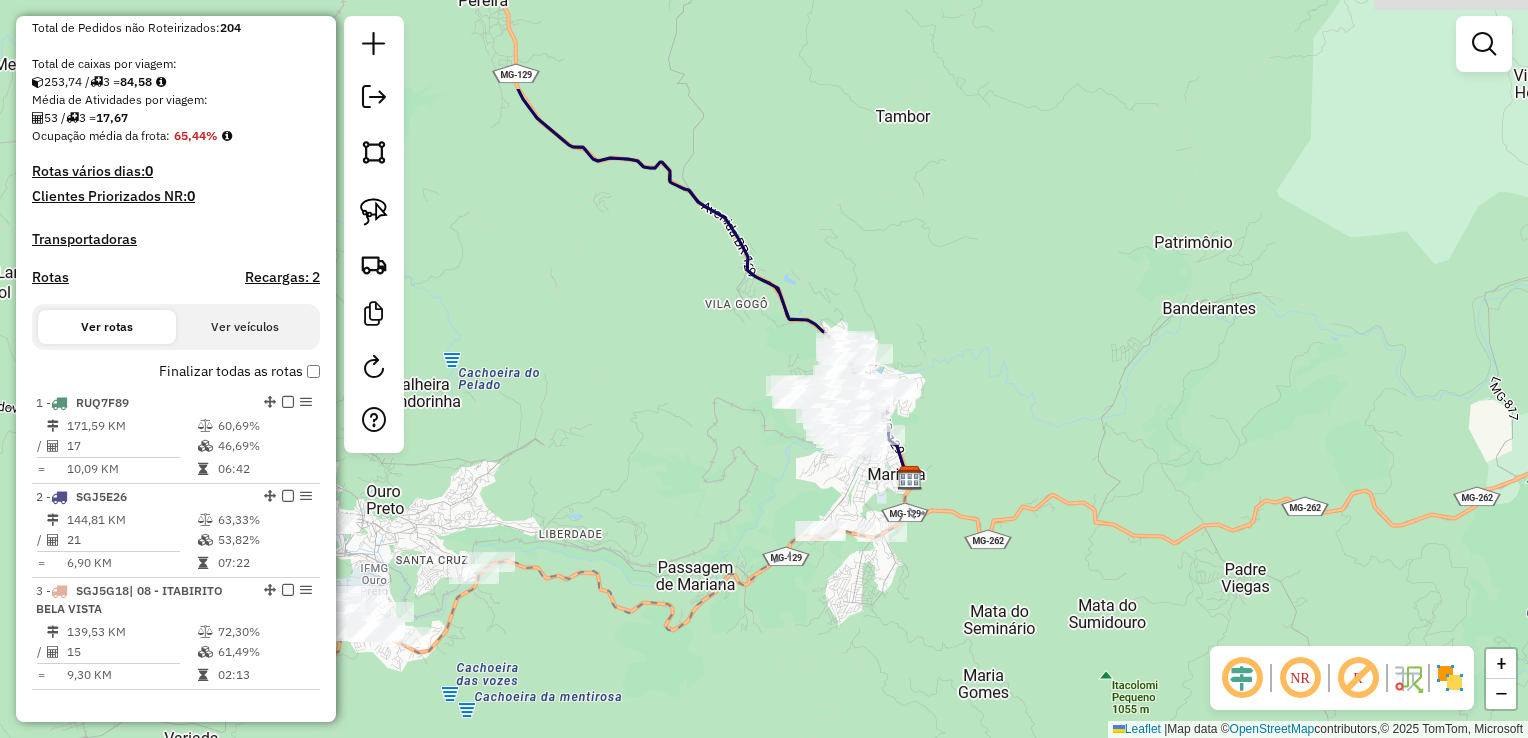 drag, startPoint x: 636, startPoint y: 347, endPoint x: 719, endPoint y: 566, distance: 234.20078 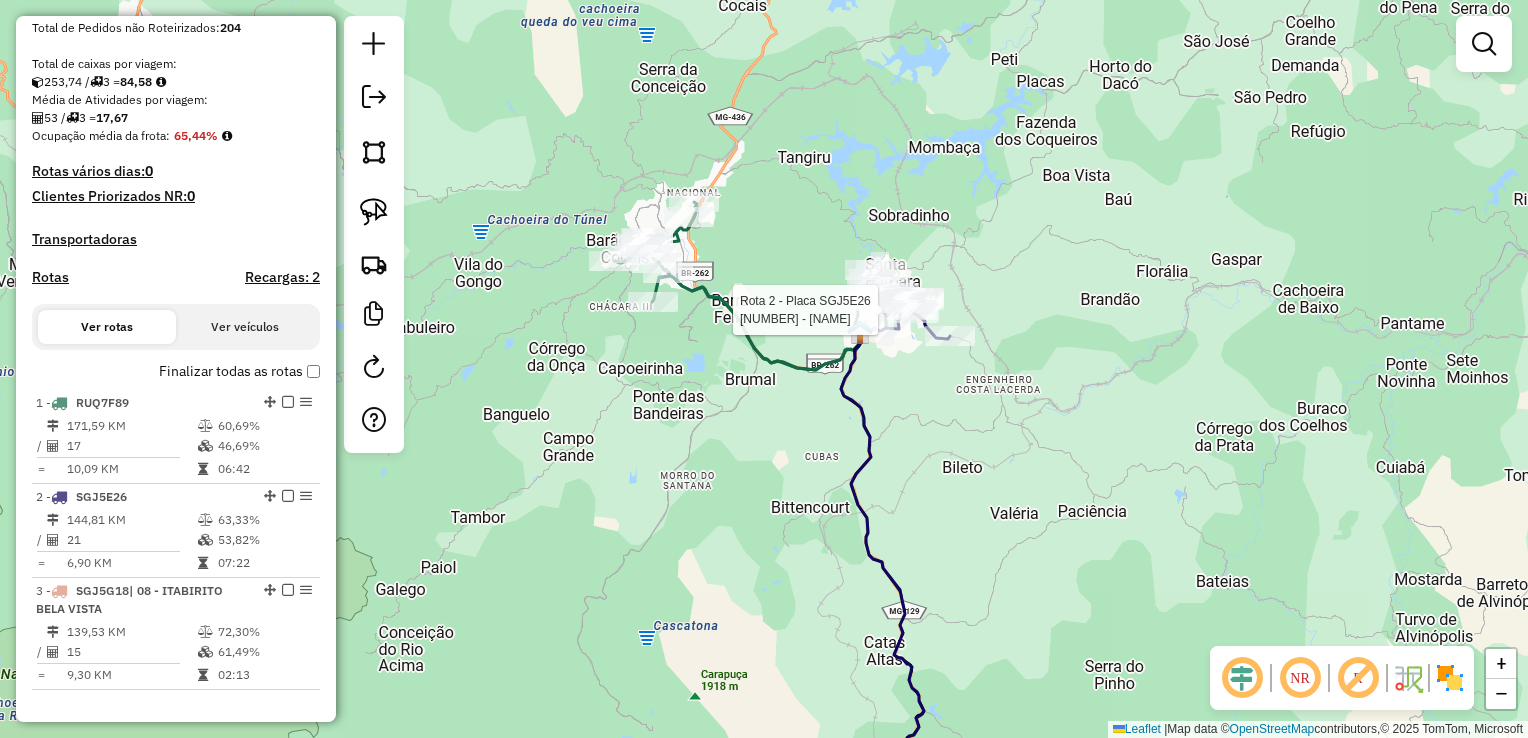 select on "**********" 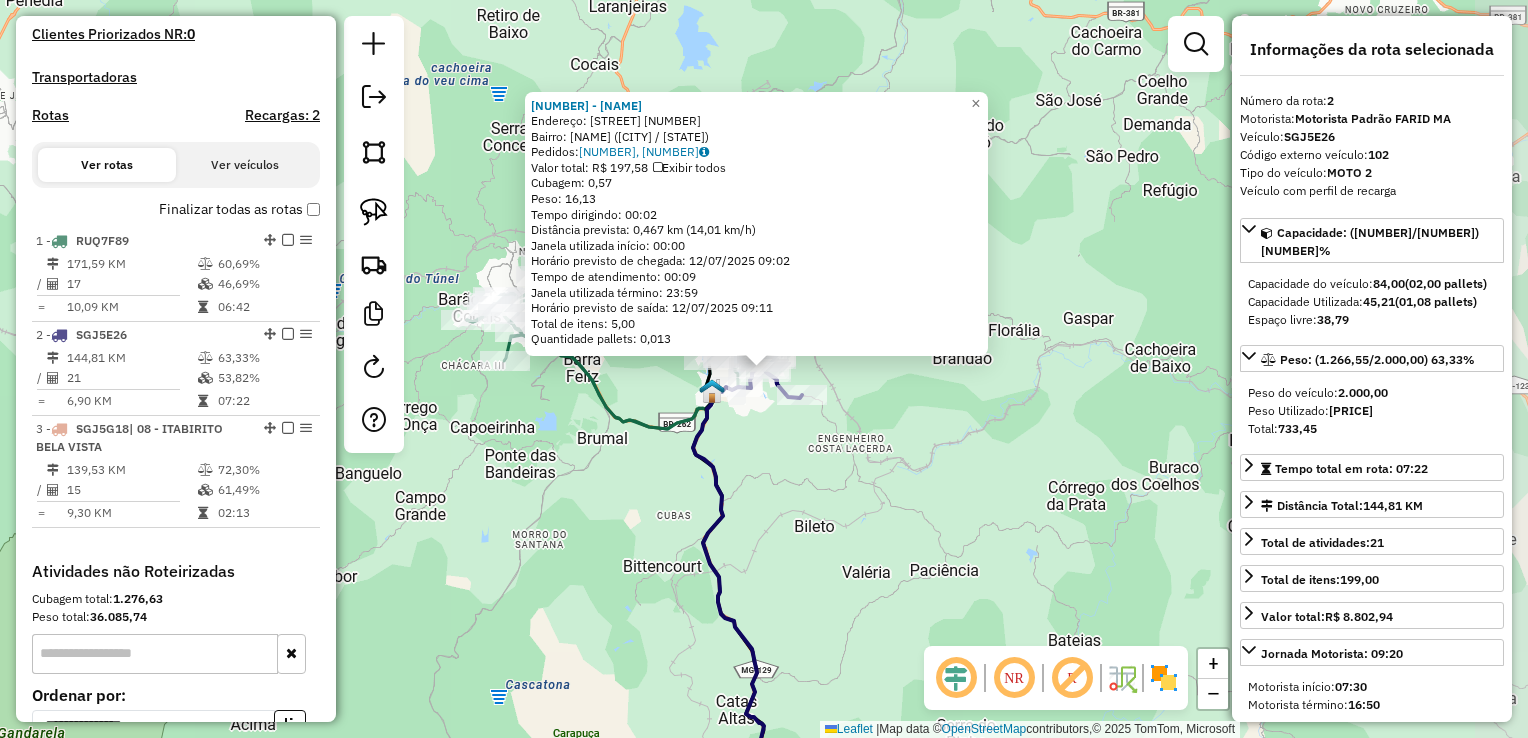 scroll, scrollTop: 760, scrollLeft: 0, axis: vertical 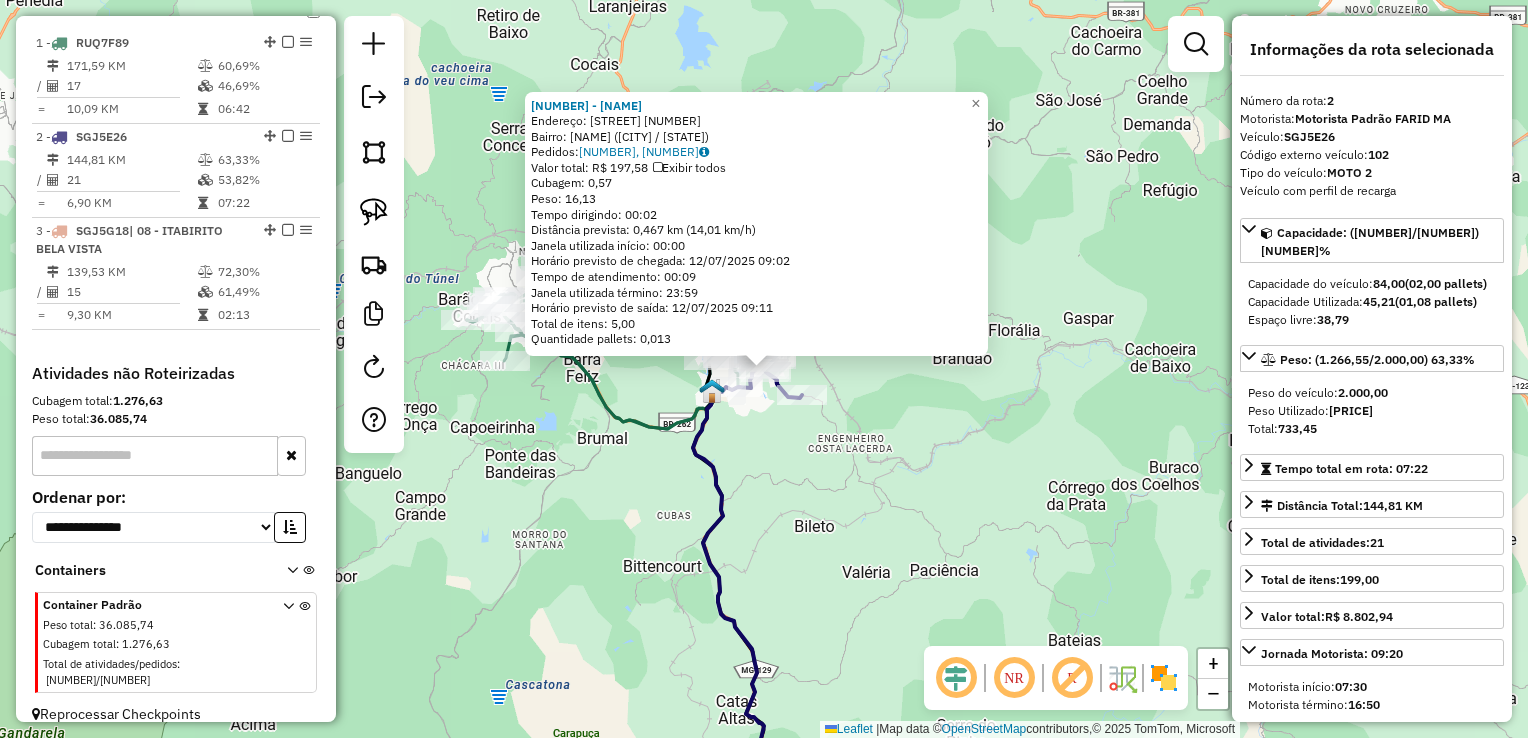 click 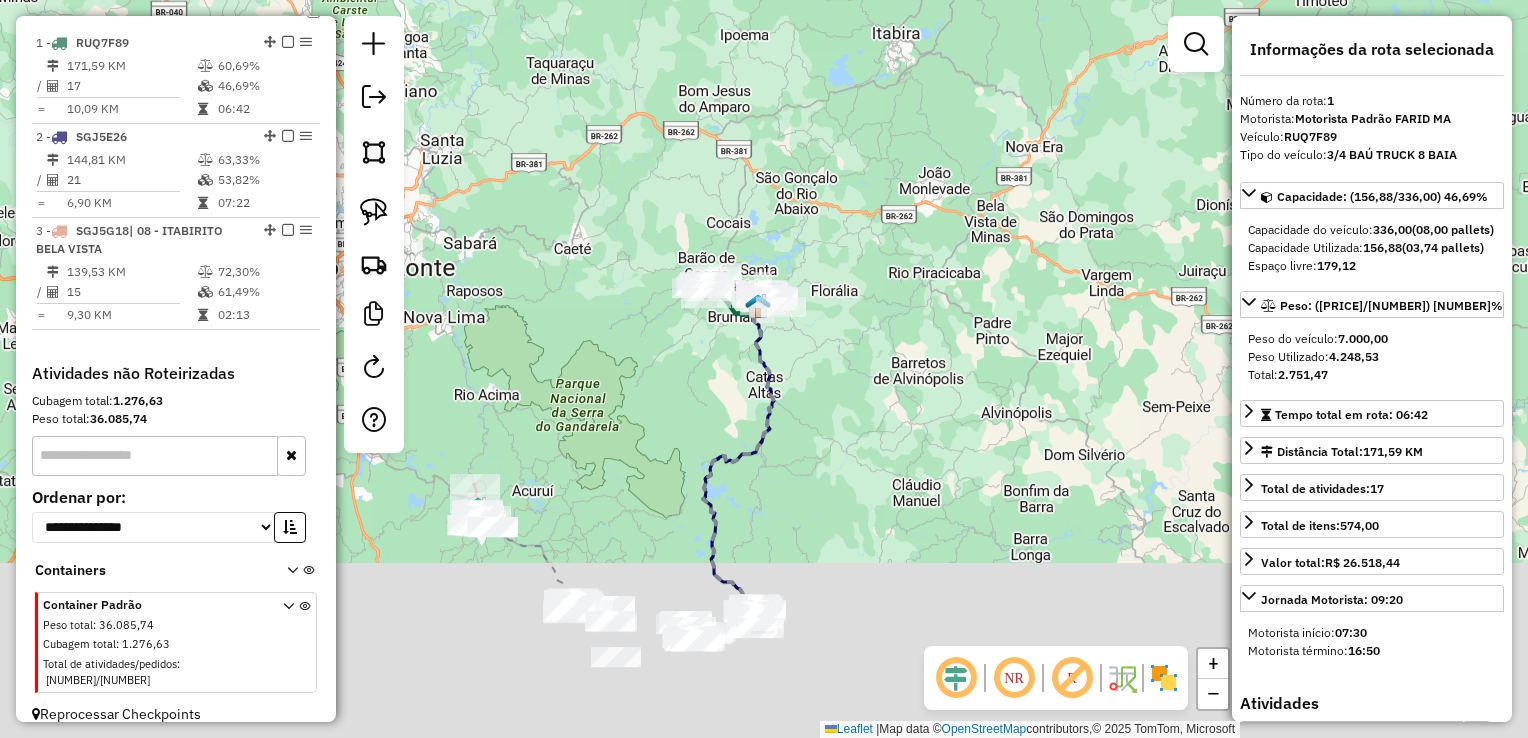 drag, startPoint x: 784, startPoint y: 643, endPoint x: 867, endPoint y: 378, distance: 277.69406 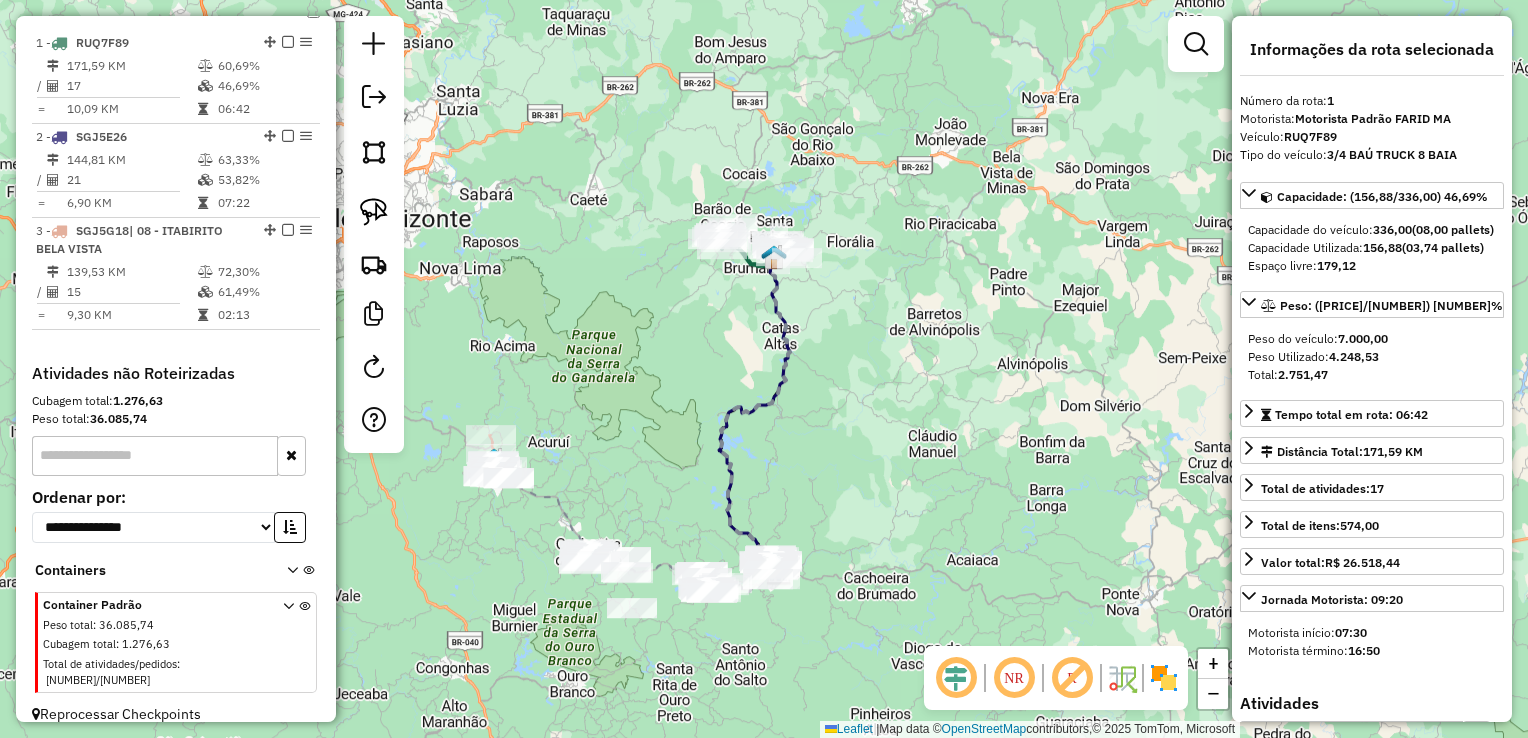 click on "Janela de atendimento Grade de atendimento Capacidade Transportadoras Veículos Cliente Pedidos  Rotas Selecione os dias de semana para filtrar as janelas de atendimento  Seg   Ter   Qua   Qui   Sex   Sáb   Dom  Informe o período da janela de atendimento: De: Até:  Filtrar exatamente a janela do cliente  Considerar janela de atendimento padrão  Selecione os dias de semana para filtrar as grades de atendimento  Seg   Ter   Qua   Qui   Sex   Sáb   Dom   Considerar clientes sem dia de atendimento cadastrado  Clientes fora do dia de atendimento selecionado Filtrar as atividades entre os valores definidos abaixo:  Peso mínimo:   Peso máximo:   Cubagem mínima:   Cubagem máxima:   De:   Até:  Filtrar as atividades entre o tempo de atendimento definido abaixo:  De:   Até:   Considerar capacidade total dos clientes não roteirizados Transportadora: Selecione um ou mais itens Tipo de veículo: Selecione um ou mais itens Veículo: Selecione um ou mais itens Motorista: Selecione um ou mais itens Nome: Rótulo:" 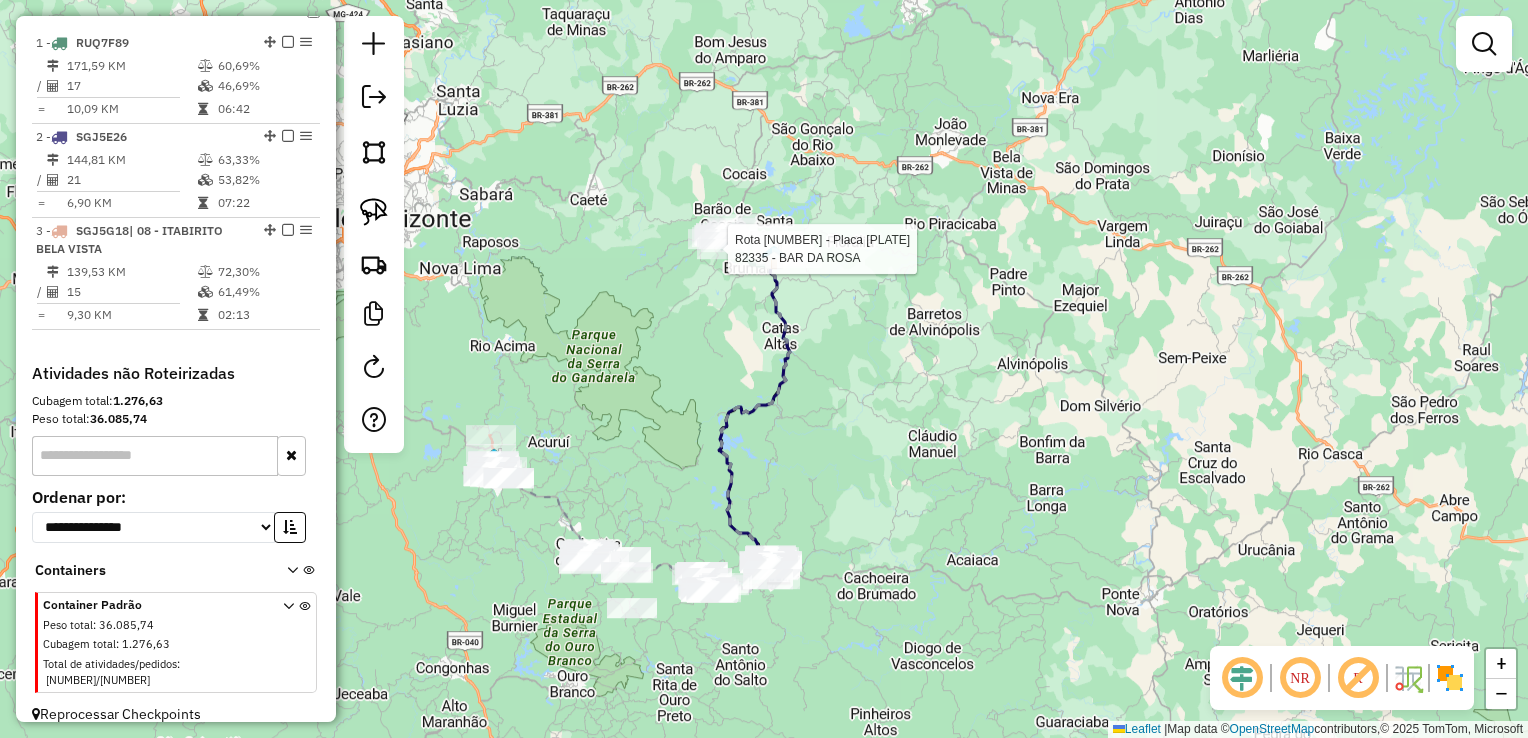 select on "**********" 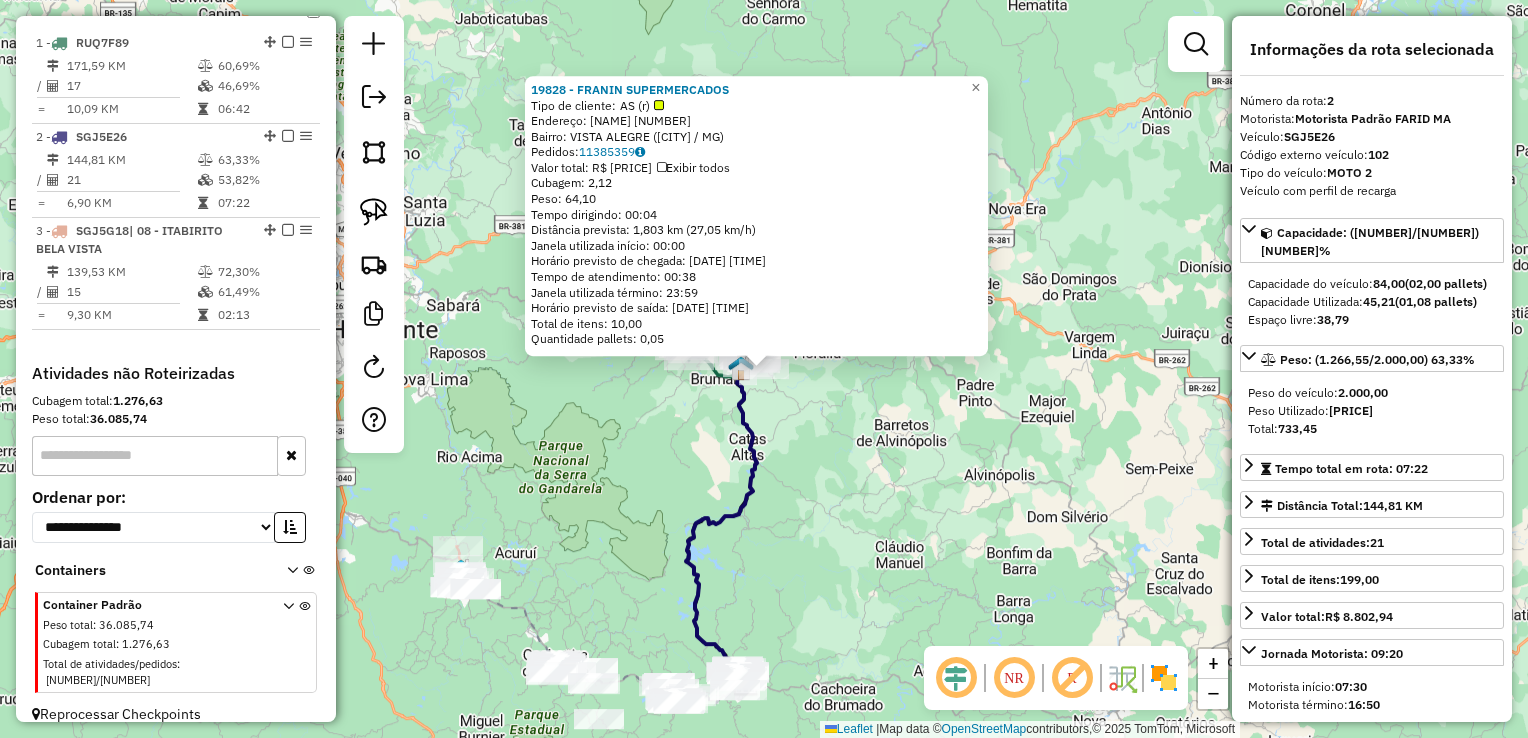 click on "19828 - FRANIN SUPERMERCADOS  Tipo de cliente:   AS (r)   Endereço:  INES DE CASTRO 680   Bairro: VISTA ALEGRE (SANTA BARBARA / MG)   Pedidos:  11385359   Valor total: R$ 519,26   Exibir todos   Cubagem: 2,12  Peso: 64,10  Tempo dirigindo: 00:04   Distância prevista: 1,803 km (27,05 km/h)   Janela utilizada início: 00:00   Horário previsto de chegada: 12/07/2025 09:24   Tempo de atendimento: 00:38   Janela utilizada término: 23:59   Horário previsto de saída: 12/07/2025 10:02   Total de itens: 10,00   Quantidade pallets: 0,05  × Janela de atendimento Grade de atendimento Capacidade Transportadoras Veículos Cliente Pedidos  Rotas Selecione os dias de semana para filtrar as janelas de atendimento  Seg   Ter   Qua   Qui   Sex   Sáb   Dom  Informe o período da janela de atendimento: De: Até:  Filtrar exatamente a janela do cliente  Considerar janela de atendimento padrão  Selecione os dias de semana para filtrar as grades de atendimento  Seg   Ter   Qua   Qui   Sex   Sáb   Dom   Peso mínimo:   De:" 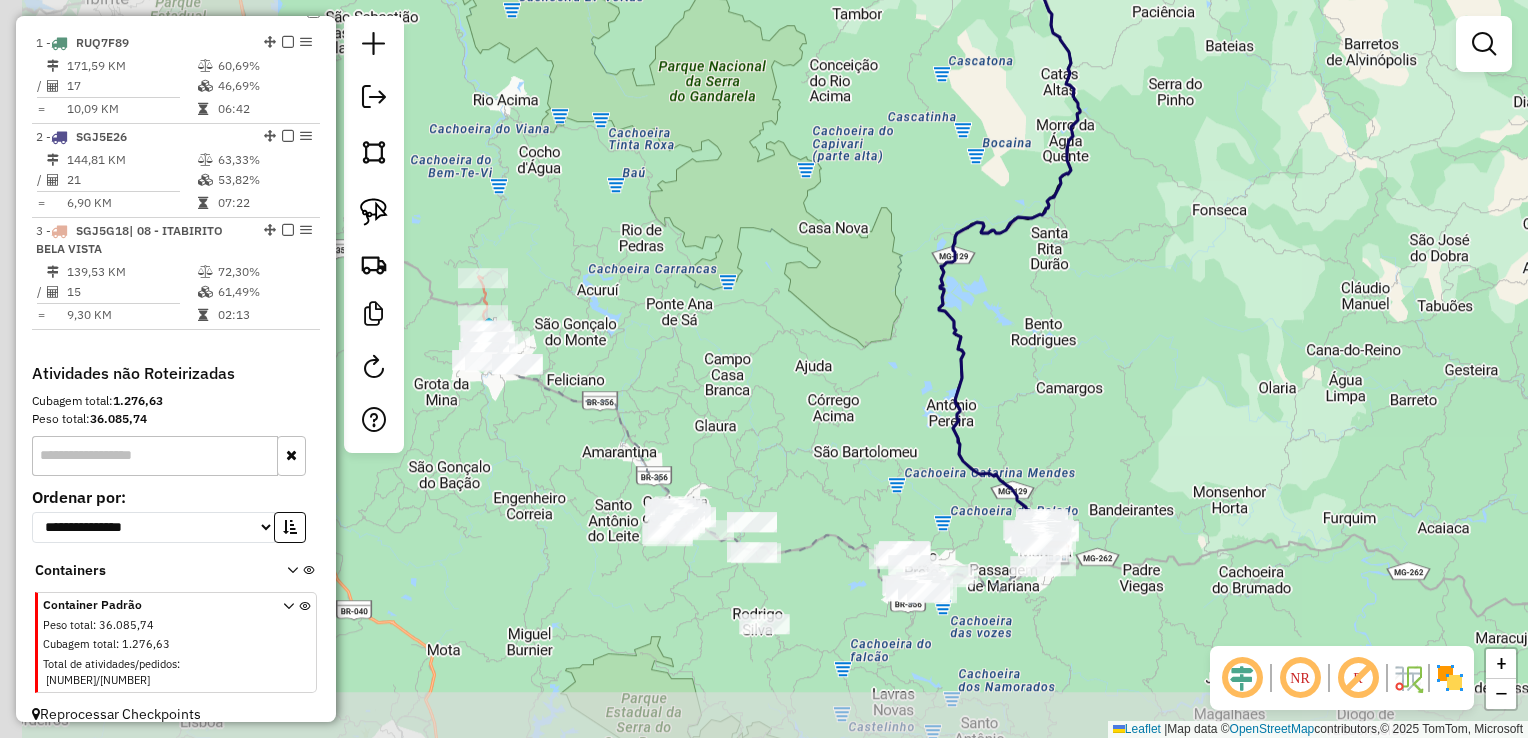 drag, startPoint x: 589, startPoint y: 602, endPoint x: 892, endPoint y: 470, distance: 330.50415 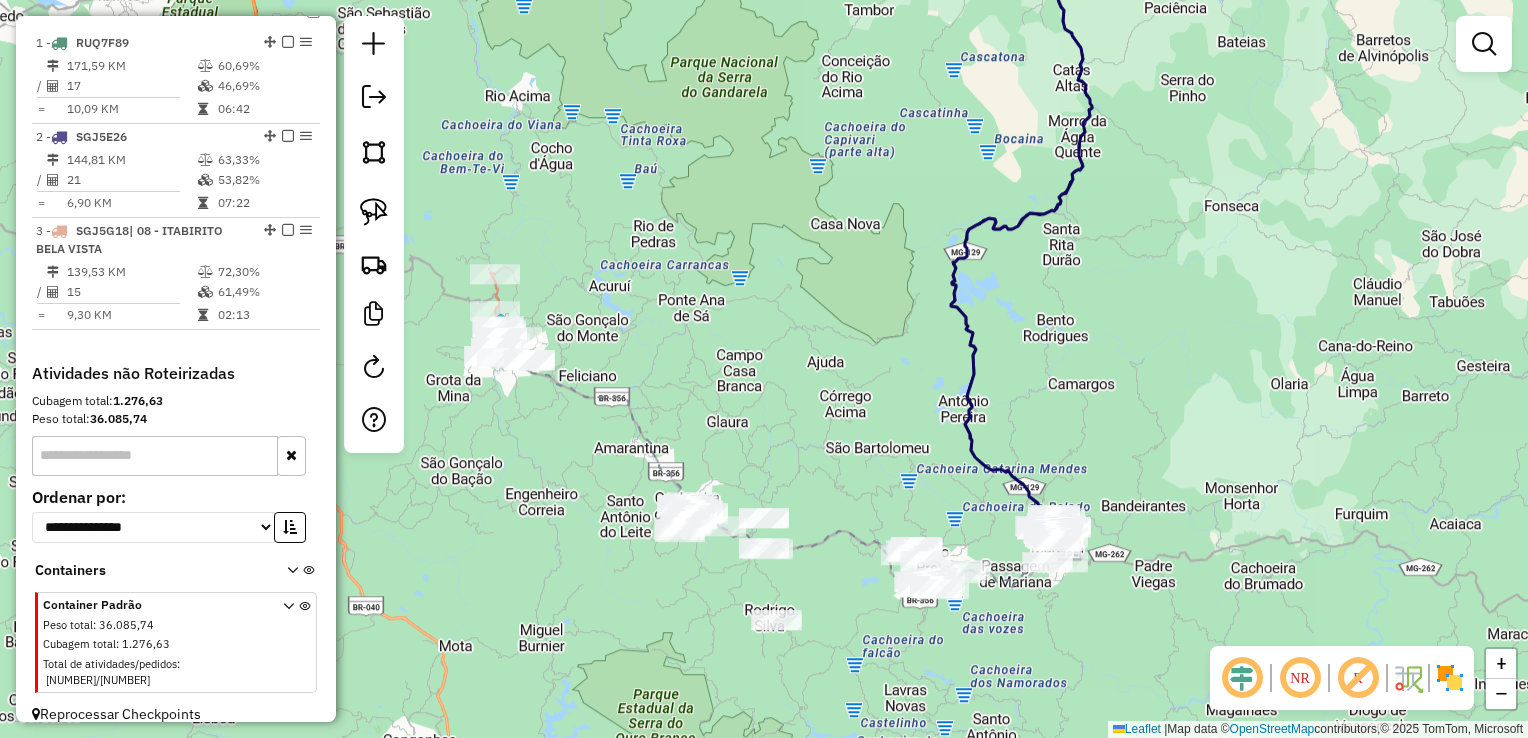 click on "Janela de atendimento Grade de atendimento Capacidade Transportadoras Veículos Cliente Pedidos  Rotas Selecione os dias de semana para filtrar as janelas de atendimento  Seg   Ter   Qua   Qui   Sex   Sáb   Dom  Informe o período da janela de atendimento: De: Até:  Filtrar exatamente a janela do cliente  Considerar janela de atendimento padrão  Selecione os dias de semana para filtrar as grades de atendimento  Seg   Ter   Qua   Qui   Sex   Sáb   Dom   Considerar clientes sem dia de atendimento cadastrado  Clientes fora do dia de atendimento selecionado Filtrar as atividades entre os valores definidos abaixo:  Peso mínimo:   Peso máximo:   Cubagem mínima:   Cubagem máxima:   De:   Até:  Filtrar as atividades entre o tempo de atendimento definido abaixo:  De:   Até:   Considerar capacidade total dos clientes não roteirizados Transportadora: Selecione um ou mais itens Tipo de veículo: Selecione um ou mais itens Veículo: Selecione um ou mais itens Motorista: Selecione um ou mais itens Nome: Rótulo:" 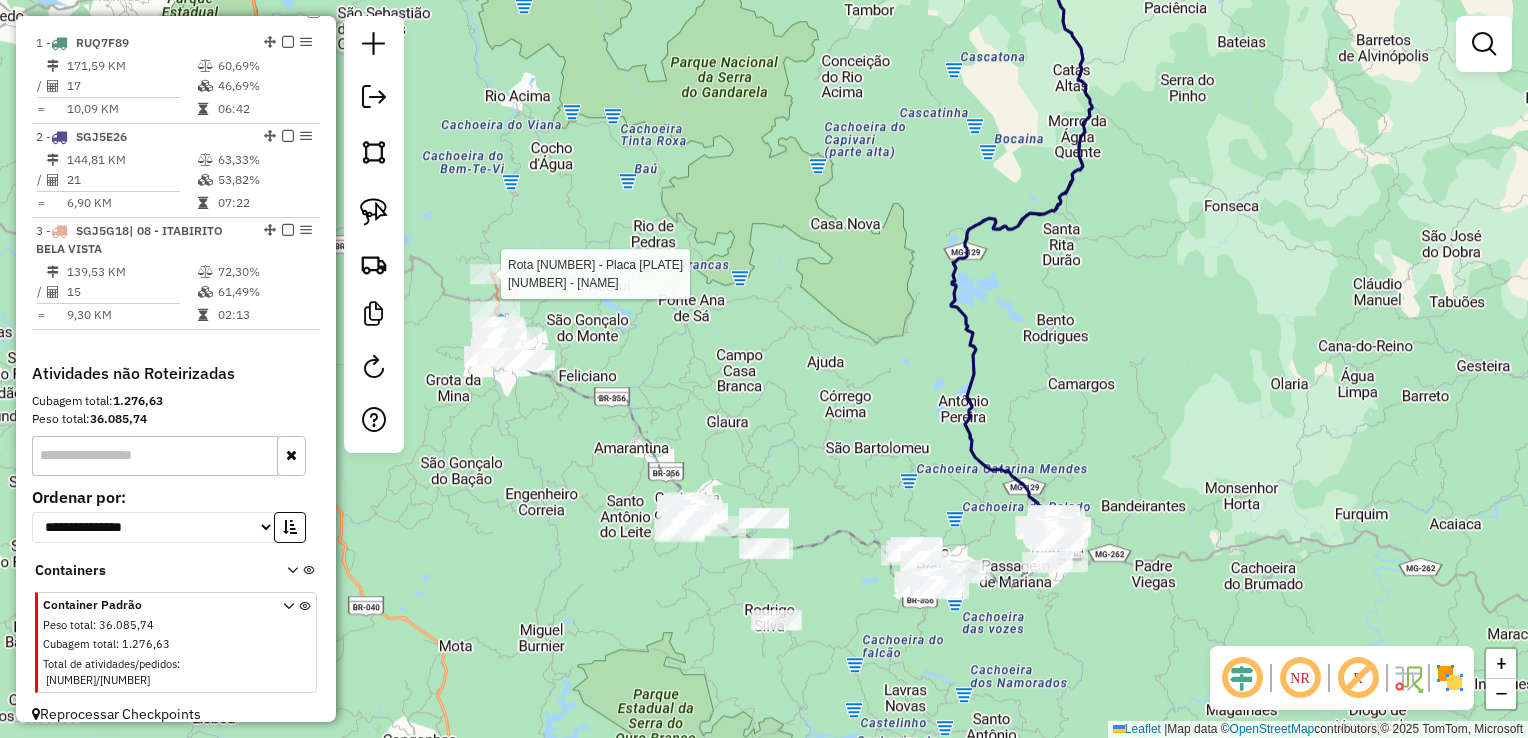 select on "**********" 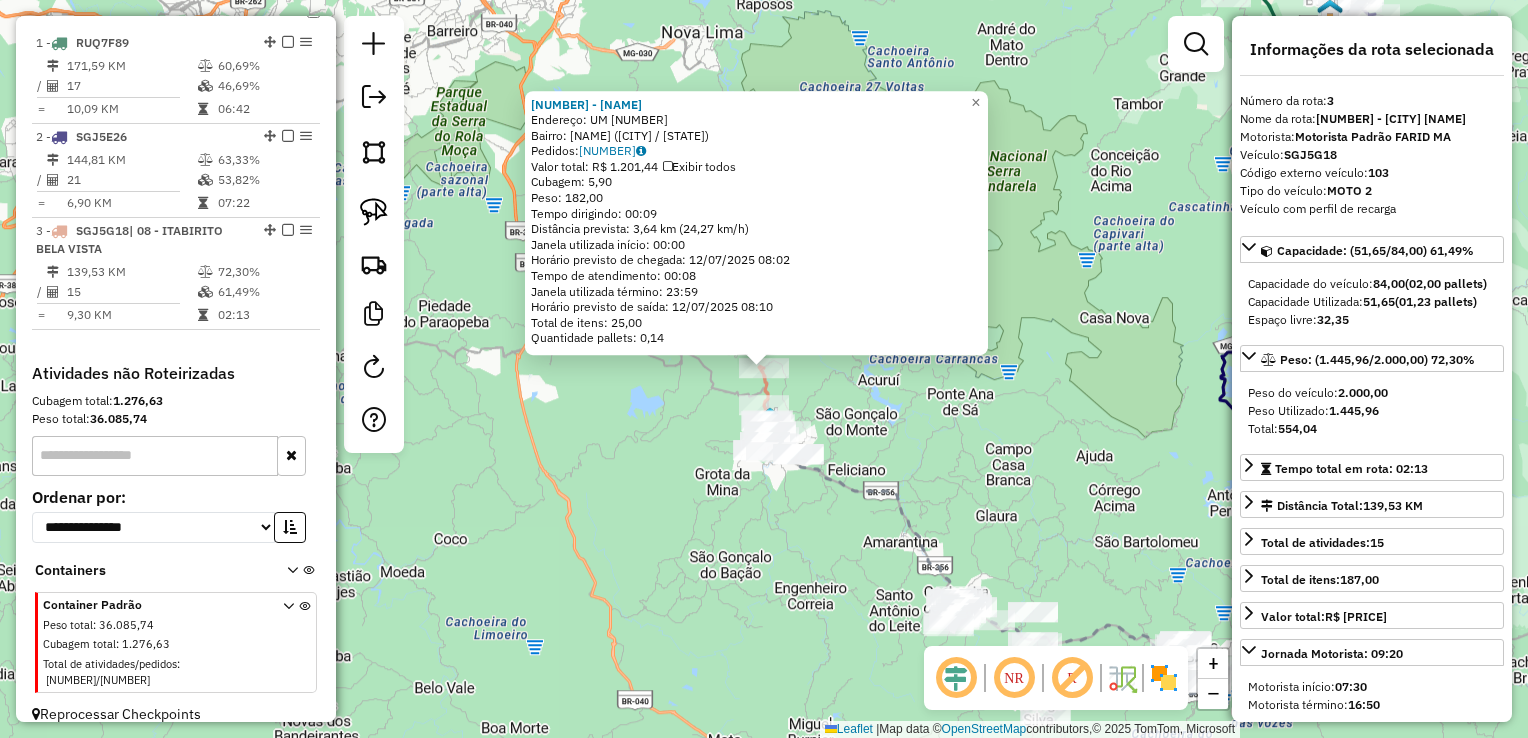 click on "18034 - JR MERCEARIA  Endereço:  UM 36   Bairro: MARZAGAO (ITABIRITO / MG)   Pedidos:  11385576   Valor total: R$ 1.201,44   Exibir todos   Cubagem: 5,90  Peso: 182,00  Tempo dirigindo: 00:09   Distância prevista: 3,64 km (24,27 km/h)   Janela utilizada início: 00:00   Horário previsto de chegada: 12/07/2025 08:02   Tempo de atendimento: 00:08   Janela utilizada término: 23:59   Horário previsto de saída: 12/07/2025 08:10   Total de itens: 25,00   Quantidade pallets: 0,14  × Janela de atendimento Grade de atendimento Capacidade Transportadoras Veículos Cliente Pedidos  Rotas Selecione os dias de semana para filtrar as janelas de atendimento  Seg   Ter   Qua   Qui   Sex   Sáb   Dom  Informe o período da janela de atendimento: De: Até:  Filtrar exatamente a janela do cliente  Considerar janela de atendimento padrão  Selecione os dias de semana para filtrar as grades de atendimento  Seg   Ter   Qua   Qui   Sex   Sáb   Dom   Considerar clientes sem dia de atendimento cadastrado  Peso mínimo:   De:" 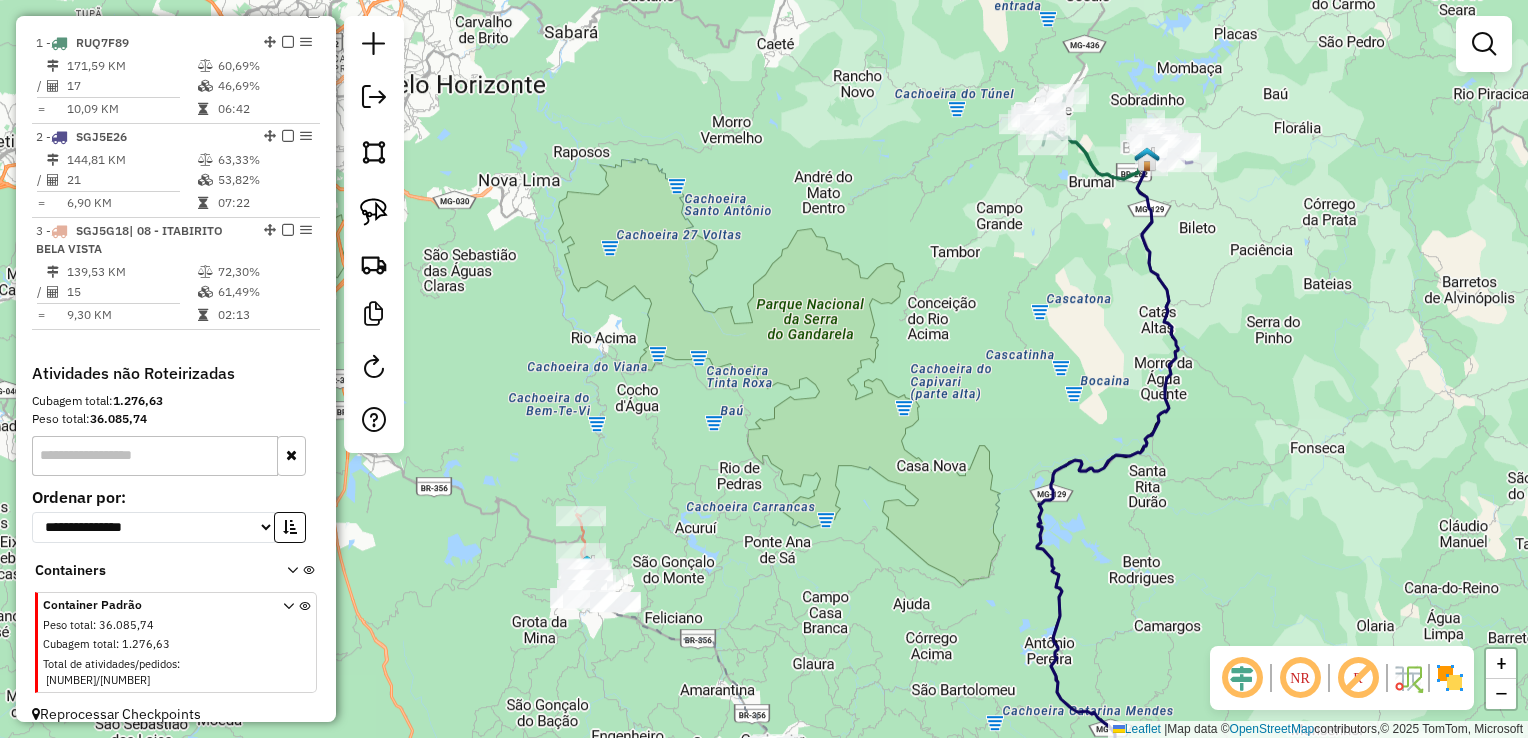 drag, startPoint x: 1074, startPoint y: 413, endPoint x: 938, endPoint y: 517, distance: 171.20747 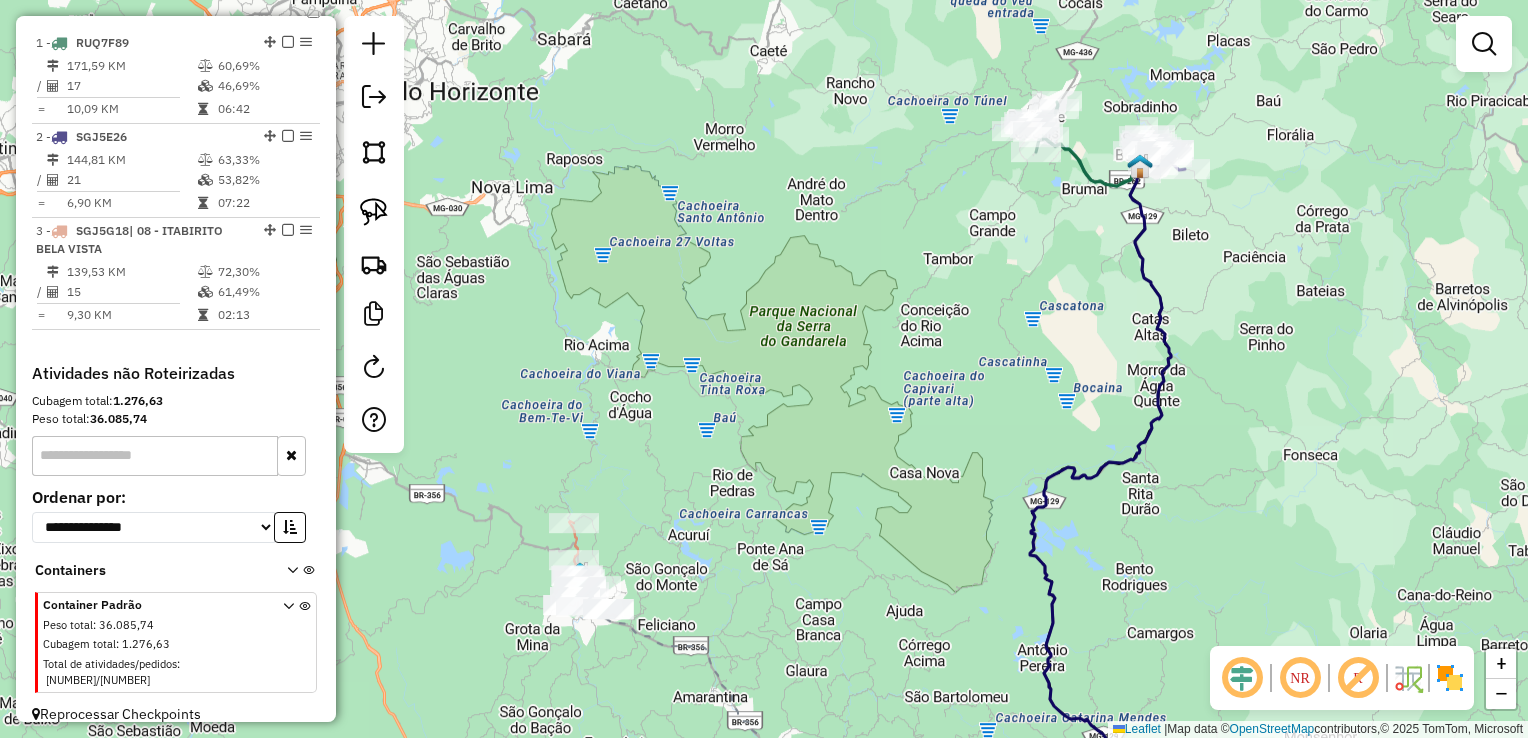 click 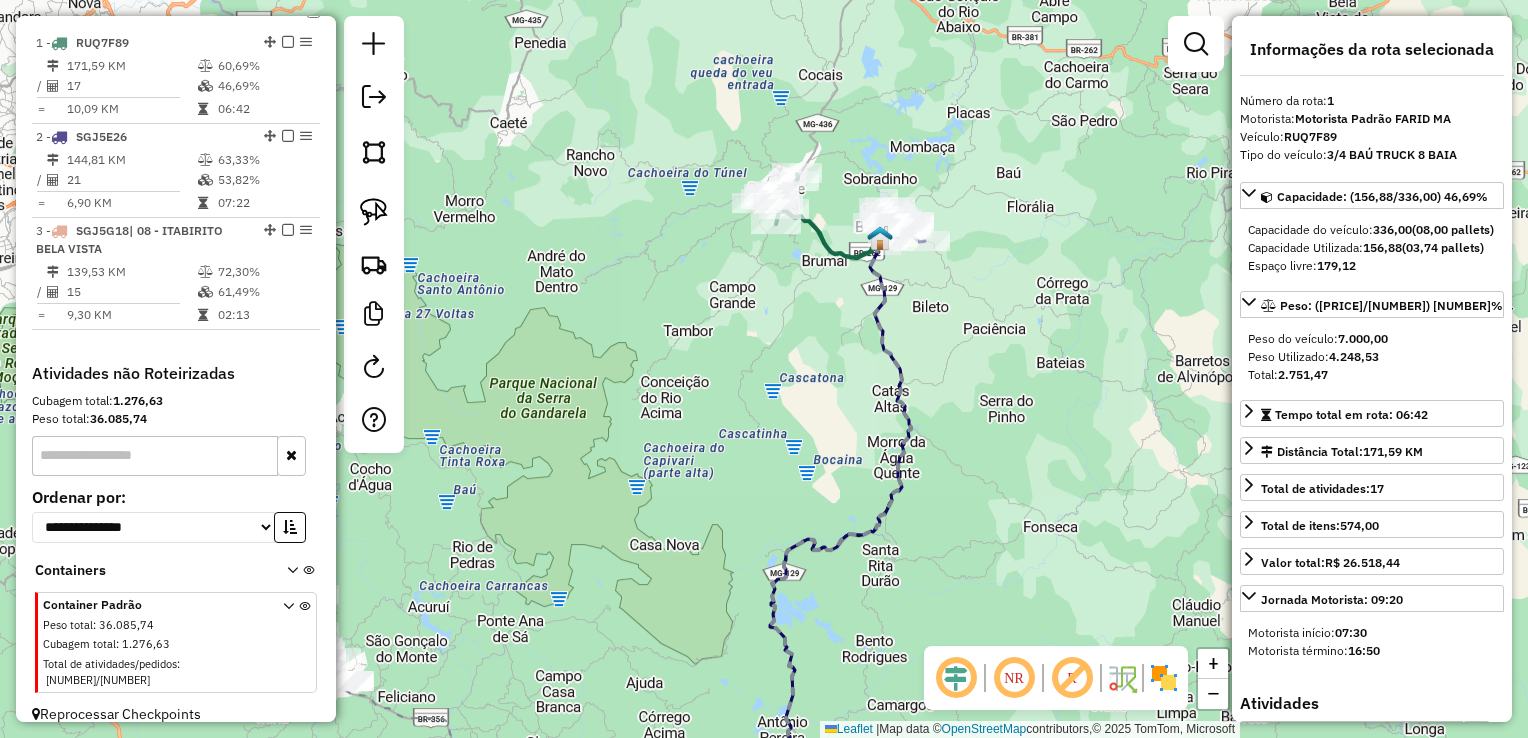 drag, startPoint x: 992, startPoint y: 281, endPoint x: 768, endPoint y: 342, distance: 232.15727 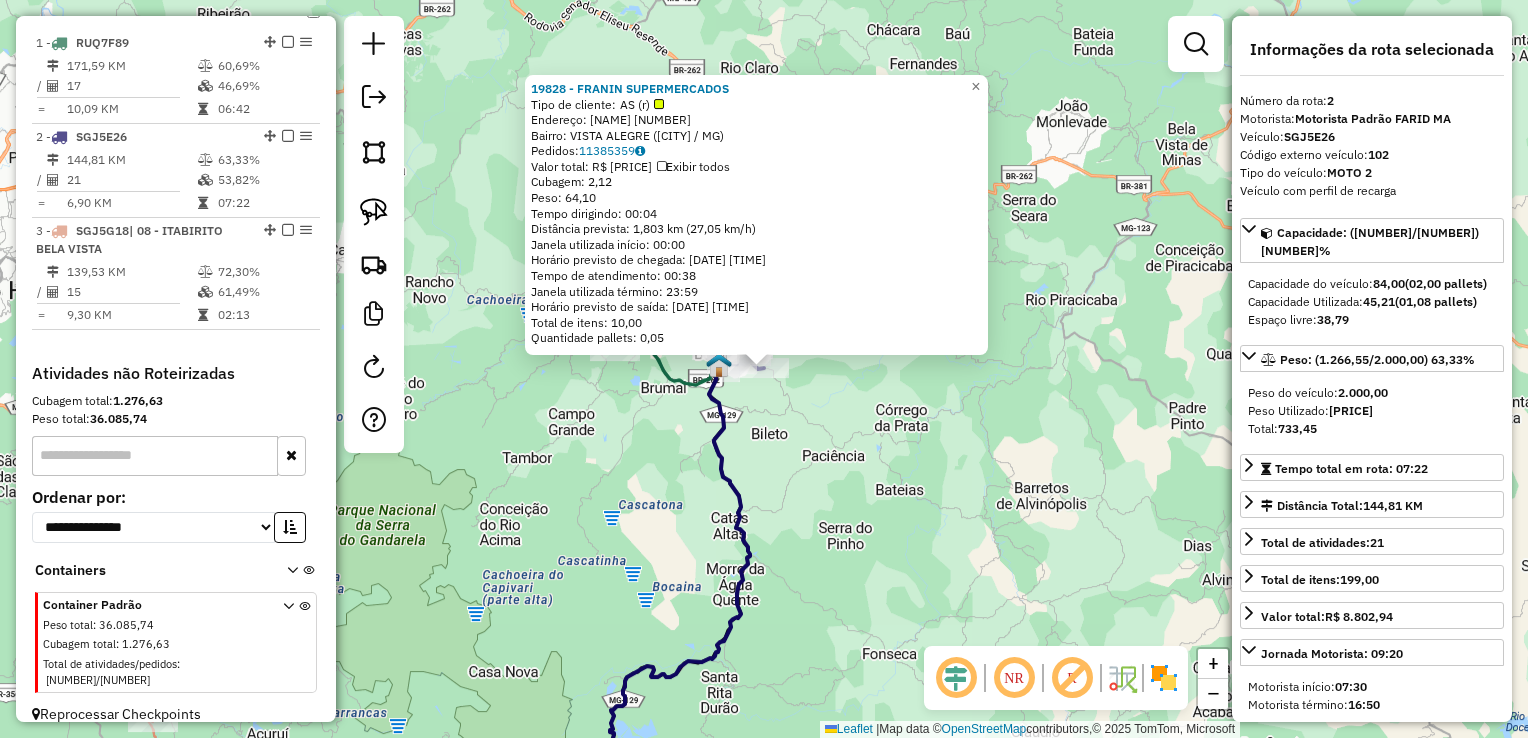 click on "19828 - FRANIN SUPERMERCADOS  Tipo de cliente:   AS (r)   Endereço:  INES DE CASTRO 680   Bairro: VISTA ALEGRE (SANTA BARBARA / MG)   Pedidos:  11385359   Valor total: R$ 519,26   Exibir todos   Cubagem: 2,12  Peso: 64,10  Tempo dirigindo: 00:04   Distância prevista: 1,803 km (27,05 km/h)   Janela utilizada início: 00:00   Horário previsto de chegada: 12/07/2025 09:24   Tempo de atendimento: 00:38   Janela utilizada término: 23:59   Horário previsto de saída: 12/07/2025 10:02   Total de itens: 10,00   Quantidade pallets: 0,05  × Janela de atendimento Grade de atendimento Capacidade Transportadoras Veículos Cliente Pedidos  Rotas Selecione os dias de semana para filtrar as janelas de atendimento  Seg   Ter   Qua   Qui   Sex   Sáb   Dom  Informe o período da janela de atendimento: De: Até:  Filtrar exatamente a janela do cliente  Considerar janela de atendimento padrão  Selecione os dias de semana para filtrar as grades de atendimento  Seg   Ter   Qua   Qui   Sex   Sáb   Dom   Peso mínimo:   De:" 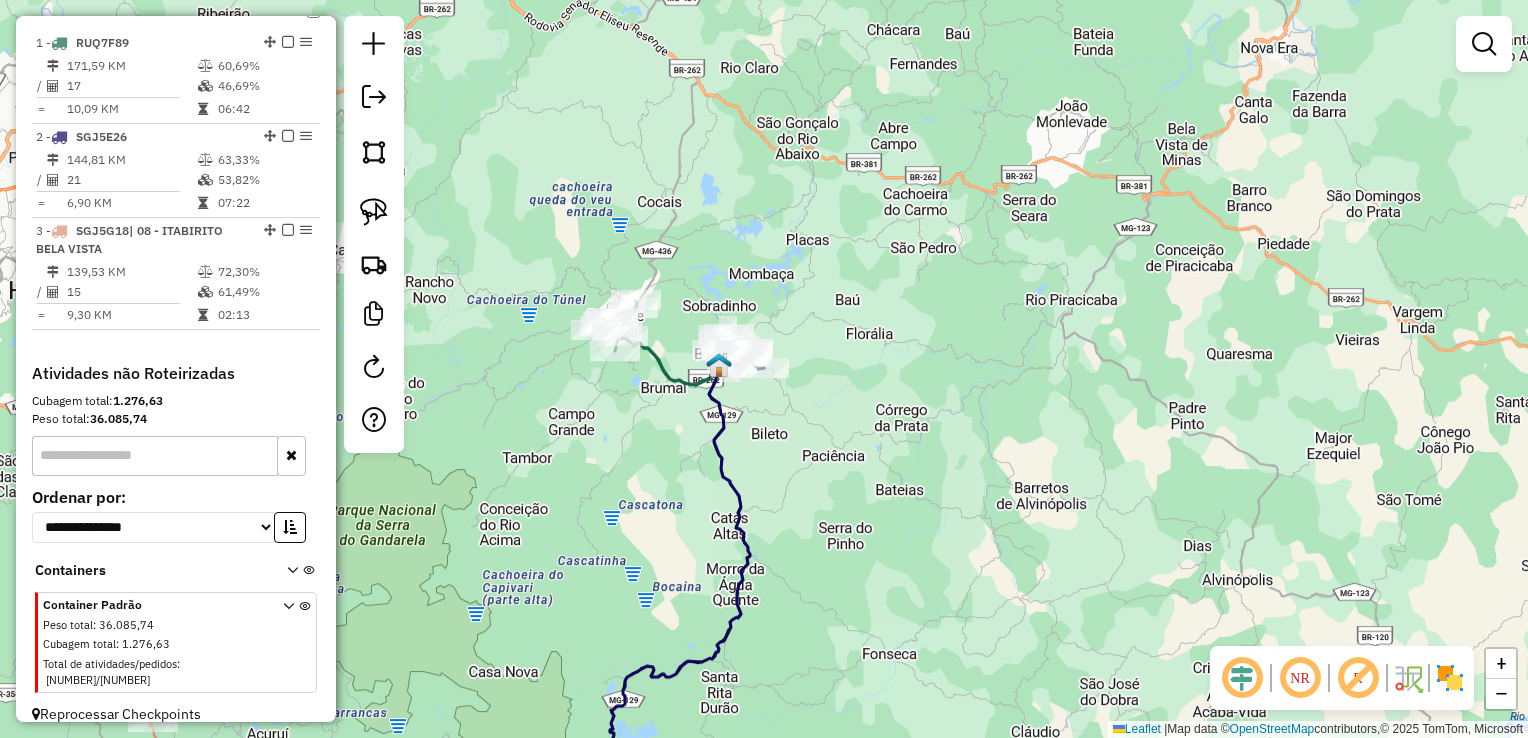click 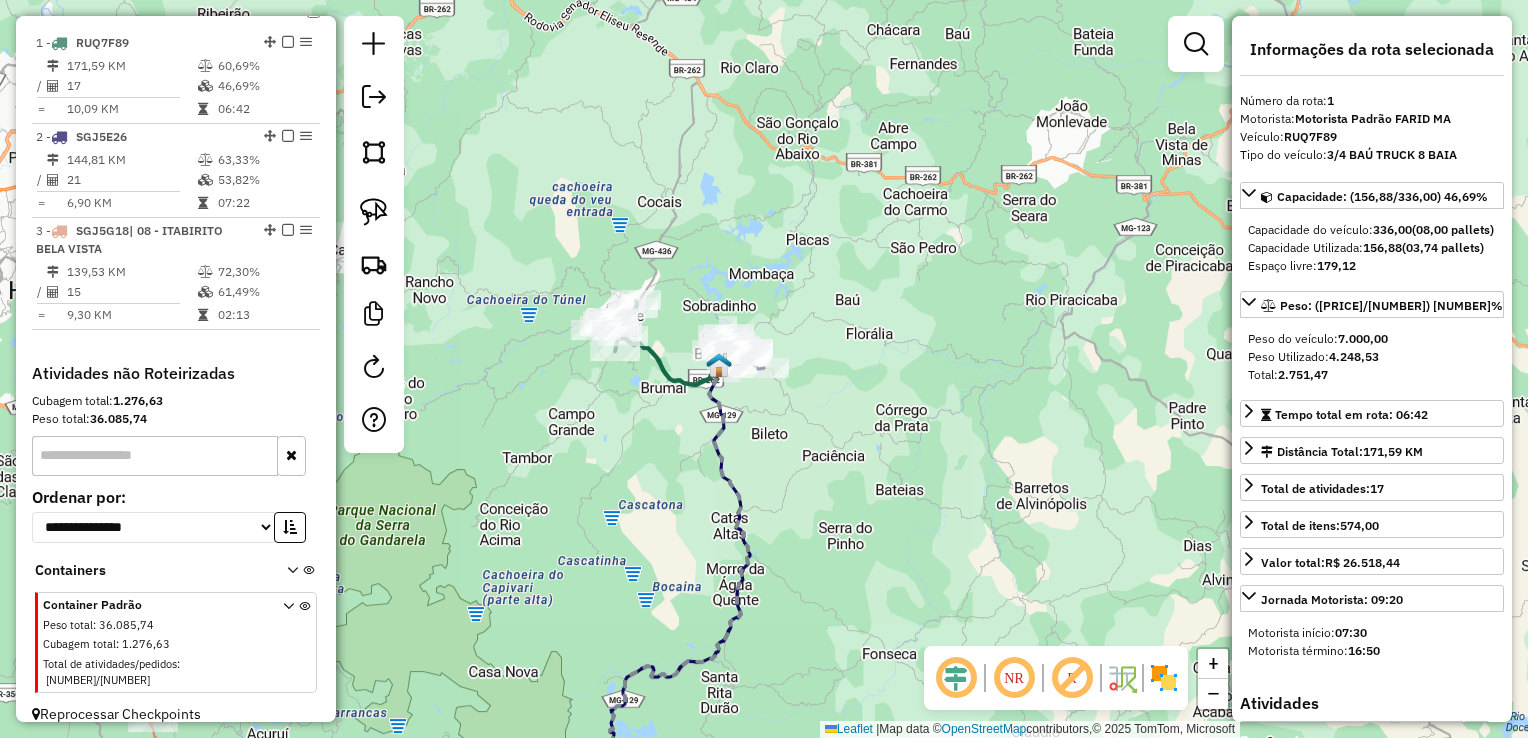 click on "Janela de atendimento Grade de atendimento Capacidade Transportadoras Veículos Cliente Pedidos  Rotas Selecione os dias de semana para filtrar as janelas de atendimento  Seg   Ter   Qua   Qui   Sex   Sáb   Dom  Informe o período da janela de atendimento: De: Até:  Filtrar exatamente a janela do cliente  Considerar janela de atendimento padrão  Selecione os dias de semana para filtrar as grades de atendimento  Seg   Ter   Qua   Qui   Sex   Sáb   Dom   Considerar clientes sem dia de atendimento cadastrado  Clientes fora do dia de atendimento selecionado Filtrar as atividades entre os valores definidos abaixo:  Peso mínimo:   Peso máximo:   Cubagem mínima:   Cubagem máxima:   De:   Até:  Filtrar as atividades entre o tempo de atendimento definido abaixo:  De:   Até:   Considerar capacidade total dos clientes não roteirizados Transportadora: Selecione um ou mais itens Tipo de veículo: Selecione um ou mais itens Veículo: Selecione um ou mais itens Motorista: Selecione um ou mais itens Nome: Rótulo:" 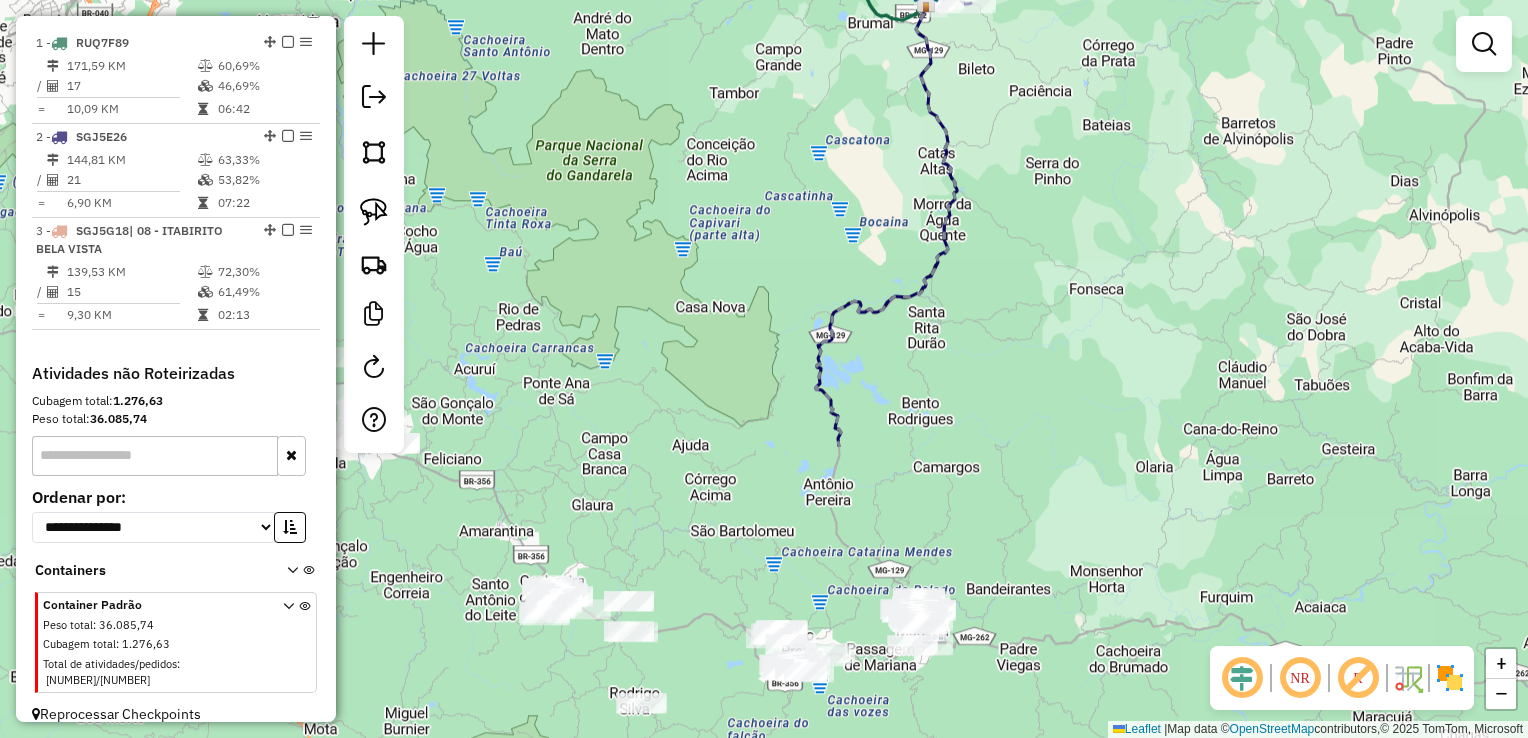 drag, startPoint x: 814, startPoint y: 670, endPoint x: 1052, endPoint y: 256, distance: 477.53534 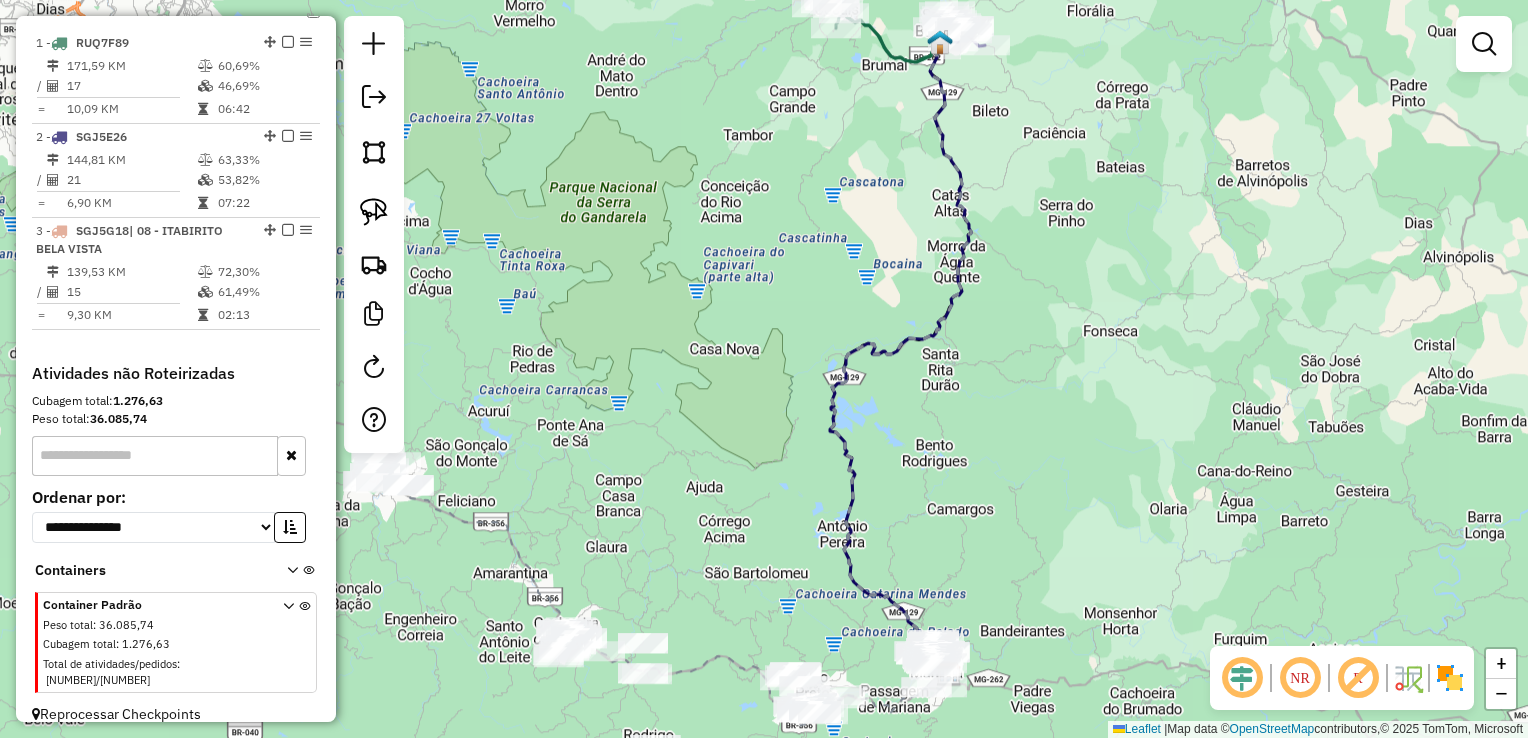 drag, startPoint x: 1027, startPoint y: 293, endPoint x: 1008, endPoint y: 374, distance: 83.198555 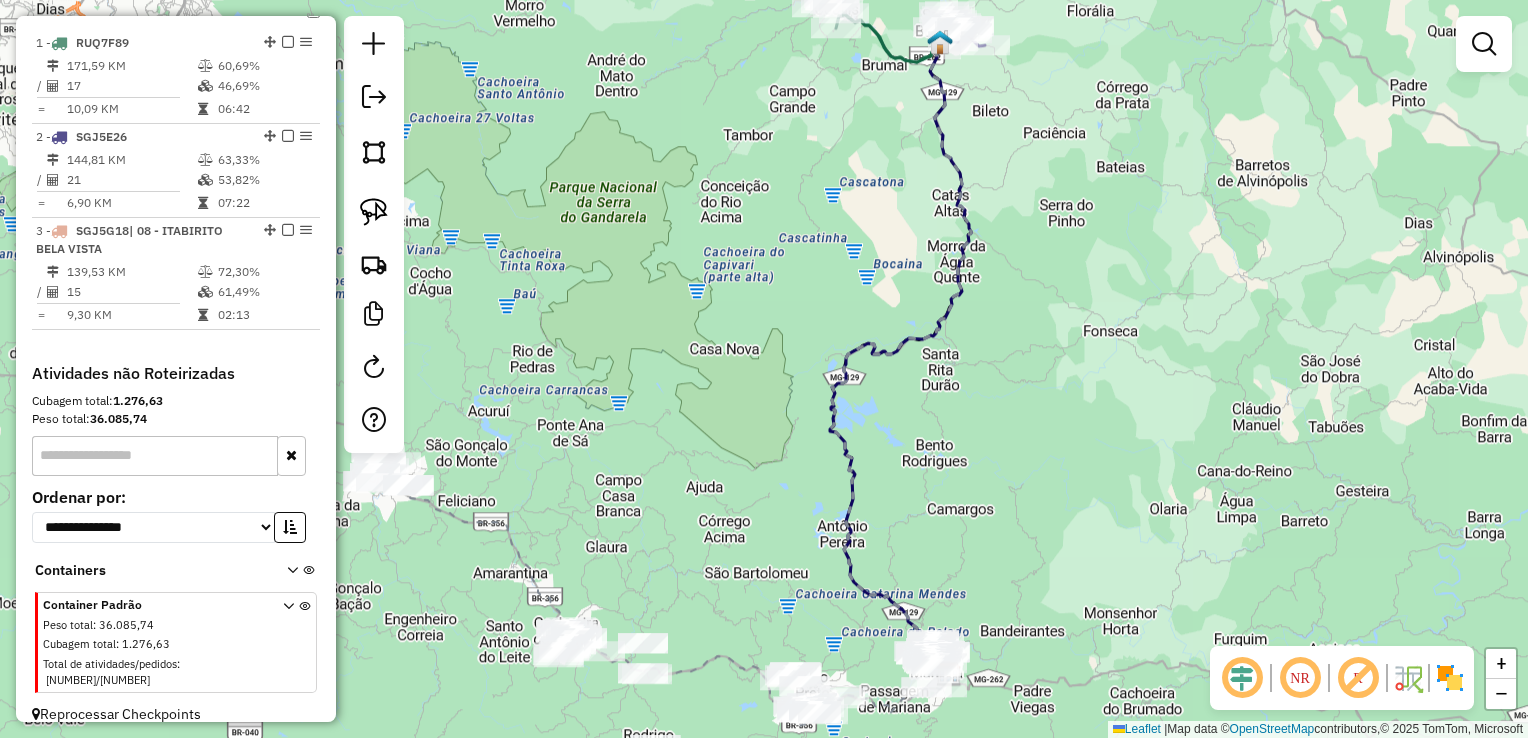 click on "Janela de atendimento Grade de atendimento Capacidade Transportadoras Veículos Cliente Pedidos  Rotas Selecione os dias de semana para filtrar as janelas de atendimento  Seg   Ter   Qua   Qui   Sex   Sáb   Dom  Informe o período da janela de atendimento: De: Até:  Filtrar exatamente a janela do cliente  Considerar janela de atendimento padrão  Selecione os dias de semana para filtrar as grades de atendimento  Seg   Ter   Qua   Qui   Sex   Sáb   Dom   Considerar clientes sem dia de atendimento cadastrado  Clientes fora do dia de atendimento selecionado Filtrar as atividades entre os valores definidos abaixo:  Peso mínimo:   Peso máximo:   Cubagem mínima:   Cubagem máxima:   De:   Até:  Filtrar as atividades entre o tempo de atendimento definido abaixo:  De:   Até:   Considerar capacidade total dos clientes não roteirizados Transportadora: Selecione um ou mais itens Tipo de veículo: Selecione um ou mais itens Veículo: Selecione um ou mais itens Motorista: Selecione um ou mais itens Nome: Rótulo:" 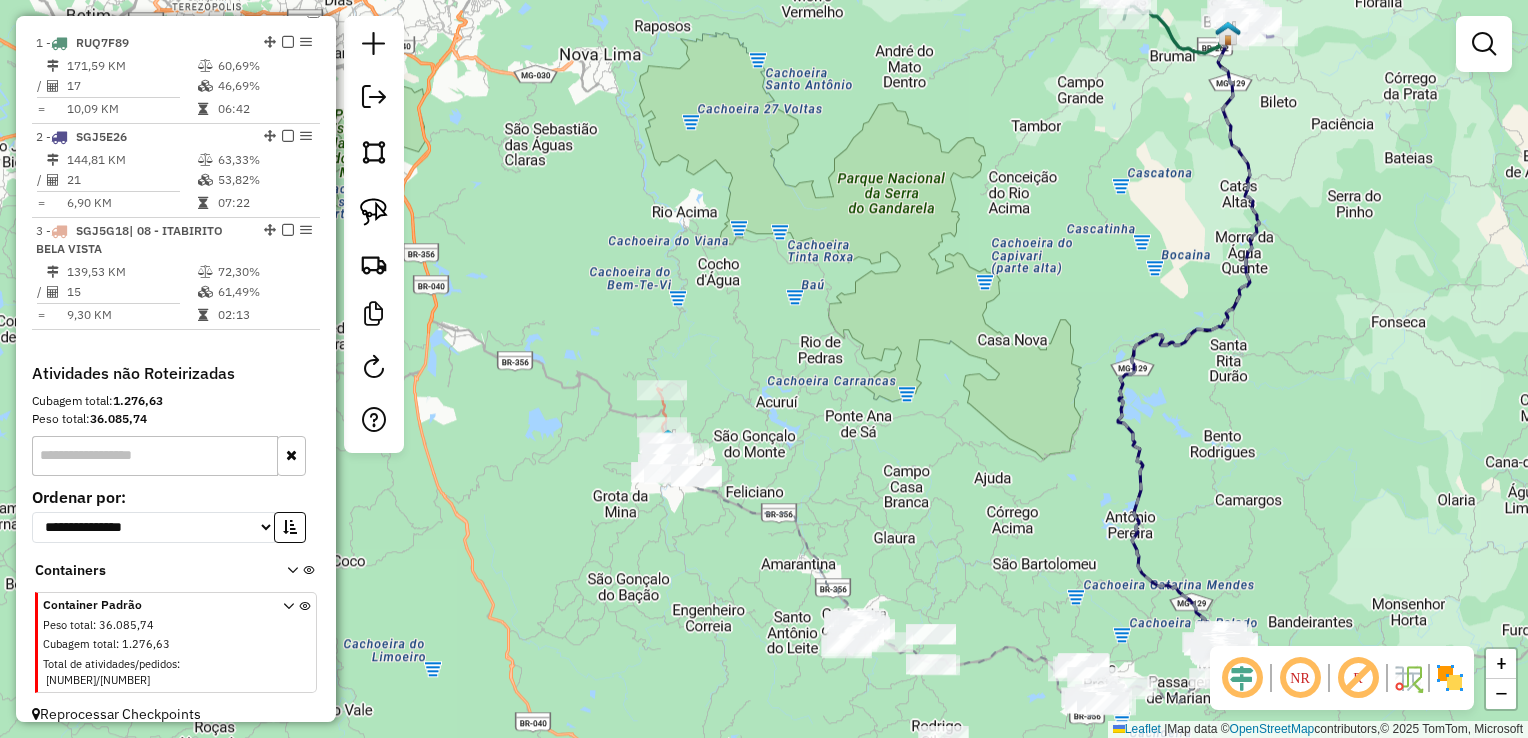 drag, startPoint x: 675, startPoint y: 516, endPoint x: 972, endPoint y: 505, distance: 297.20364 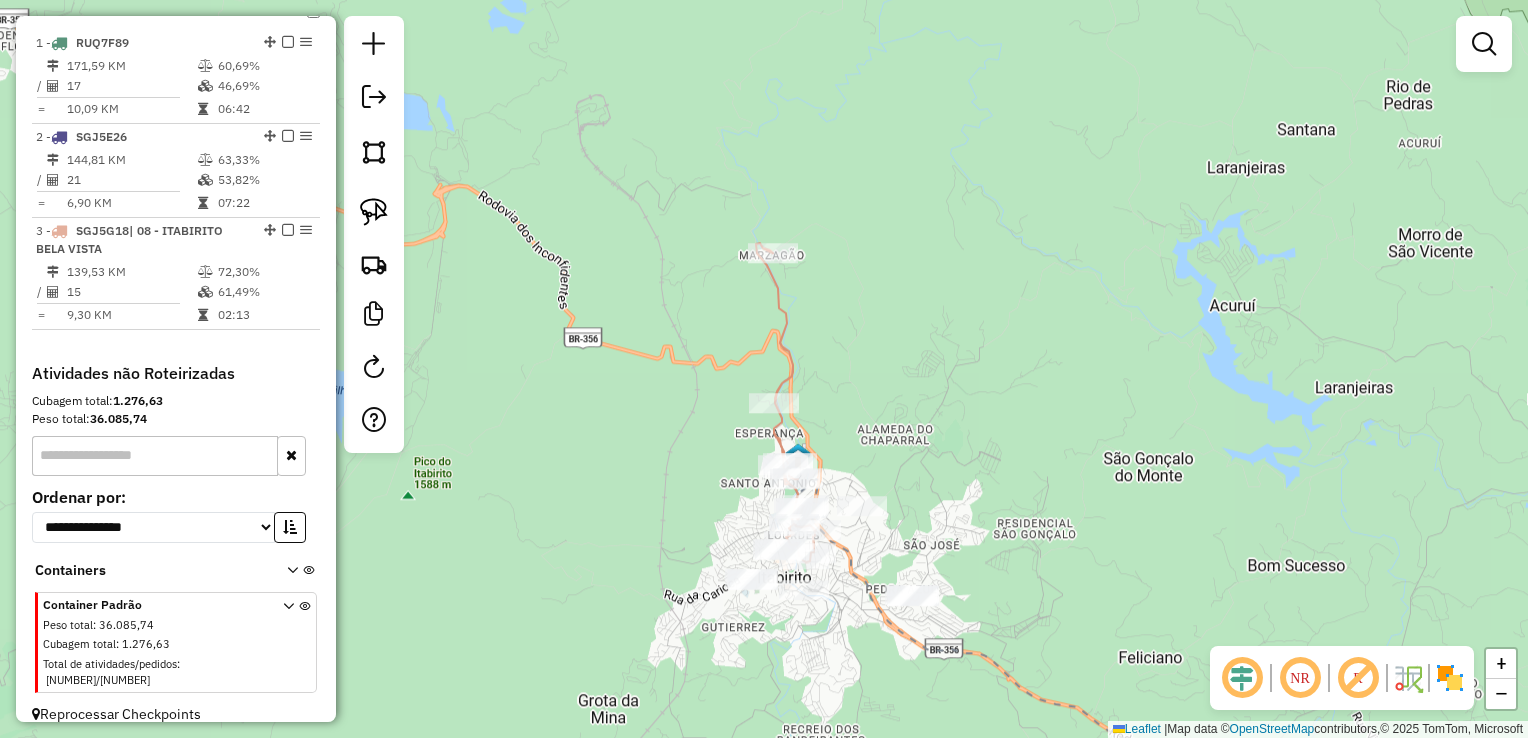 click 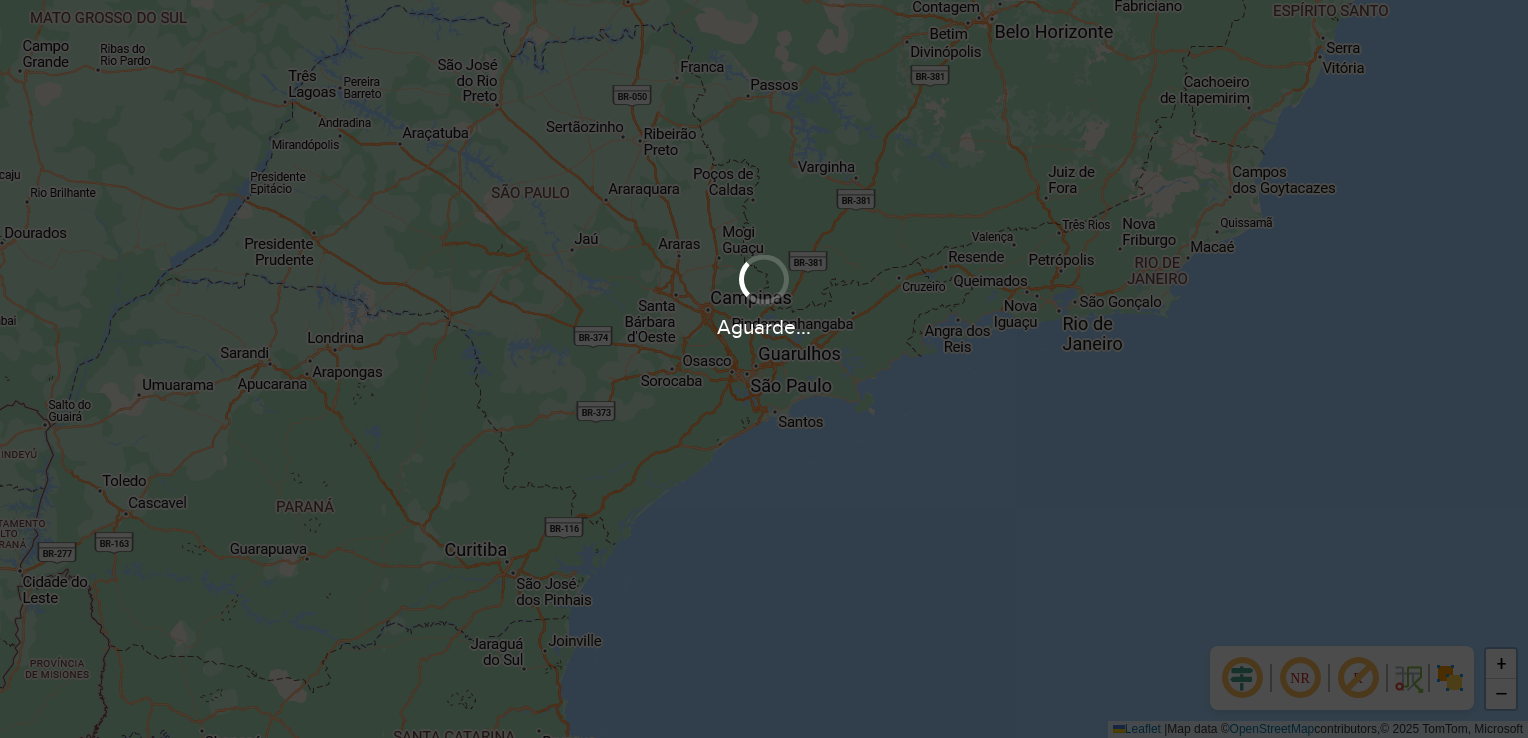 scroll, scrollTop: 0, scrollLeft: 0, axis: both 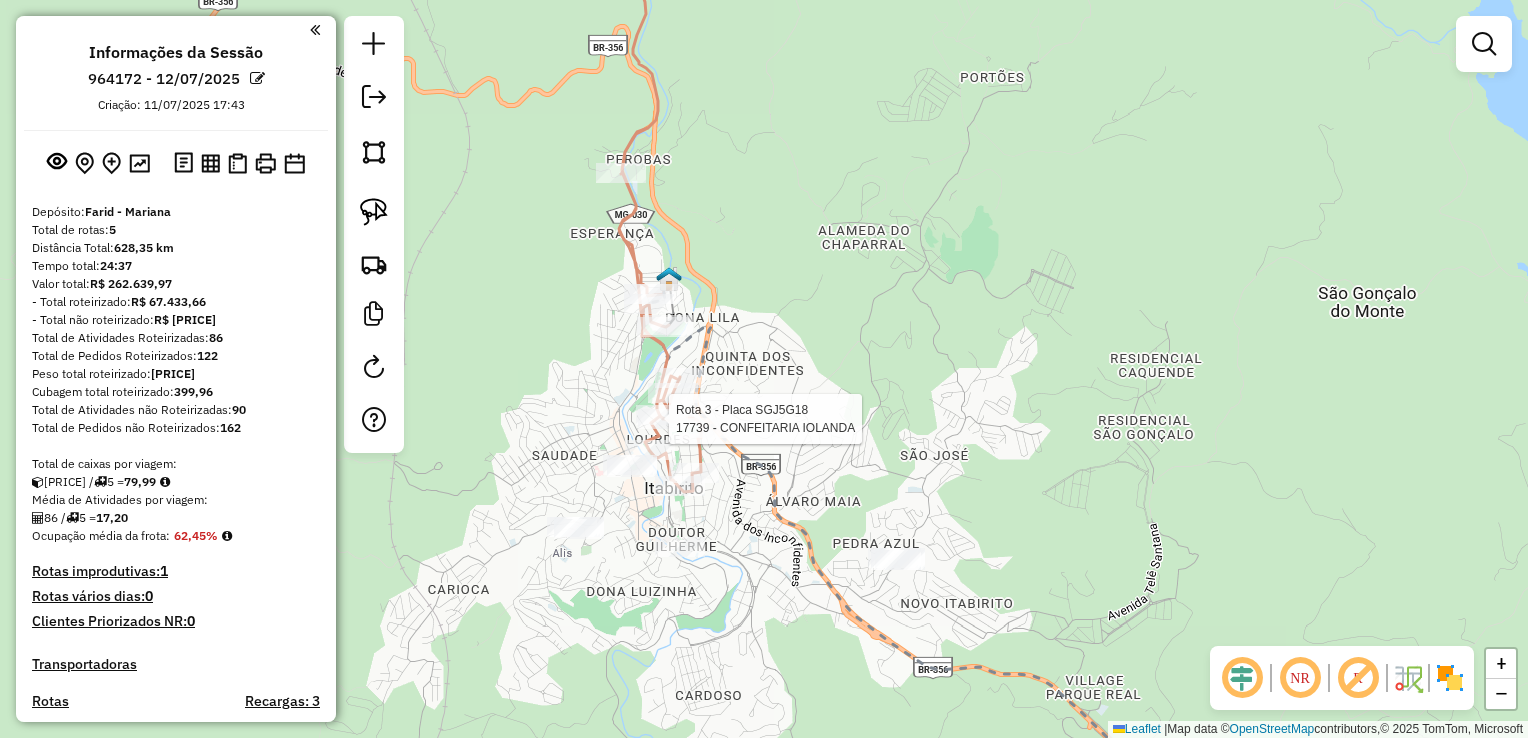 select on "**********" 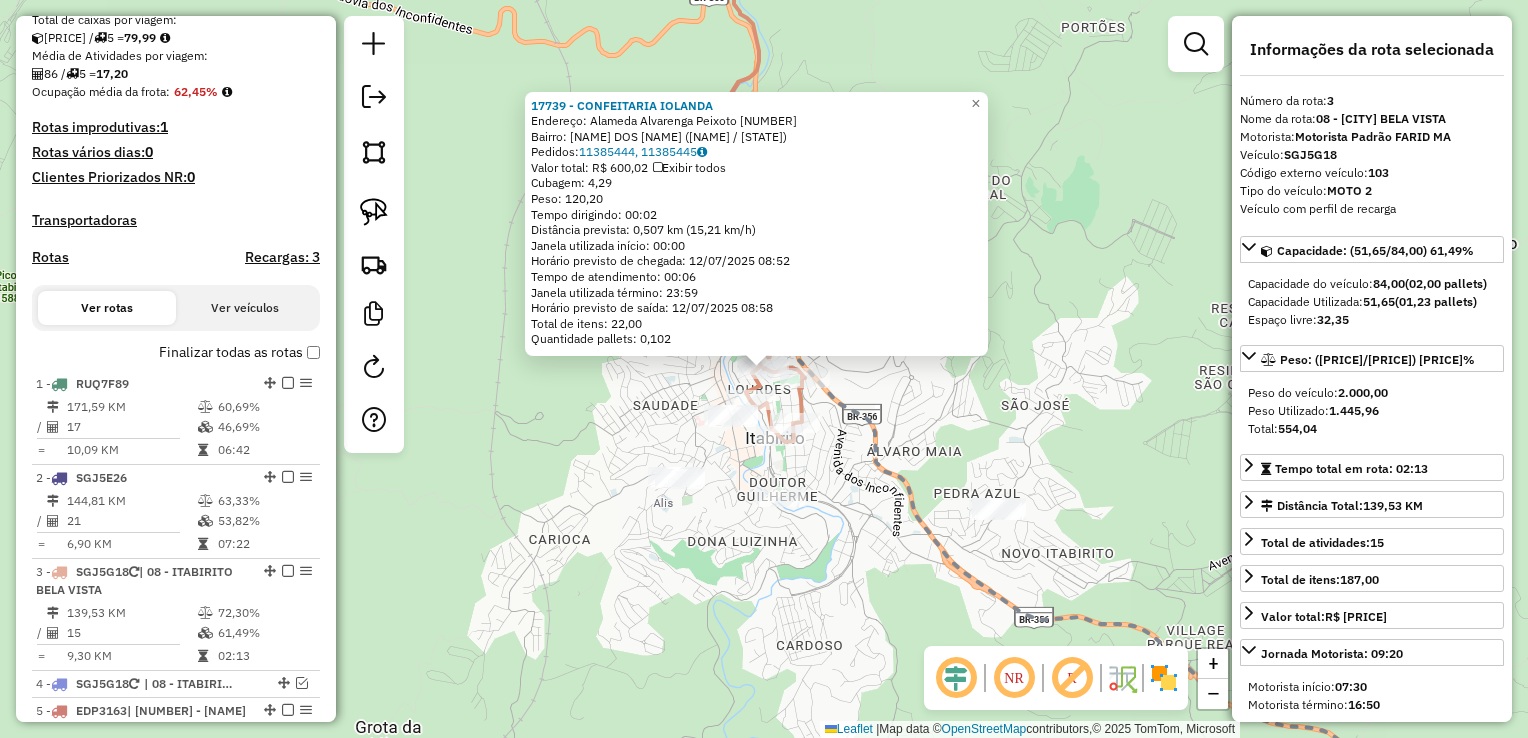 scroll, scrollTop: 977, scrollLeft: 0, axis: vertical 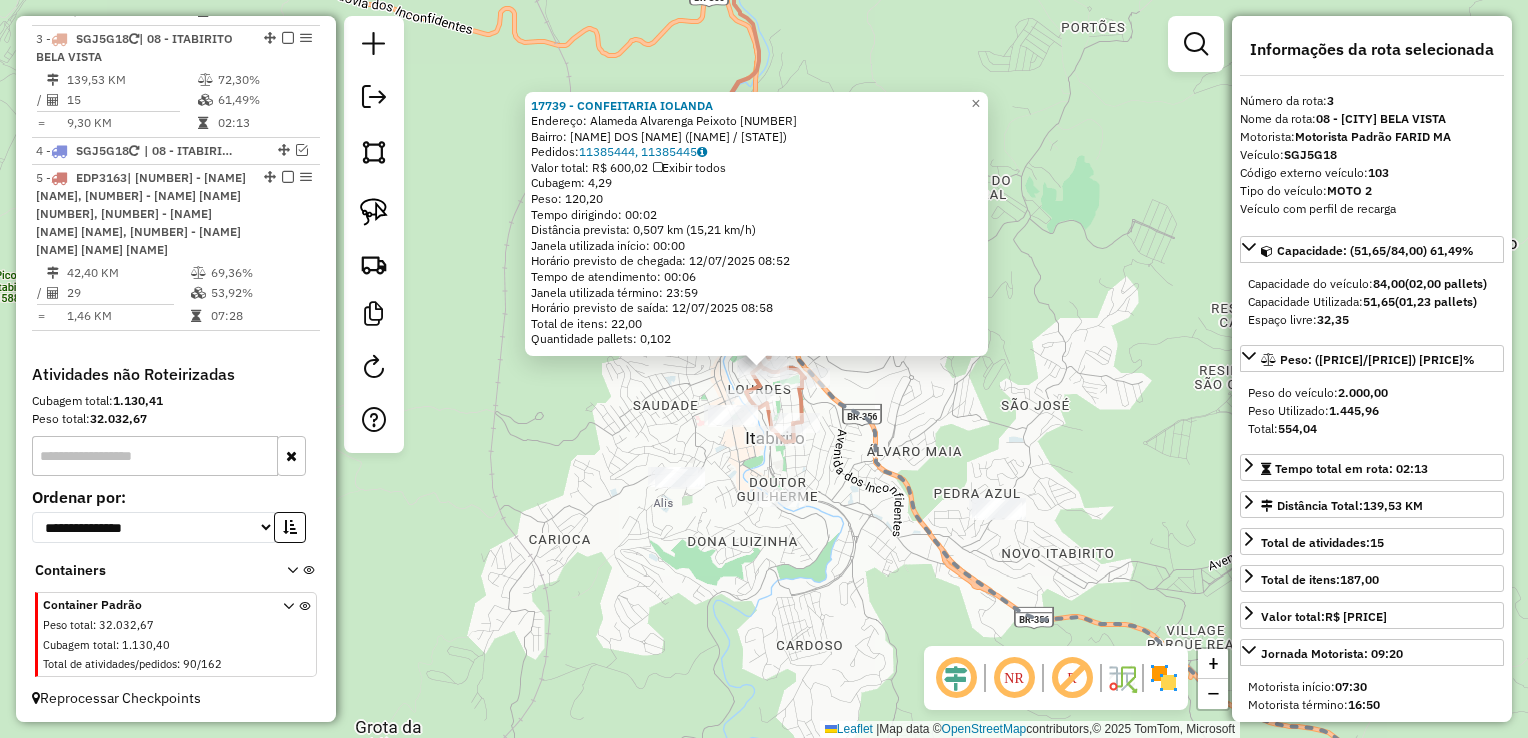 click on "[NUMBER] - [NAME] [NAME]  Endereço:  [NAME] [NAME] [NAME] [NUMBER]   Bairro: [NAME] DOS [NAME] ([NAME] / [STATE])   Pedidos:  [NUMBER], [NUMBER]   Valor total: R$ [PRICE]   Exibir todos   Cubagem: [NUMBER]  Peso: [NUMBER]  Tempo dirigindo: [TIME]   Distância prevista: [NUMBER] km ([NUMBER] km/h)   Janela utilizada início: [TIME]   Horário previsto de chegada: [DATE] [TIME]   Tempo de atendimento: [TIME]   Janela utilizada término: [TIME]   Horário previsto de saída: [DATE] [TIME]   Total de itens: [NUMBER]   Quantidade pallets: [NUMBER]  × Janela de atendimento Grade de atendimento Capacidade Transportadoras Veículos Cliente Pedidos  Rotas Selecione os dias de semana para filtrar as janelas de atendimento  Seg   Ter   Qua   Qui   Sex   Sáb   Dom  Informe o período da janela de atendimento: De: Até:  Filtrar exatamente a janela do cliente  Considerar janela de atendimento padrão  Selecione os dias de semana para filtrar as grades de atendimento  Seg   Ter   Qua   Qui   Sex   Sáb   Dom   Peso mínimo:  De:" 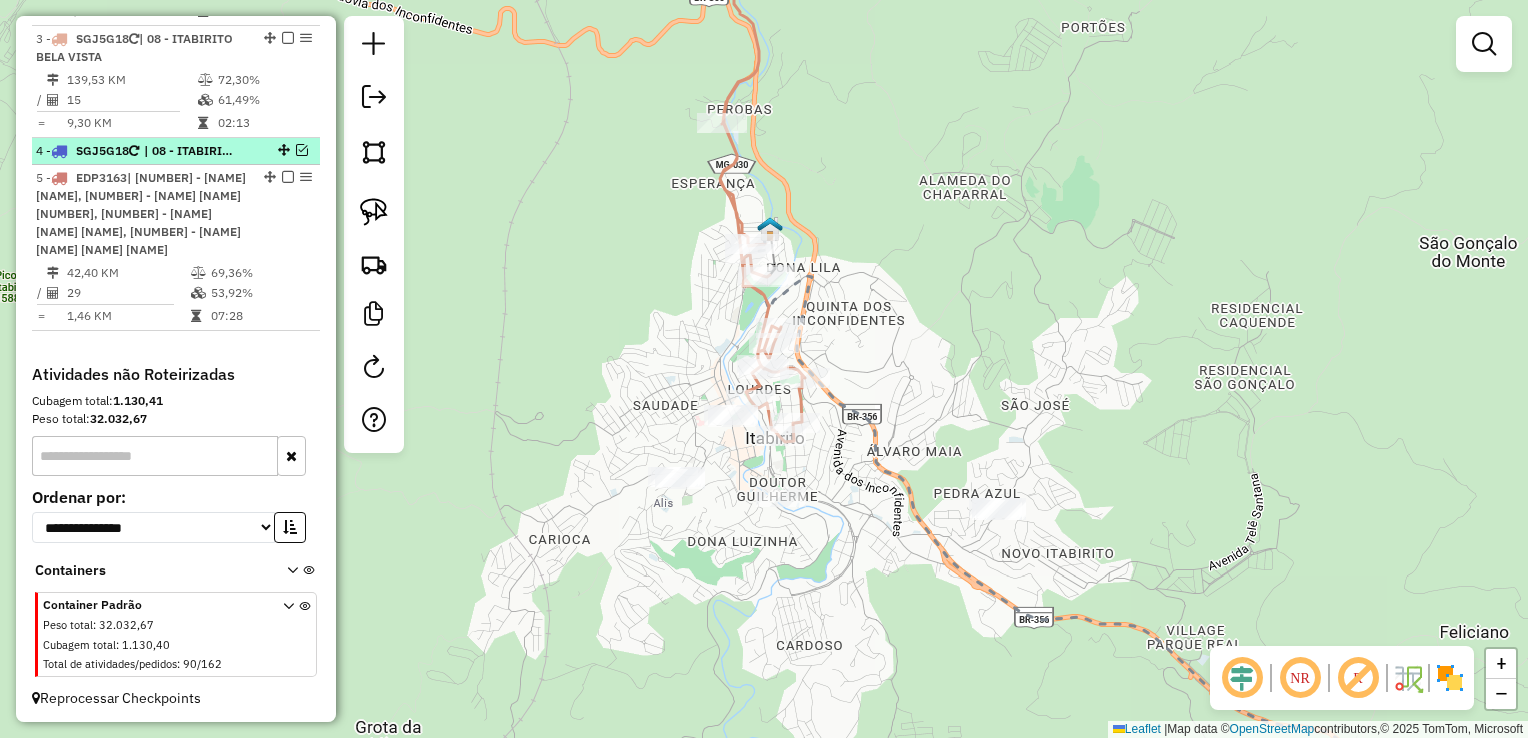 click at bounding box center [302, 150] 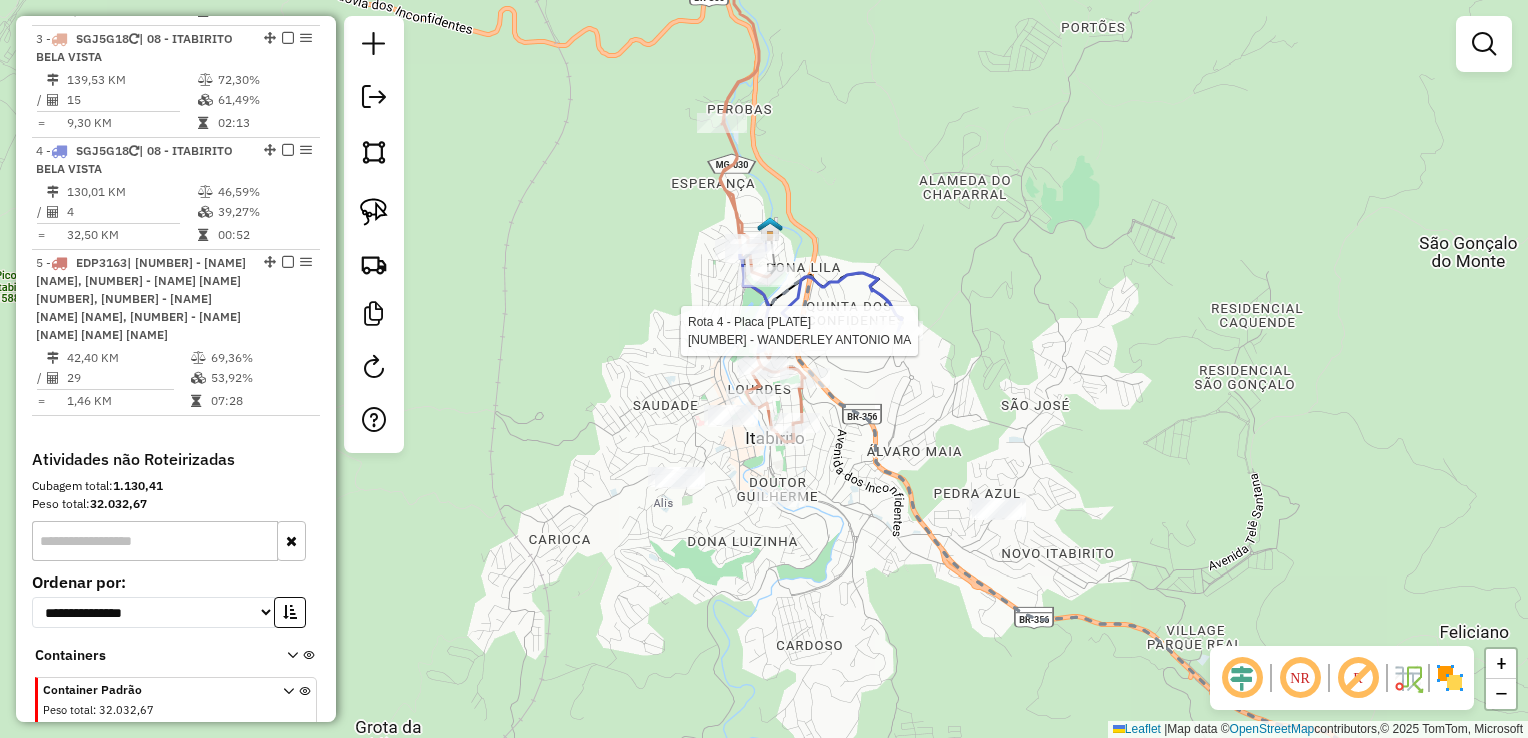 select on "**********" 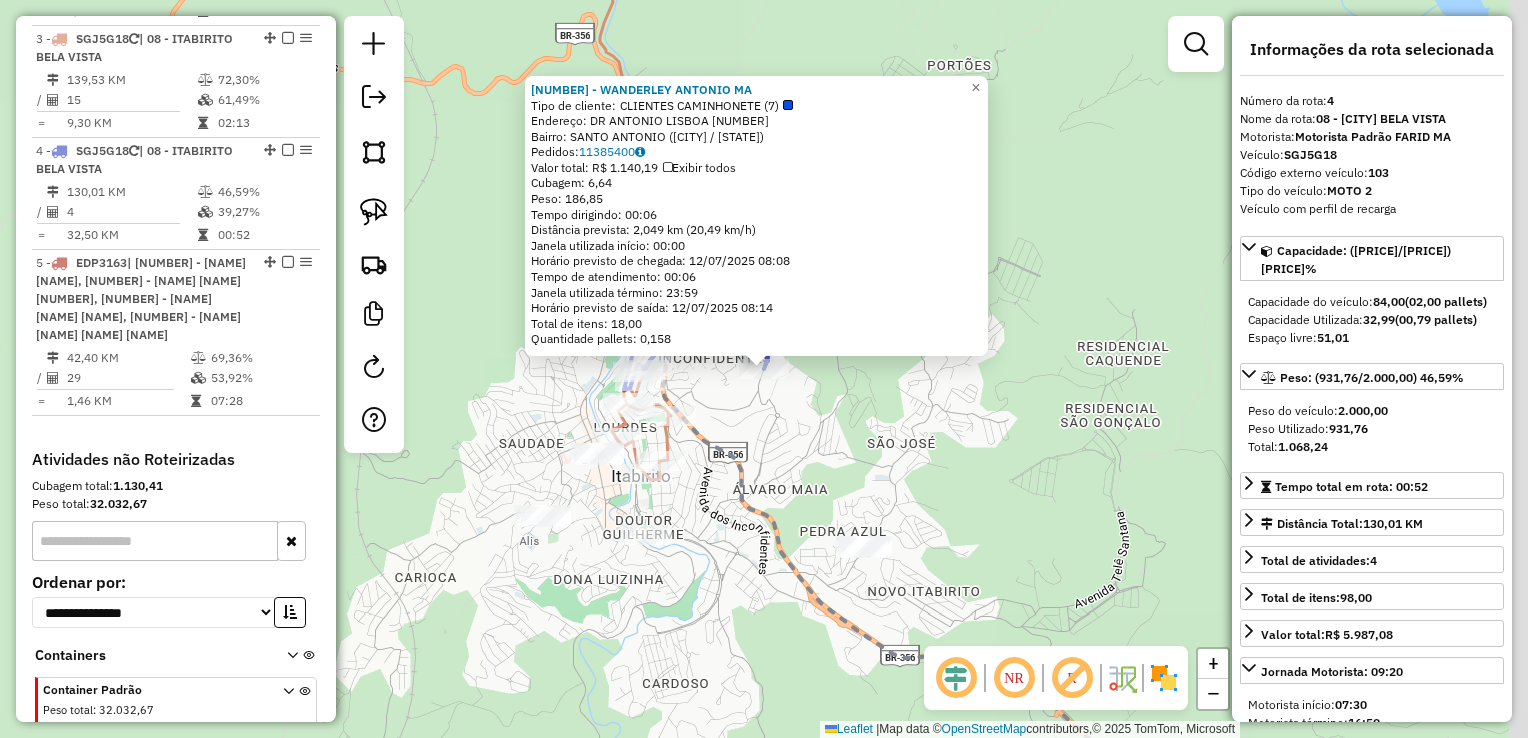 scroll, scrollTop: 1062, scrollLeft: 0, axis: vertical 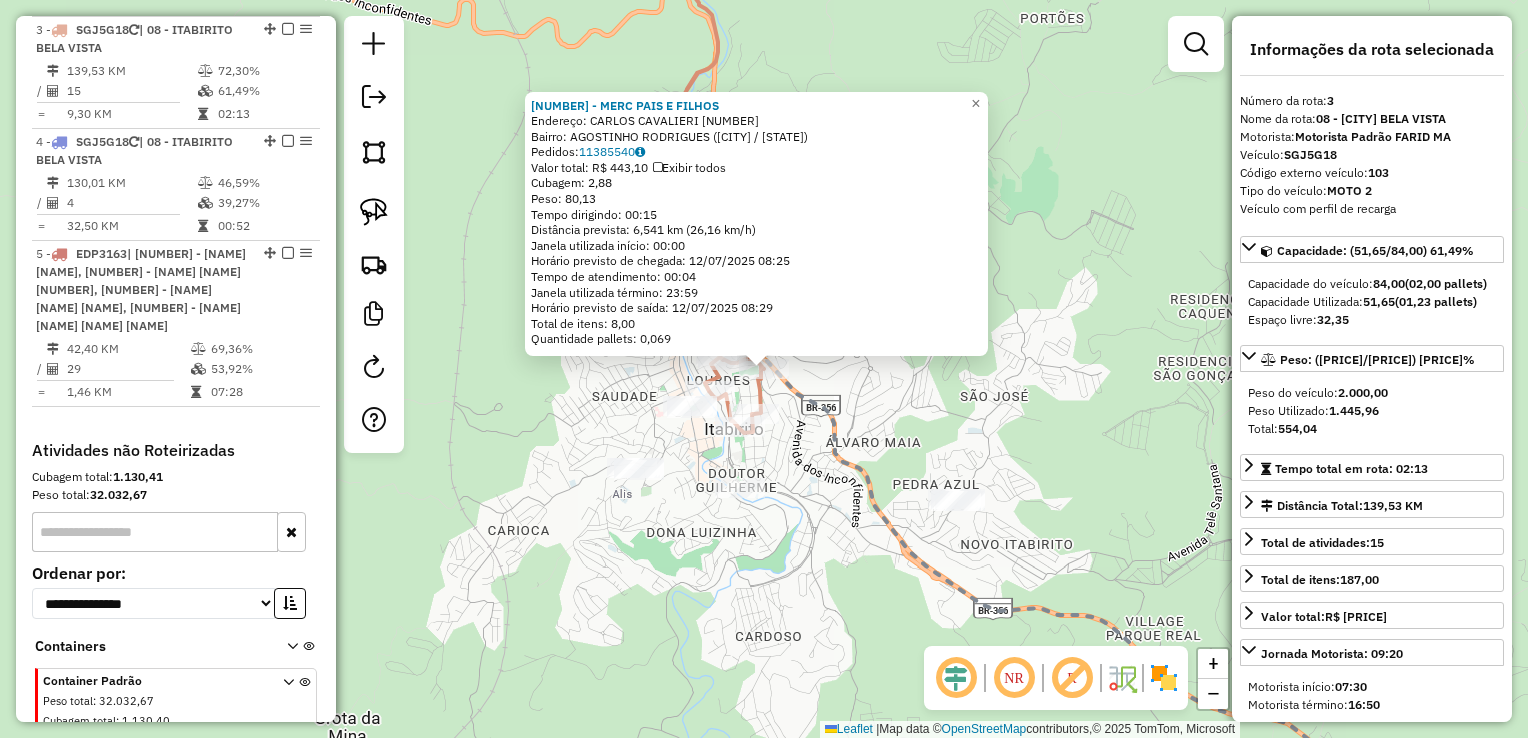 click on "[NUMBER] - [NAME] [NAME]  Endereço:  [NAME] [NAME] [NUMBER]   Bairro: [NAME]  [NAME] ([NAME] / [STATE])   Pedidos:  [NUMBER]   Valor total: R$ [PRICE]   Exibir todos   Cubagem: [NUMBER]  Peso: [NUMBER]  Tempo dirigindo: [TIME]   Distância prevista: [NUMBER] km ([NUMBER] km/h)   Janela utilizada início: [TIME]   Horário previsto de chegada: [DATE] [TIME]   Tempo de atendimento: [TIME]   Janela utilizada término: [TIME]   Horário previsto de saída: [DATE] [TIME]   Total de itens: [NUMBER]   Quantidade pallets: [NUMBER]  × Janela de atendimento Grade de atendimento Capacidade Transportadoras Veículos Cliente Pedidos  Rotas Selecione os dias de semana para filtrar as janelas de atendimento  Seg   Ter   Qua   Qui   Sex   Sáb   Dom  Informe o período da janela de atendimento: De: Até:  Filtrar exatamente a janela do cliente  Considerar janela de atendimento padrão  Selecione os dias de semana para filtrar as grades de atendimento  Seg   Ter   Qua   Qui   Sex   Sáb   Dom   Peso mínimo:   Peso máximo:   De:   Até:" 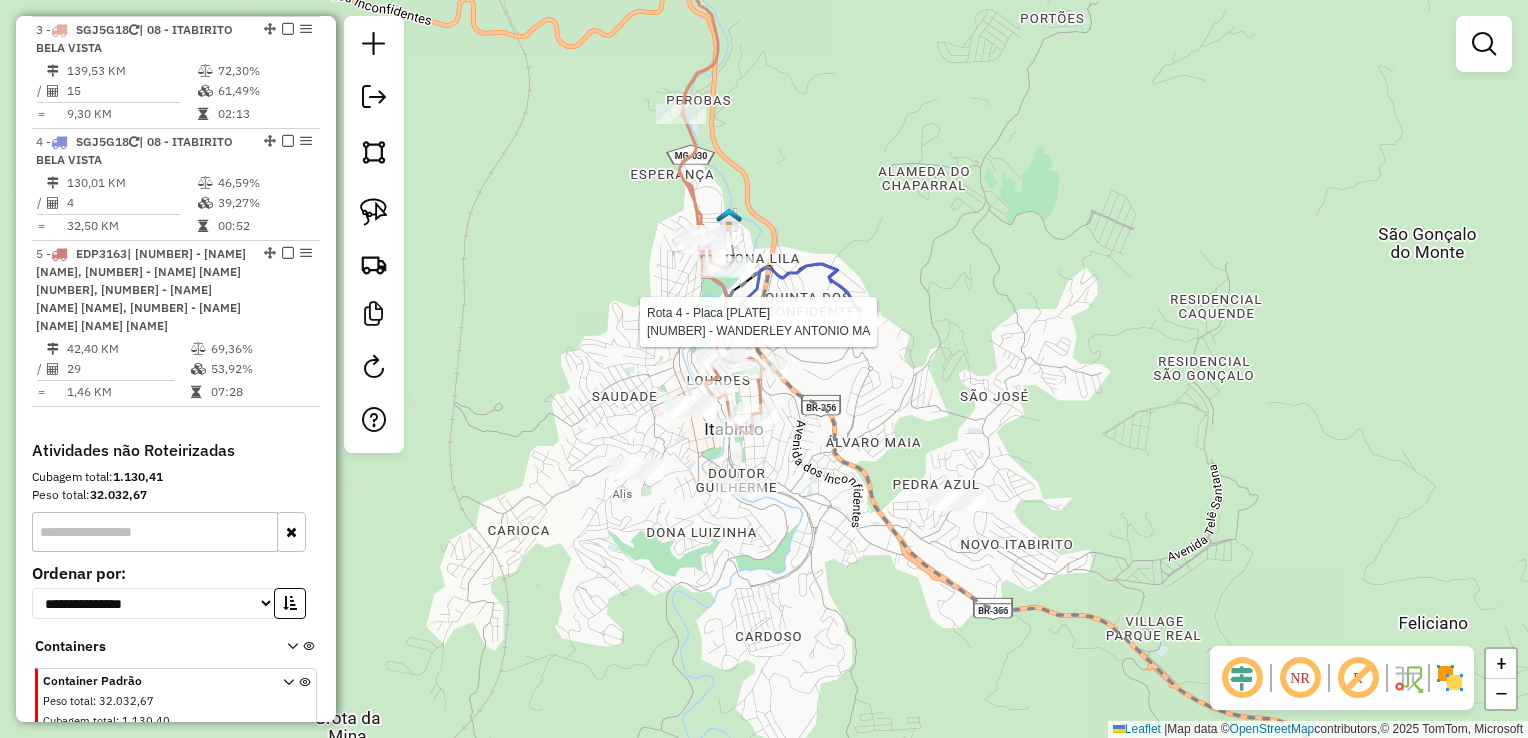 select on "**********" 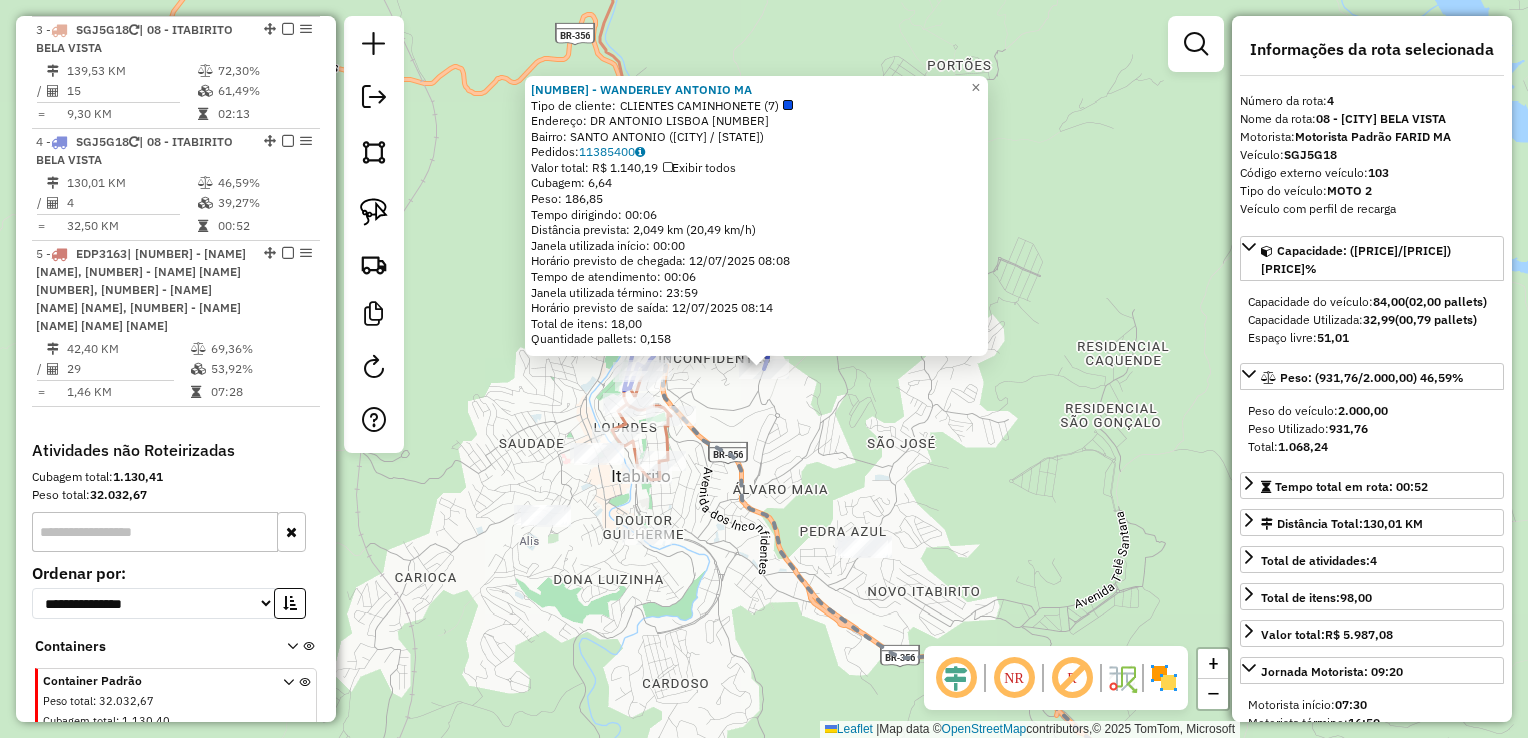 scroll, scrollTop: 1062, scrollLeft: 0, axis: vertical 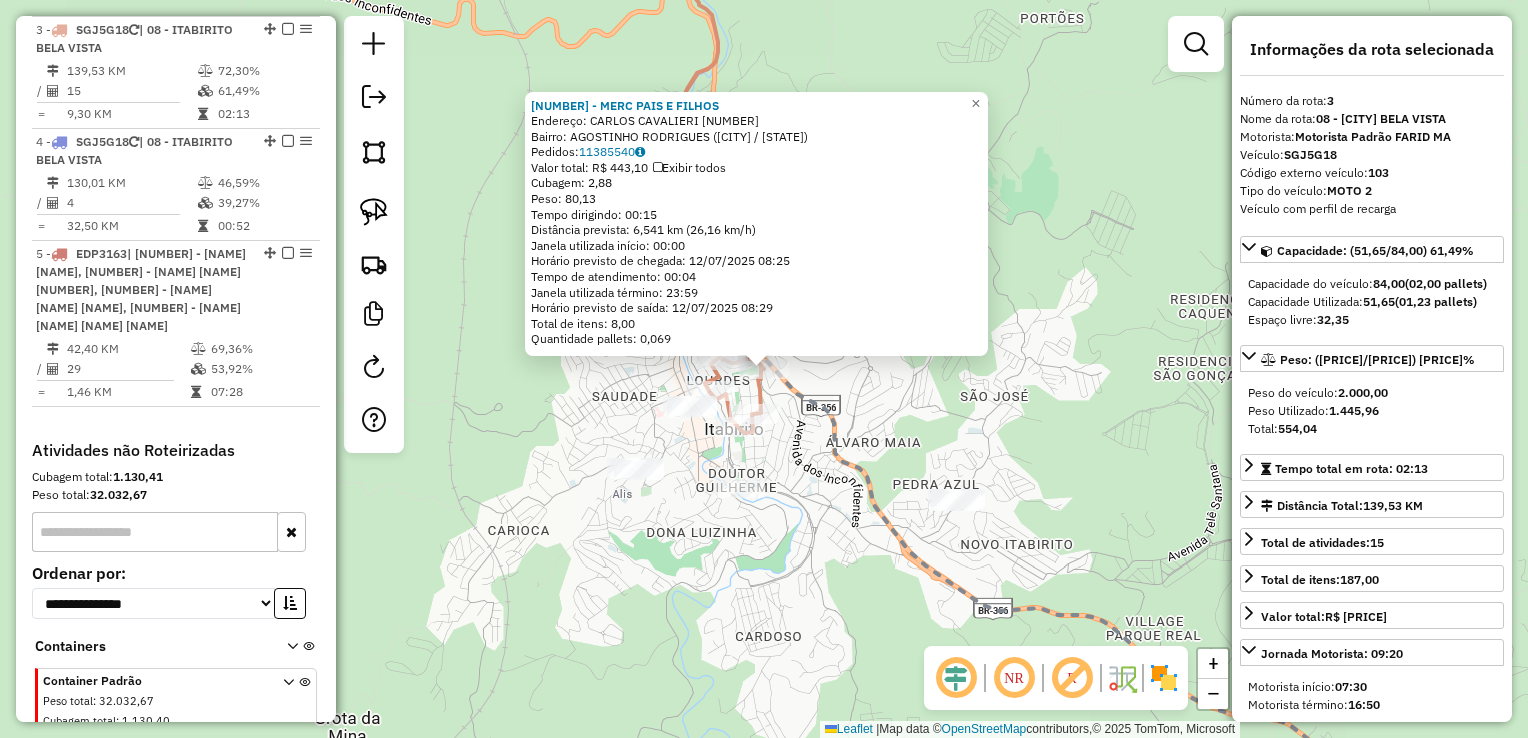 click on "[NUMBER] - [NAME] [NAME]  Endereço:  [NAME] [NAME] [NUMBER]   Bairro: [NAME]  [NAME] ([NAME] / [STATE])   Pedidos:  [NUMBER]   Valor total: R$ [PRICE]   Exibir todos   Cubagem: [NUMBER]  Peso: [NUMBER]  Tempo dirigindo: [TIME]   Distância prevista: [NUMBER] km ([NUMBER] km/h)   Janela utilizada início: [TIME]   Horário previsto de chegada: [DATE] [TIME]   Tempo de atendimento: [TIME]   Janela utilizada término: [TIME]   Horário previsto de saída: [DATE] [TIME]   Total de itens: [NUMBER]   Quantidade pallets: [NUMBER]  × Janela de atendimento Grade de atendimento Capacidade Transportadoras Veículos Cliente Pedidos  Rotas Selecione os dias de semana para filtrar as janelas de atendimento  Seg   Ter   Qua   Qui   Sex   Sáb   Dom  Informe o período da janela de atendimento: De: Até:  Filtrar exatamente a janela do cliente  Considerar janela de atendimento padrão  Selecione os dias de semana para filtrar as grades de atendimento  Seg   Ter   Qua   Qui   Sex   Sáb   Dom   Peso mínimo:   Peso máximo:   De:   Até:" 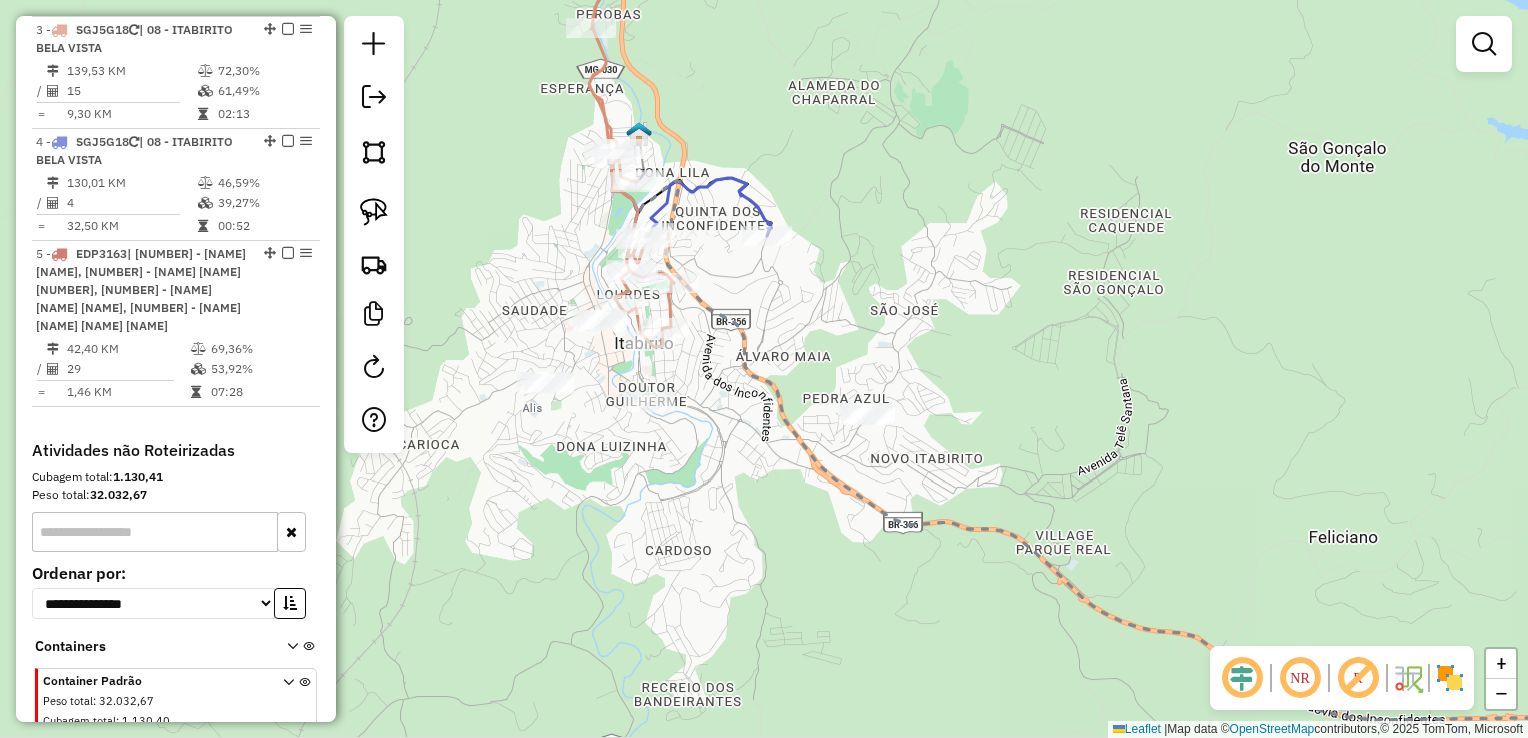 drag, startPoint x: 861, startPoint y: 569, endPoint x: 748, endPoint y: 480, distance: 143.8402 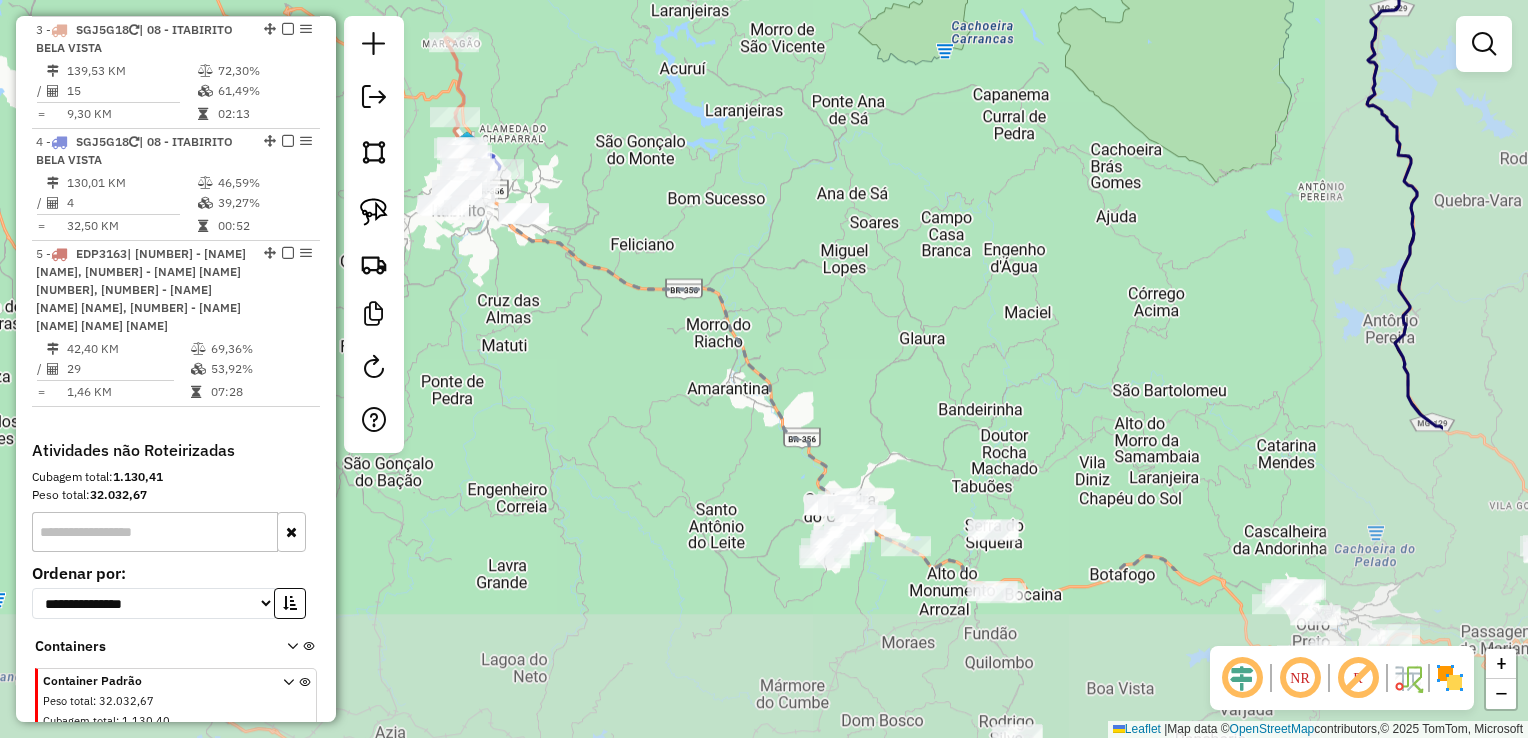 drag, startPoint x: 1036, startPoint y: 546, endPoint x: 830, endPoint y: 335, distance: 294.88474 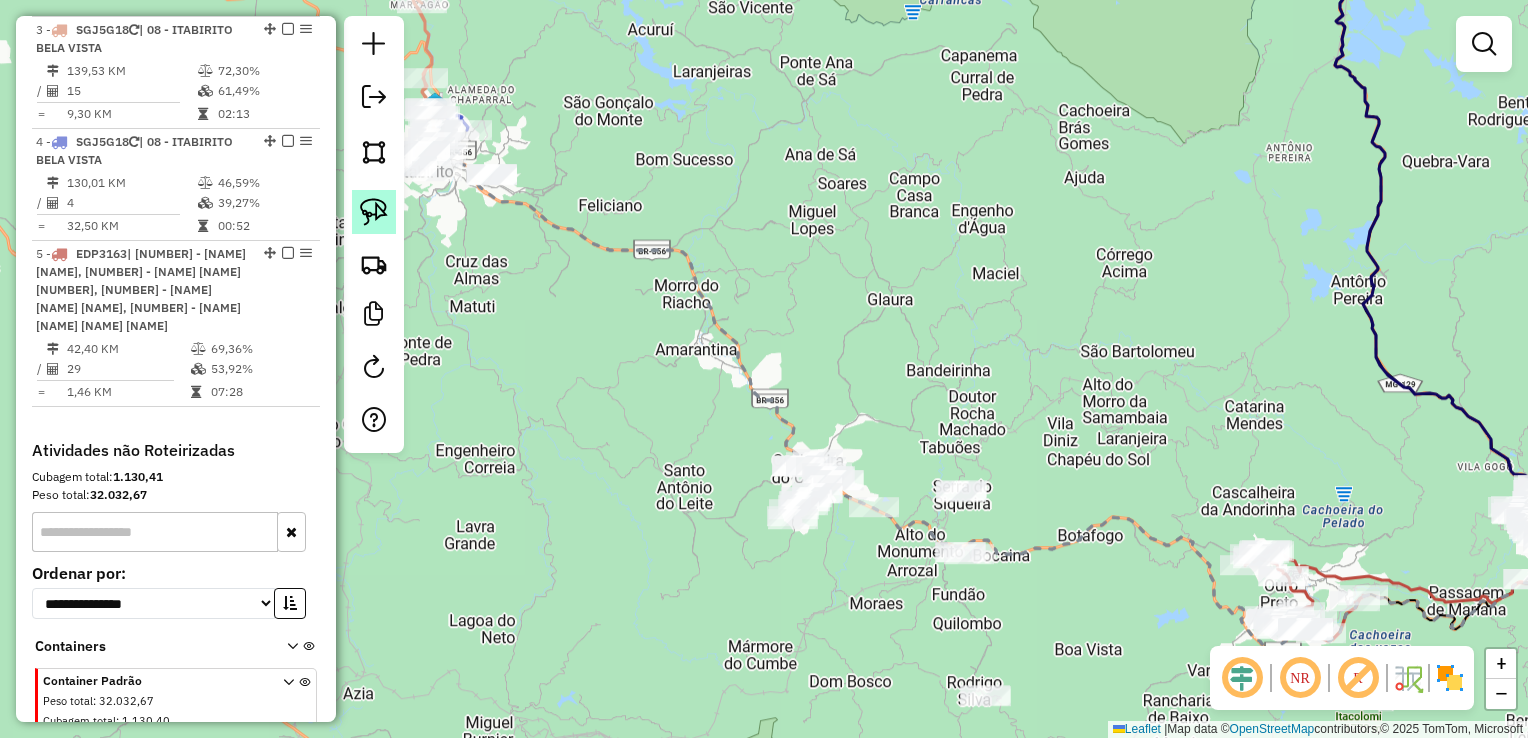 click 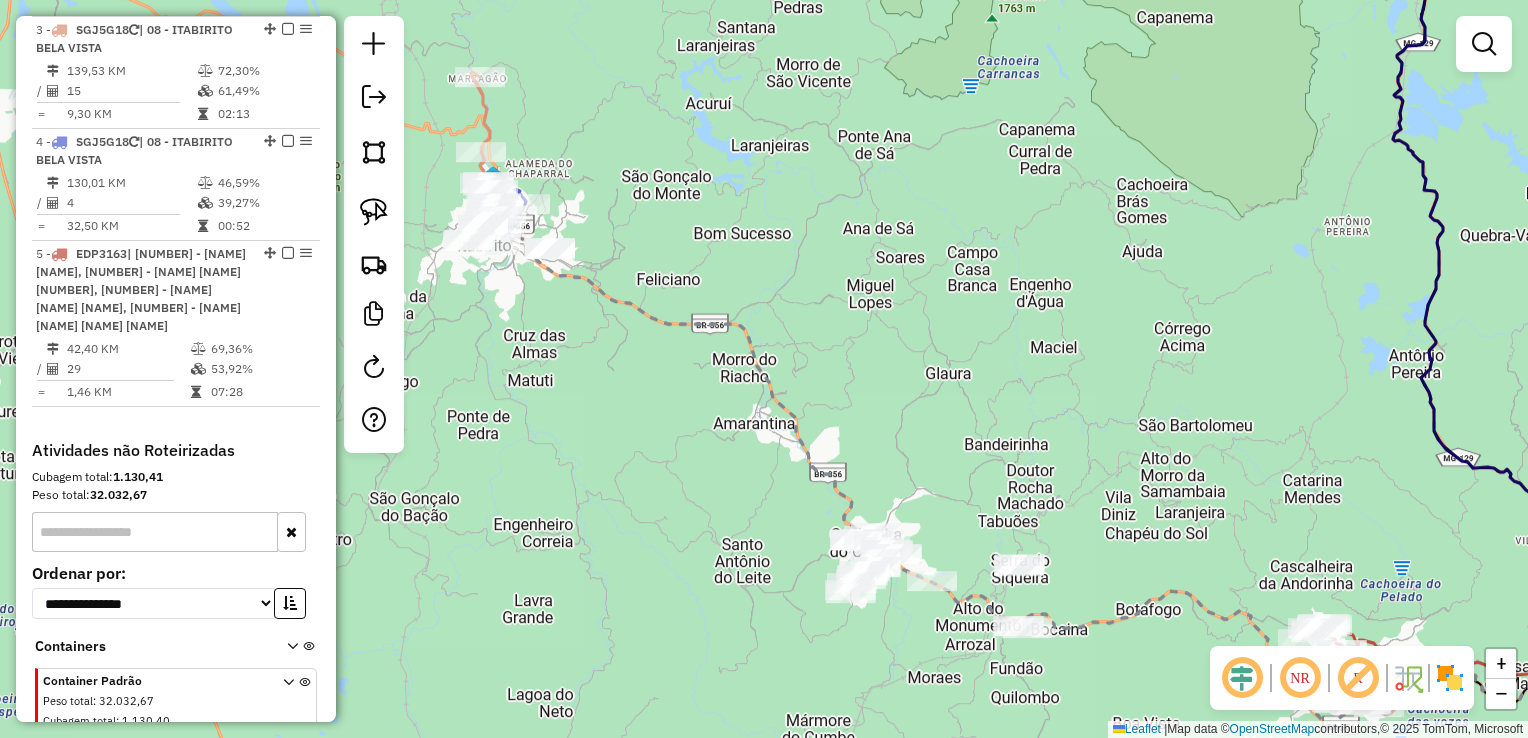 drag, startPoint x: 631, startPoint y: 383, endPoint x: 717, endPoint y: 490, distance: 137.2771 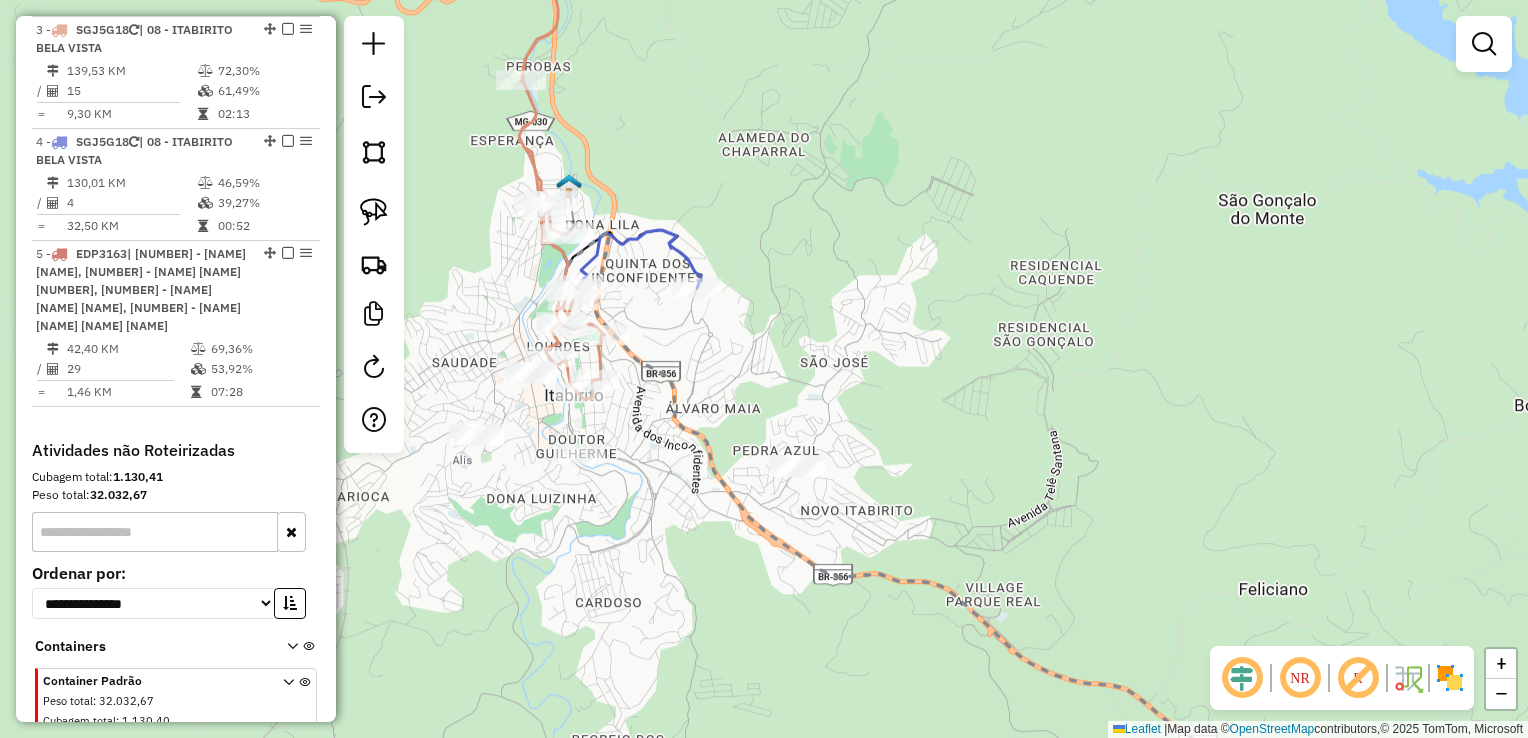 click 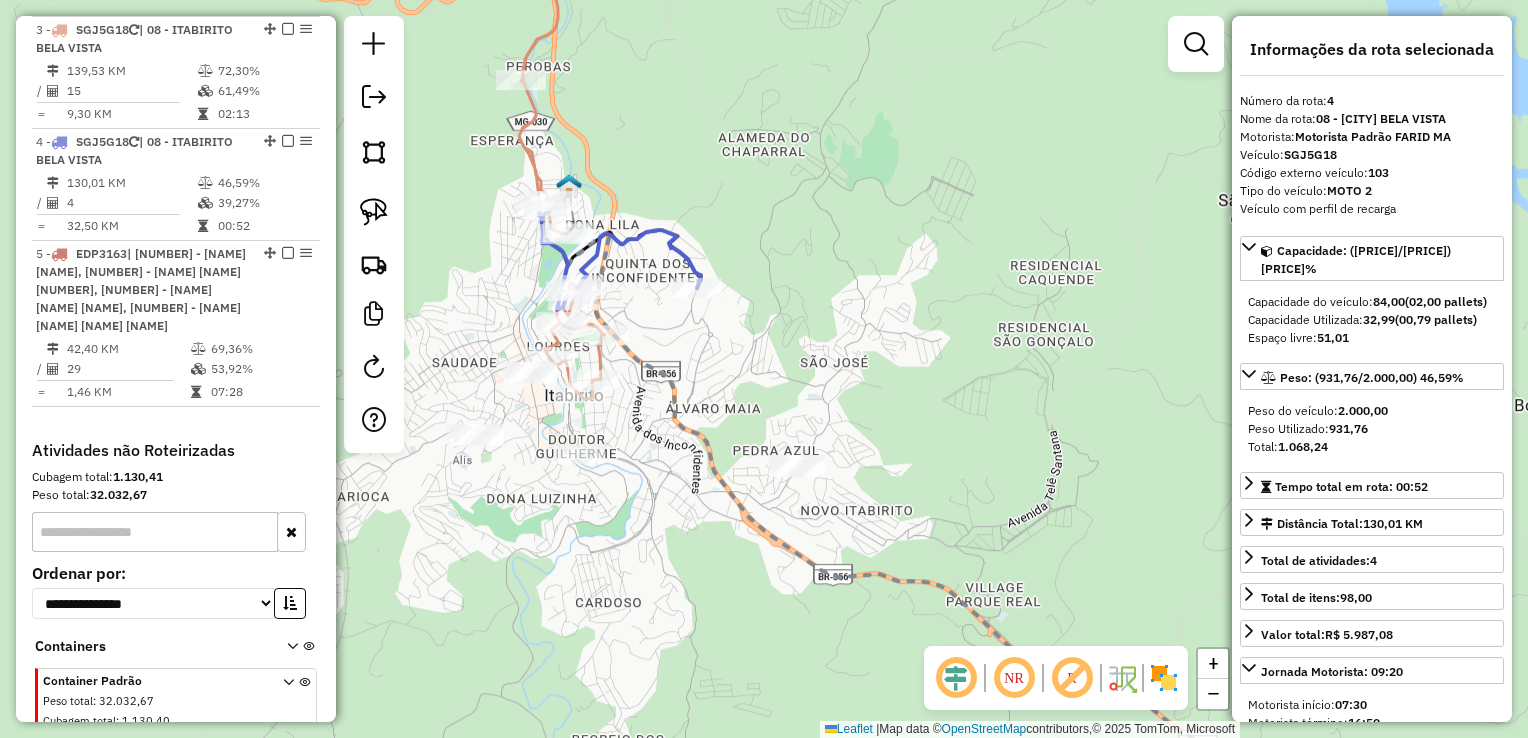 scroll, scrollTop: 1062, scrollLeft: 0, axis: vertical 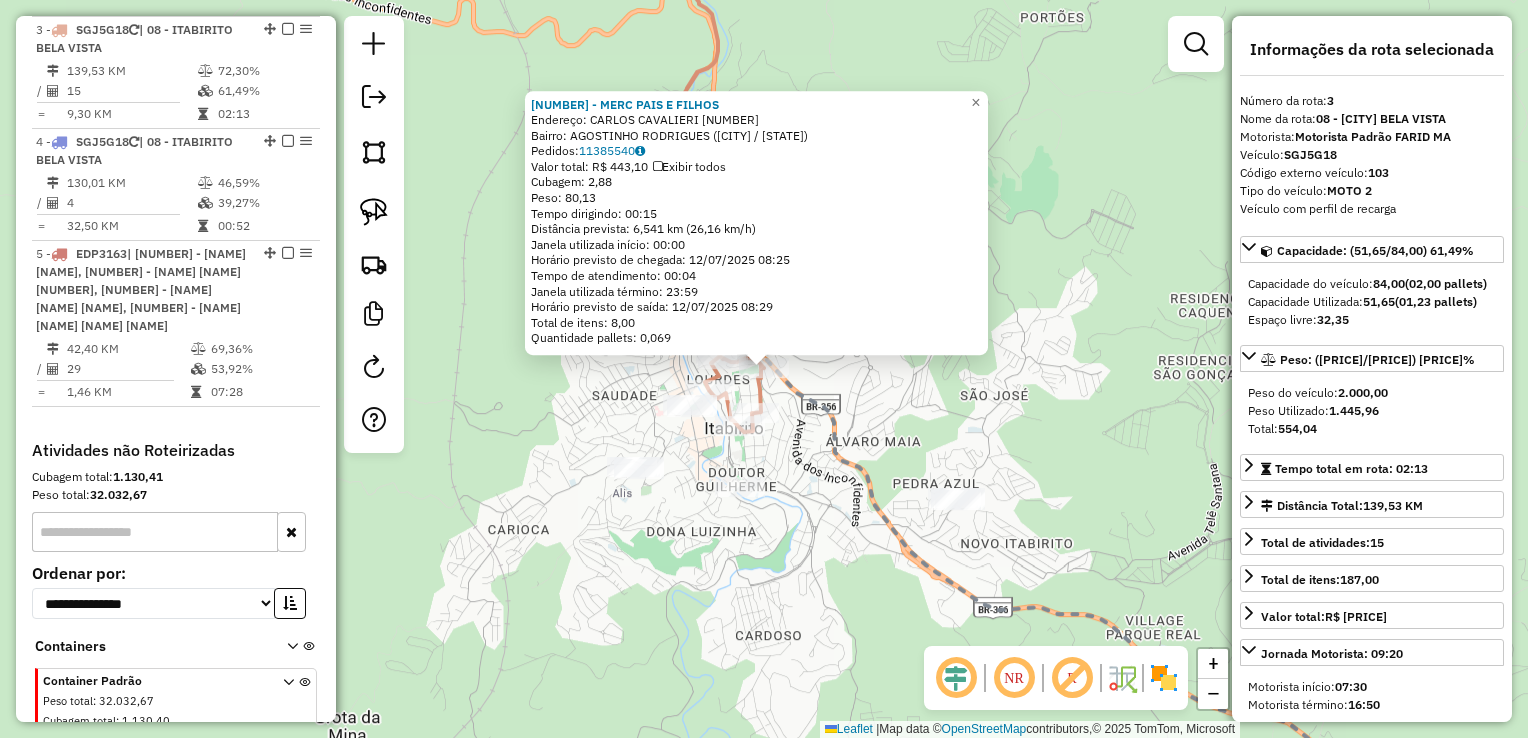 click on "[NUMBER] - [NAME] [NAME]  Endereço:  [NAME] [NAME] [NUMBER]   Bairro: [NAME]  [NAME] ([NAME] / [STATE])   Pedidos:  [NUMBER]   Valor total: R$ [PRICE]   Exibir todos   Cubagem: [NUMBER]  Peso: [NUMBER]  Tempo dirigindo: [TIME]   Distância prevista: [NUMBER] km ([NUMBER] km/h)   Janela utilizada início: [TIME]   Horário previsto de chegada: [DATE] [TIME]   Tempo de atendimento: [TIME]   Janela utilizada término: [TIME]   Horário previsto de saída: [DATE] [TIME]   Total de itens: [NUMBER]   Quantidade pallets: [NUMBER]  × Janela de atendimento Grade de atendimento Capacidade Transportadoras Veículos Cliente Pedidos  Rotas Selecione os dias de semana para filtrar as janelas de atendimento  Seg   Ter   Qua   Qui   Sex   Sáb   Dom  Informe o período da janela de atendimento: De: Até:  Filtrar exatamente a janela do cliente  Considerar janela de atendimento padrão  Selecione os dias de semana para filtrar as grades de atendimento  Seg   Ter   Qua   Qui   Sex   Sáb   Dom   Peso mínimo:   Peso máximo:   De:   Até:" 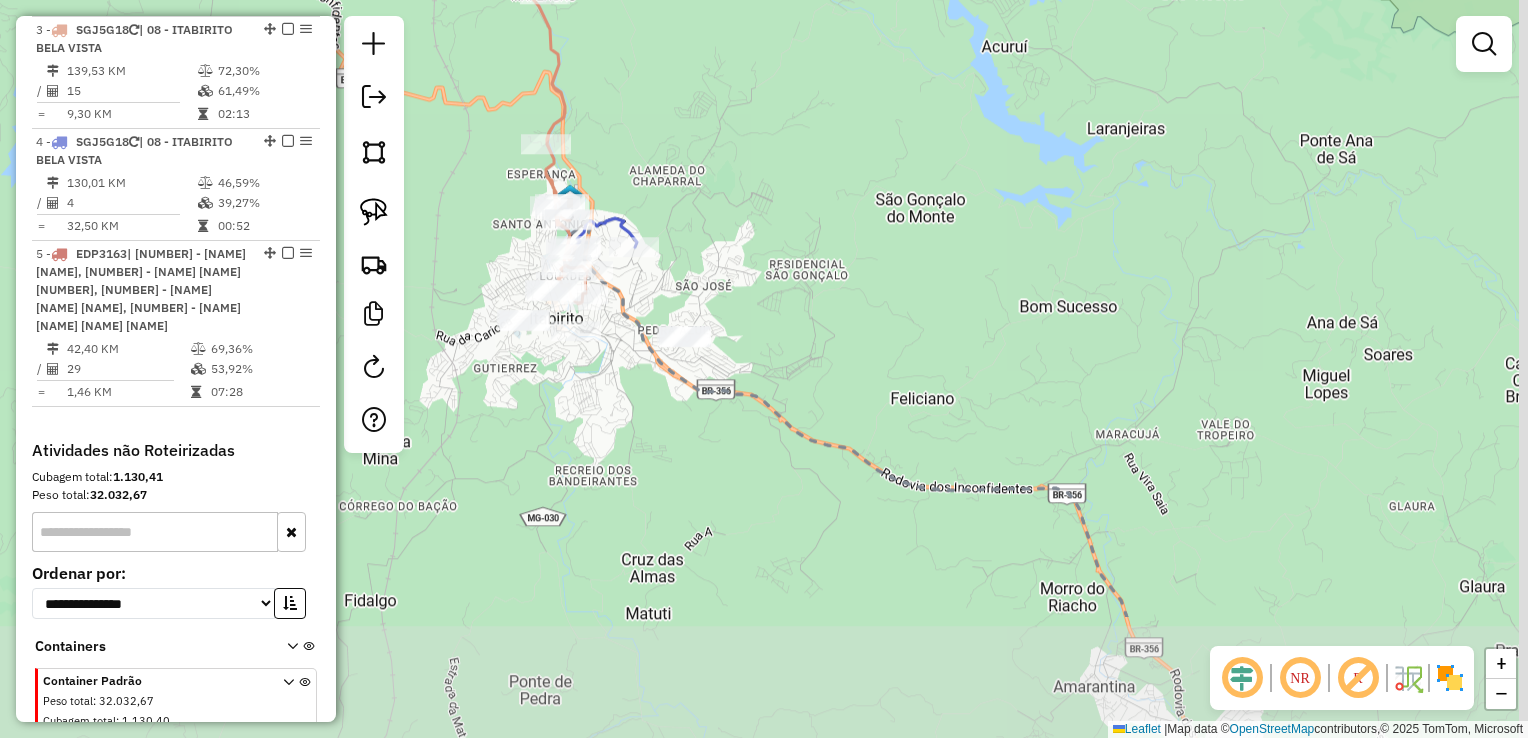 drag, startPoint x: 897, startPoint y: 612, endPoint x: 600, endPoint y: 358, distance: 390.80045 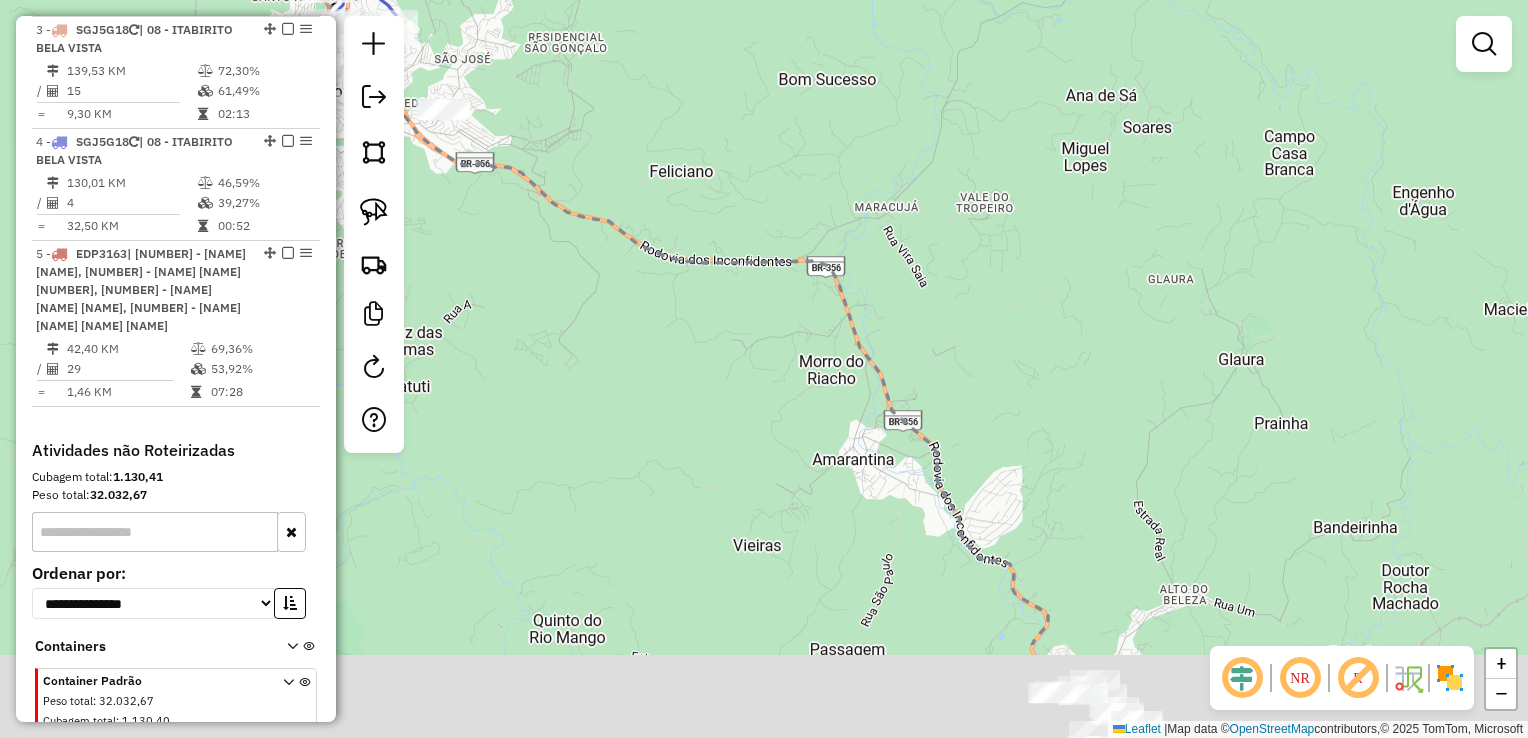 drag, startPoint x: 1030, startPoint y: 602, endPoint x: 769, endPoint y: 349, distance: 363.49692 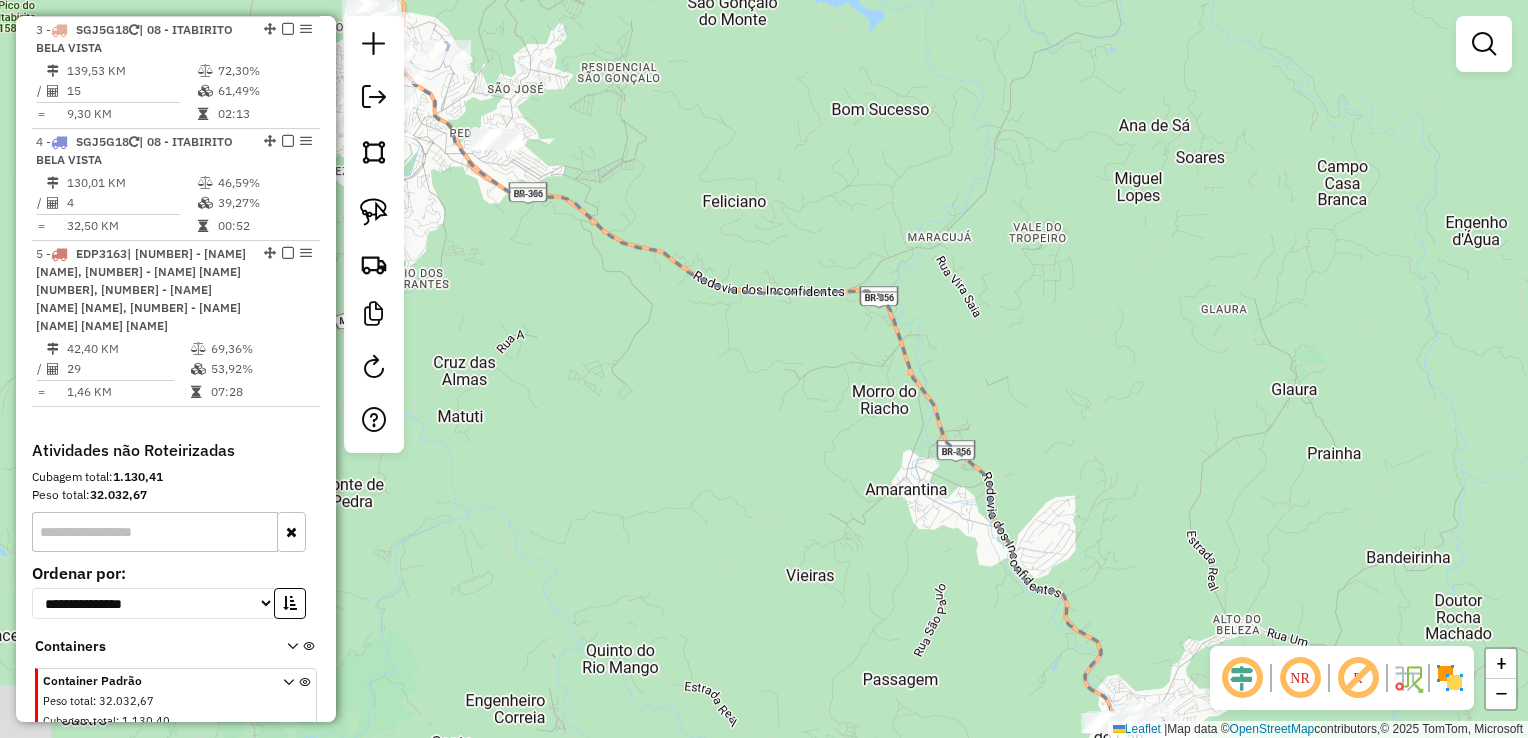 drag, startPoint x: 710, startPoint y: 426, endPoint x: 962, endPoint y: 614, distance: 314.40103 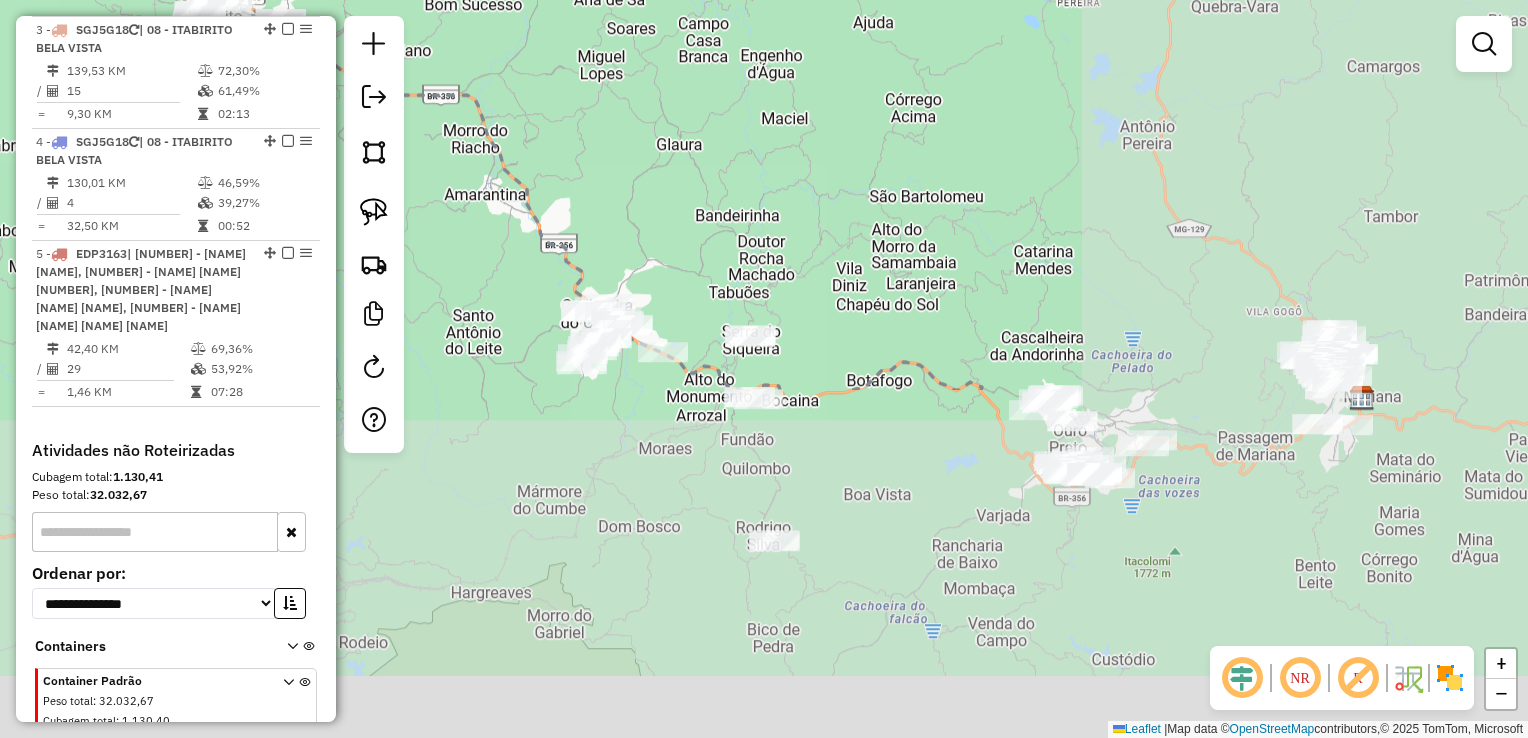 drag, startPoint x: 1030, startPoint y: 468, endPoint x: 592, endPoint y: 151, distance: 540.6783 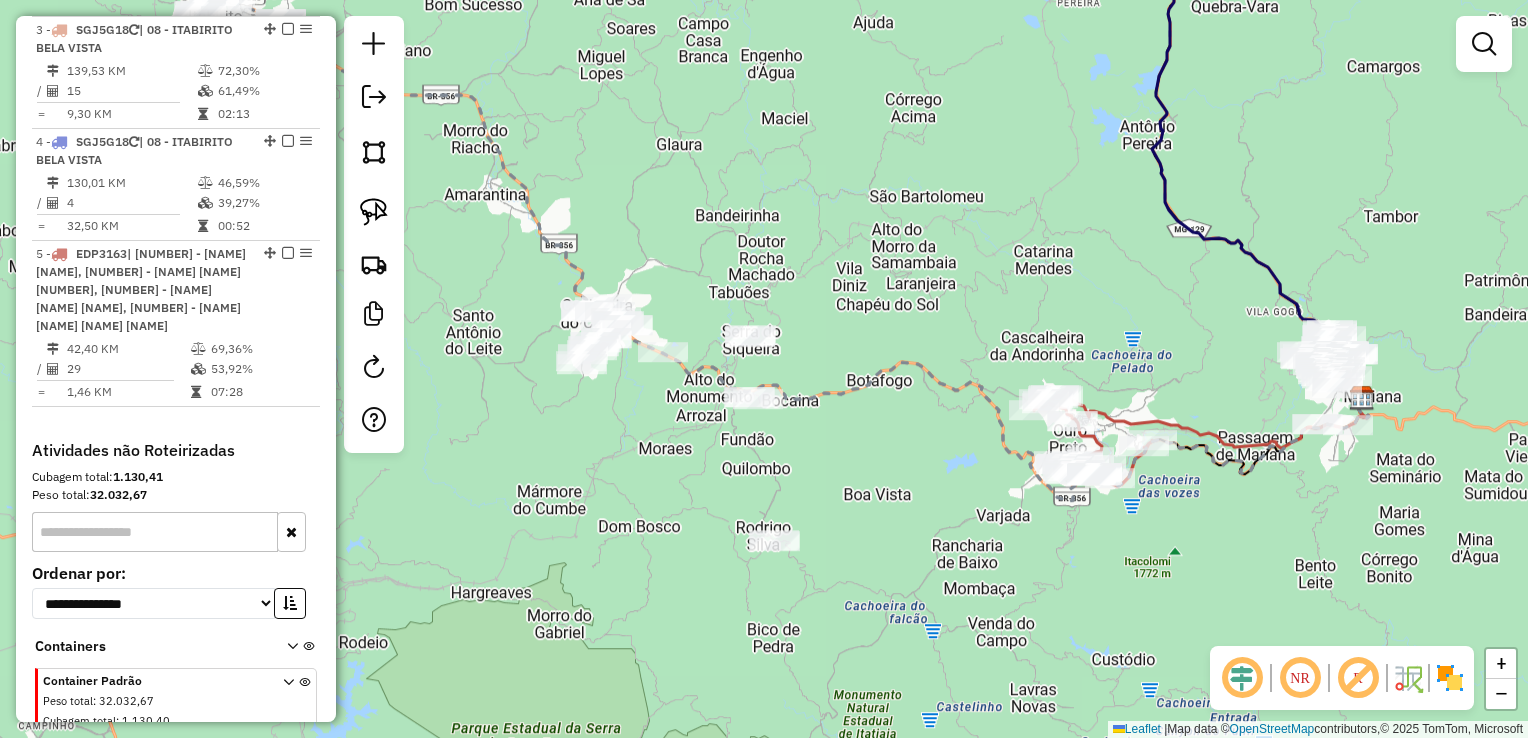 drag, startPoint x: 383, startPoint y: 214, endPoint x: 404, endPoint y: 217, distance: 21.213203 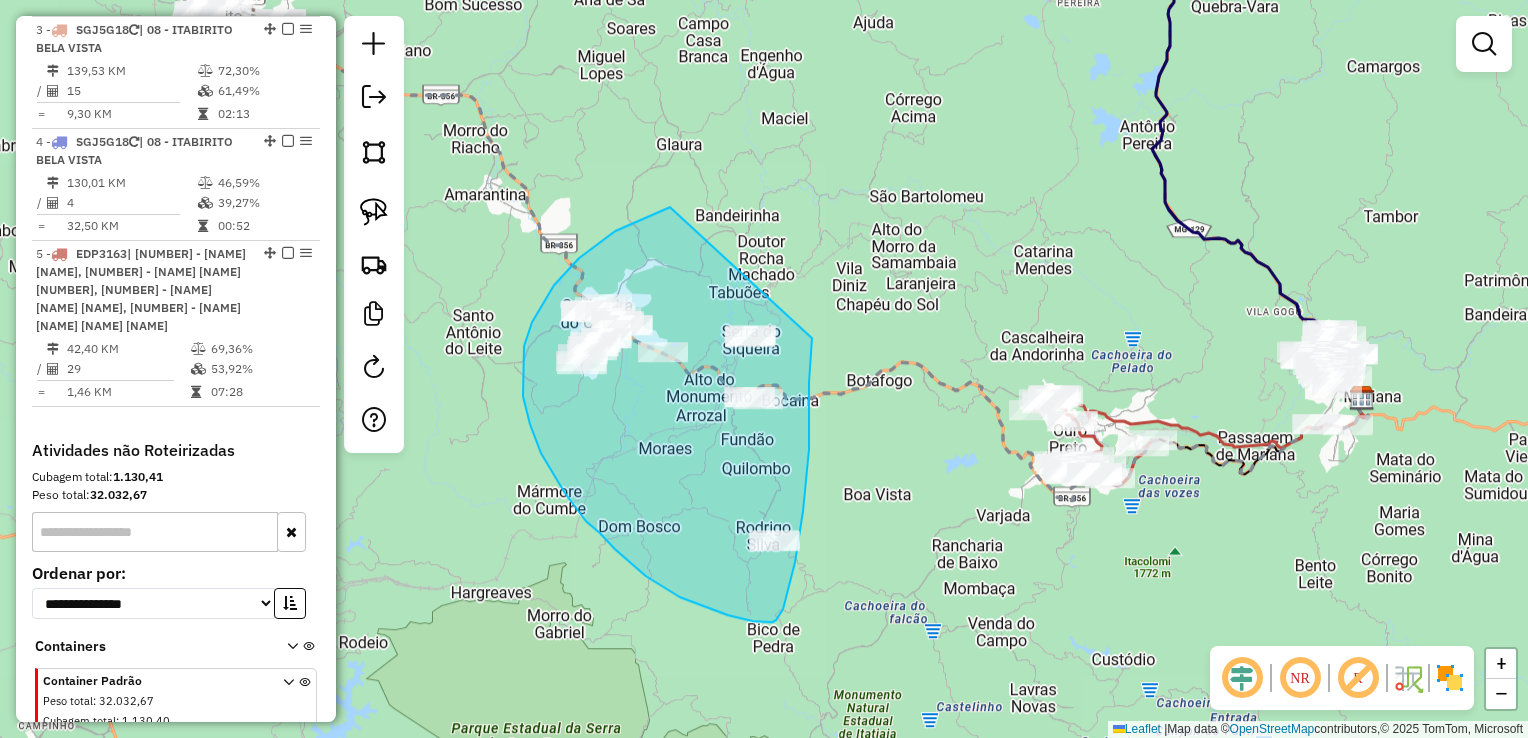 drag, startPoint x: 670, startPoint y: 207, endPoint x: 815, endPoint y: 296, distance: 170.13524 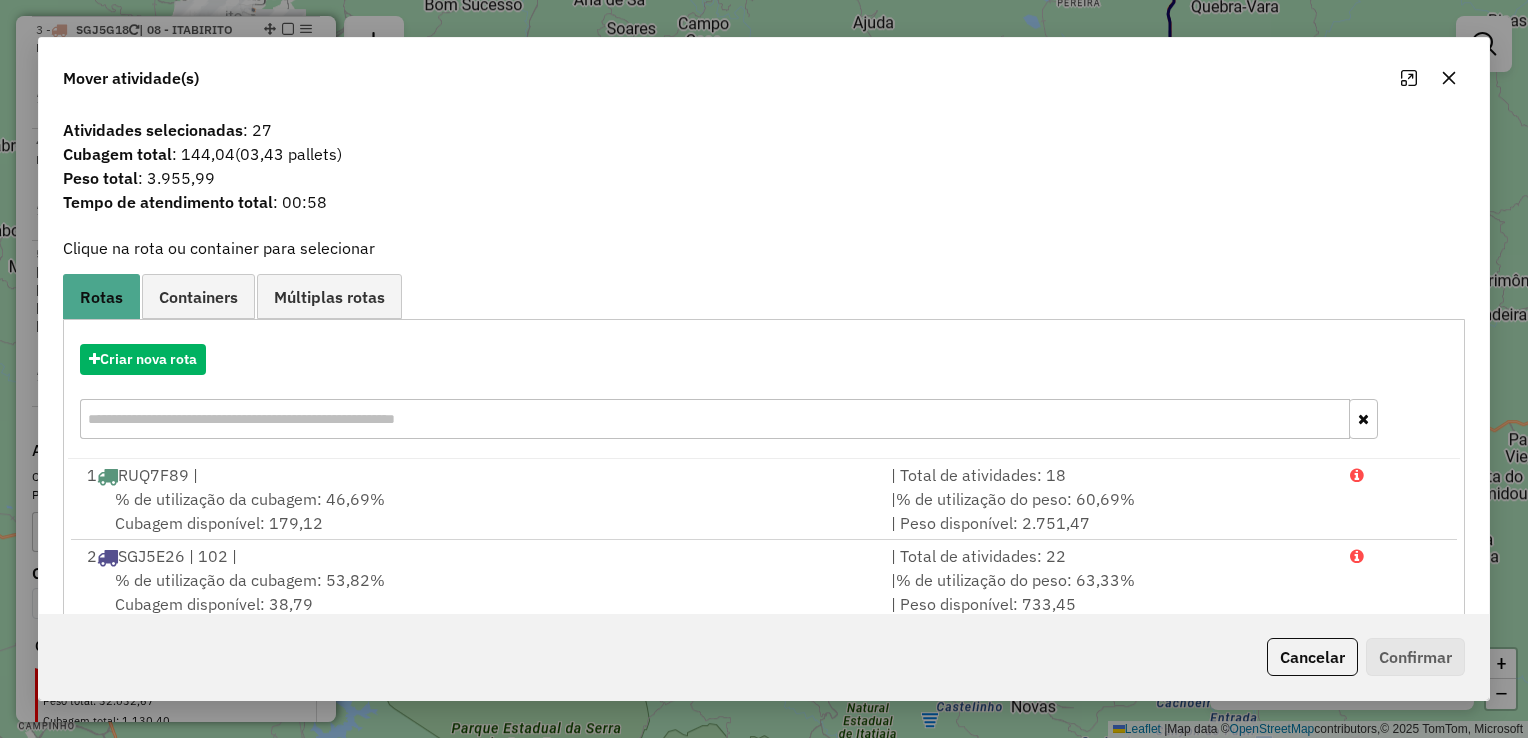 click 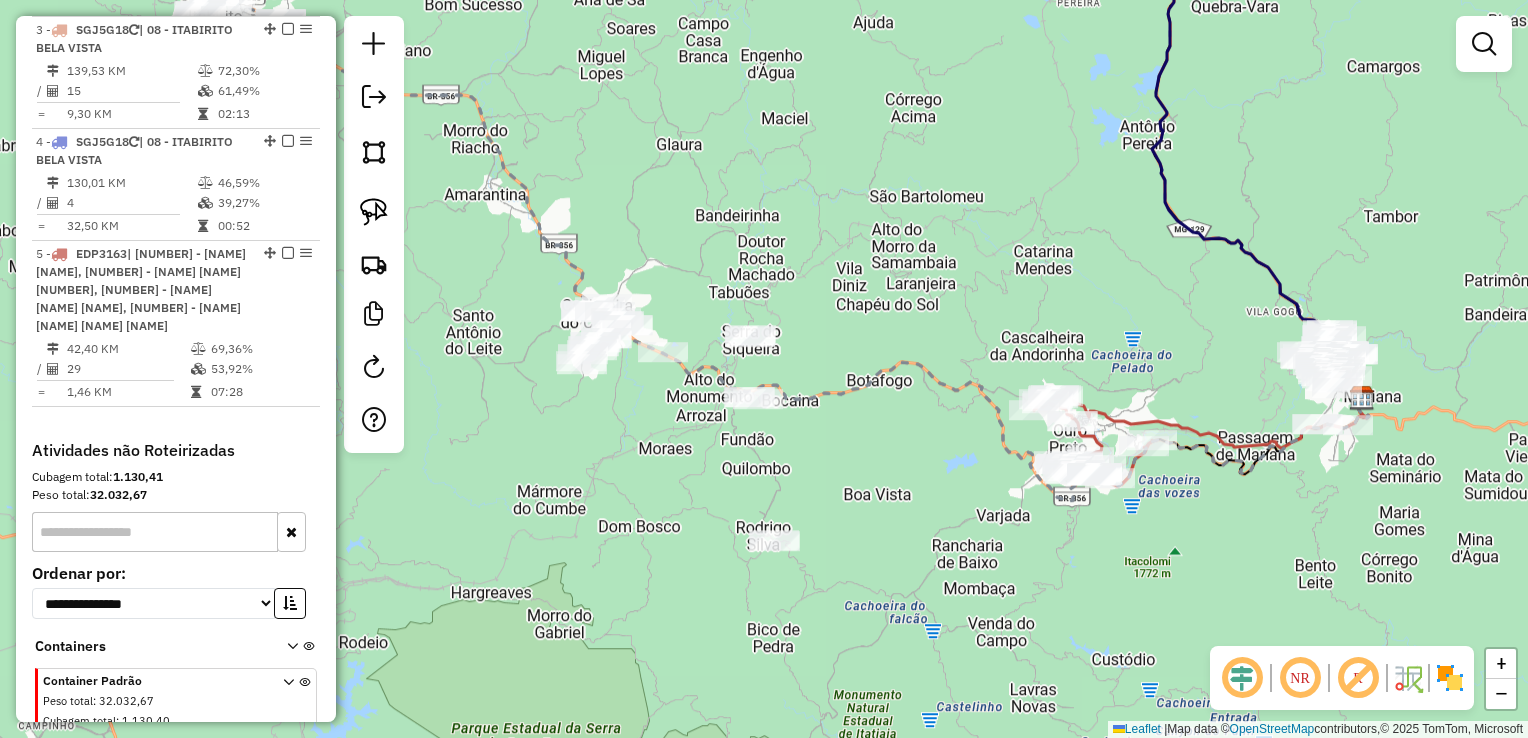 click on "Janela de atendimento Grade de atendimento Capacidade Transportadoras Veículos Cliente Pedidos  Rotas Selecione os dias de semana para filtrar as janelas de atendimento  Seg   Ter   Qua   Qui   Sex   Sáb   Dom  Informe o período da janela de atendimento: De: Até:  Filtrar exatamente a janela do cliente  Considerar janela de atendimento padrão  Selecione os dias de semana para filtrar as grades de atendimento  Seg   Ter   Qua   Qui   Sex   Sáb   Dom   Considerar clientes sem dia de atendimento cadastrado  Clientes fora do dia de atendimento selecionado Filtrar as atividades entre os valores definidos abaixo:  Peso mínimo:   Peso máximo:   Cubagem mínima:   Cubagem máxima:   De:   Até:  Filtrar as atividades entre o tempo de atendimento definido abaixo:  De:   Até:   Considerar capacidade total dos clientes não roteirizados Transportadora: Selecione um ou mais itens Tipo de veículo: Selecione um ou mais itens Veículo: Selecione um ou mais itens Motorista: Selecione um ou mais itens Nome: Rótulo:" 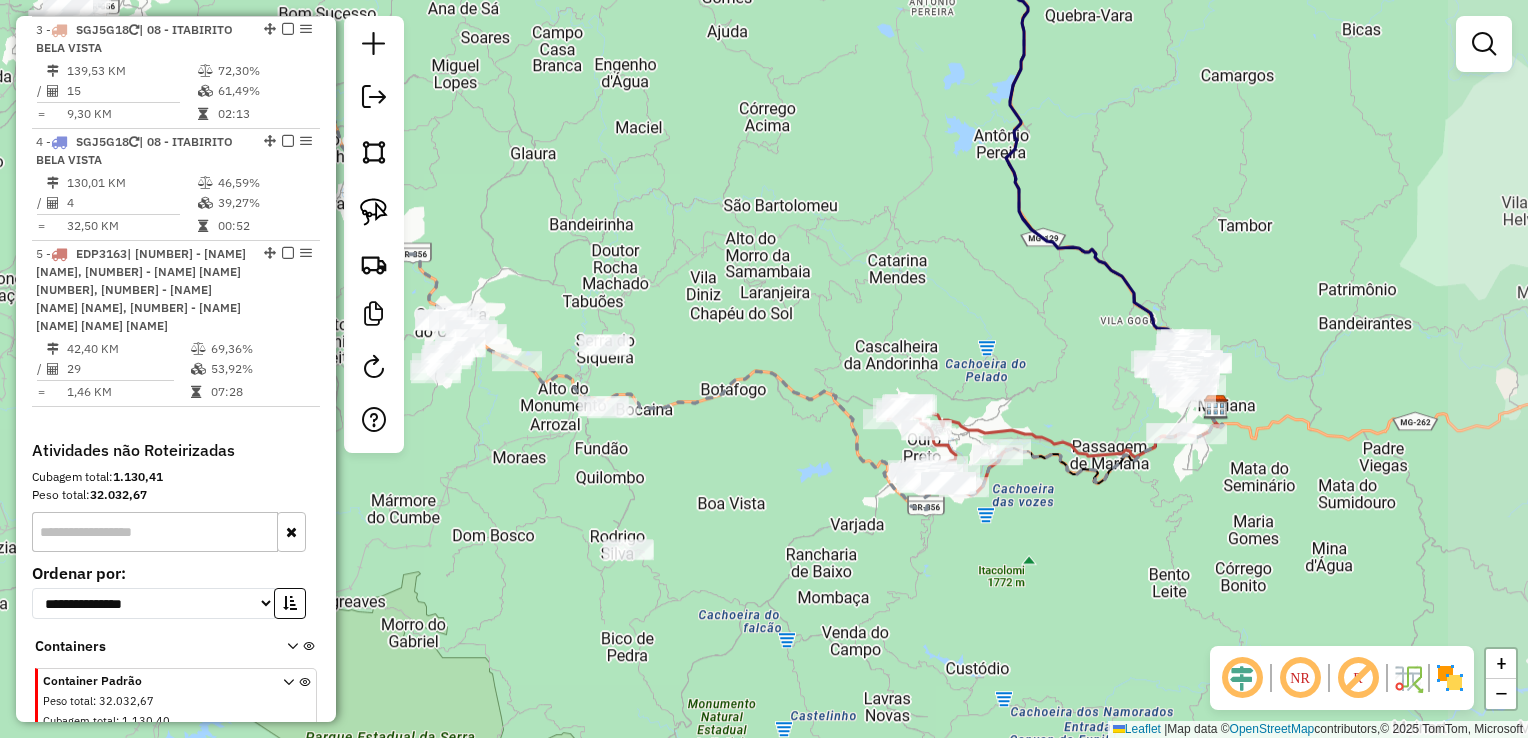 drag, startPoint x: 1156, startPoint y: 398, endPoint x: 1009, endPoint y: 408, distance: 147.33974 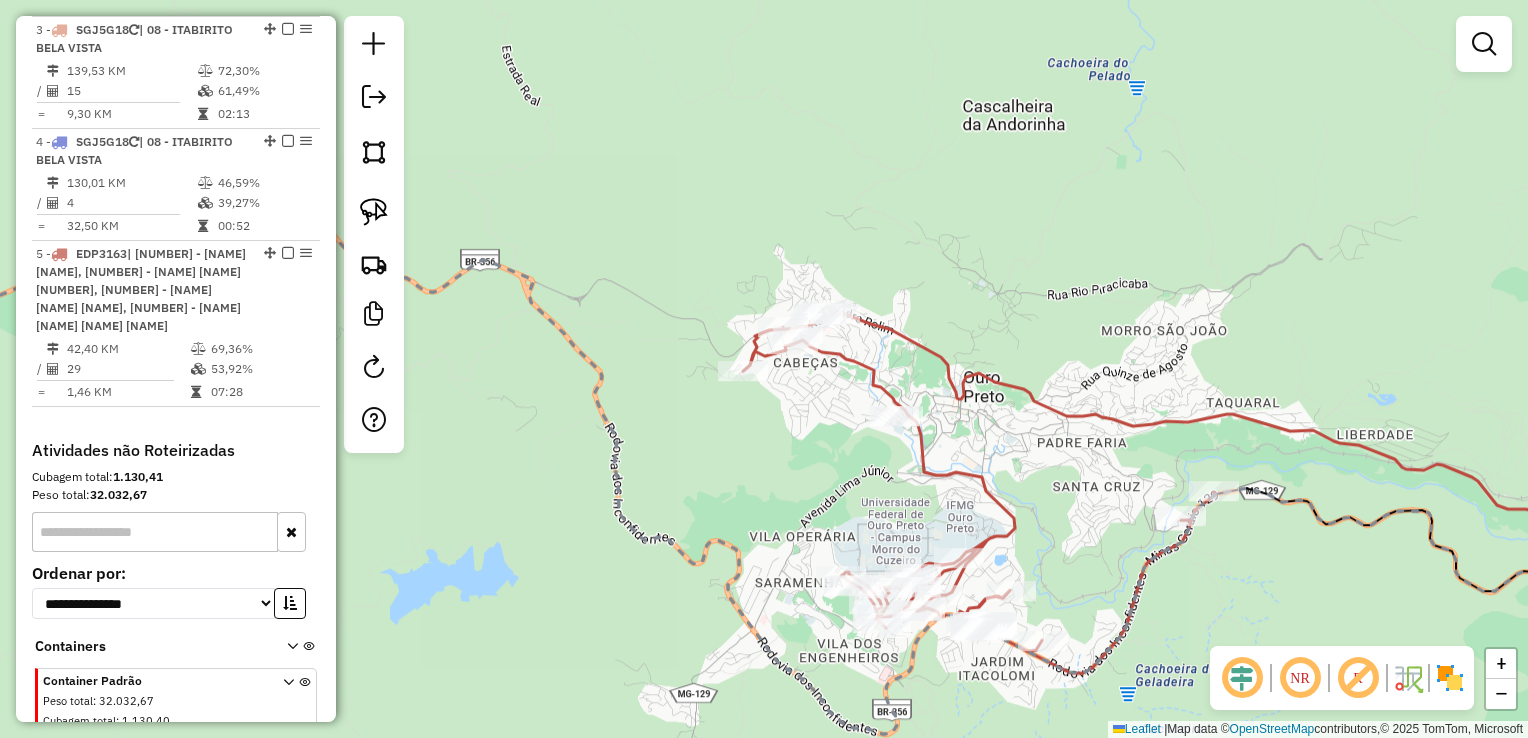 click on "Janela de atendimento Grade de atendimento Capacidade Transportadoras Veículos Cliente Pedidos  Rotas Selecione os dias de semana para filtrar as janelas de atendimento  Seg   Ter   Qua   Qui   Sex   Sáb   Dom  Informe o período da janela de atendimento: De: Até:  Filtrar exatamente a janela do cliente  Considerar janela de atendimento padrão  Selecione os dias de semana para filtrar as grades de atendimento  Seg   Ter   Qua   Qui   Sex   Sáb   Dom   Considerar clientes sem dia de atendimento cadastrado  Clientes fora do dia de atendimento selecionado Filtrar as atividades entre os valores definidos abaixo:  Peso mínimo:   Peso máximo:   Cubagem mínima:   Cubagem máxima:   De:   Até:  Filtrar as atividades entre o tempo de atendimento definido abaixo:  De:   Até:   Considerar capacidade total dos clientes não roteirizados Transportadora: Selecione um ou mais itens Tipo de veículo: Selecione um ou mais itens Veículo: Selecione um ou mais itens Motorista: Selecione um ou mais itens Nome: Rótulo:" 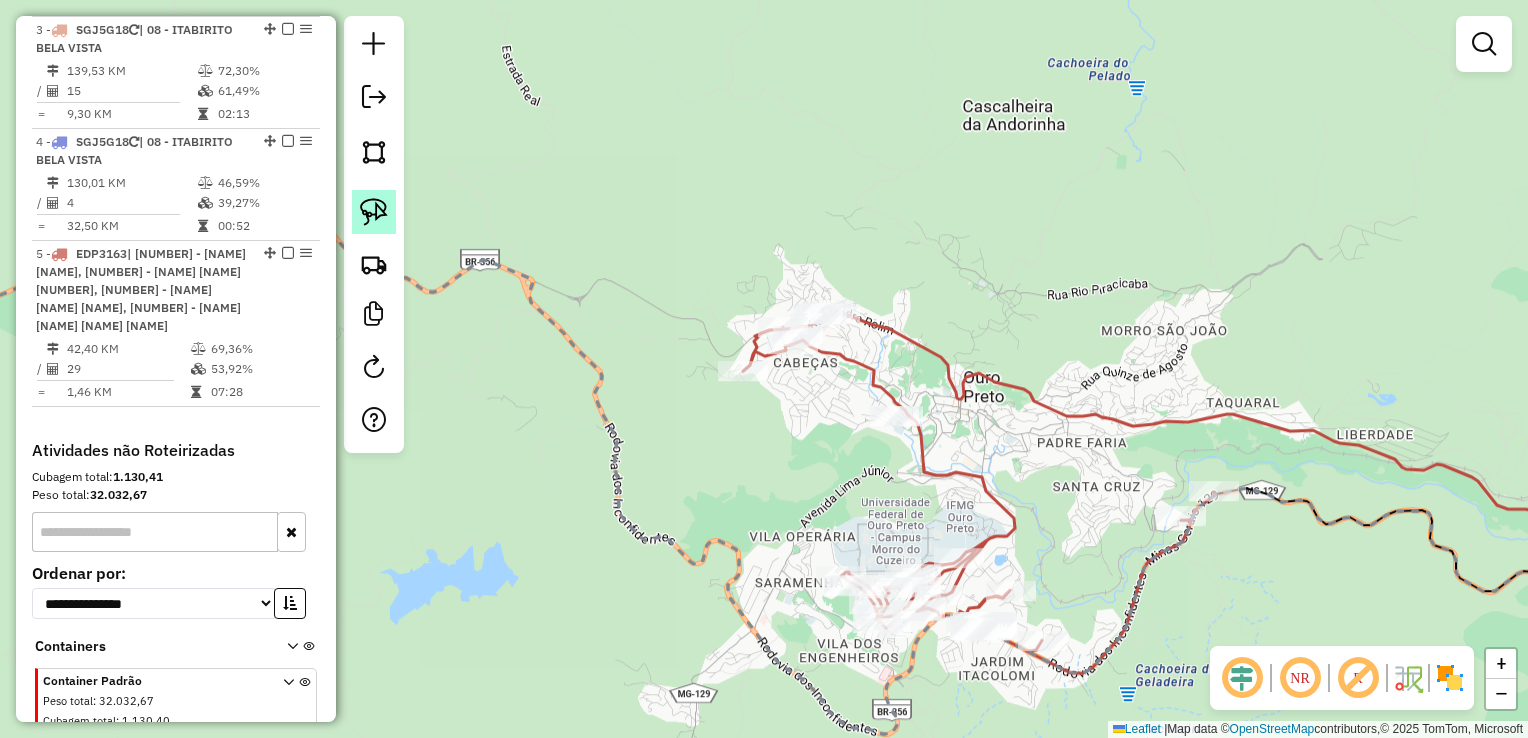 click 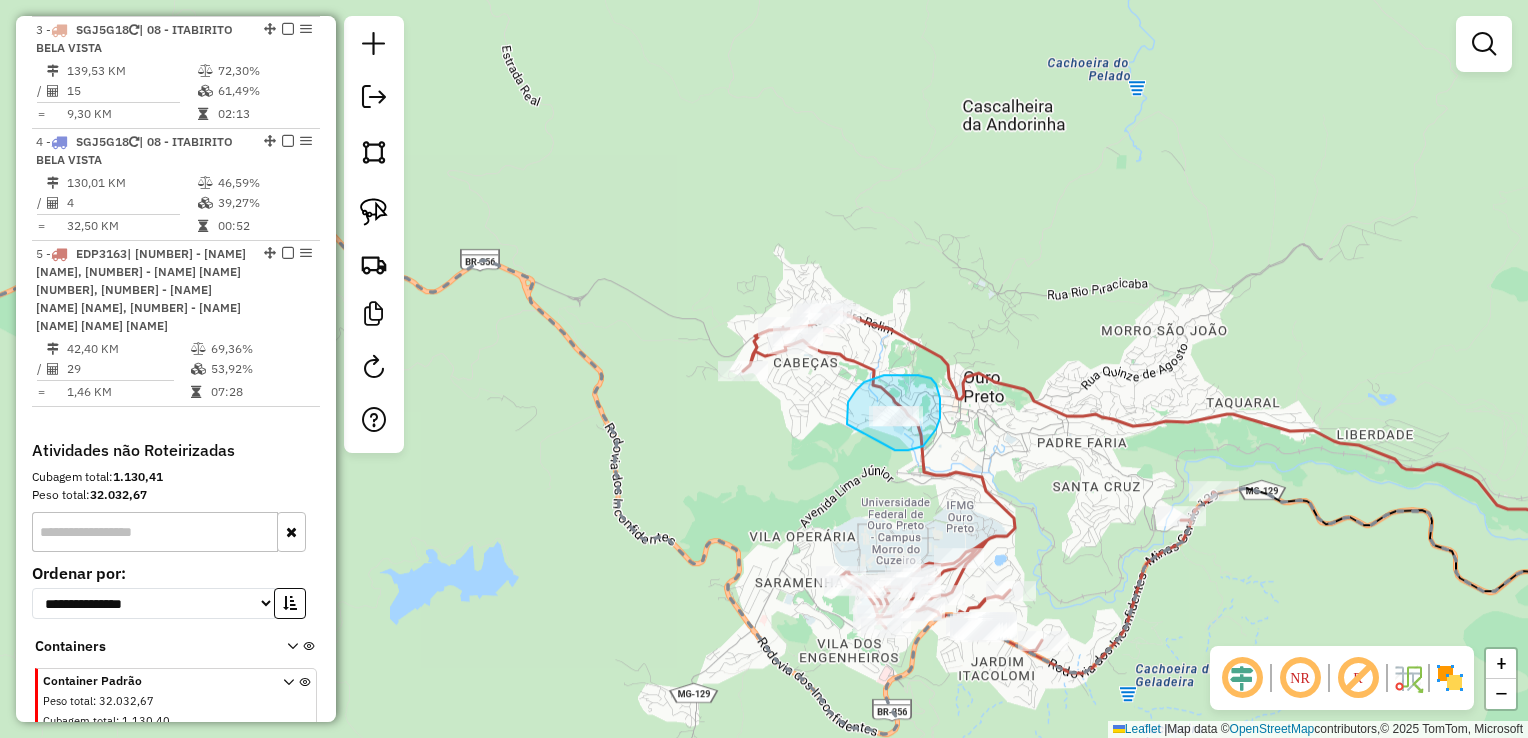 drag, startPoint x: 847, startPoint y: 424, endPoint x: 888, endPoint y: 450, distance: 48.548943 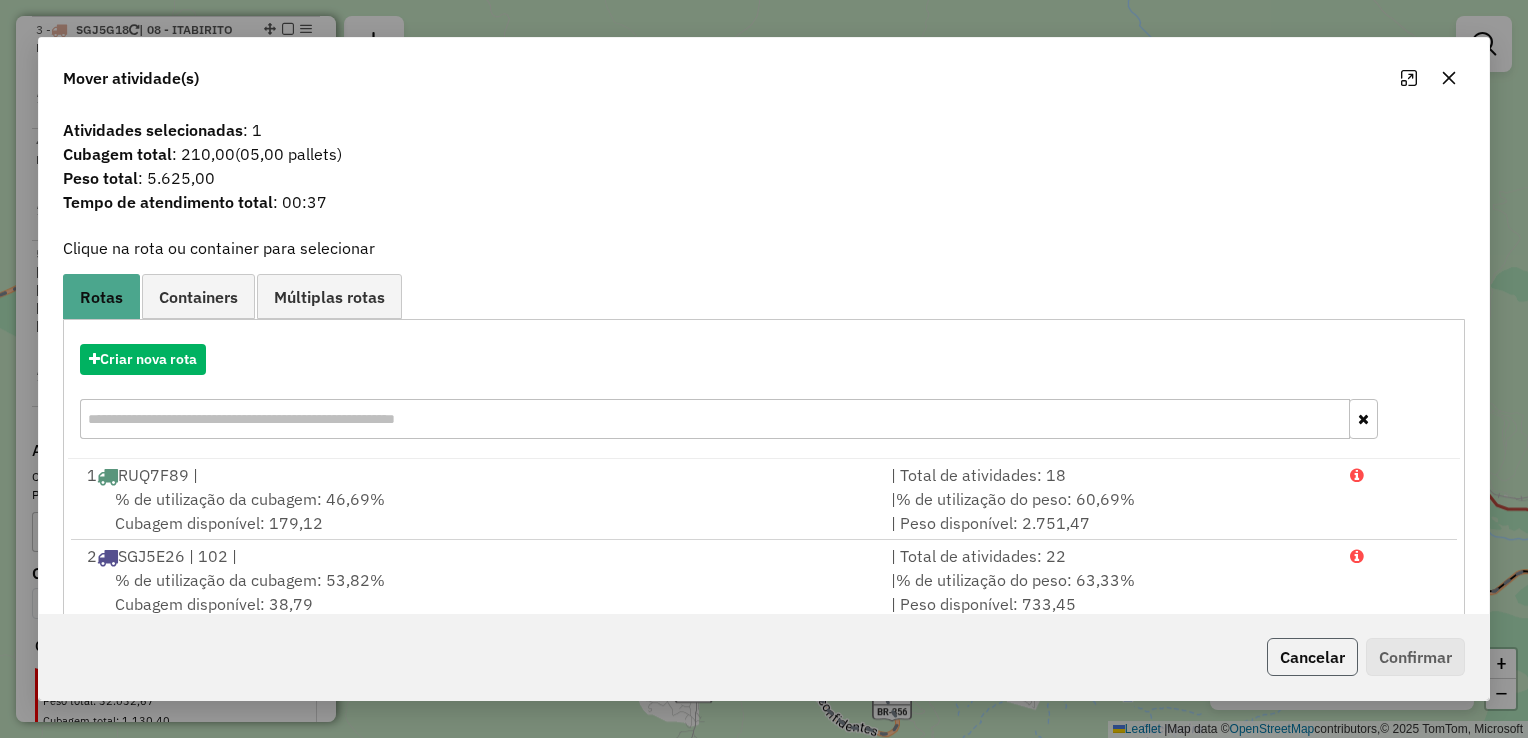 click on "Cancelar" 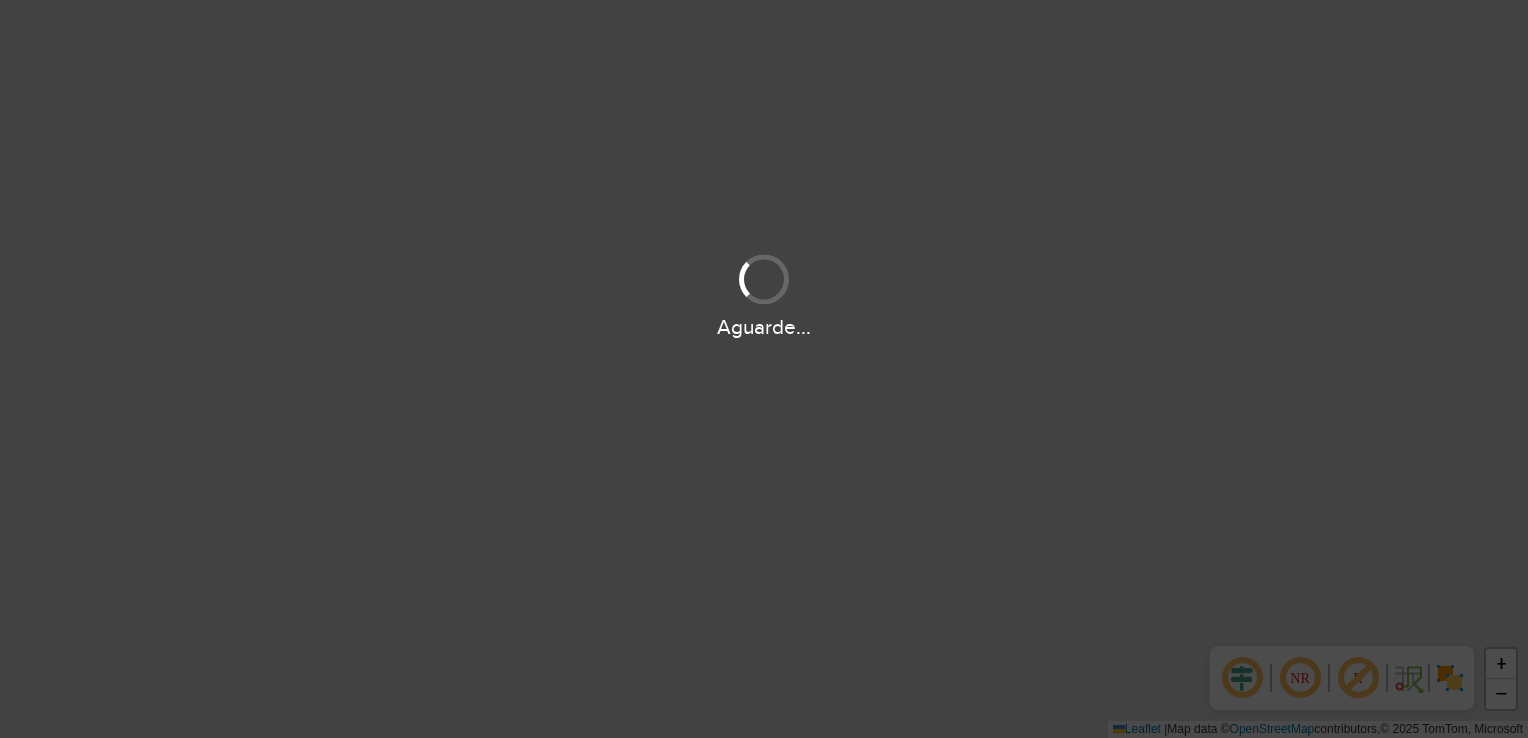 scroll, scrollTop: 0, scrollLeft: 0, axis: both 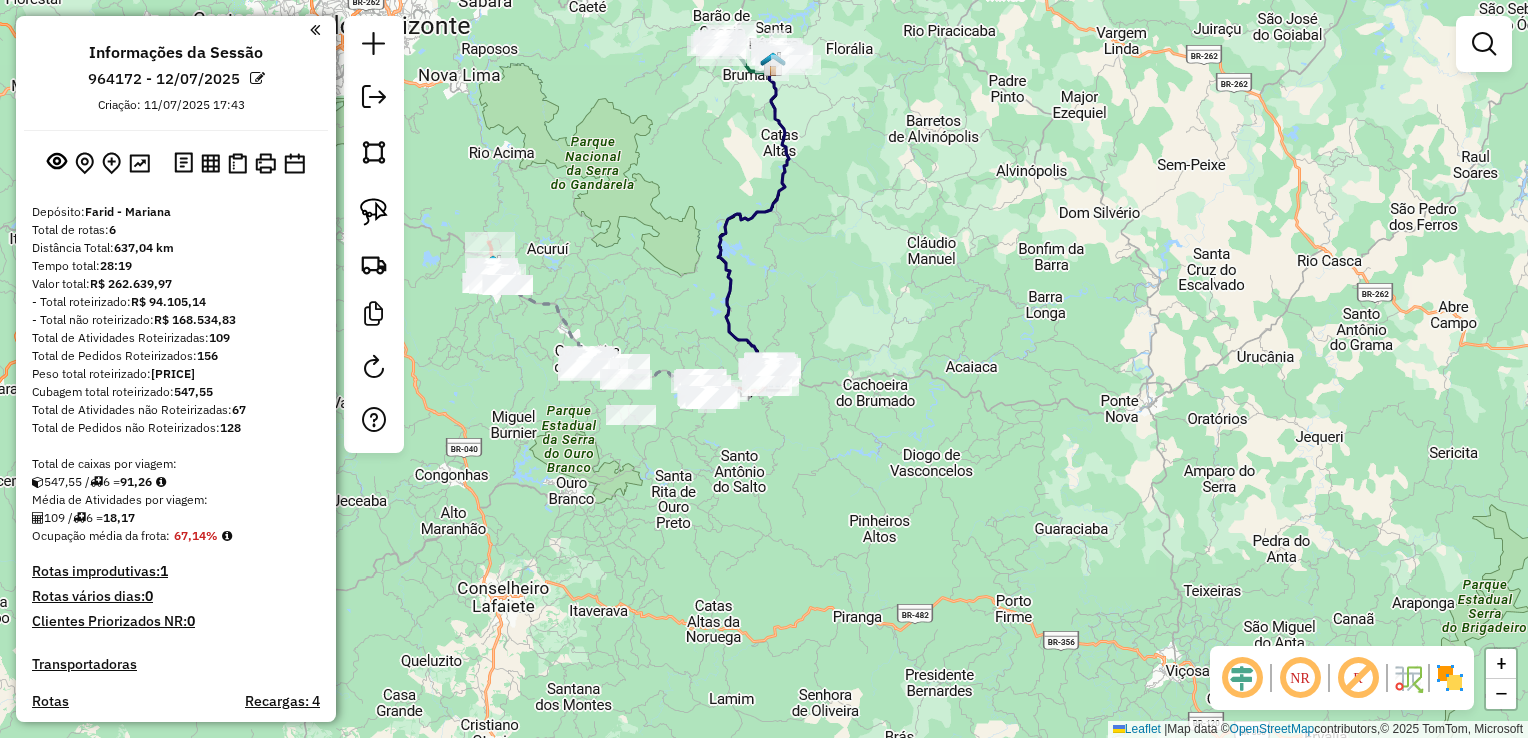 drag, startPoint x: 605, startPoint y: 206, endPoint x: 789, endPoint y: 309, distance: 210.86726 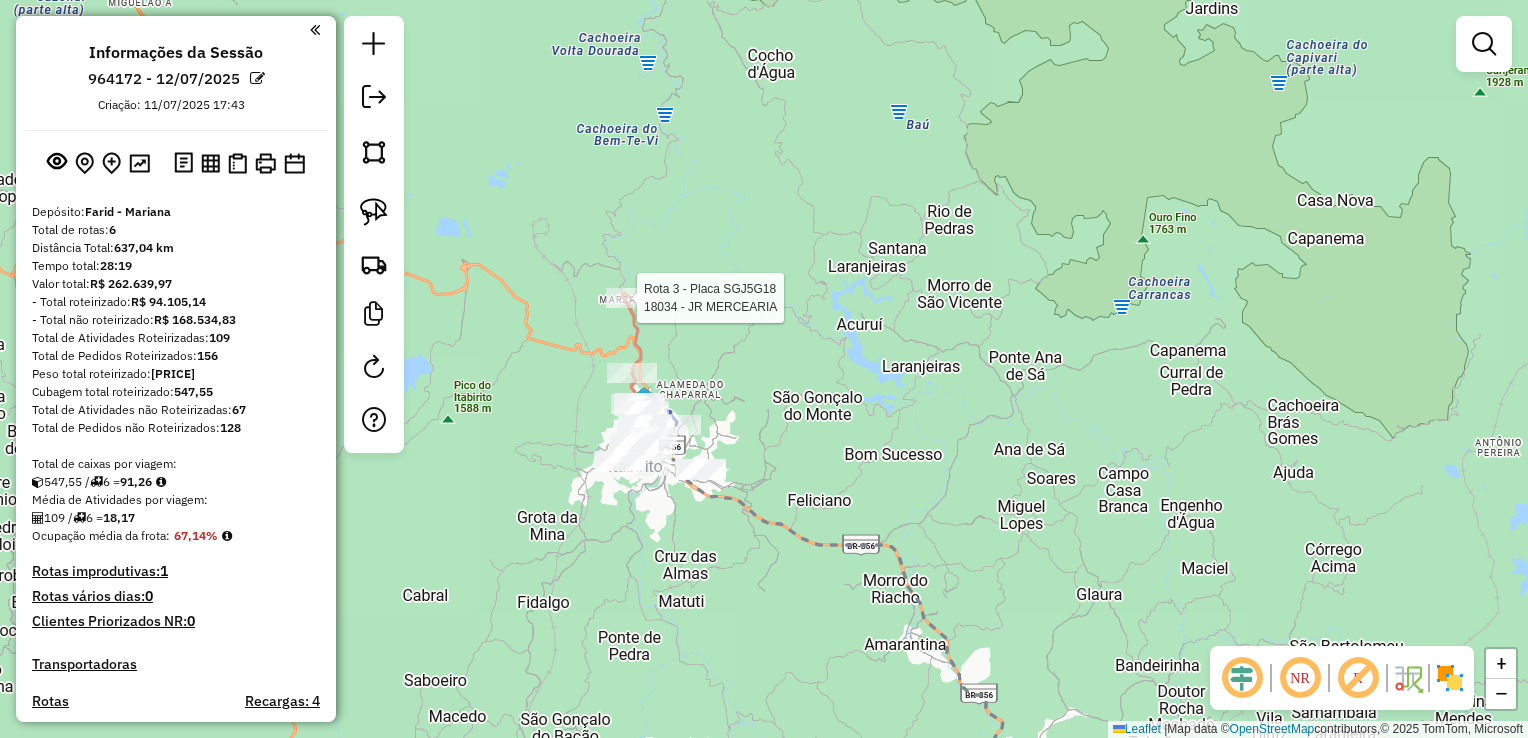 select on "**********" 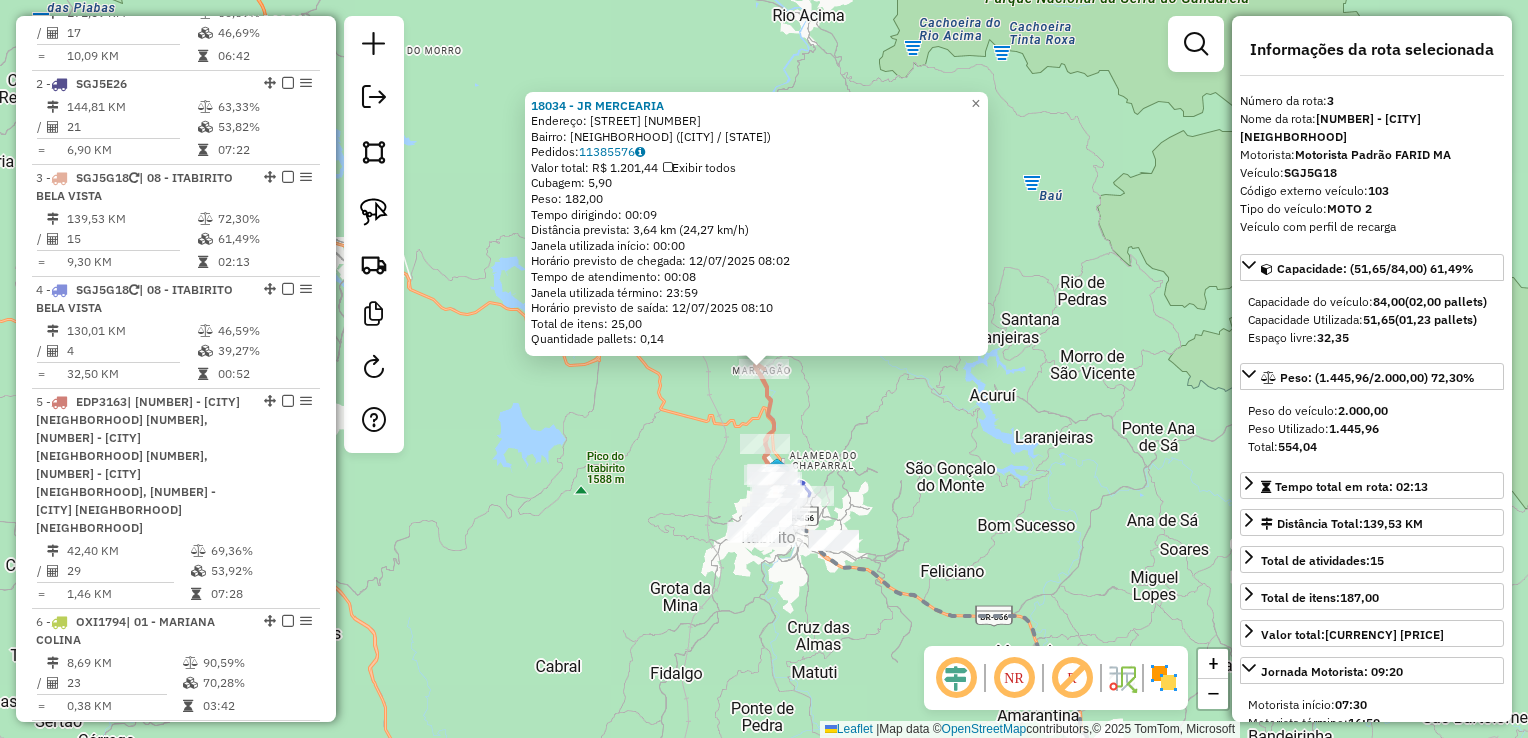 scroll, scrollTop: 986, scrollLeft: 0, axis: vertical 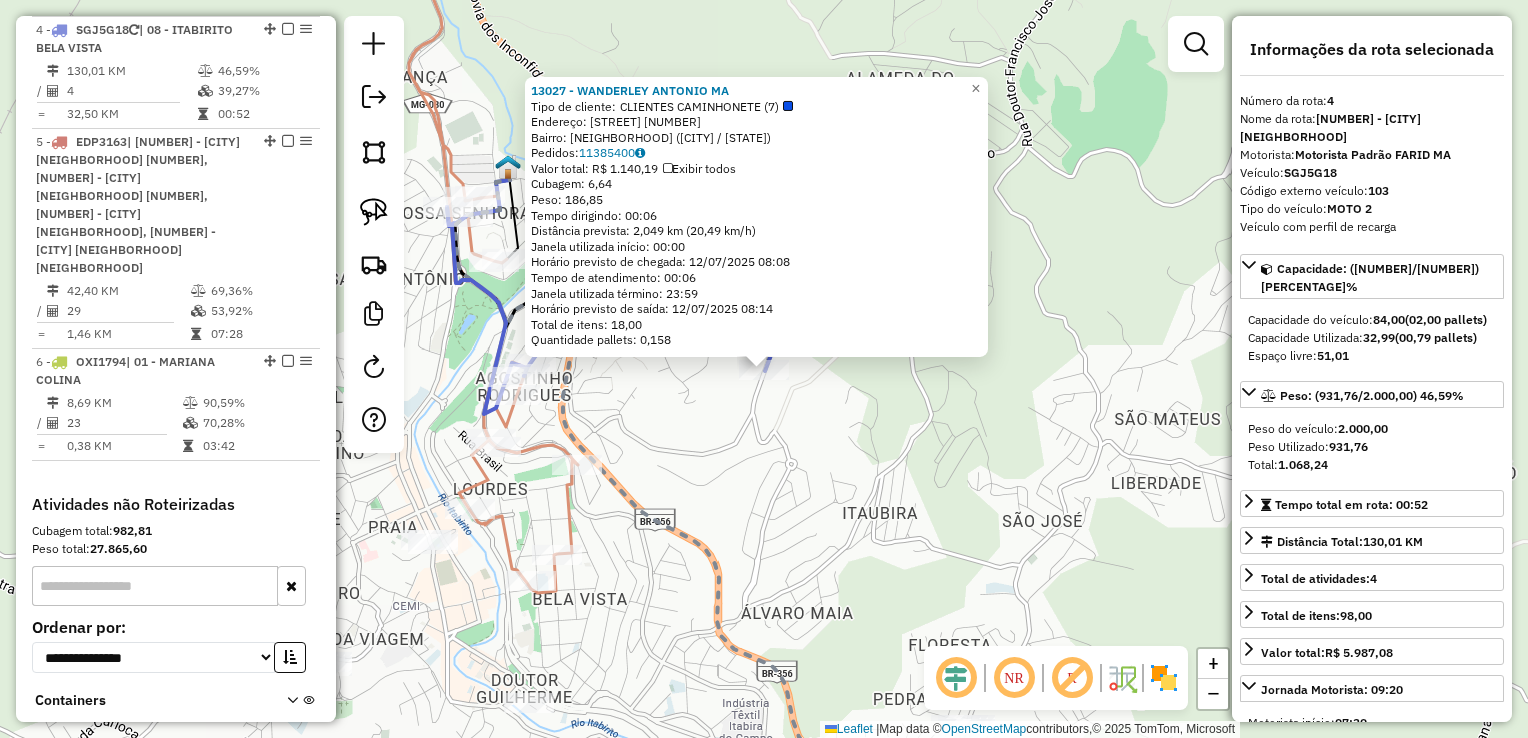 click on "13027 - WANDERLEY ANTONIO MA  Tipo de cliente:   CLIENTES CAMINHONETE (7)   Endereço:  DR ANTONIO LISBOA 9   Bairro: SANTO ANTONIO (ITABIRITO / MG)   Pedidos:  11385400   Valor total: R$ 1.140,19   Exibir todos   Cubagem: 6,64  Peso: 186,85  Tempo dirigindo: 00:06   Distância prevista: 2,049 km (20,49 km/h)   Janela utilizada início: 00:00   Horário previsto de chegada: 12/07/2025 08:08   Tempo de atendimento: 00:06   Janela utilizada término: 23:59   Horário previsto de saída: 12/07/2025 08:14   Total de itens: 18,00   Quantidade pallets: 0,158  × Janela de atendimento Grade de atendimento Capacidade Transportadoras Veículos Cliente Pedidos  Rotas Selecione os dias de semana para filtrar as janelas de atendimento  Seg   Ter   Qua   Qui   Sex   Sáb   Dom  Informe o período da janela de atendimento: De: Até:  Filtrar exatamente a janela do cliente  Considerar janela de atendimento padrão  Selecione os dias de semana para filtrar as grades de atendimento  Seg   Ter   Qua   Qui   Sex   Sáb   Dom  +" 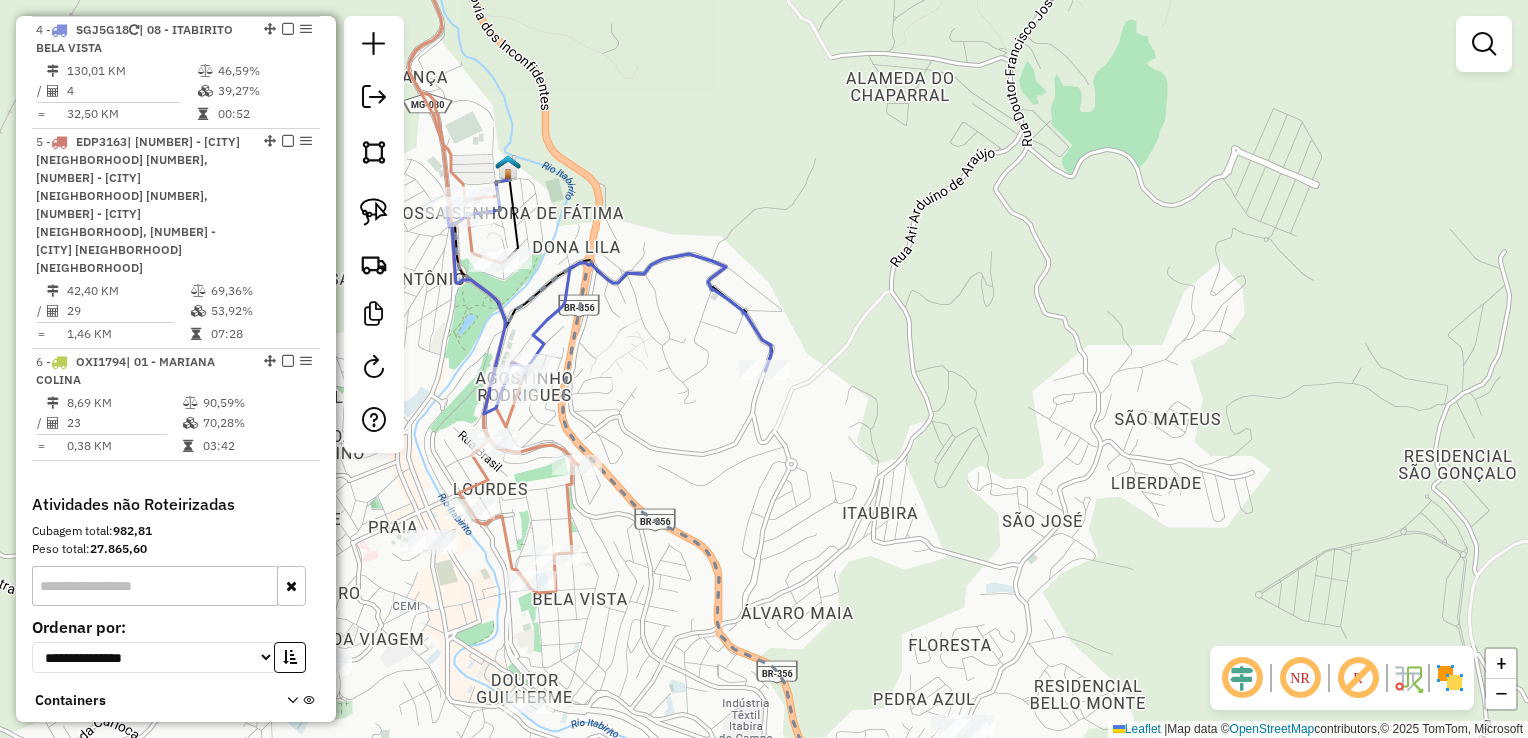 click 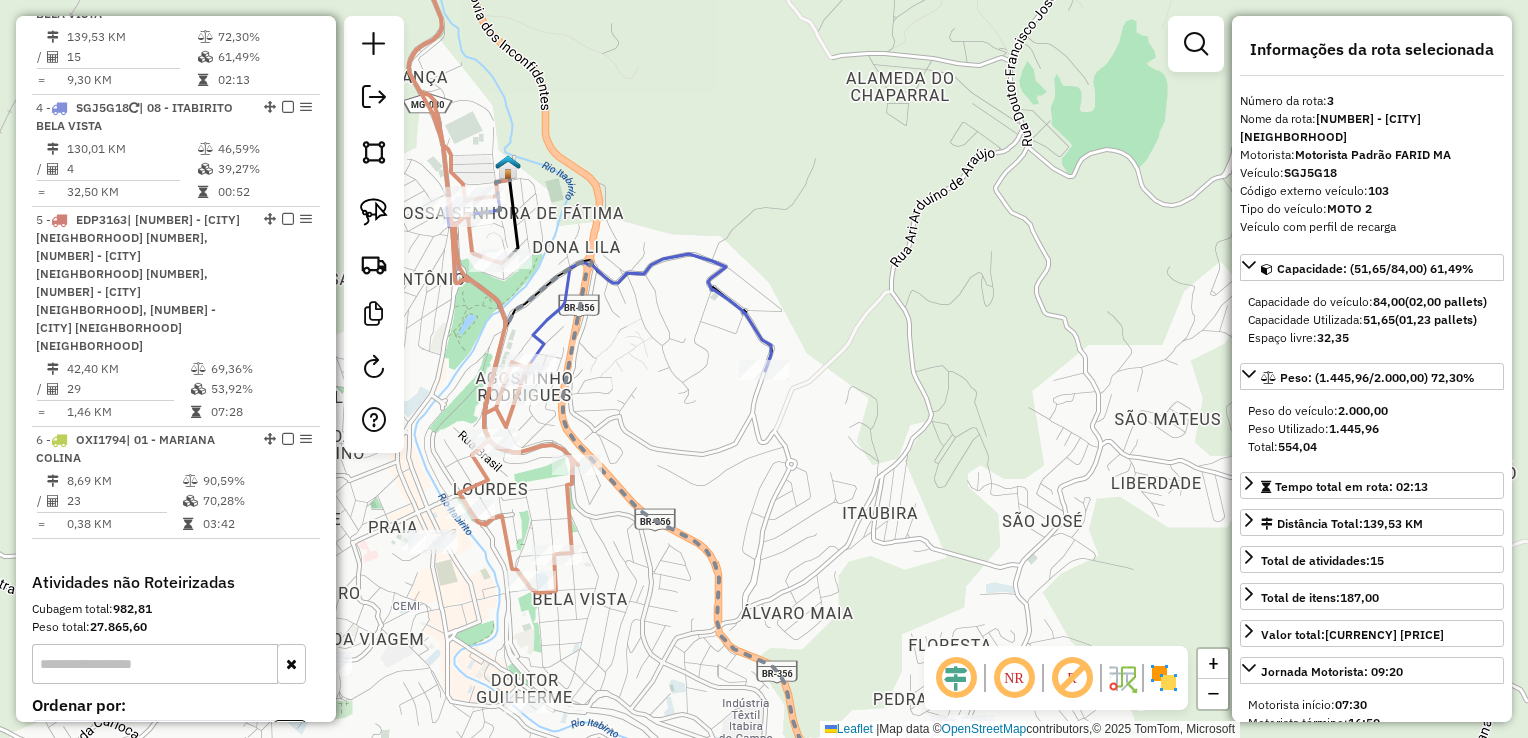 scroll, scrollTop: 986, scrollLeft: 0, axis: vertical 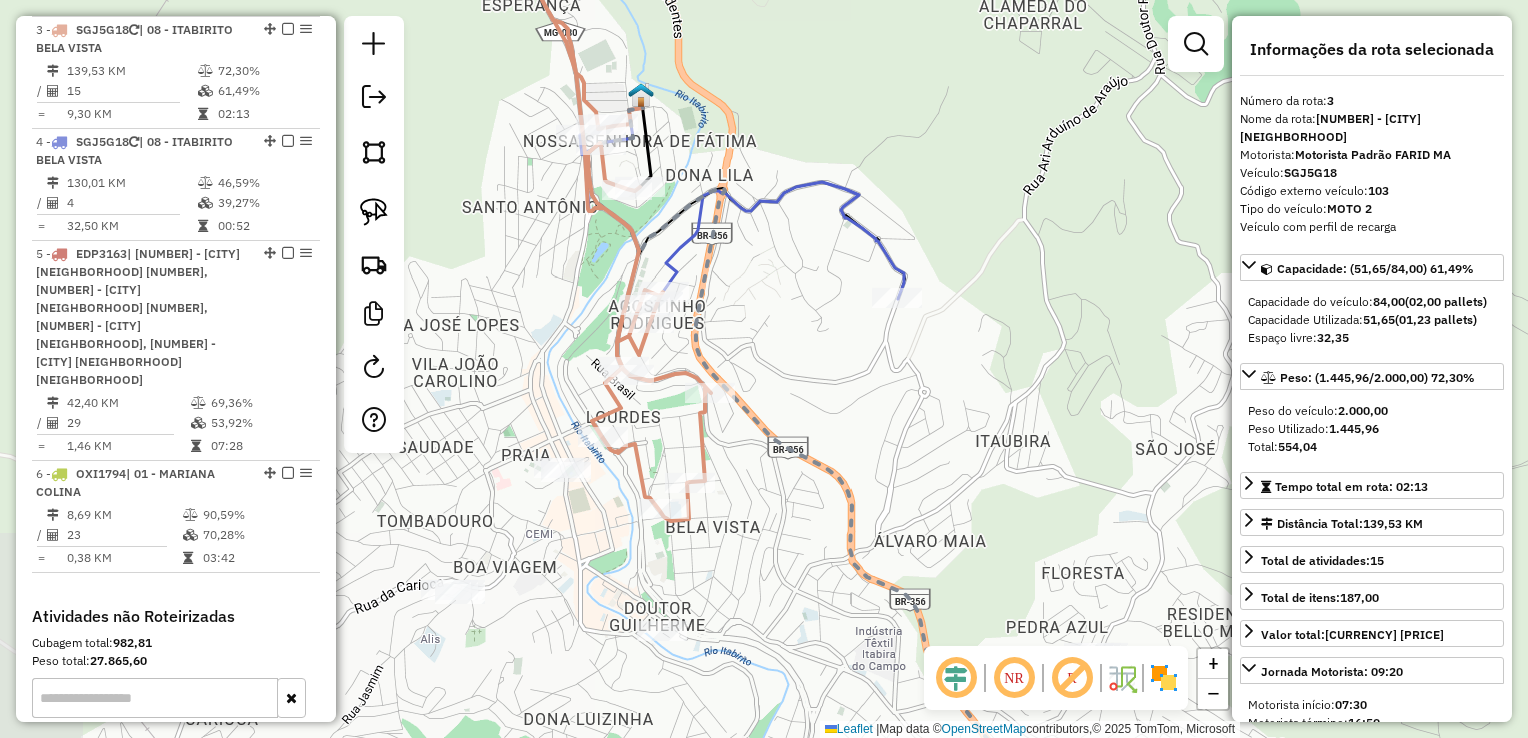 drag, startPoint x: 856, startPoint y: 498, endPoint x: 960, endPoint y: 442, distance: 118.11858 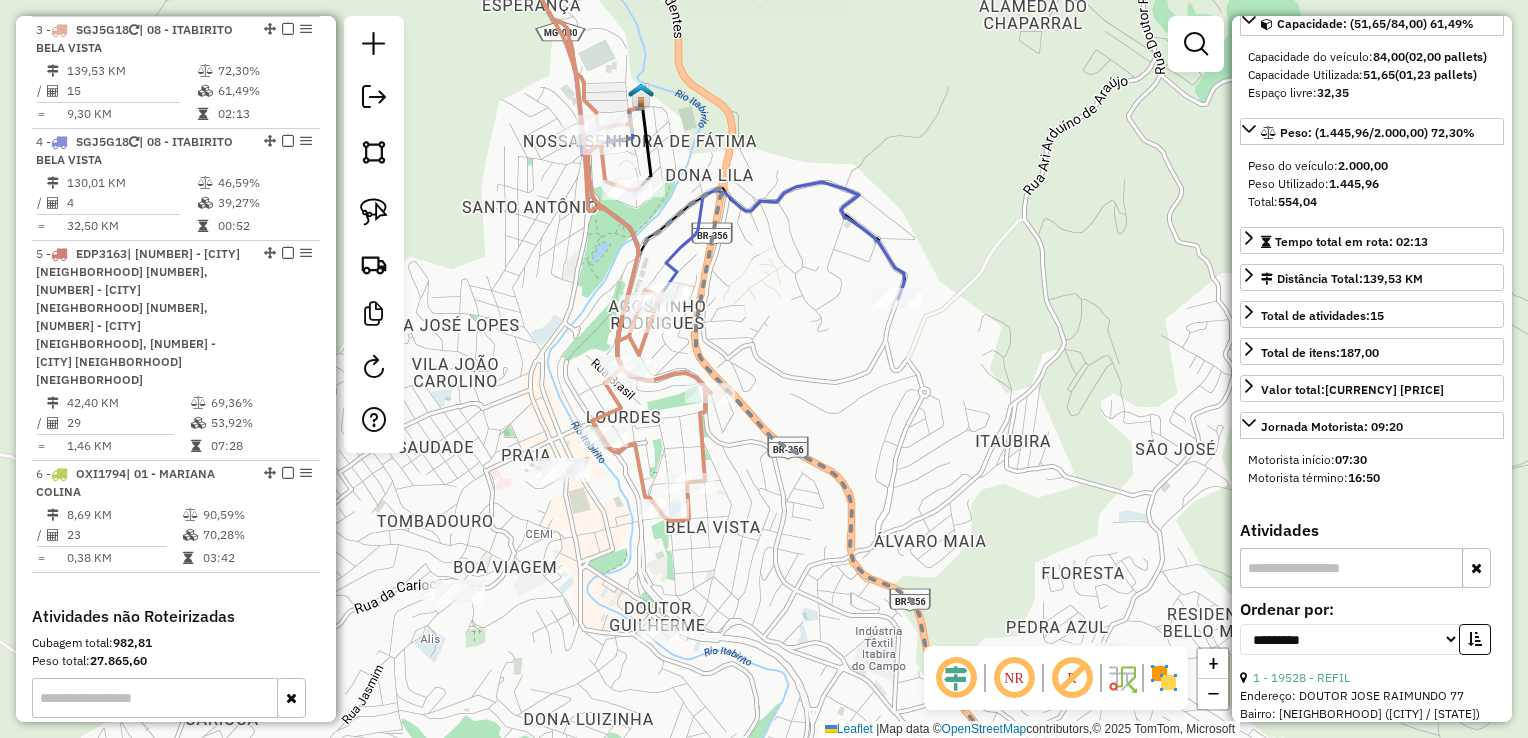 scroll, scrollTop: 600, scrollLeft: 0, axis: vertical 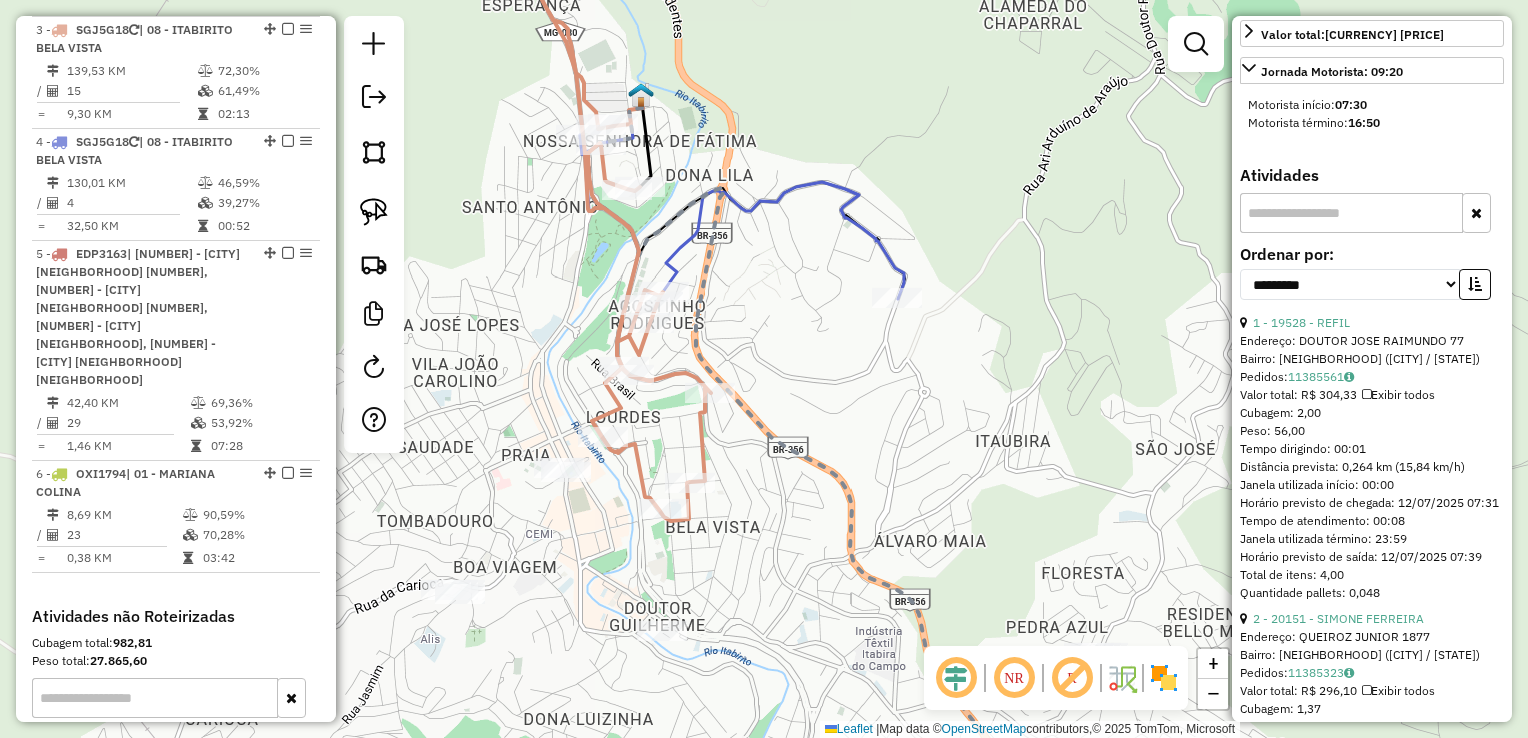 drag, startPoint x: 1474, startPoint y: 286, endPoint x: 1467, endPoint y: 299, distance: 14.764823 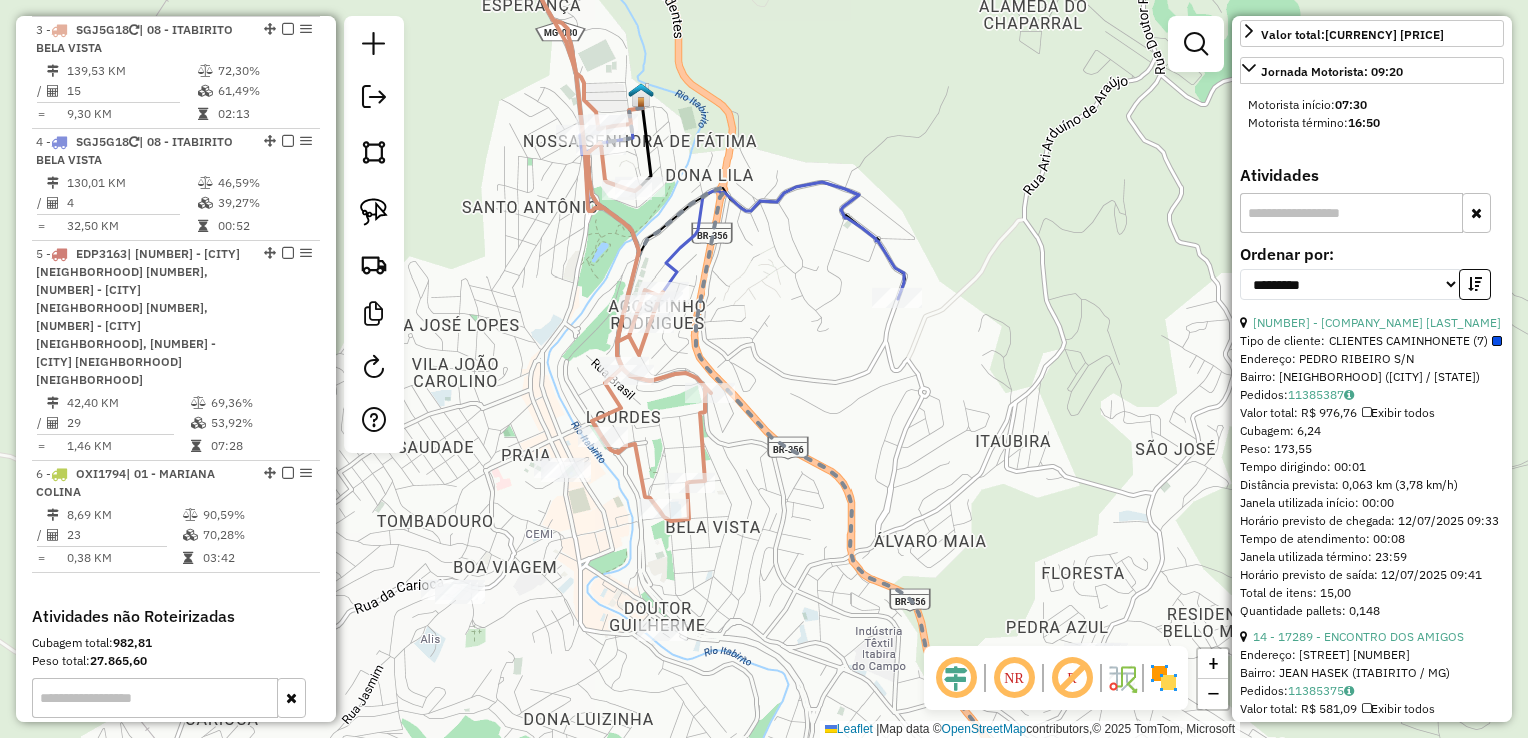 click 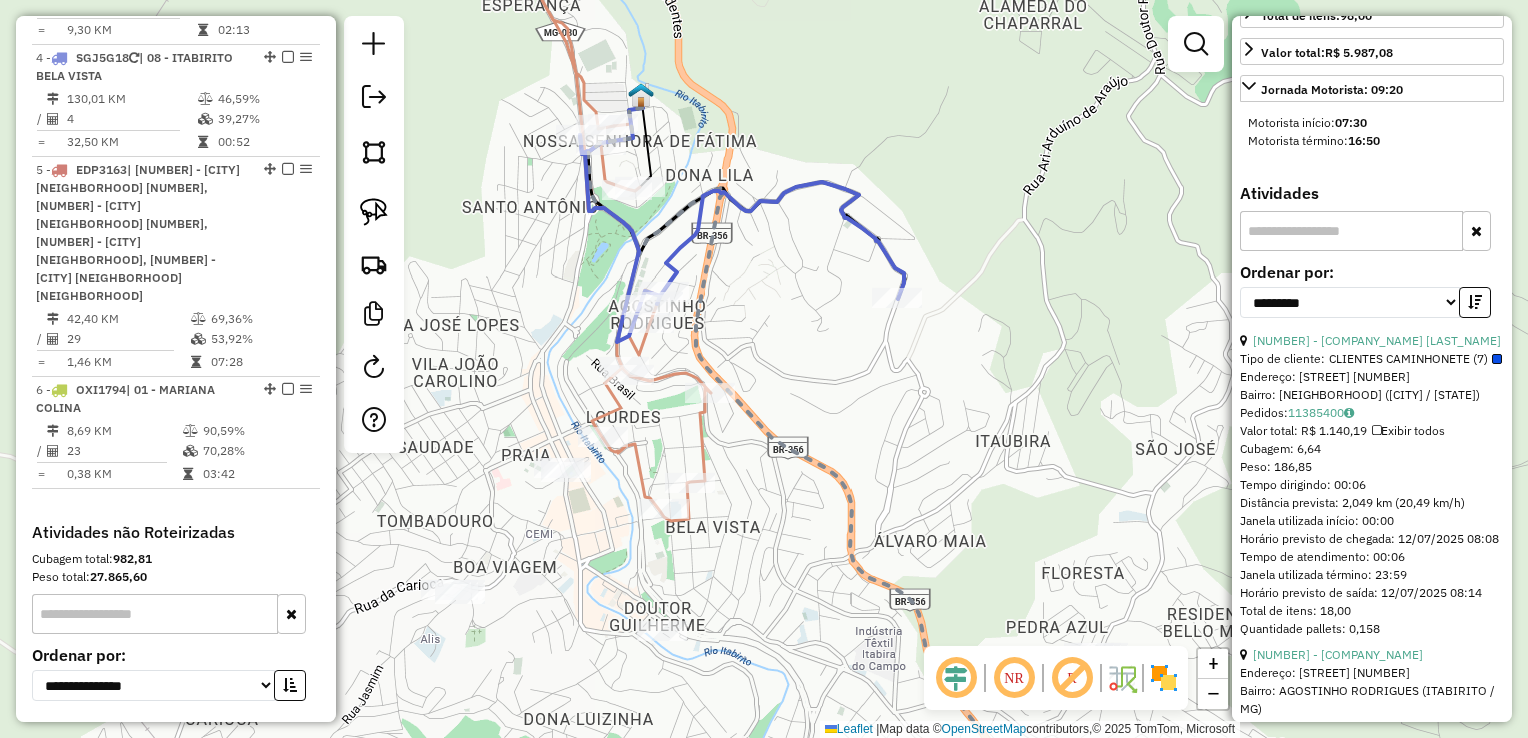 scroll, scrollTop: 1098, scrollLeft: 0, axis: vertical 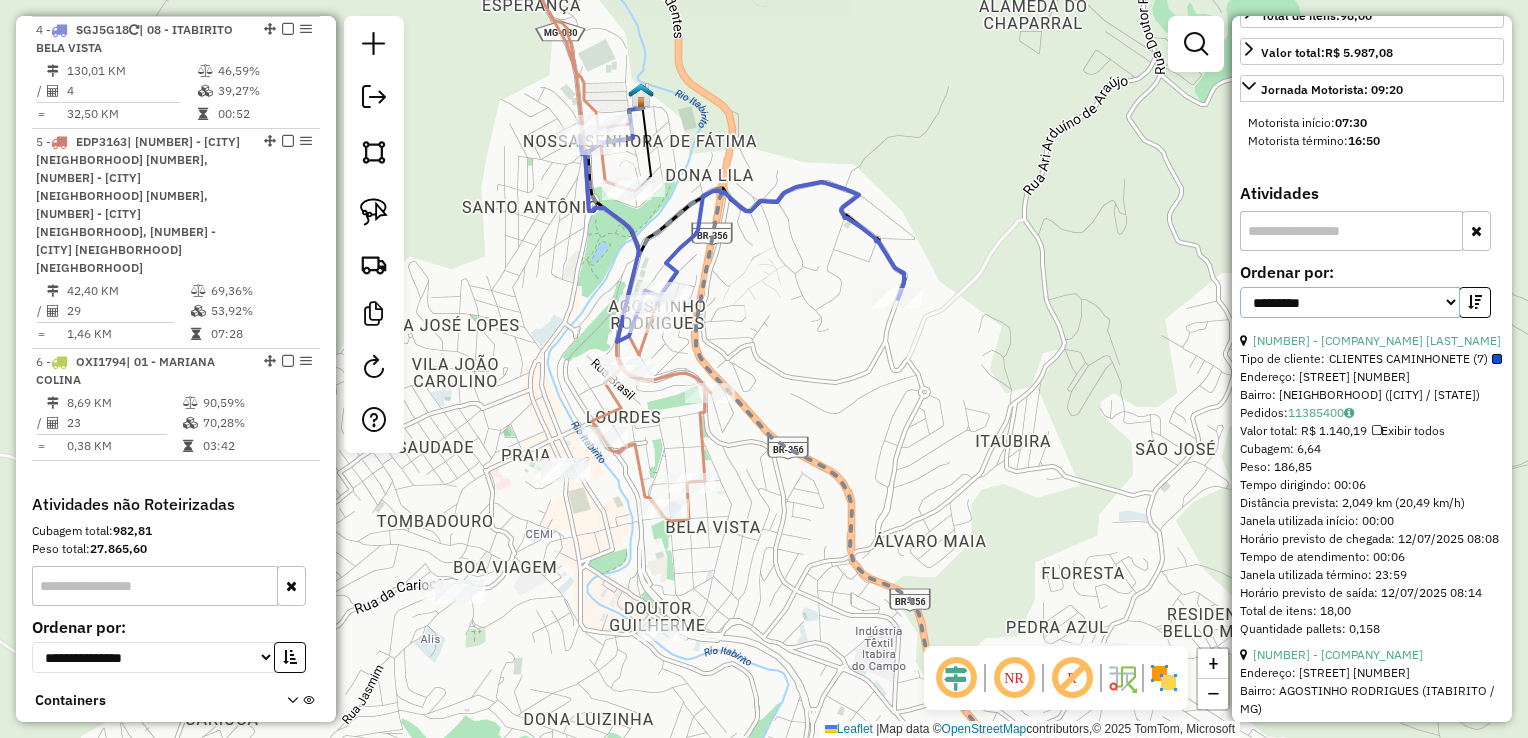 drag, startPoint x: 1384, startPoint y: 276, endPoint x: 1365, endPoint y: 300, distance: 30.610456 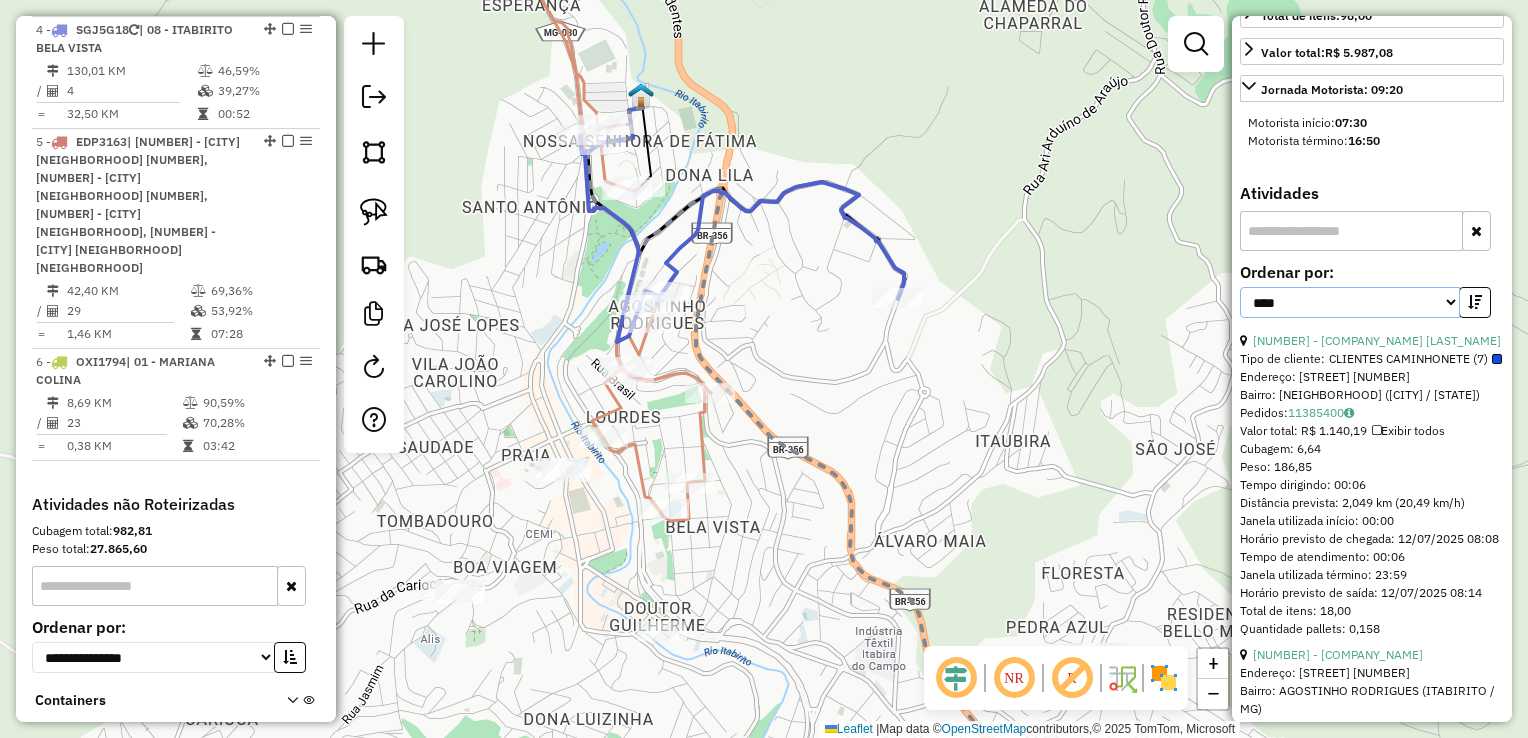 click on "**********" at bounding box center (1350, 302) 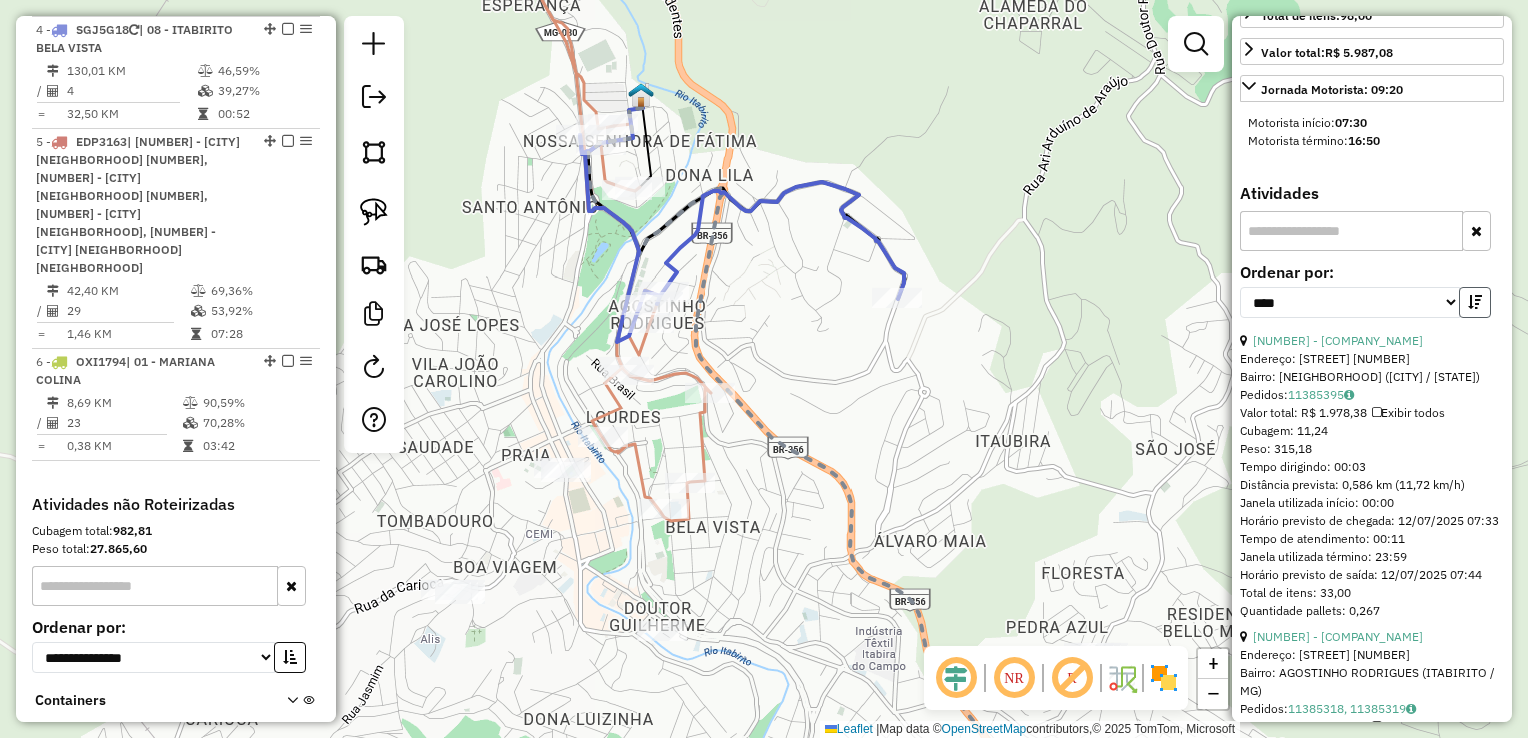 click at bounding box center (1475, 302) 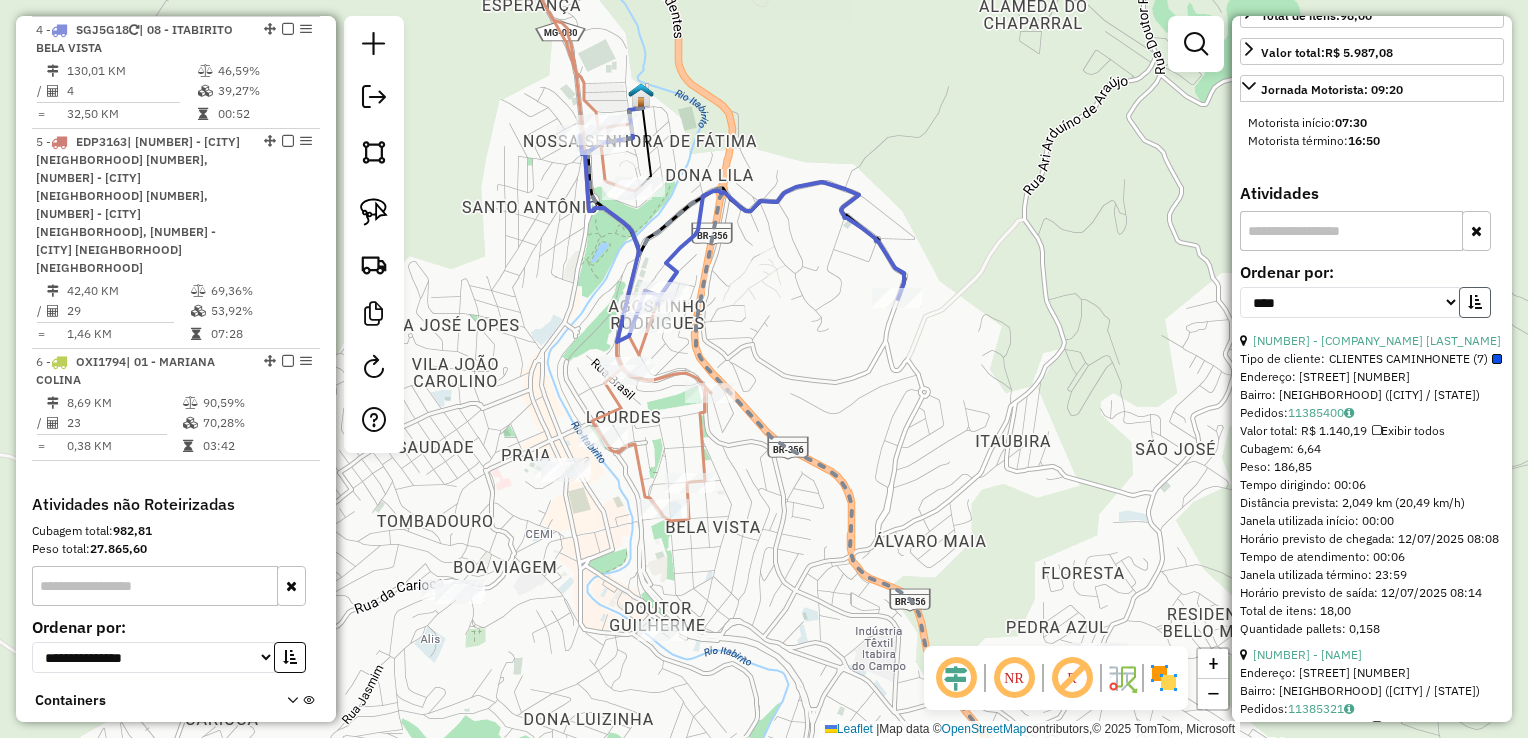 click at bounding box center (1475, 302) 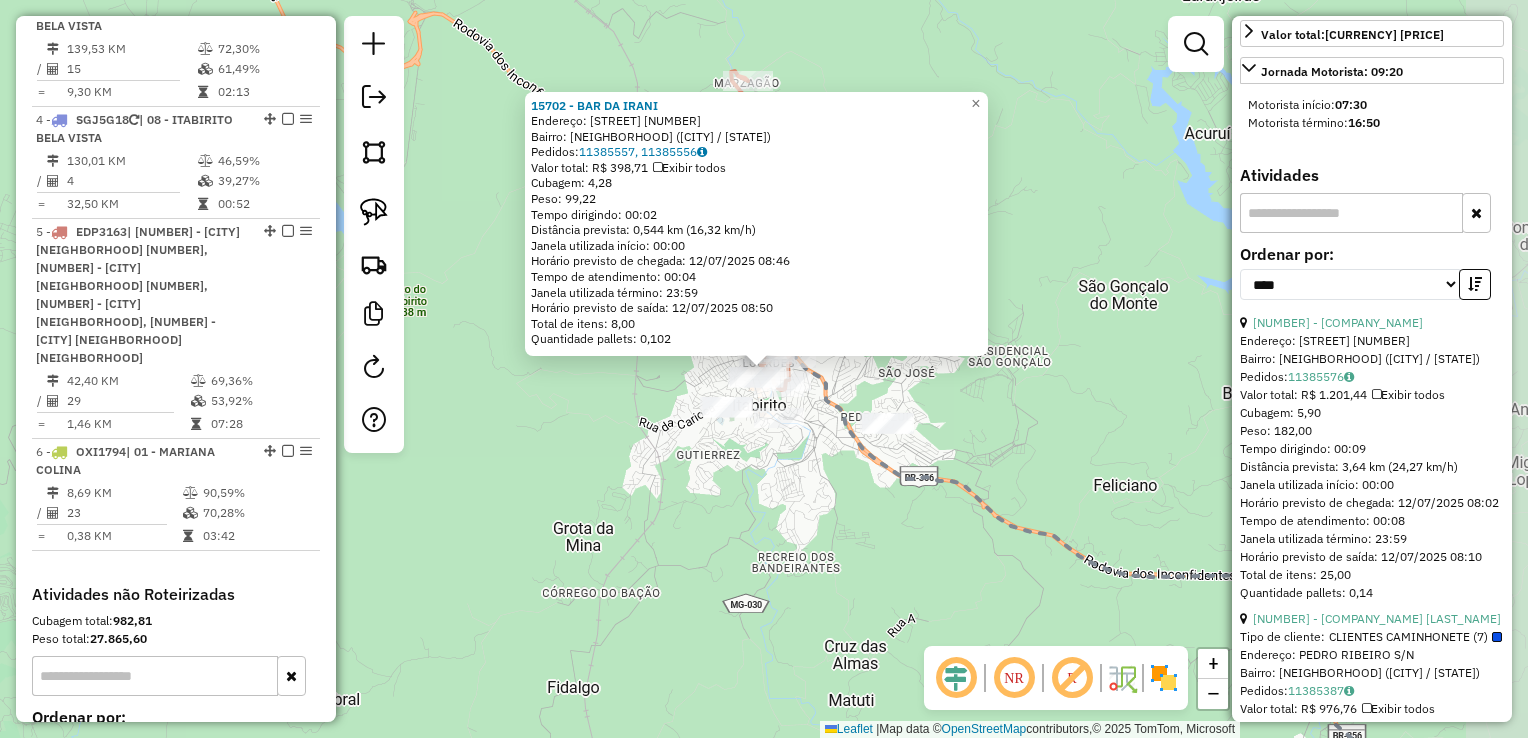 scroll, scrollTop: 986, scrollLeft: 0, axis: vertical 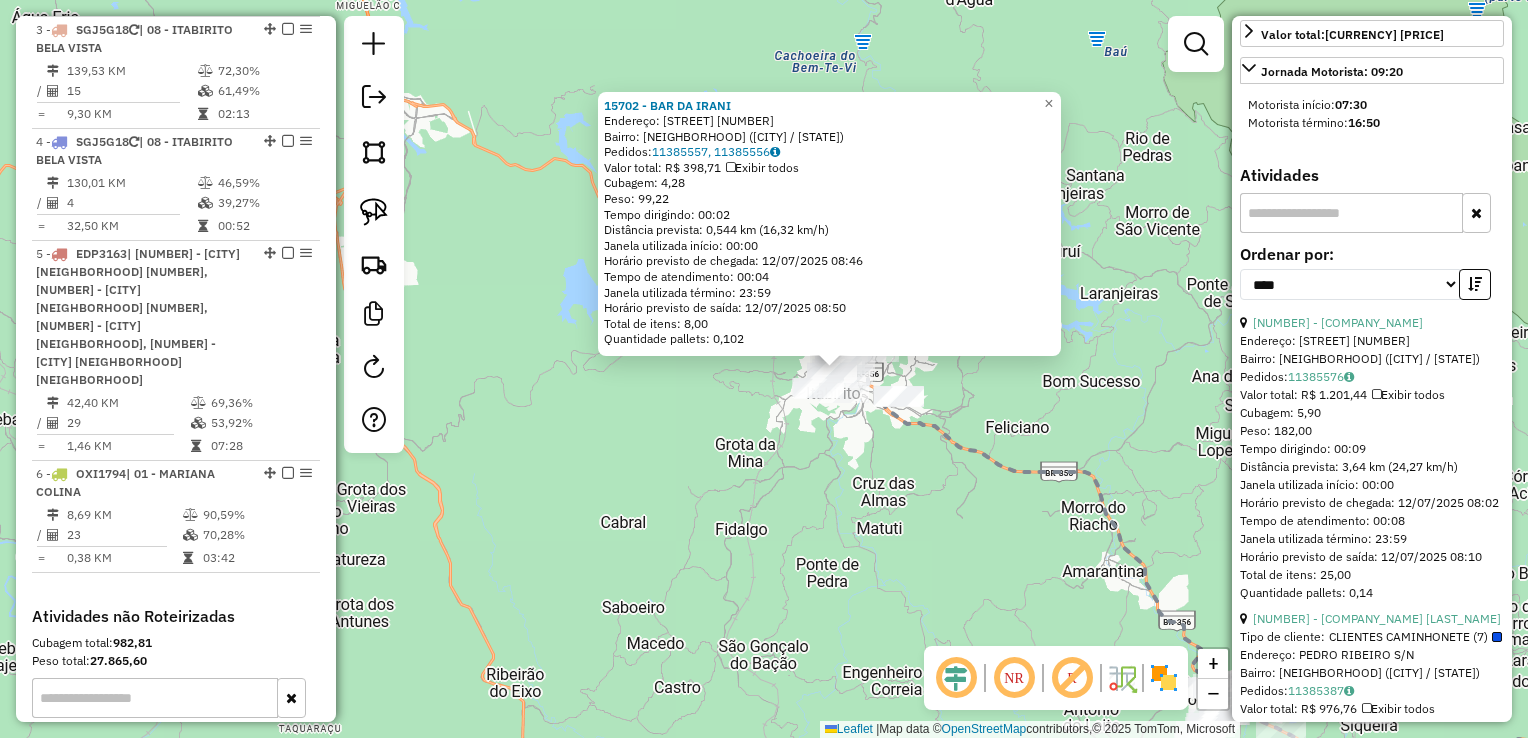 click on "15702 - BAR DA IRANI  Endereço:  DOUTOR GUILHERME 782   Bairro: CENTRO (ITABIRITO / MG)   Pedidos:  11385557, 11385556   Valor total: R$ 398,71   Exibir todos   Cubagem: 4,28  Peso: 99,22  Tempo dirigindo: 00:02   Distância prevista: 0,544 km (16,32 km/h)   Janela utilizada início: 00:00   Horário previsto de chegada: 12/07/2025 08:46   Tempo de atendimento: 00:04   Janela utilizada término: 23:59   Horário previsto de saída: 12/07/2025 08:50   Total de itens: 8,00   Quantidade pallets: 0,102  × Janela de atendimento Grade de atendimento Capacidade Transportadoras Veículos Cliente Pedidos  Rotas Selecione os dias de semana para filtrar as janelas de atendimento  Seg   Ter   Qua   Qui   Sex   Sáb   Dom  Informe o período da janela de atendimento: De: Até:  Filtrar exatamente a janela do cliente  Considerar janela de atendimento padrão  Selecione os dias de semana para filtrar as grades de atendimento  Seg   Ter   Qua   Qui   Sex   Sáb   Dom   Considerar clientes sem dia de atendimento cadastrado" 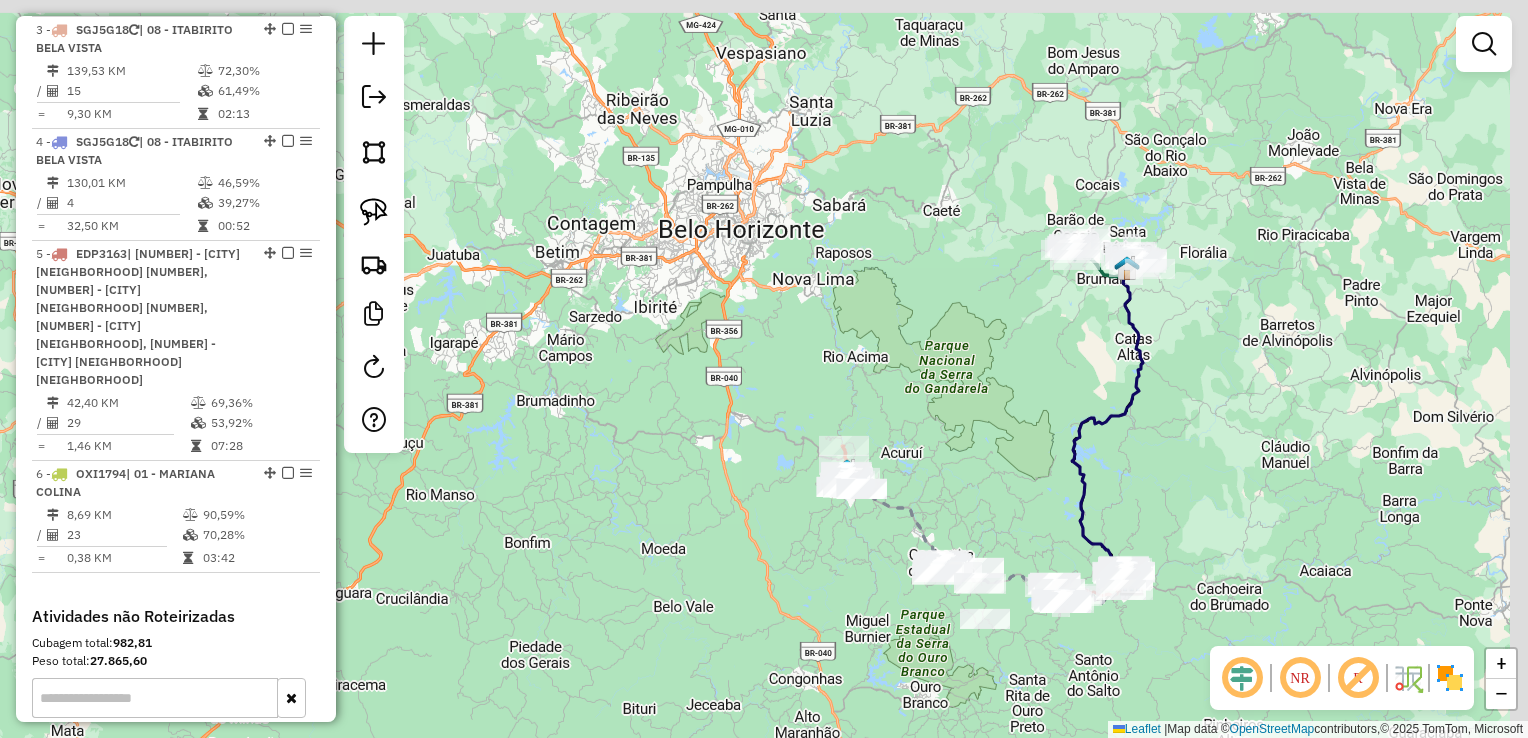 drag, startPoint x: 1305, startPoint y: 241, endPoint x: 959, endPoint y: 441, distance: 399.64484 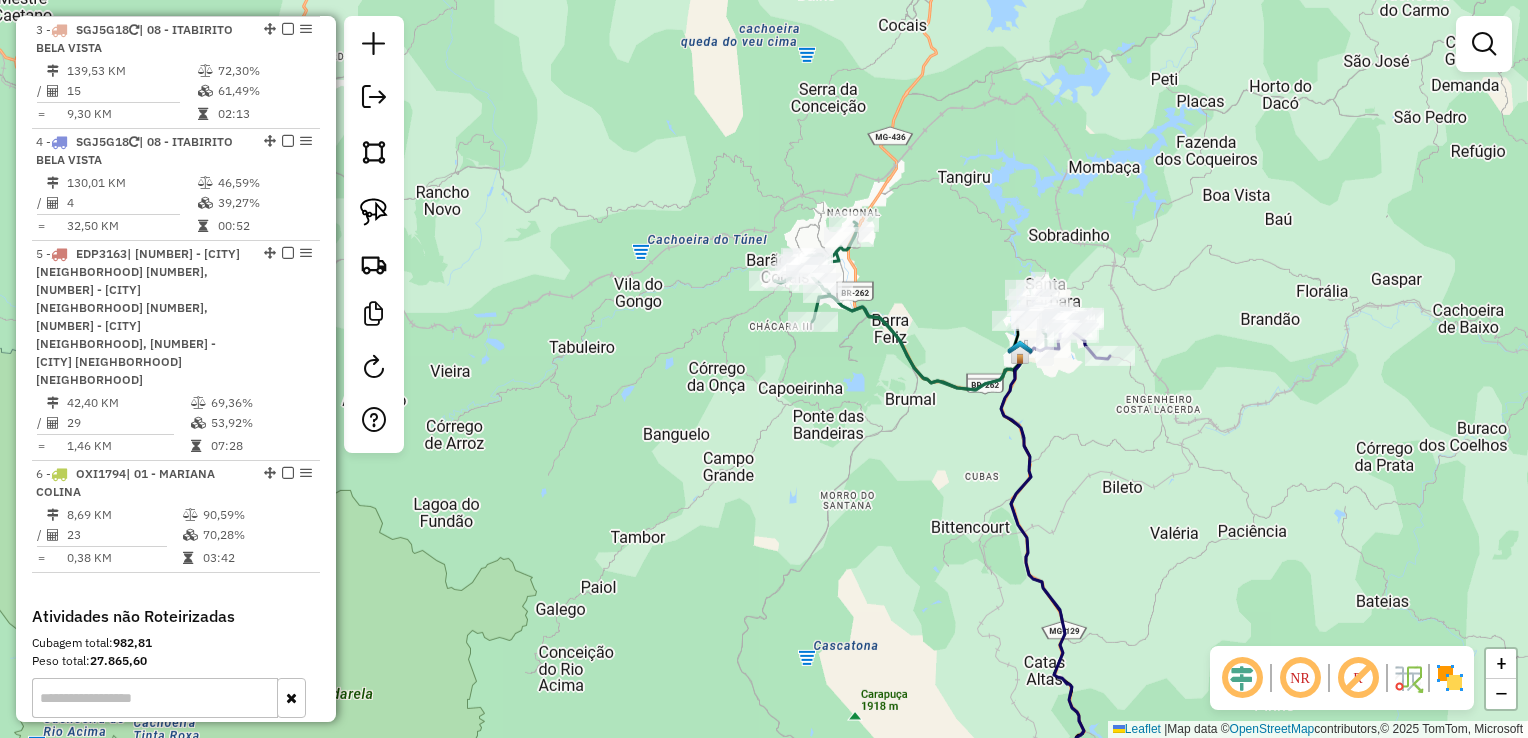 click 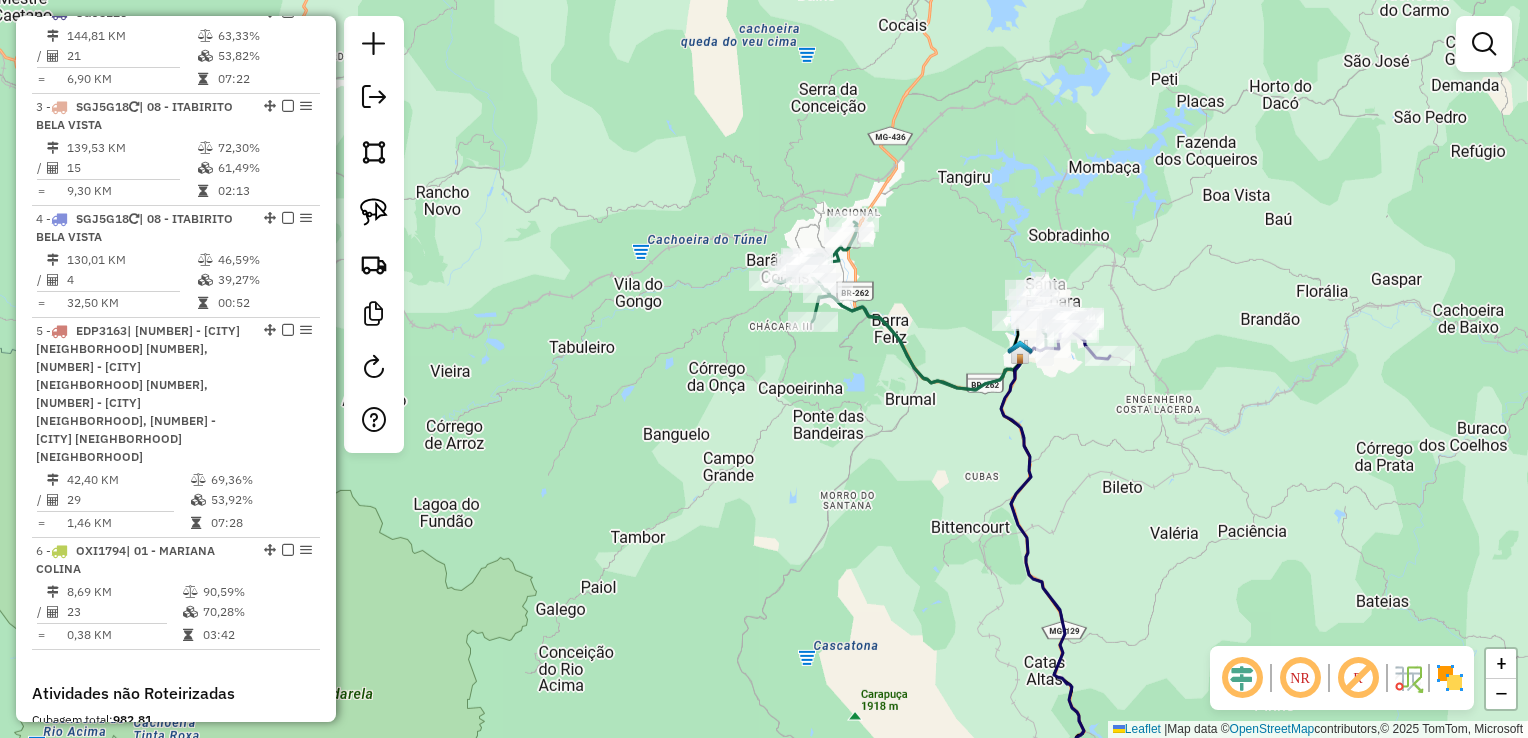 select on "*********" 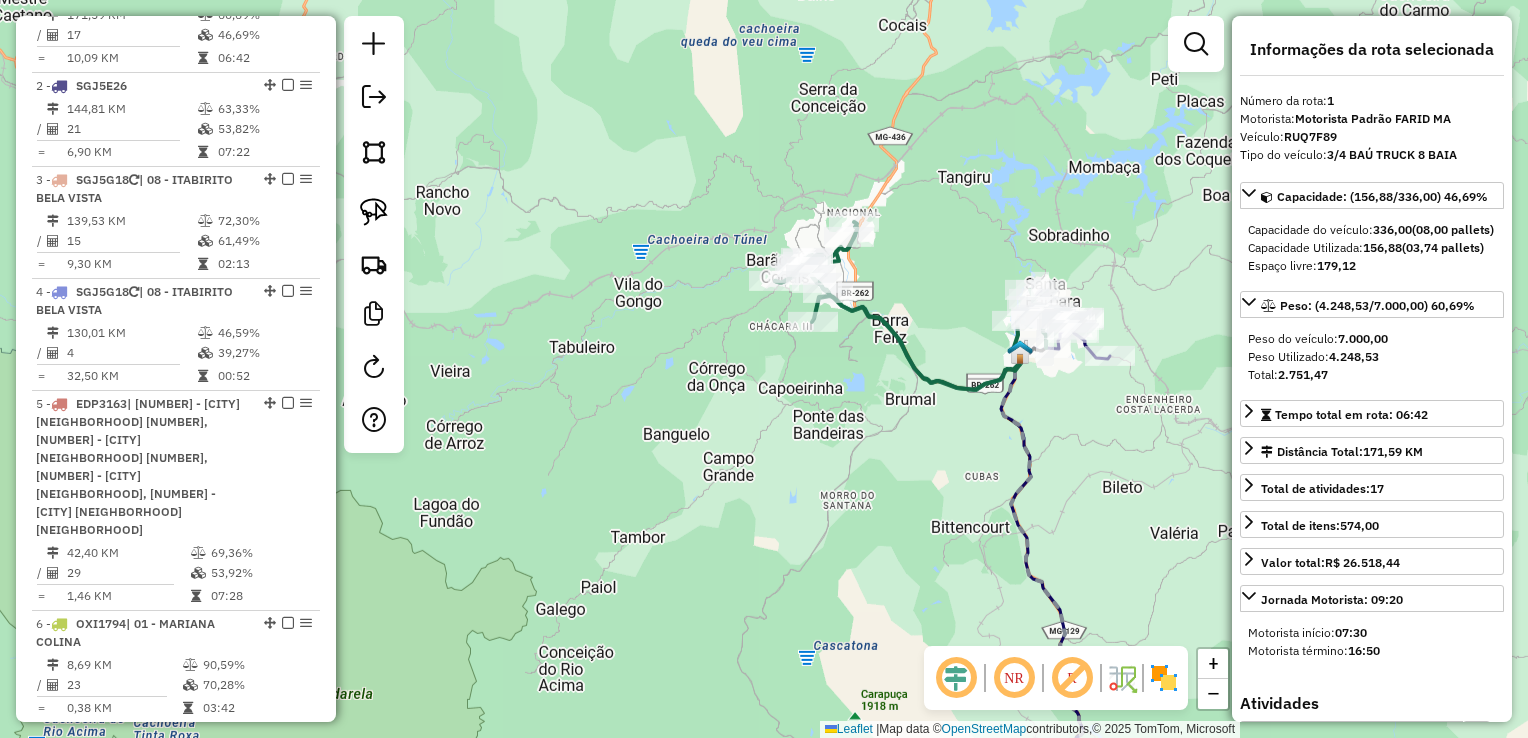 scroll, scrollTop: 799, scrollLeft: 0, axis: vertical 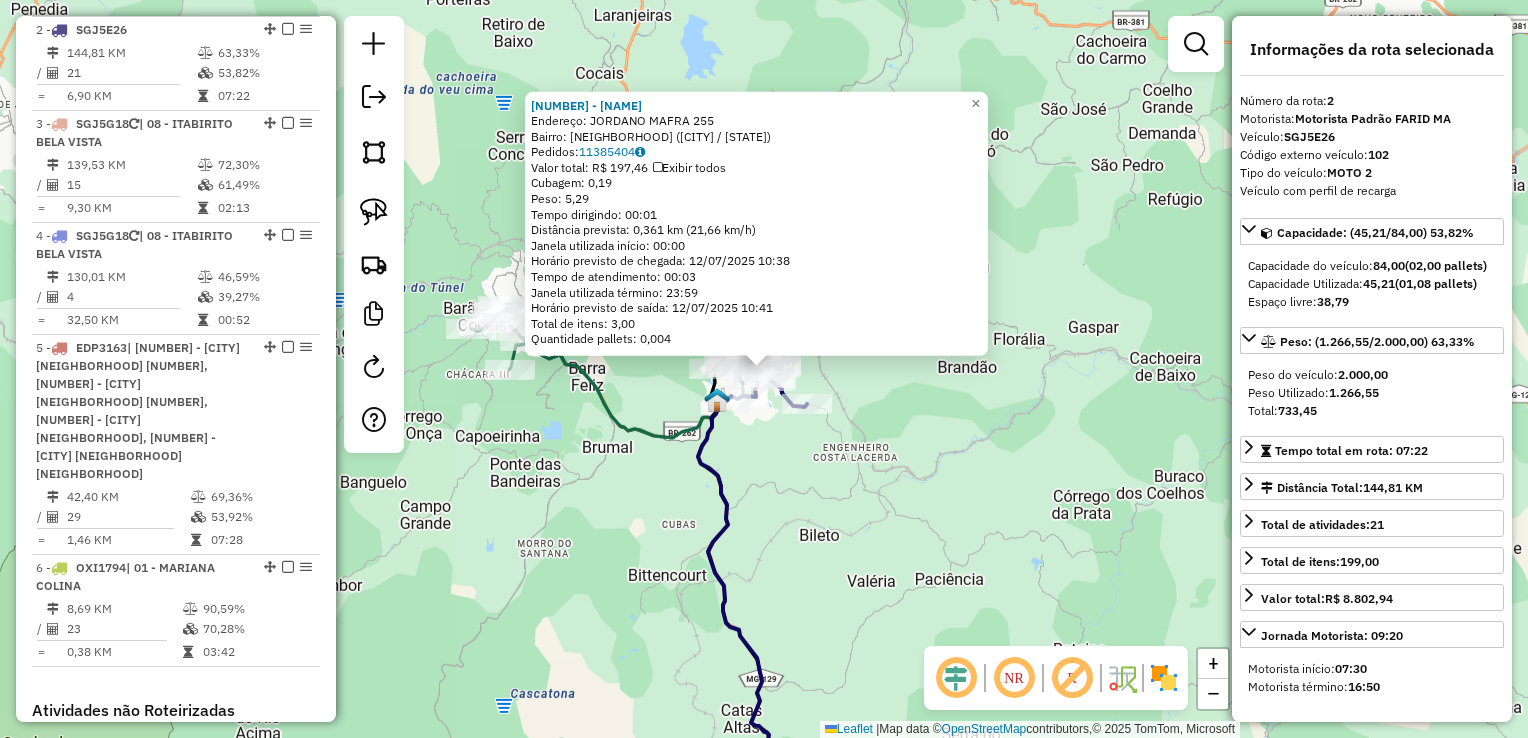 click on "20424 - MARIA APARECIDA  Endereço:  JORDANO MAFRA 255   Bairro: SAO BERNARDO (SANTA BARBARA / MG)   Pedidos:  11385404   Valor total: R$ 197,46   Exibir todos   Cubagem: 0,19  Peso: 5,29  Tempo dirigindo: 00:01   Distância prevista: 0,361 km (21,66 km/h)   Janela utilizada início: 00:00   Horário previsto de chegada: 12/07/2025 10:38   Tempo de atendimento: 00:03   Janela utilizada término: 23:59   Horário previsto de saída: 12/07/2025 10:41   Total de itens: 3,00   Quantidade pallets: 0,004  × Janela de atendimento Grade de atendimento Capacidade Transportadoras Veículos Cliente Pedidos  Rotas Selecione os dias de semana para filtrar as janelas de atendimento  Seg   Ter   Qua   Qui   Sex   Sáb   Dom  Informe o período da janela de atendimento: De: Até:  Filtrar exatamente a janela do cliente  Considerar janela de atendimento padrão  Selecione os dias de semana para filtrar as grades de atendimento  Seg   Ter   Qua   Qui   Sex   Sáb   Dom   Considerar clientes sem dia de atendimento cadastrado +" 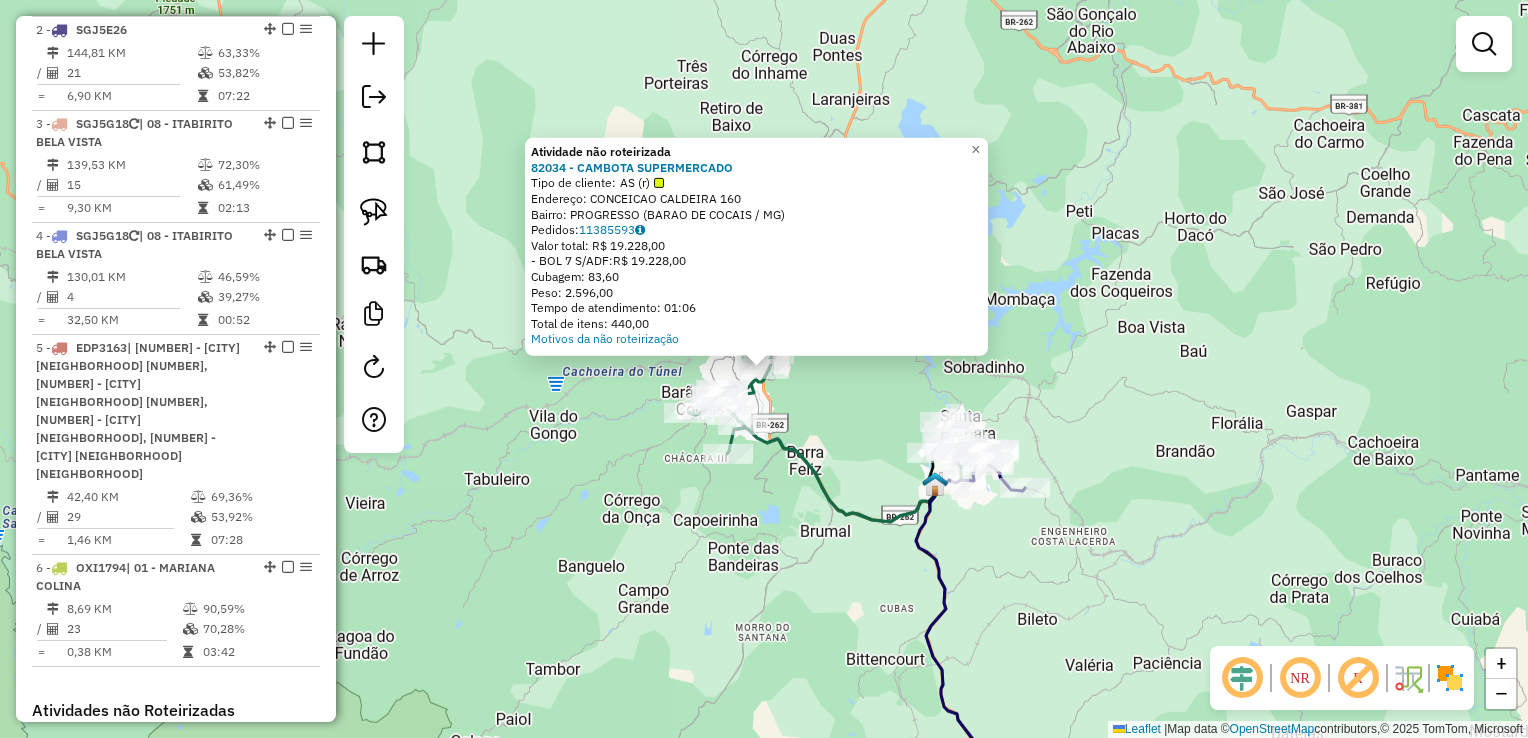 click 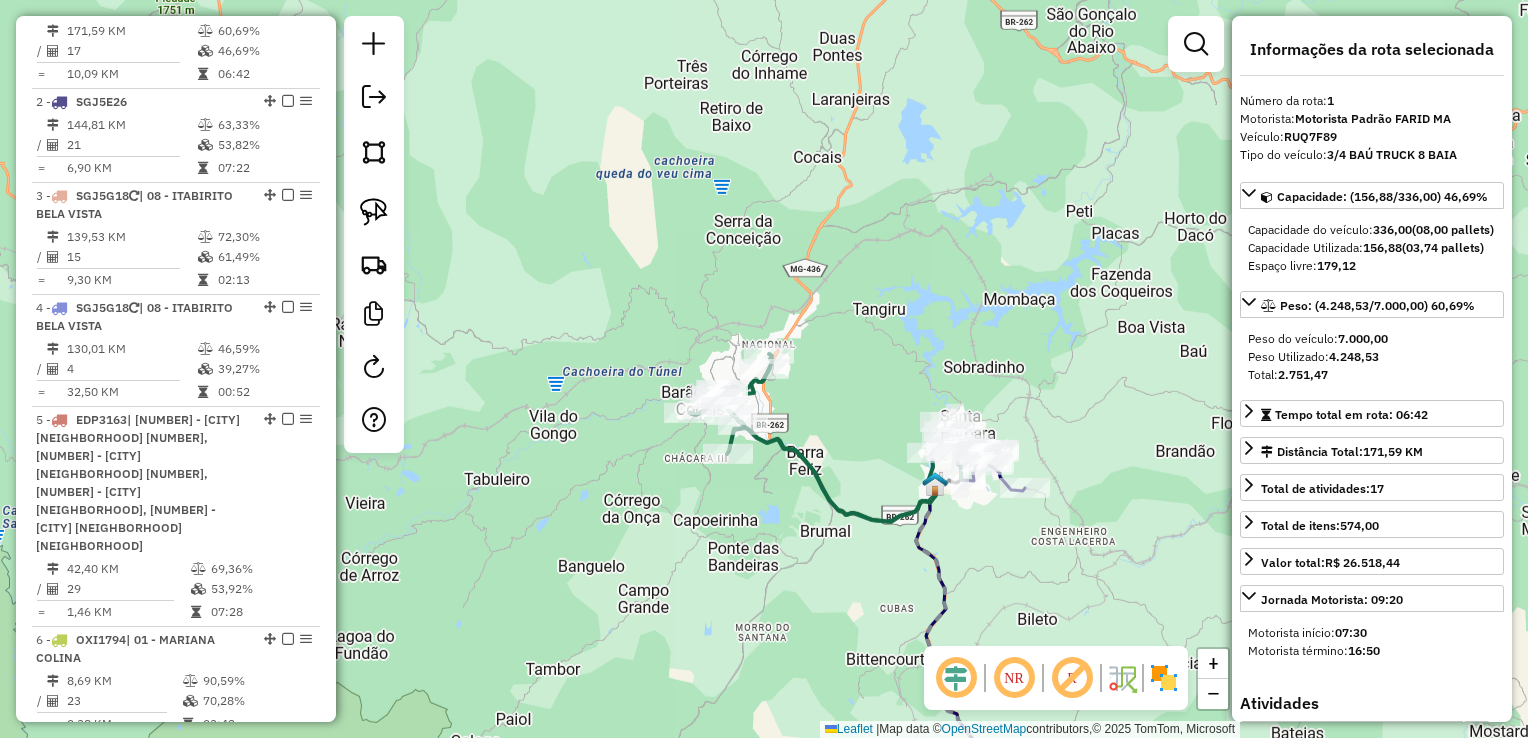 scroll, scrollTop: 799, scrollLeft: 0, axis: vertical 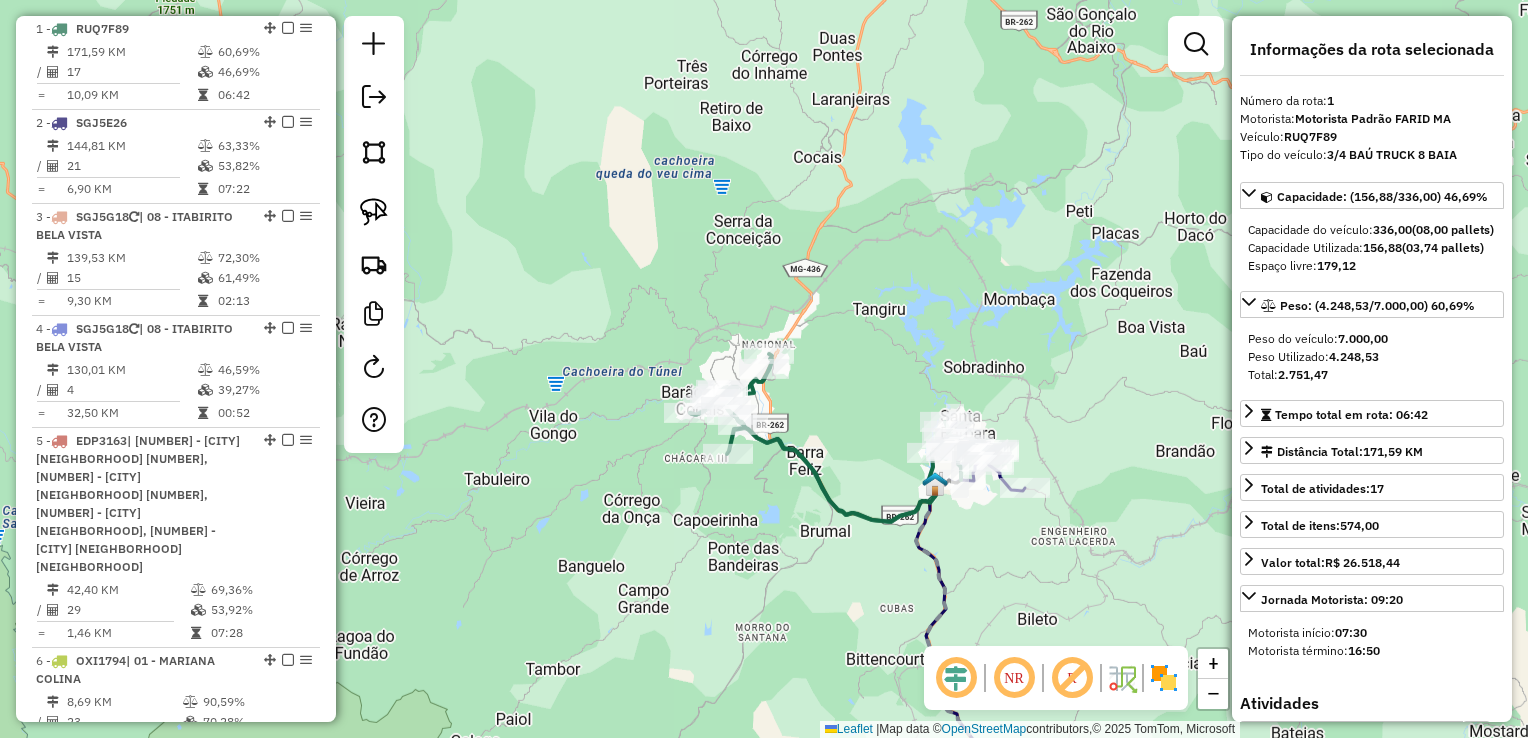 click on "Janela de atendimento Grade de atendimento Capacidade Transportadoras Veículos Cliente Pedidos  Rotas Selecione os dias de semana para filtrar as janelas de atendimento  Seg   Ter   Qua   Qui   Sex   Sáb   Dom  Informe o período da janela de atendimento: De: Até:  Filtrar exatamente a janela do cliente  Considerar janela de atendimento padrão  Selecione os dias de semana para filtrar as grades de atendimento  Seg   Ter   Qua   Qui   Sex   Sáb   Dom   Considerar clientes sem dia de atendimento cadastrado  Clientes fora do dia de atendimento selecionado Filtrar as atividades entre os valores definidos abaixo:  Peso mínimo:   Peso máximo:   Cubagem mínima:   Cubagem máxima:   De:   Até:  Filtrar as atividades entre o tempo de atendimento definido abaixo:  De:   Até:   Considerar capacidade total dos clientes não roteirizados Transportadora: Selecione um ou mais itens Tipo de veículo: Selecione um ou mais itens Veículo: Selecione um ou mais itens Motorista: Selecione um ou mais itens Nome: Rótulo:" 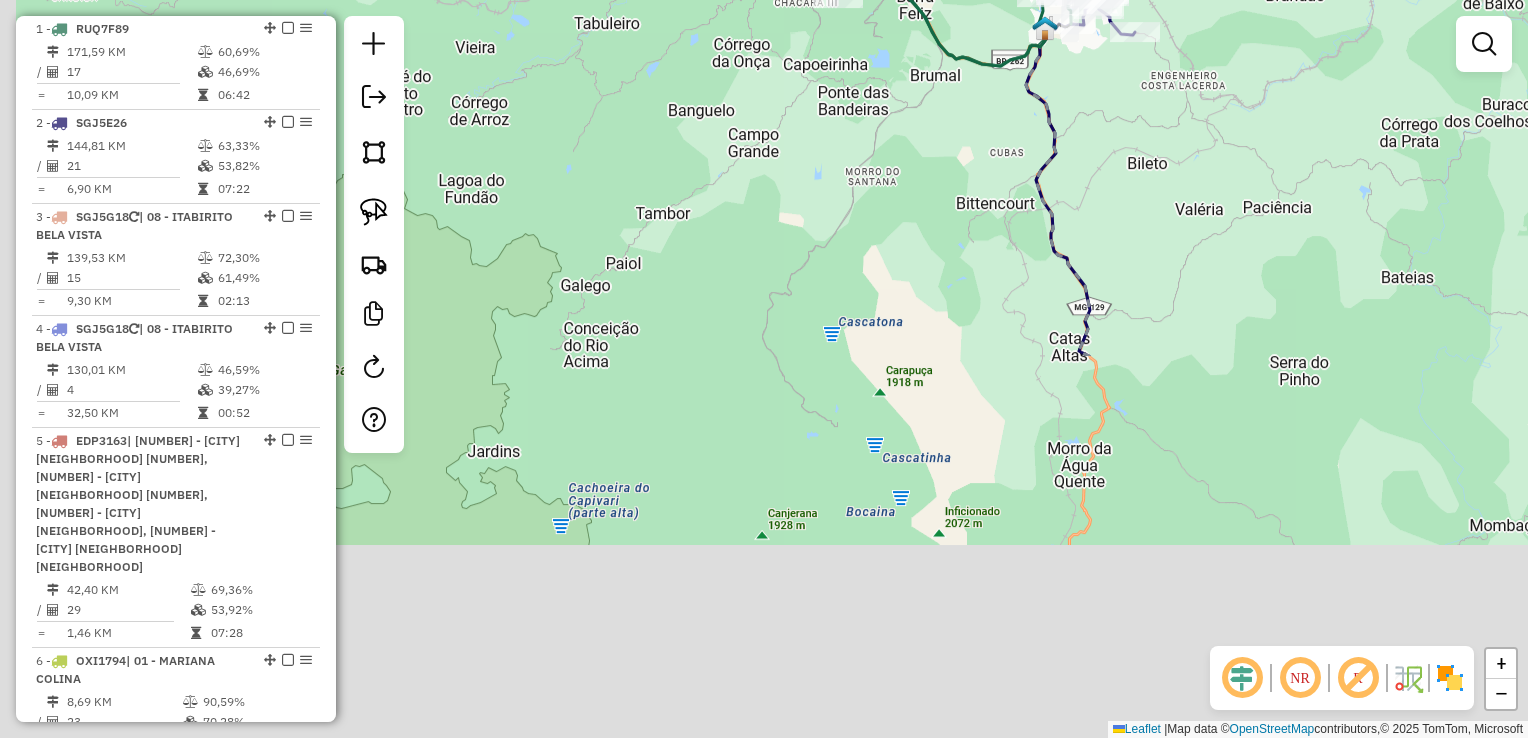 drag, startPoint x: 711, startPoint y: 630, endPoint x: 832, endPoint y: 134, distance: 510.54578 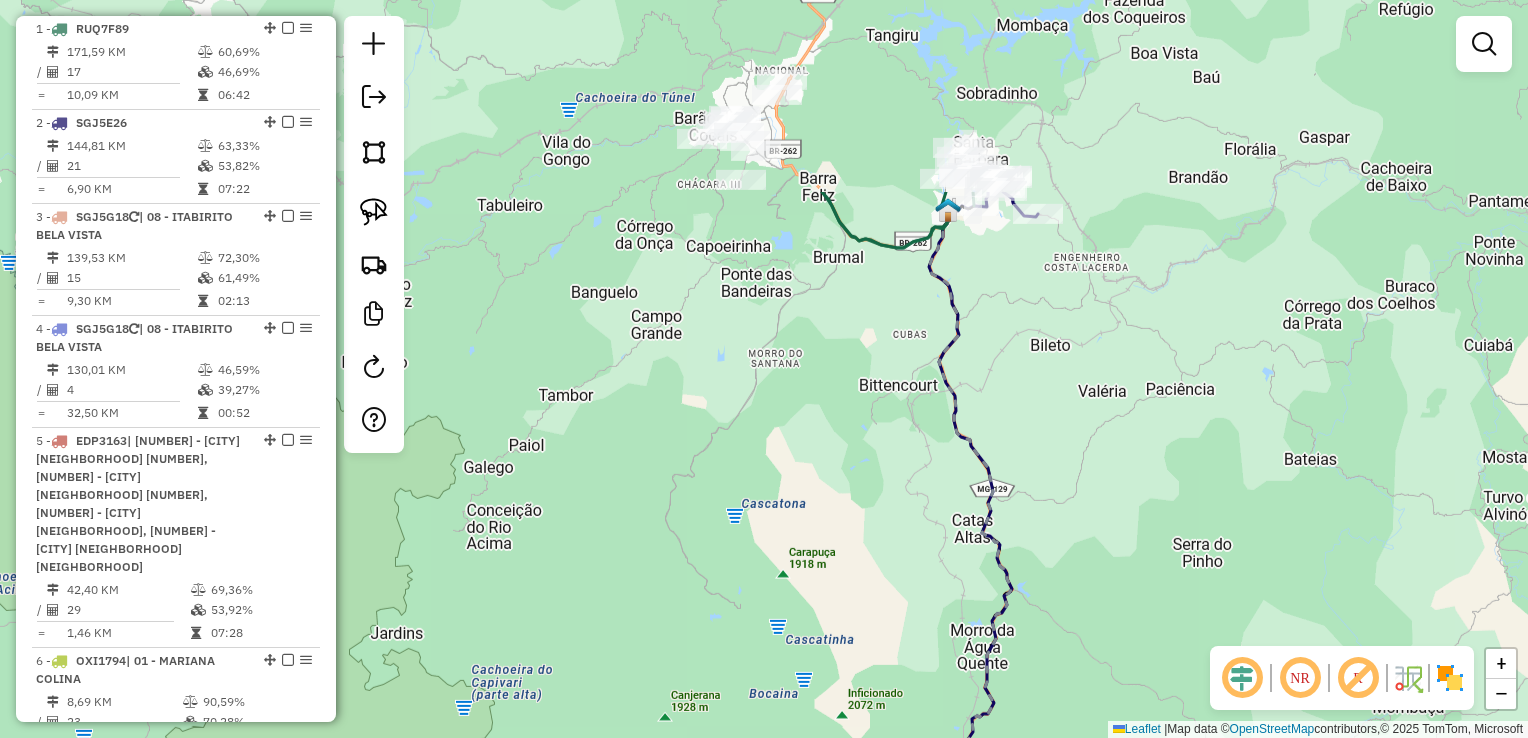 drag, startPoint x: 952, startPoint y: 194, endPoint x: 816, endPoint y: 479, distance: 315.78632 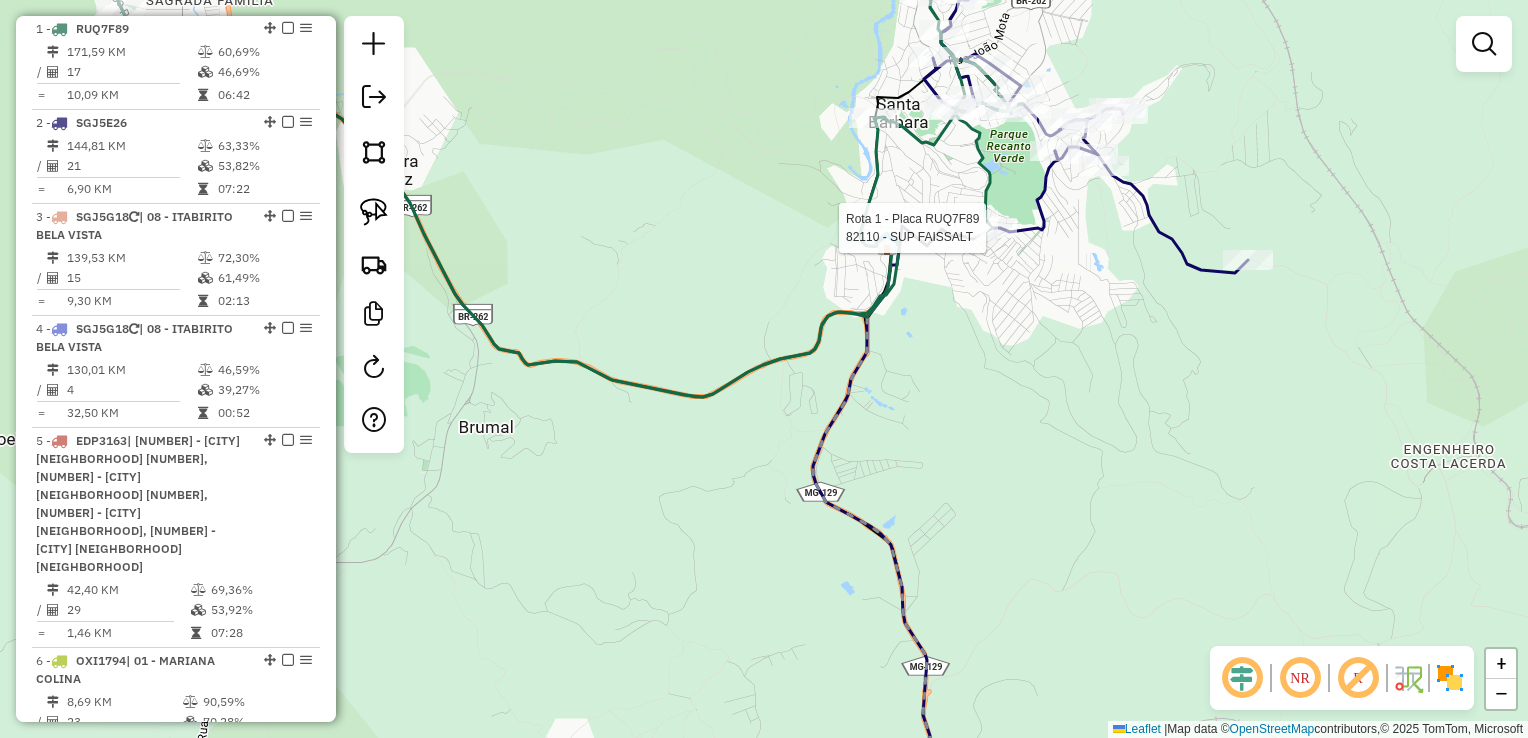 select on "*********" 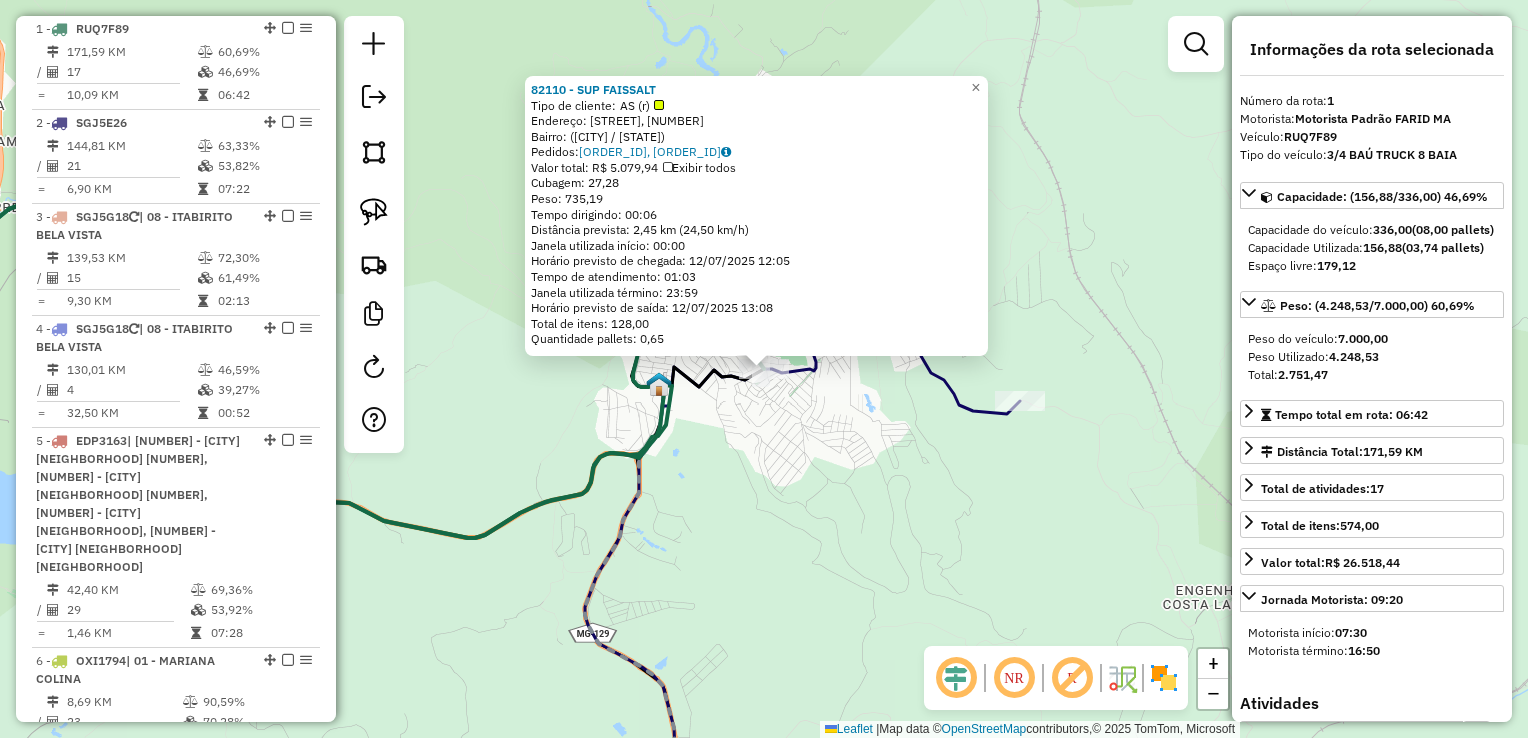 click on "82110 - SUP FAISSALT  Tipo de cliente:   AS (r)   Endereço: Rua Antônio A. de Sá, 40   Bairro:  (Santa Bárbara / MG)   Pedidos:  11385390, 11385389   Valor total: R$ 5.079,94   Exibir todos   Cubagem: 27,28  Peso: 735,19  Tempo dirigindo: 00:06   Distância prevista: 2,45 km (24,50 km/h)   Janela utilizada início: 00:00   Horário previsto de chegada: 12/07/2025 12:05   Tempo de atendimento: 01:03   Janela utilizada término: 23:59   Horário previsto de saída: 12/07/2025 13:08   Total de itens: 128,00   Quantidade pallets: 0,65  × Janela de atendimento Grade de atendimento Capacidade Transportadoras Veículos Cliente Pedidos  Rotas Selecione os dias de semana para filtrar as janelas de atendimento  Seg   Ter   Qua   Qui   Sex   Sáb   Dom  Informe o período da janela de atendimento: De: Até:  Filtrar exatamente a janela do cliente  Considerar janela de atendimento padrão  Selecione os dias de semana para filtrar as grades de atendimento  Seg   Ter   Qua   Qui   Sex   Sáb   Dom   Peso mínimo:  De:" 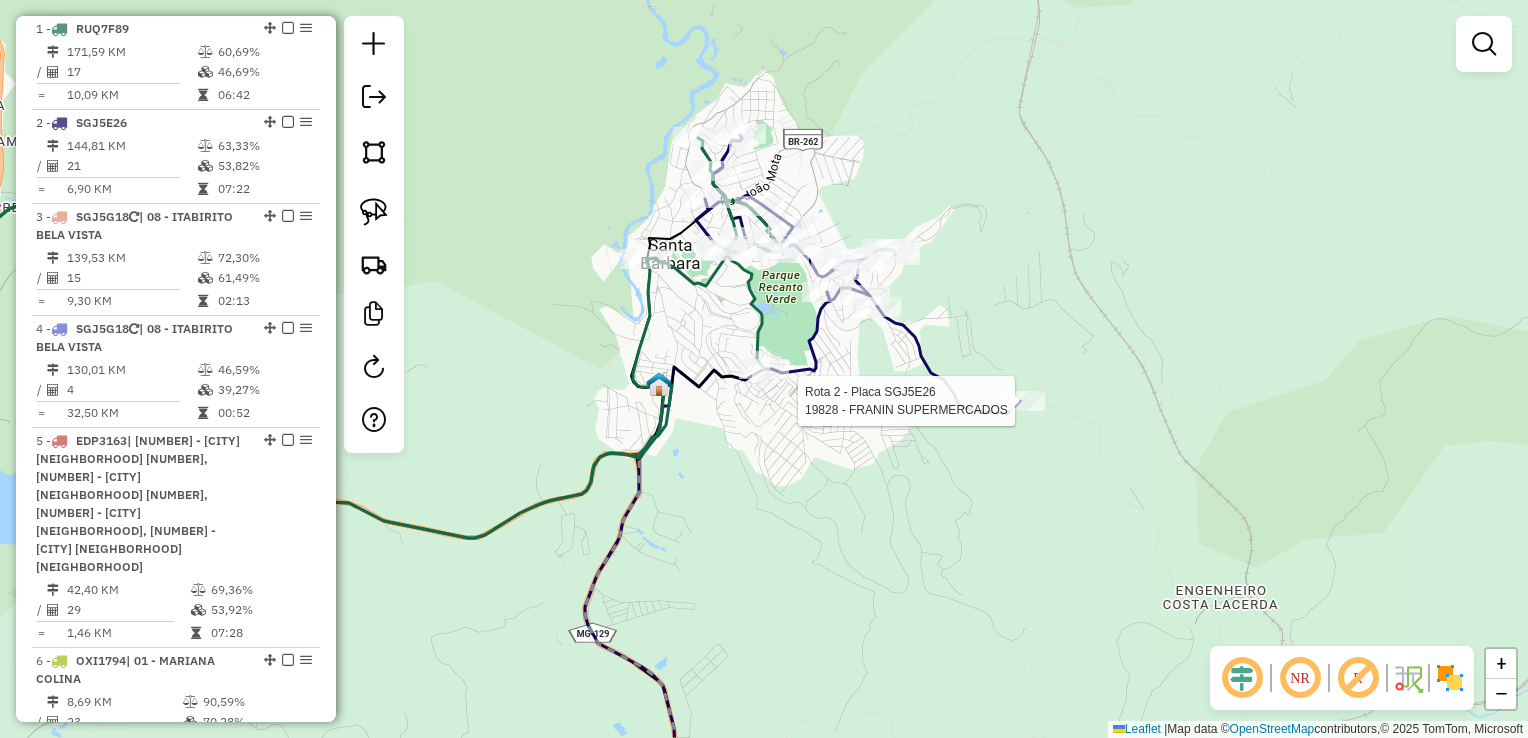 select on "*********" 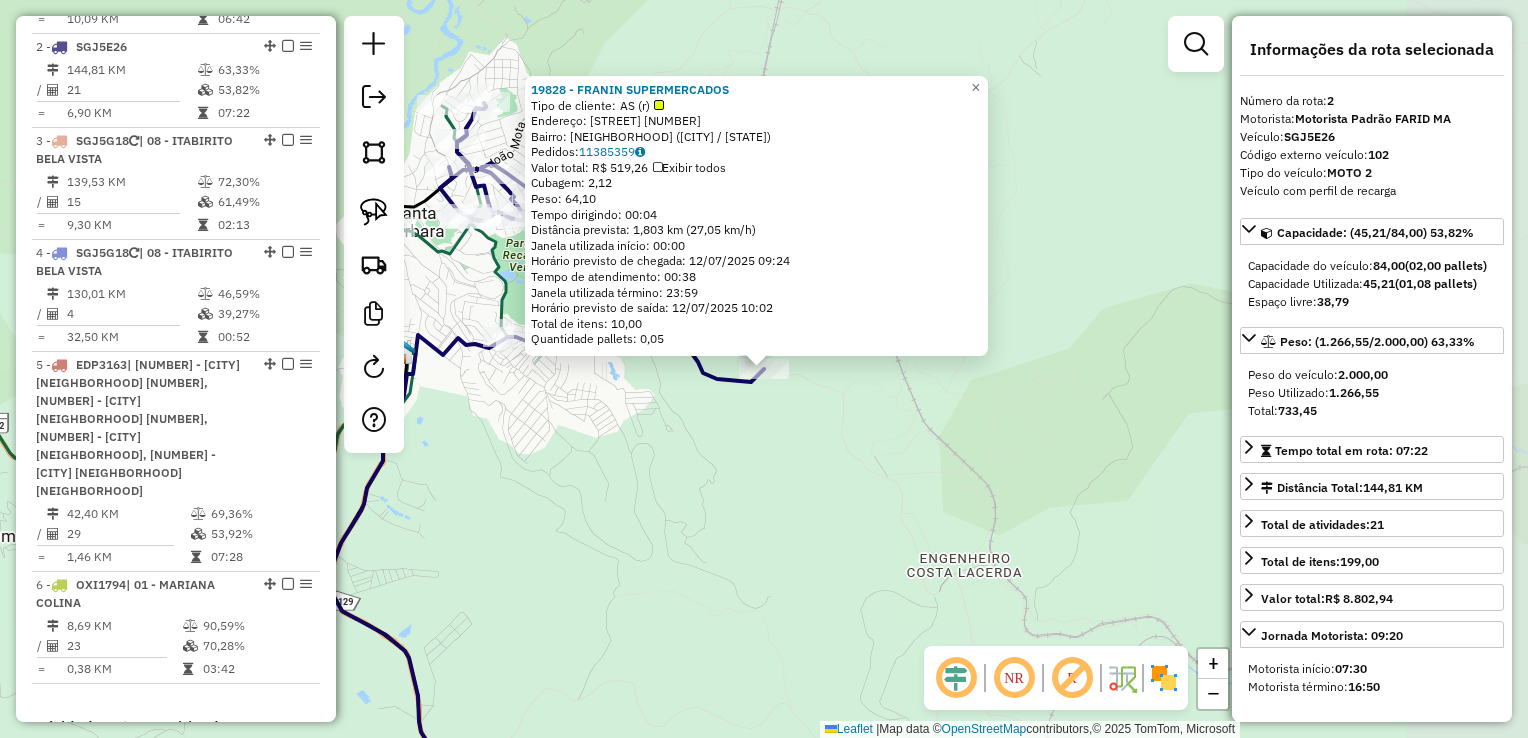 scroll, scrollTop: 892, scrollLeft: 0, axis: vertical 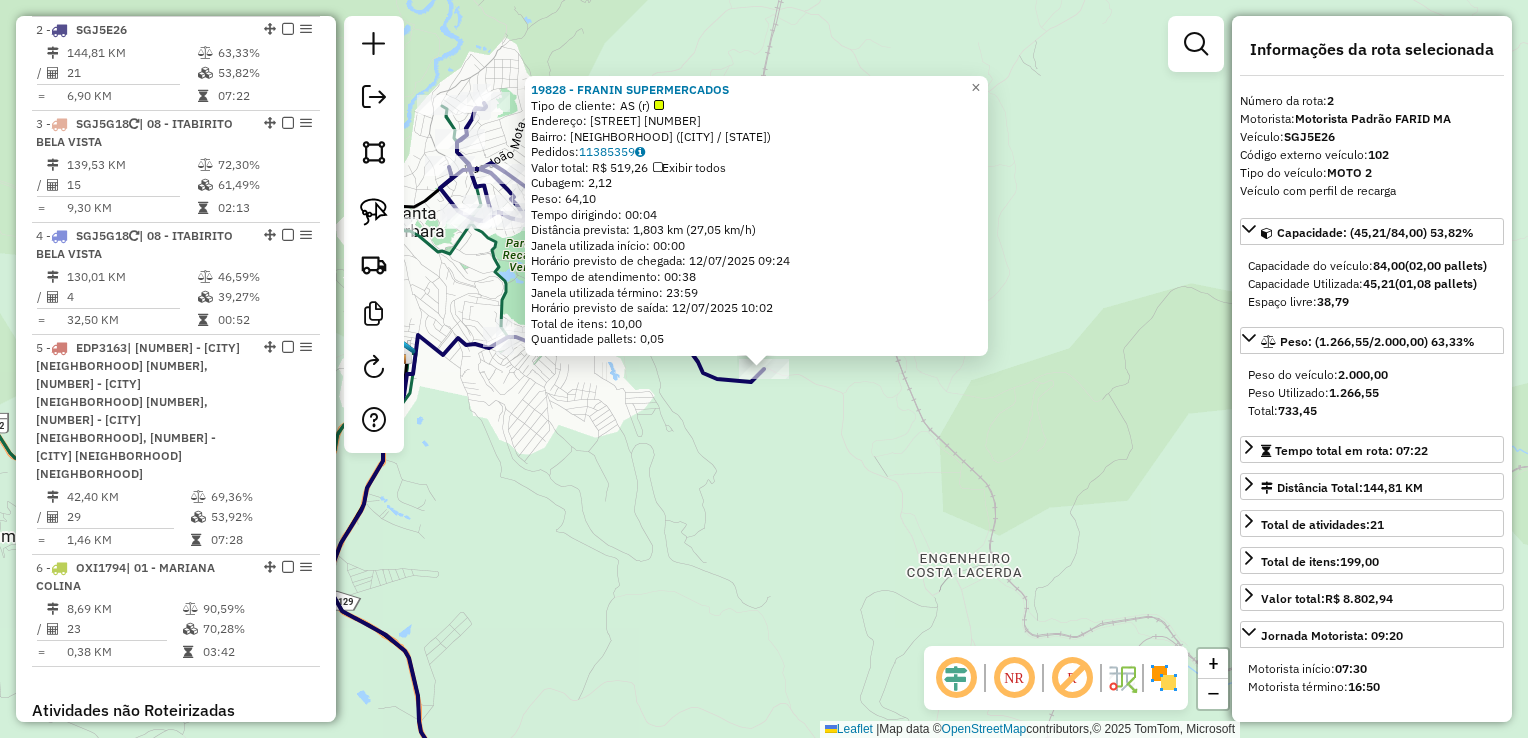 click on "19828 - FRANIN SUPERMERCADOS  Tipo de cliente:   AS (r)   Endereço:  INES DE CASTRO 680   Bairro: VISTA ALEGRE (SANTA BARBARA / MG)   Pedidos:  11385359   Valor total: R$ 519,26   Exibir todos   Cubagem: 2,12  Peso: 64,10  Tempo dirigindo: 00:04   Distância prevista: 1,803 km (27,05 km/h)   Janela utilizada início: 00:00   Horário previsto de chegada: 12/07/2025 09:24   Tempo de atendimento: 00:38   Janela utilizada término: 23:59   Horário previsto de saída: 12/07/2025 10:02   Total de itens: 10,00   Quantidade pallets: 0,05  × Janela de atendimento Grade de atendimento Capacidade Transportadoras Veículos Cliente Pedidos  Rotas Selecione os dias de semana para filtrar as janelas de atendimento  Seg   Ter   Qua   Qui   Sex   Sáb   Dom  Informe o período da janela de atendimento: De: Até:  Filtrar exatamente a janela do cliente  Considerar janela de atendimento padrão  Selecione os dias de semana para filtrar as grades de atendimento  Seg   Ter   Qua   Qui   Sex   Sáb   Dom   Peso mínimo:   De:" 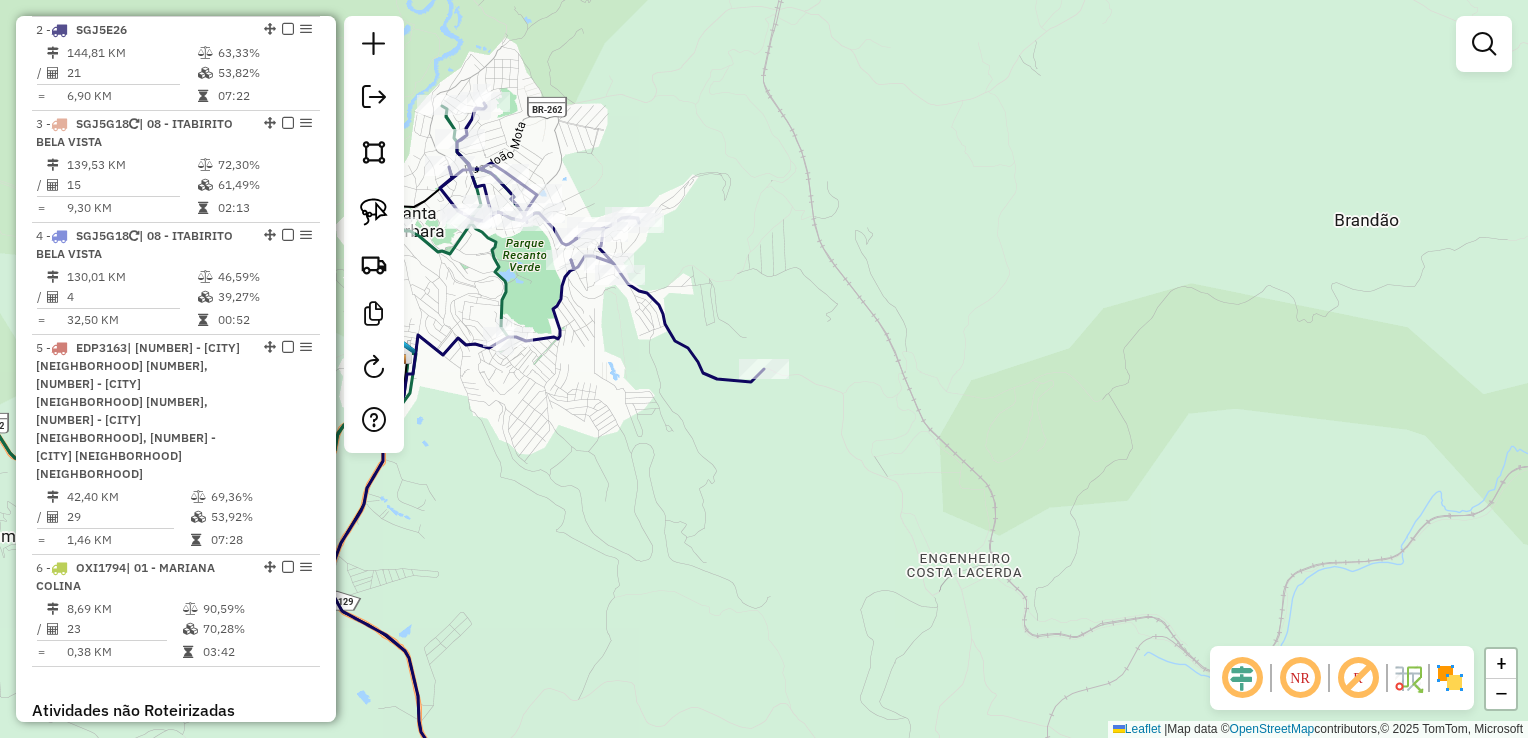 drag, startPoint x: 732, startPoint y: 463, endPoint x: 812, endPoint y: 223, distance: 252.98221 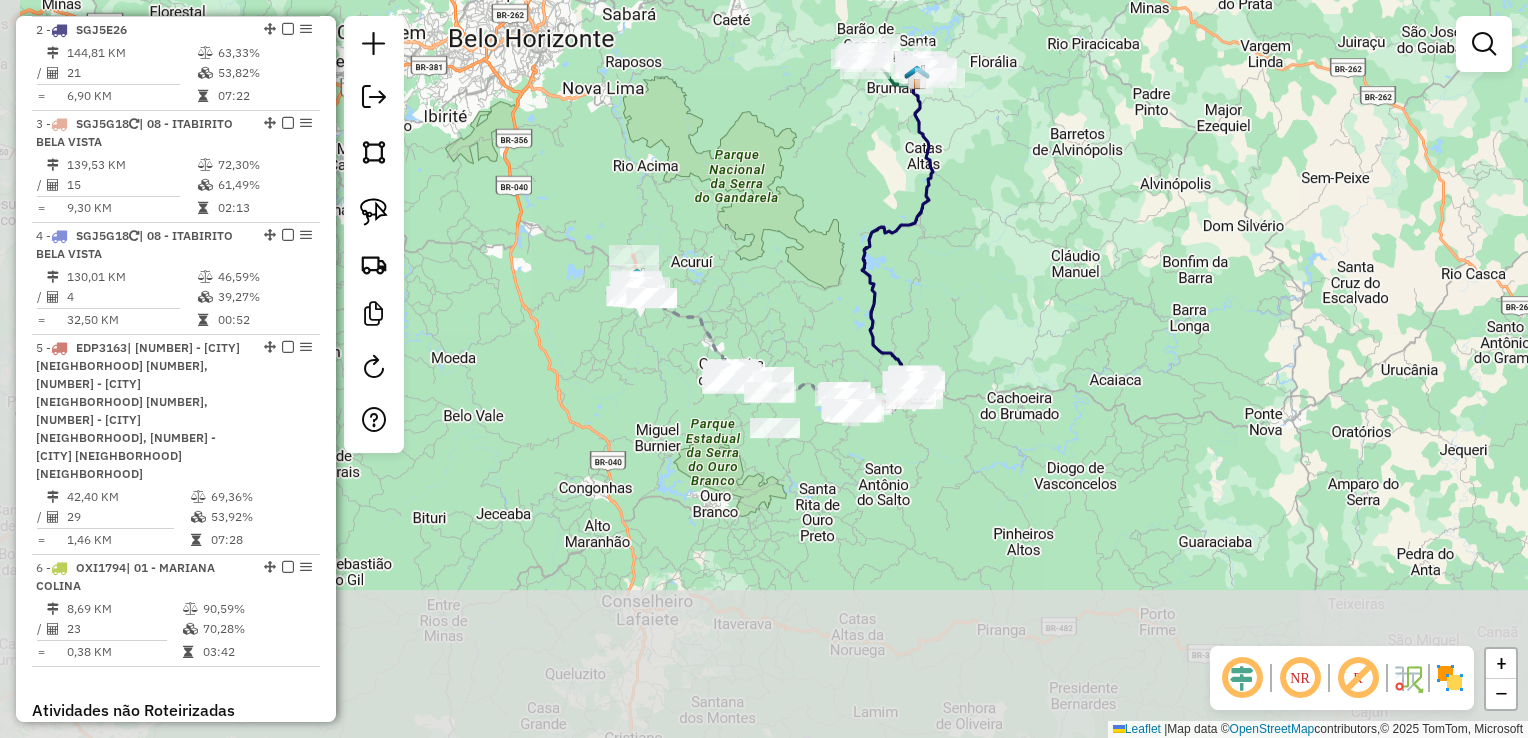 drag, startPoint x: 788, startPoint y: 492, endPoint x: 884, endPoint y: 286, distance: 227.27077 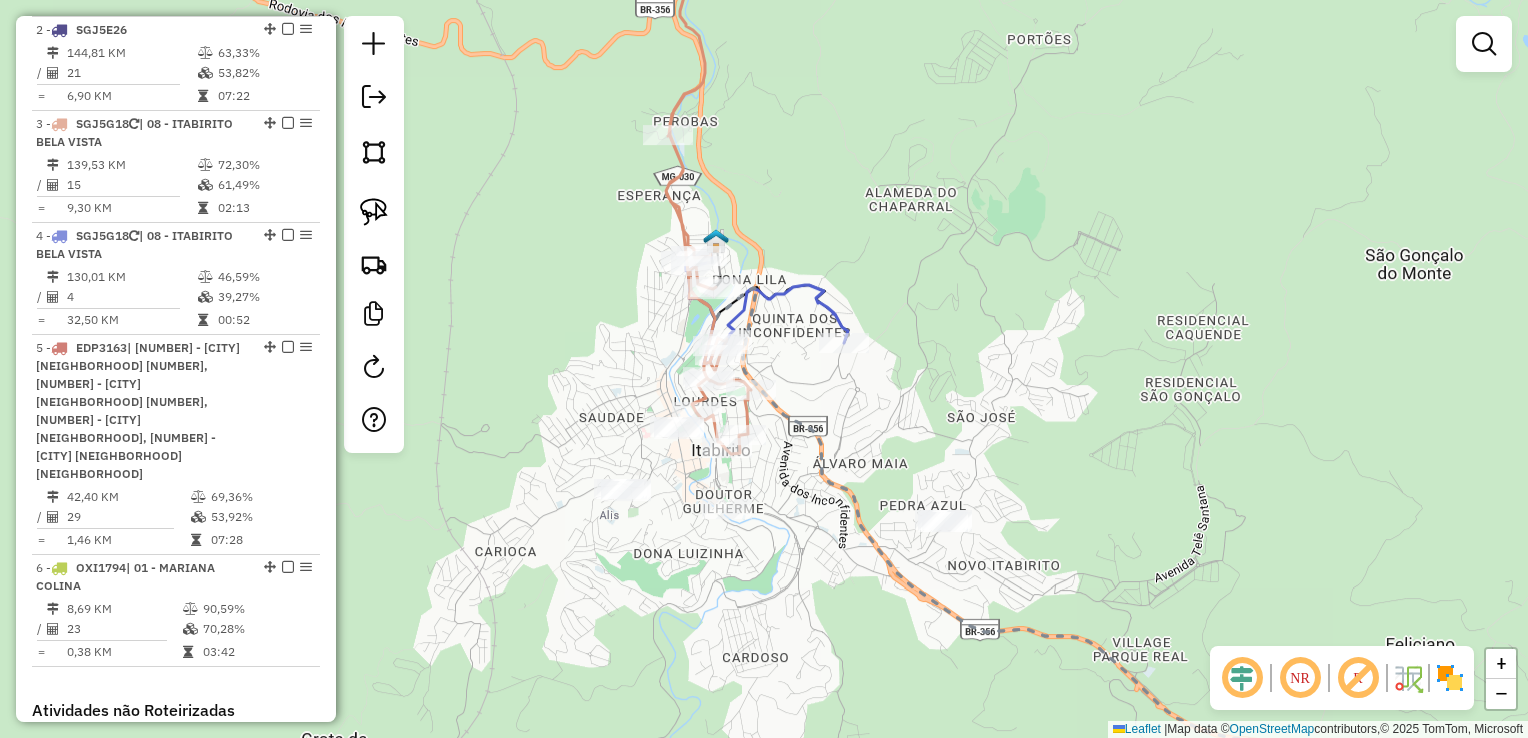 drag, startPoint x: 677, startPoint y: 149, endPoint x: 678, endPoint y: 303, distance: 154.00325 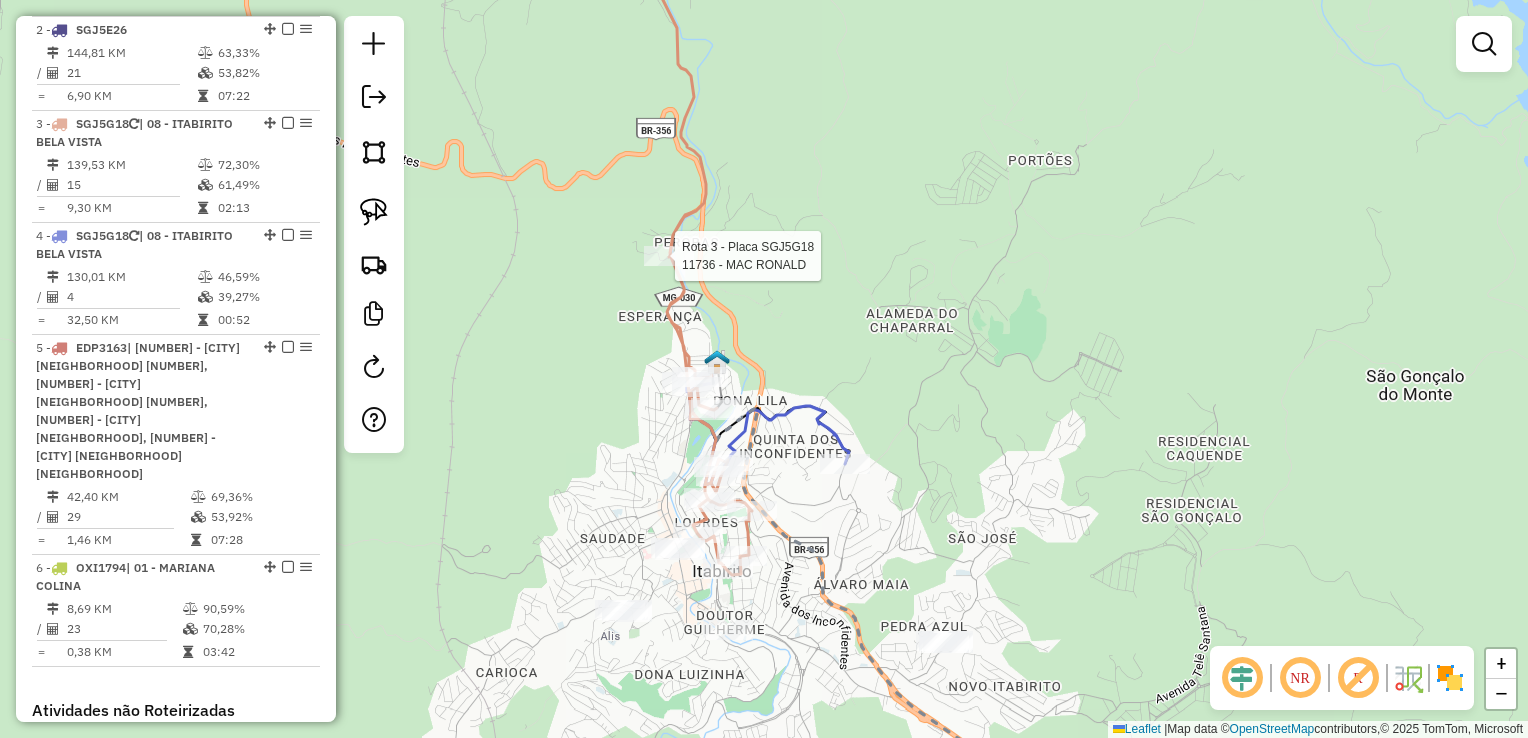 select on "*********" 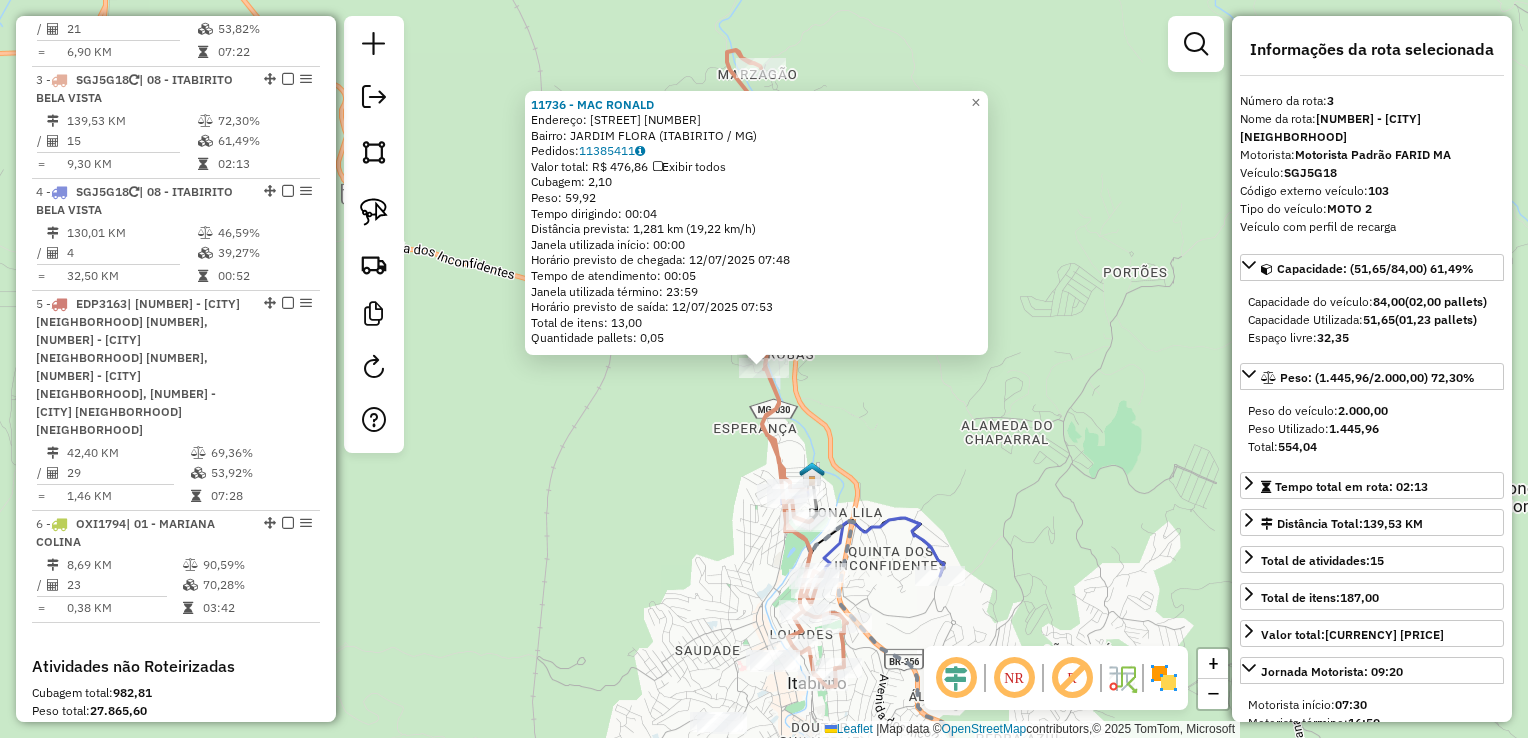 scroll, scrollTop: 986, scrollLeft: 0, axis: vertical 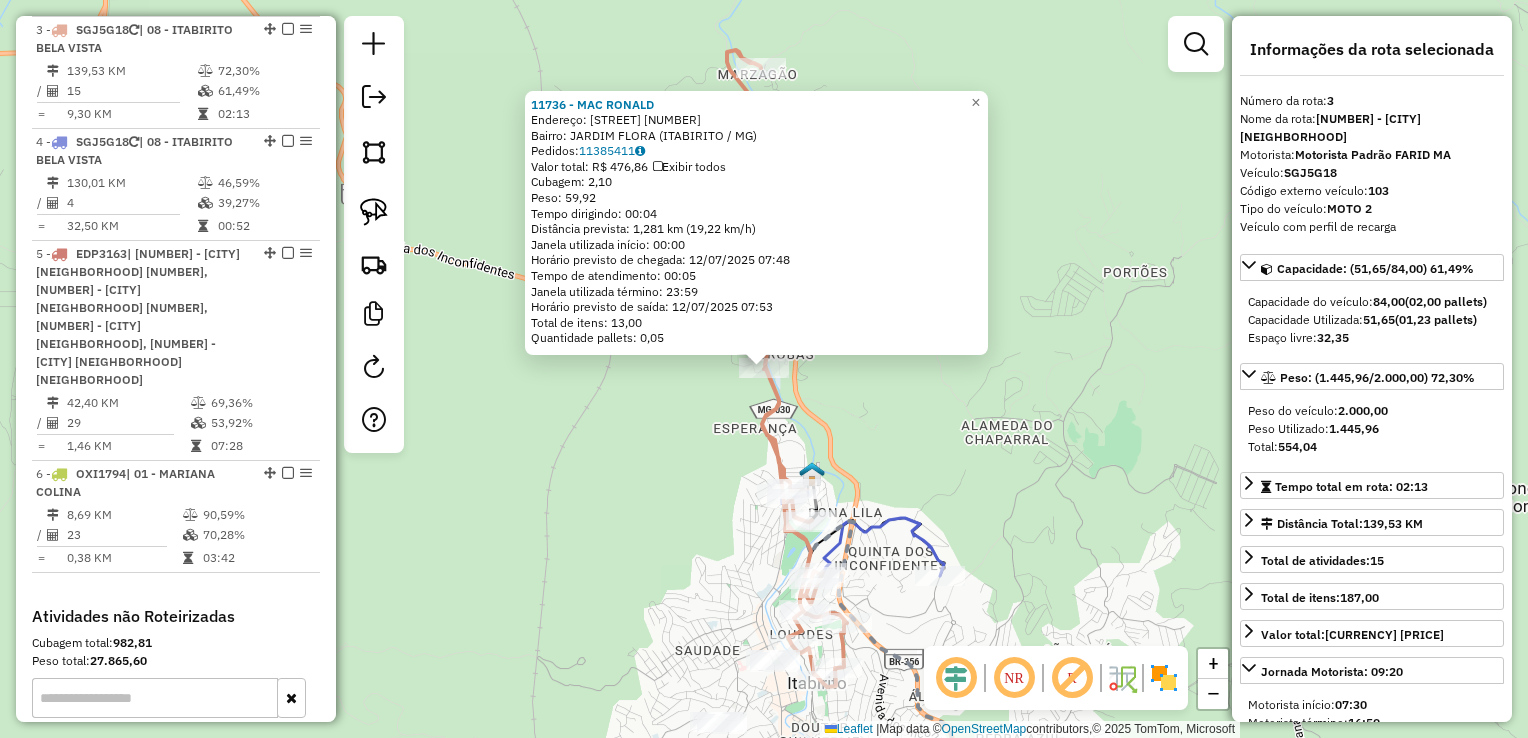 click on "11736 - MAC RONALD  Endereço:  QUEIROZ JUNIOR 3425   Bairro: JARDIM FLORA (ITABIRITO / MG)   Pedidos:  11385411   Valor total: R$ 476,86   Exibir todos   Cubagem: 2,10  Peso: 59,92  Tempo dirigindo: 00:04   Distância prevista: 1,281 km (19,22 km/h)   Janela utilizada início: 00:00   Horário previsto de chegada: 12/07/2025 07:48   Tempo de atendimento: 00:05   Janela utilizada término: 23:59   Horário previsto de saída: 12/07/2025 07:53   Total de itens: 13,00   Quantidade pallets: 0,05  × Janela de atendimento Grade de atendimento Capacidade Transportadoras Veículos Cliente Pedidos  Rotas Selecione os dias de semana para filtrar as janelas de atendimento  Seg   Ter   Qua   Qui   Sex   Sáb   Dom  Informe o período da janela de atendimento: De: Até:  Filtrar exatamente a janela do cliente  Considerar janela de atendimento padrão  Selecione os dias de semana para filtrar as grades de atendimento  Seg   Ter   Qua   Qui   Sex   Sáb   Dom   Considerar clientes sem dia de atendimento cadastrado  De:  +" 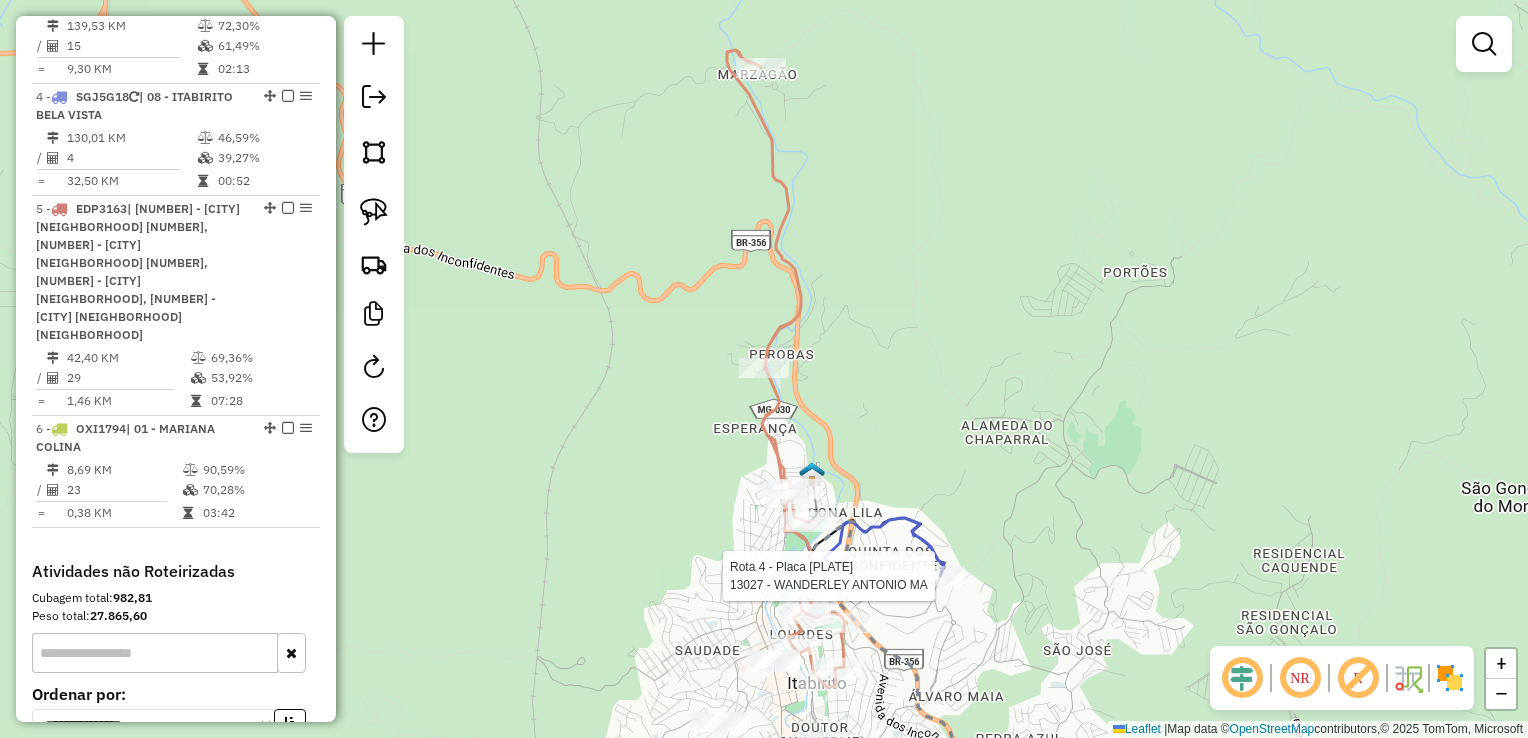 select on "*********" 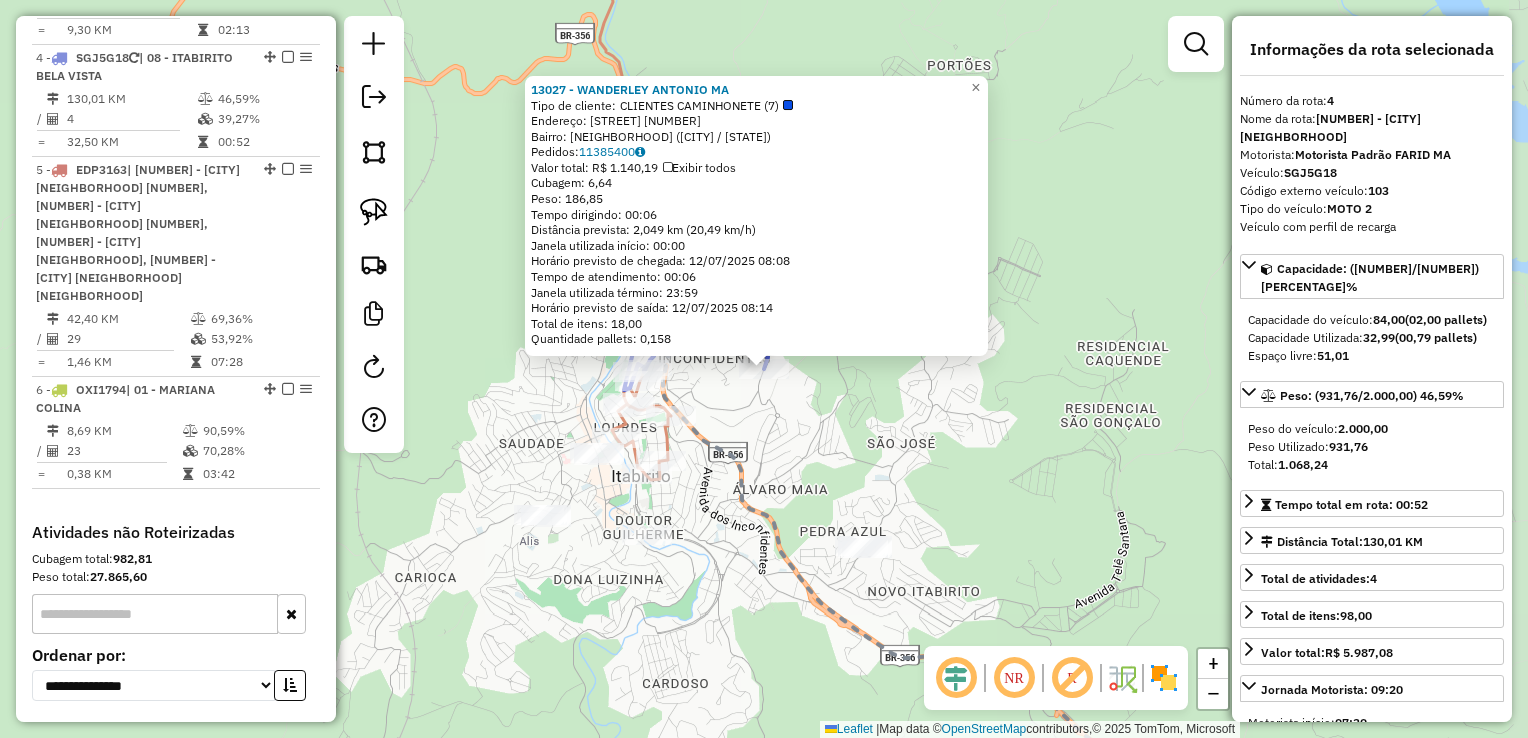 scroll, scrollTop: 1098, scrollLeft: 0, axis: vertical 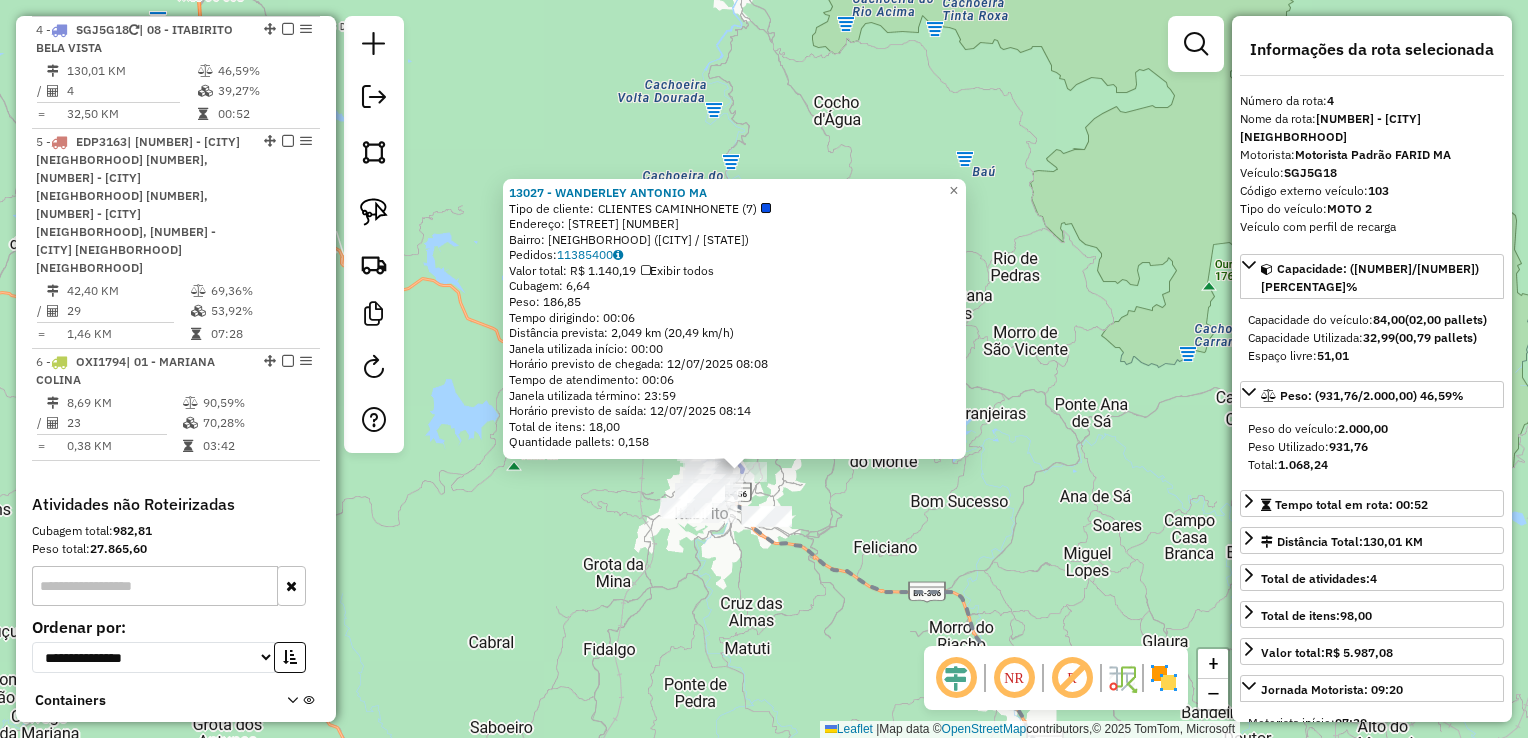 drag, startPoint x: 976, startPoint y: 546, endPoint x: 996, endPoint y: 558, distance: 23.323807 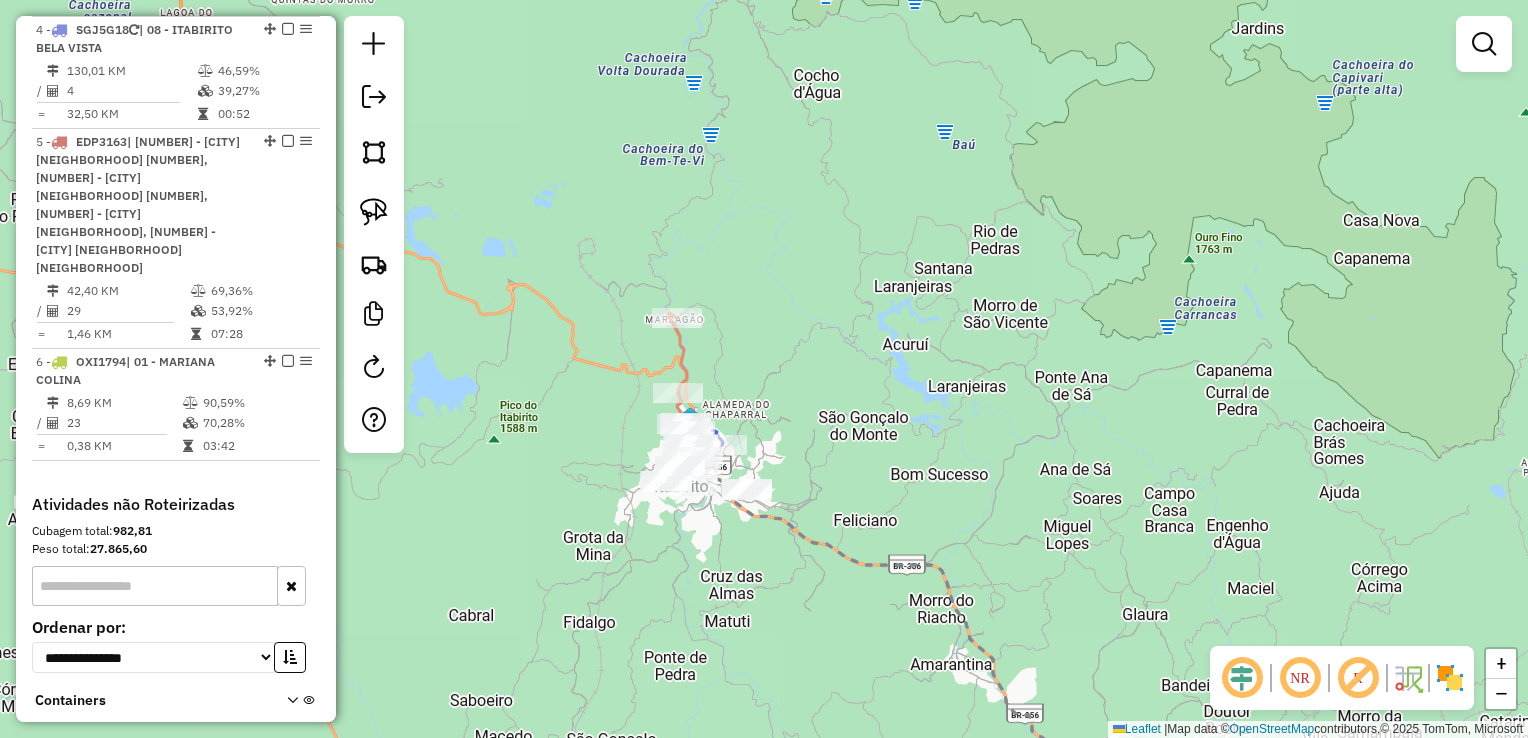 drag, startPoint x: 1020, startPoint y: 581, endPoint x: 717, endPoint y: 201, distance: 486.01337 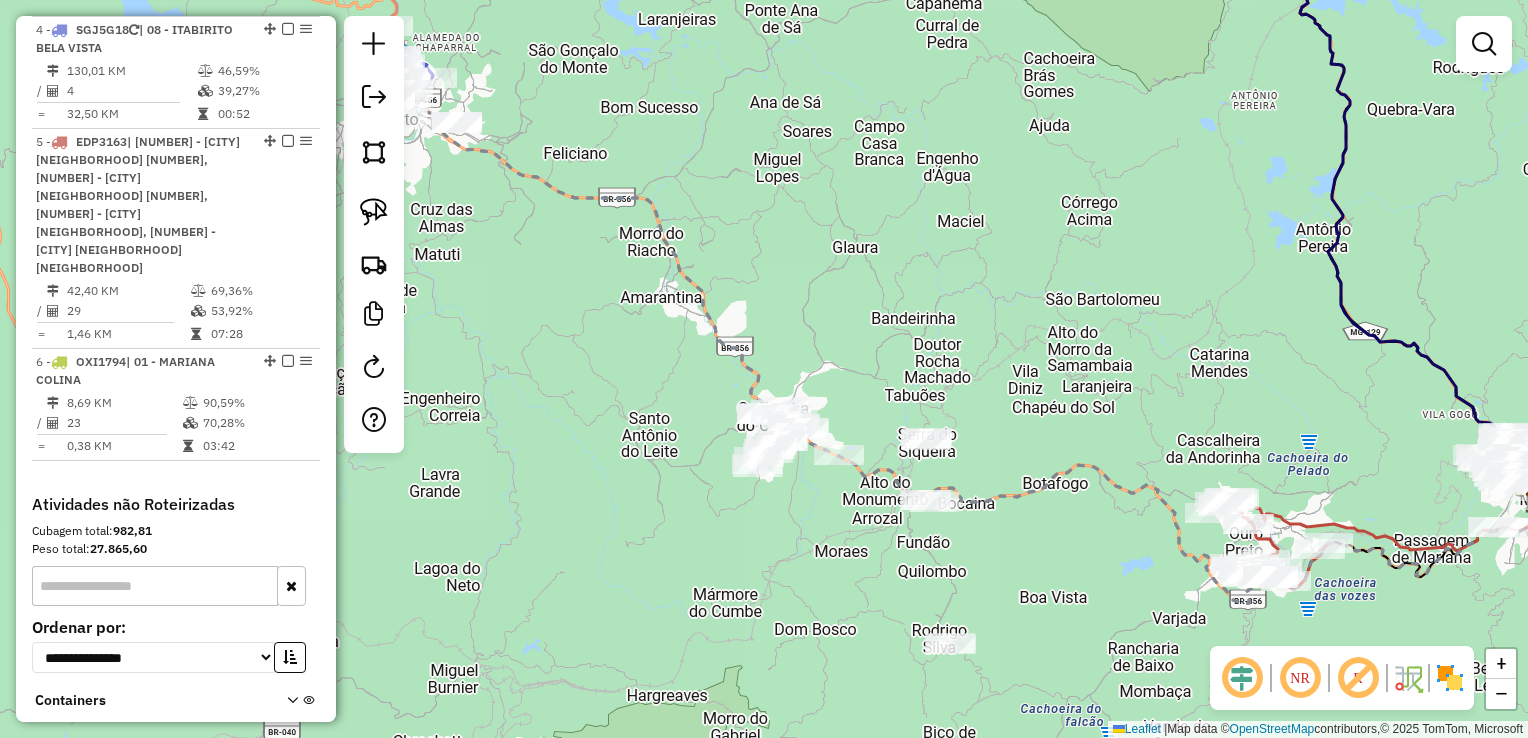 drag, startPoint x: 366, startPoint y: 211, endPoint x: 442, endPoint y: 222, distance: 76.79192 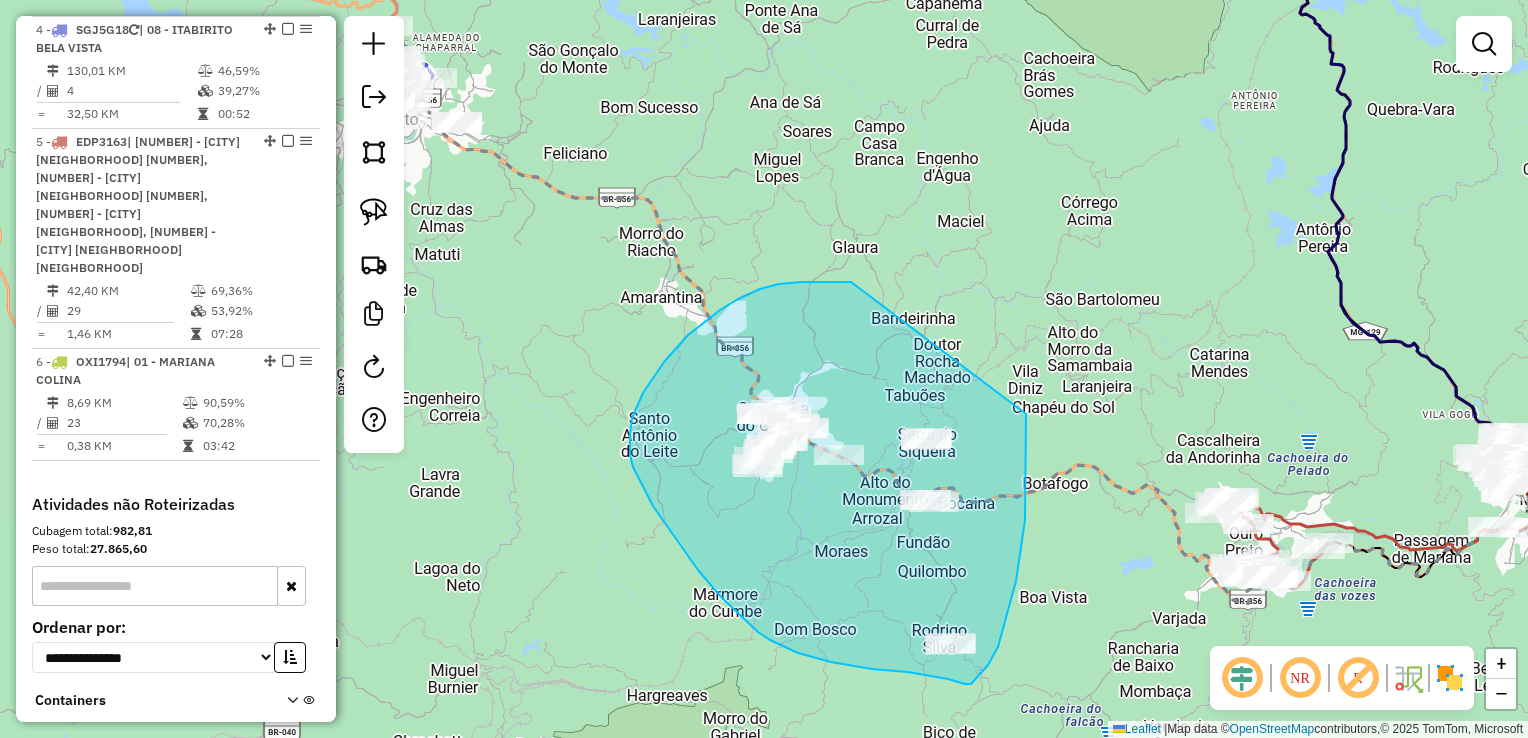 drag, startPoint x: 779, startPoint y: 284, endPoint x: 1026, endPoint y: 388, distance: 268.00186 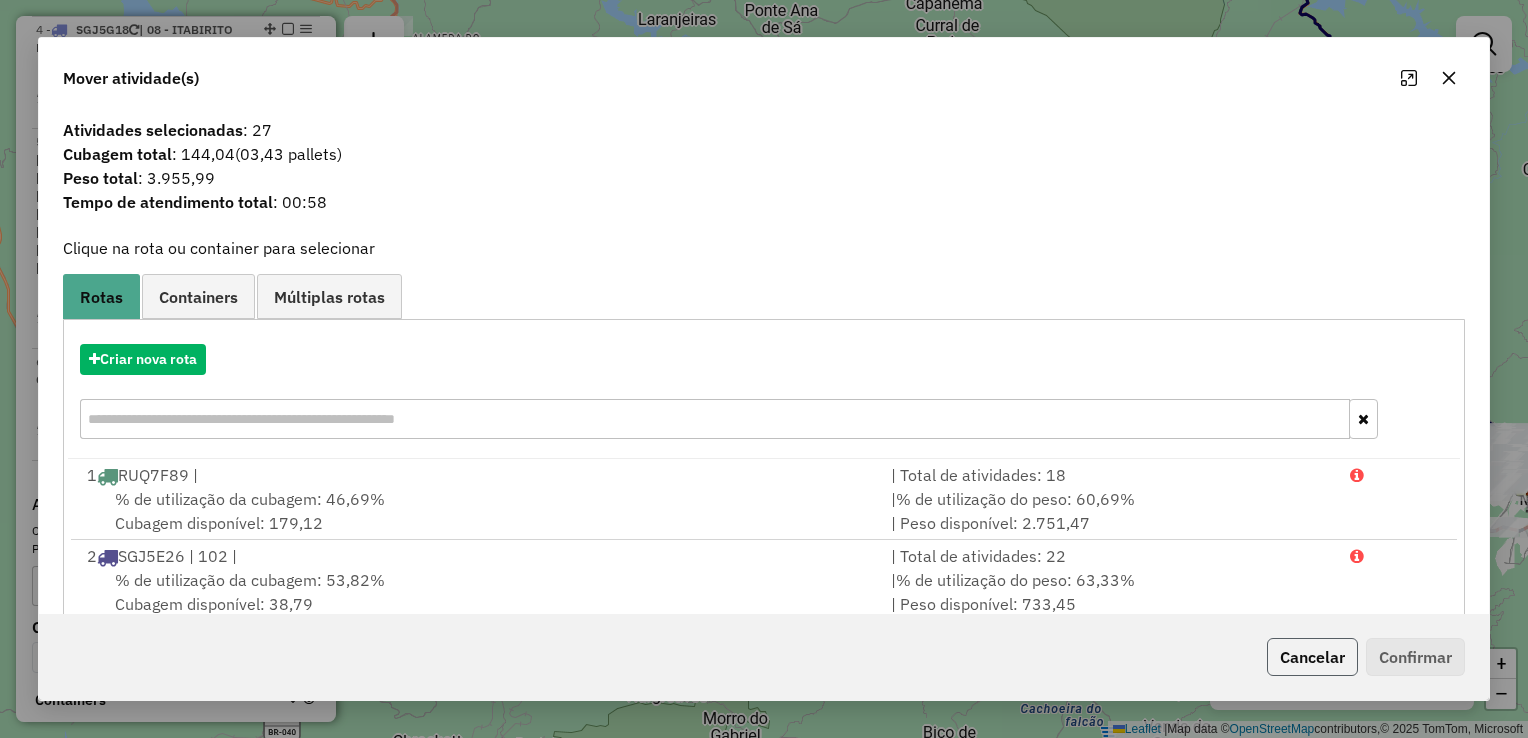 click on "Cancelar" 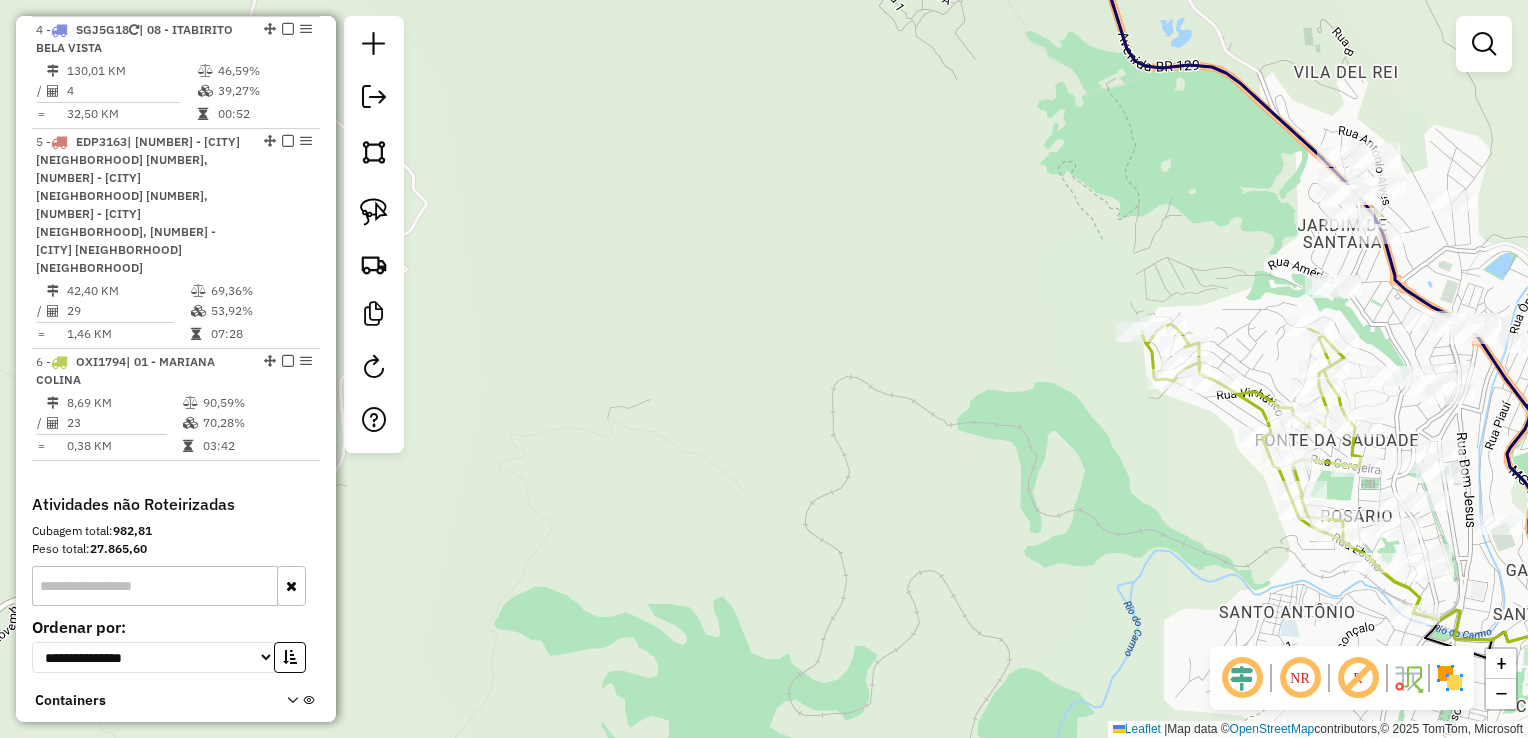 click 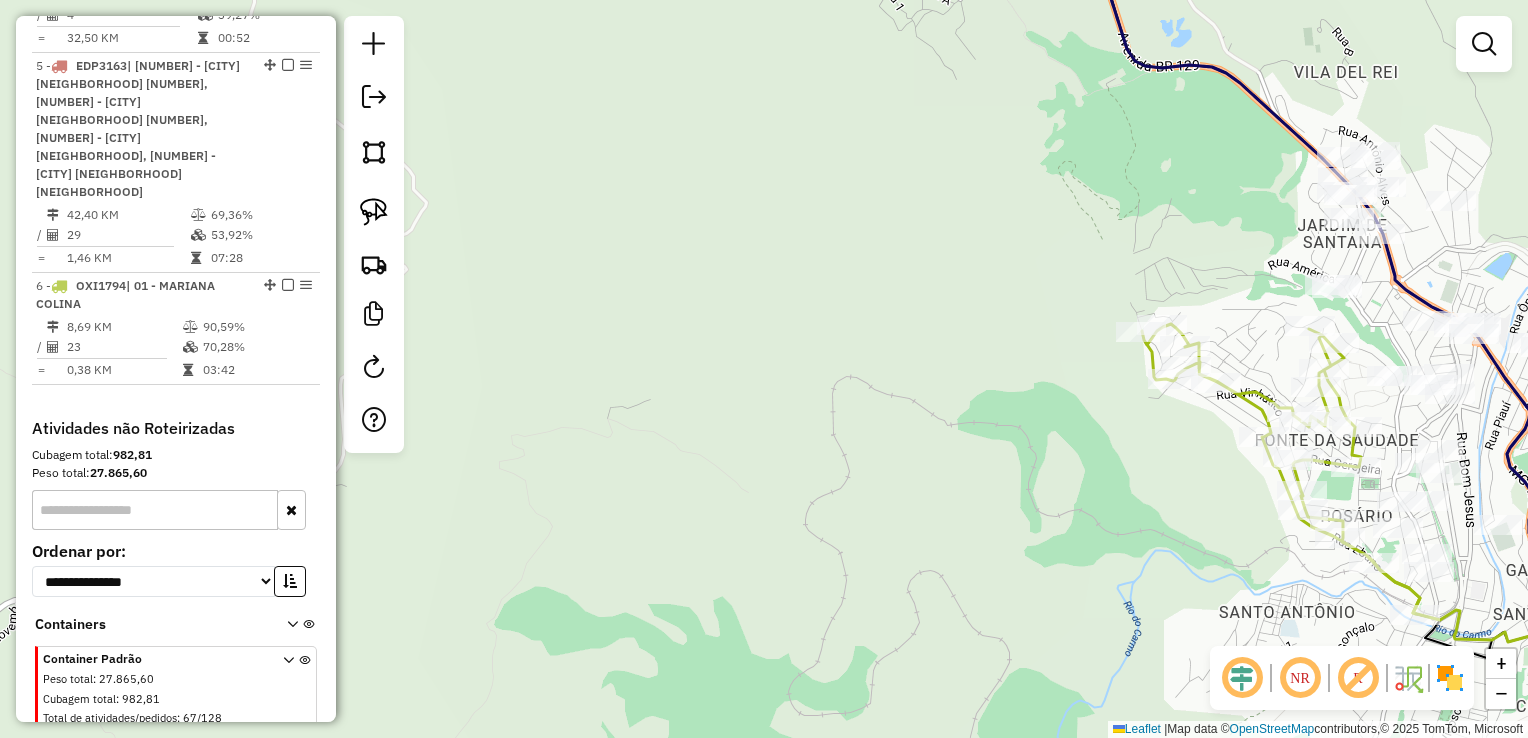 select on "*********" 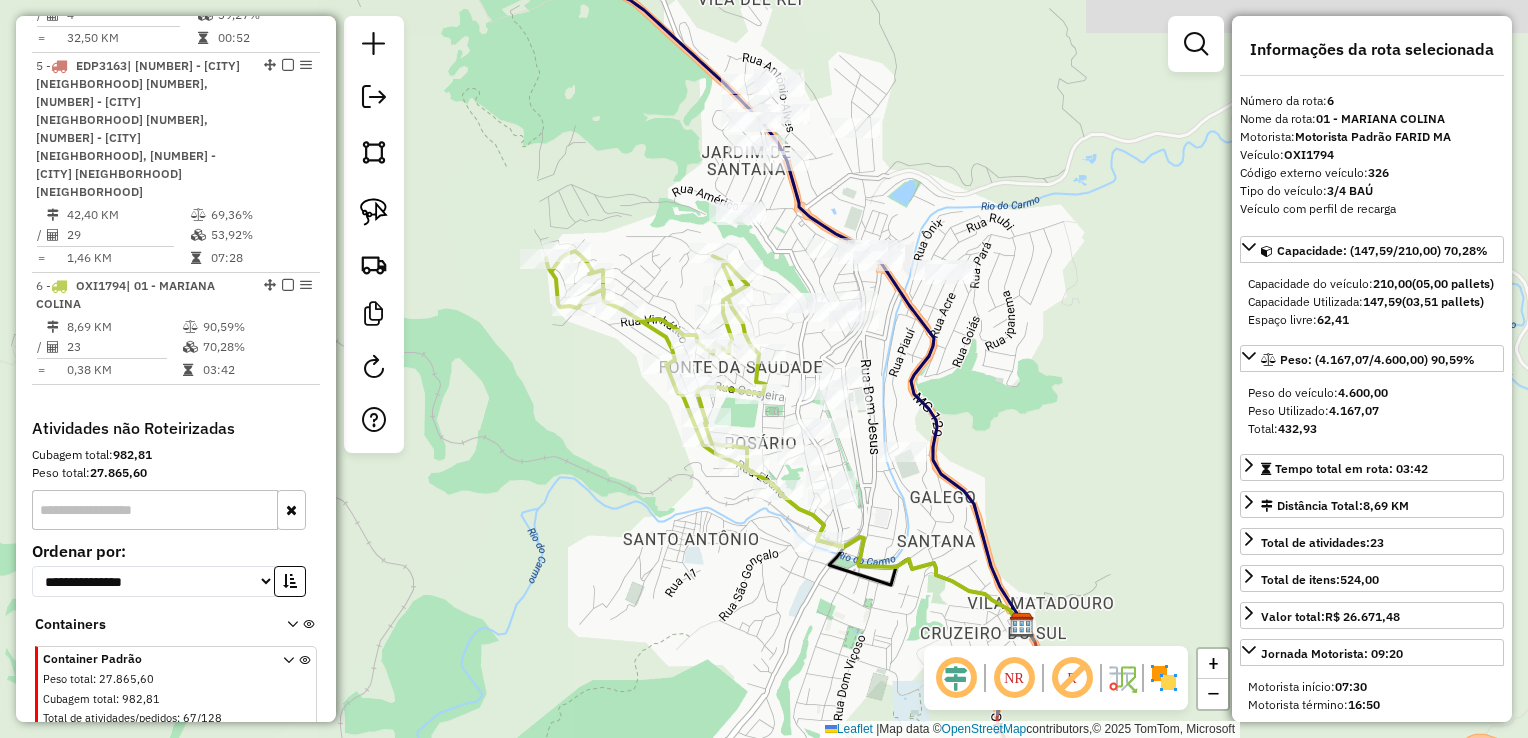 drag, startPoint x: 1077, startPoint y: 503, endPoint x: 474, endPoint y: 413, distance: 609.67944 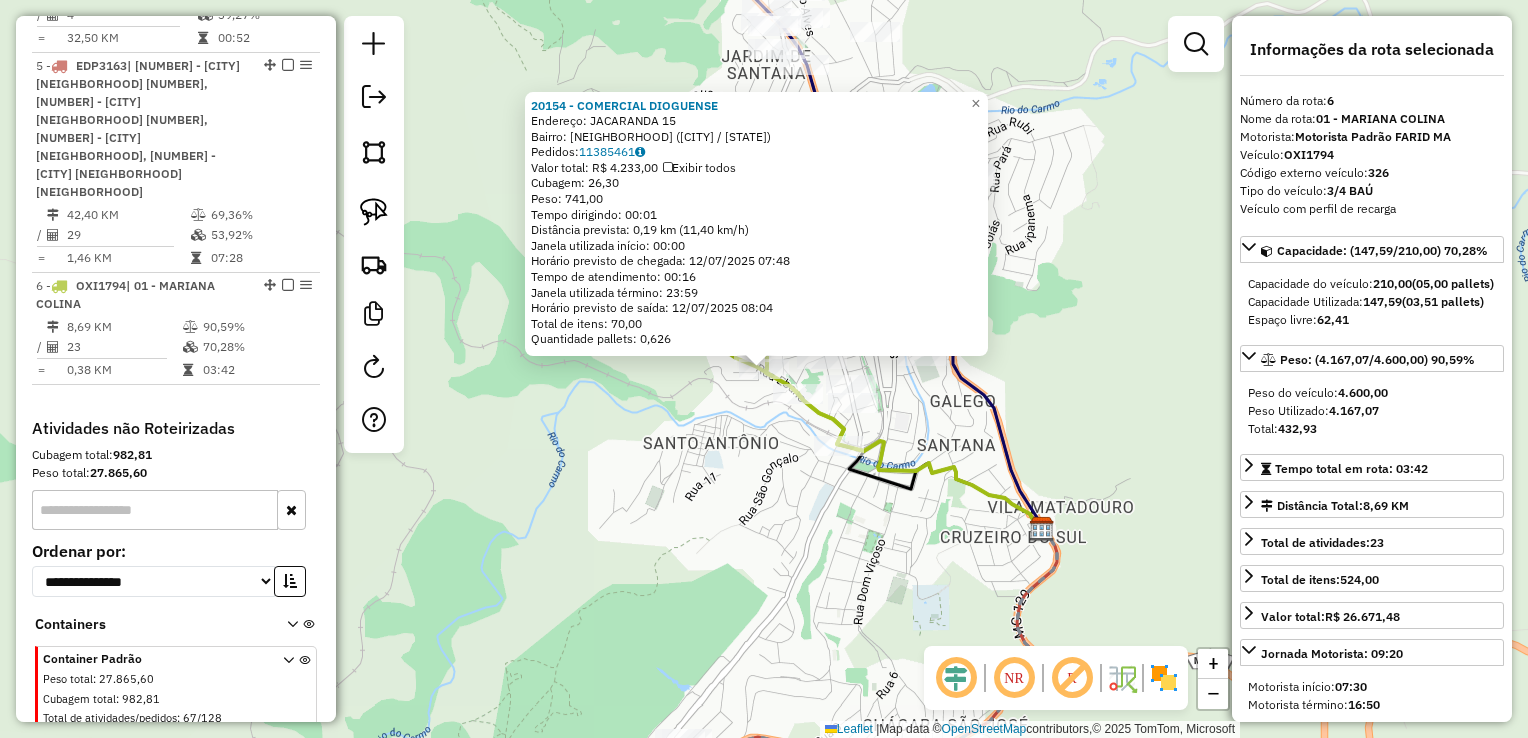 click on "20154 - COMERCIAL DIOGUENSE  Endereço:  JACARANDA 15   Bairro: ROSARIO (MARIANA / MG)   Pedidos:  11385461   Valor total: R$ 4.233,00   Exibir todos   Cubagem: 26,30  Peso: 741,00  Tempo dirigindo: 00:01   Distância prevista: 0,19 km (11,40 km/h)   Janela utilizada início: 00:00   Horário previsto de chegada: 12/07/2025 07:48   Tempo de atendimento: 00:16   Janela utilizada término: 23:59   Horário previsto de saída: 12/07/2025 08:04   Total de itens: 70,00   Quantidade pallets: 0,626  × Janela de atendimento Grade de atendimento Capacidade Transportadoras Veículos Cliente Pedidos  Rotas Selecione os dias de semana para filtrar as janelas de atendimento  Seg   Ter   Qua   Qui   Sex   Sáb   Dom  Informe o período da janela de atendimento: De: Até:  Filtrar exatamente a janela do cliente  Considerar janela de atendimento padrão  Selecione os dias de semana para filtrar as grades de atendimento  Seg   Ter   Qua   Qui   Sex   Sáb   Dom   Considerar clientes sem dia de atendimento cadastrado  De:  +" 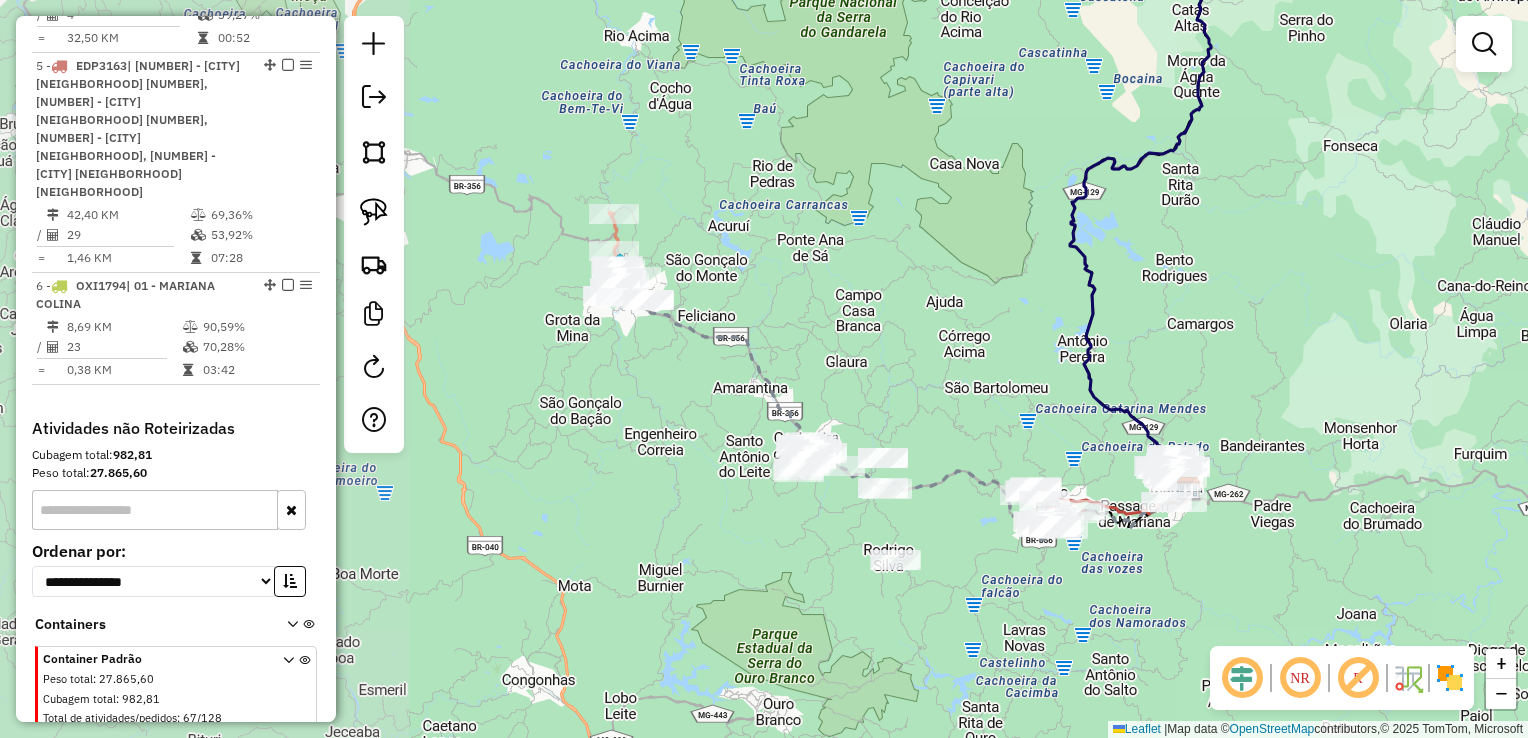 drag, startPoint x: 701, startPoint y: 452, endPoint x: 1075, endPoint y: 445, distance: 374.0655 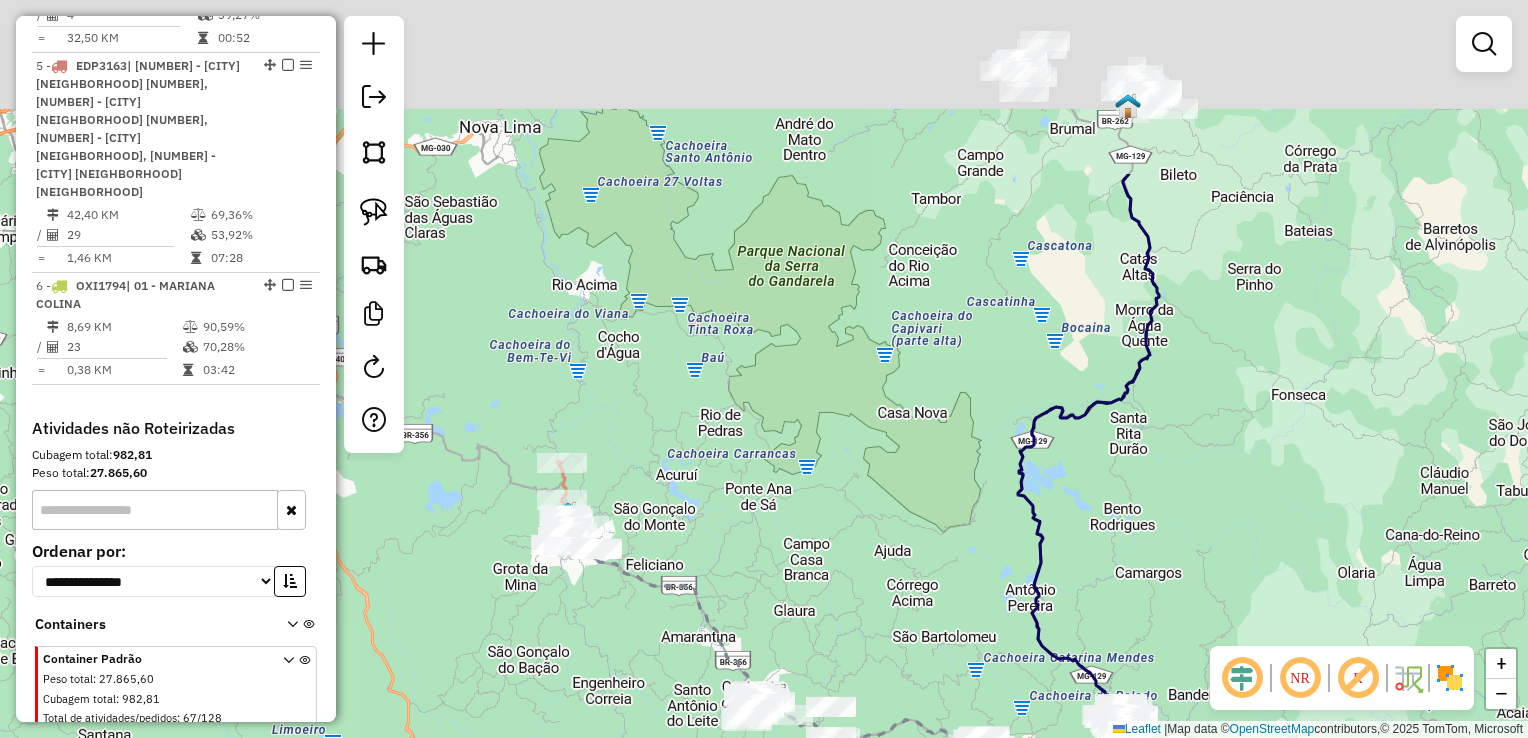 drag, startPoint x: 1281, startPoint y: 262, endPoint x: 1208, endPoint y: 494, distance: 243.2139 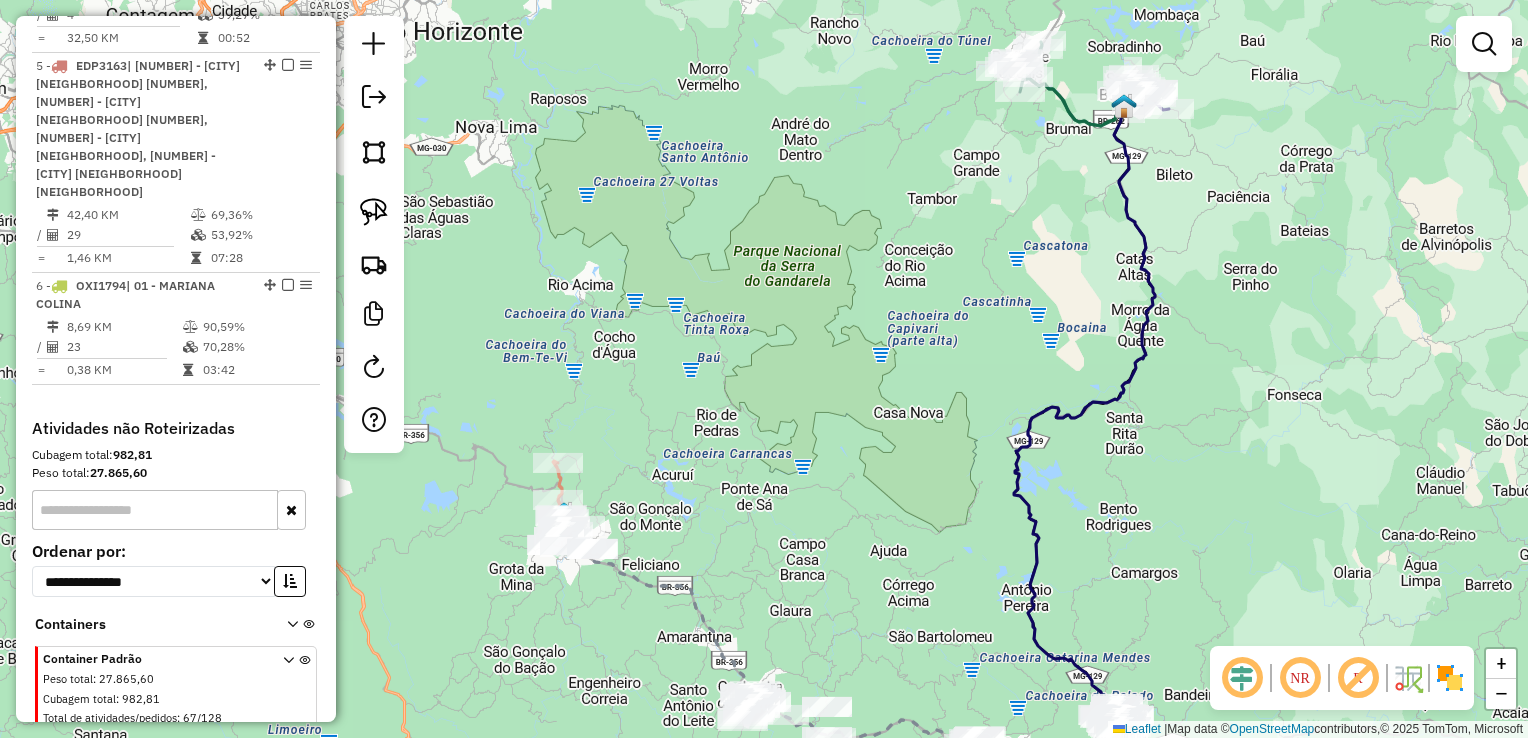 click on "Janela de atendimento Grade de atendimento Capacidade Transportadoras Veículos Cliente Pedidos  Rotas Selecione os dias de semana para filtrar as janelas de atendimento  Seg   Ter   Qua   Qui   Sex   Sáb   Dom  Informe o período da janela de atendimento: De: Até:  Filtrar exatamente a janela do cliente  Considerar janela de atendimento padrão  Selecione os dias de semana para filtrar as grades de atendimento  Seg   Ter   Qua   Qui   Sex   Sáb   Dom   Considerar clientes sem dia de atendimento cadastrado  Clientes fora do dia de atendimento selecionado Filtrar as atividades entre os valores definidos abaixo:  Peso mínimo:   Peso máximo:   Cubagem mínima:   Cubagem máxima:   De:   Até:  Filtrar as atividades entre o tempo de atendimento definido abaixo:  De:   Até:   Considerar capacidade total dos clientes não roteirizados Transportadora: Selecione um ou mais itens Tipo de veículo: Selecione um ou mais itens Veículo: Selecione um ou mais itens Motorista: Selecione um ou mais itens Nome: Rótulo:" 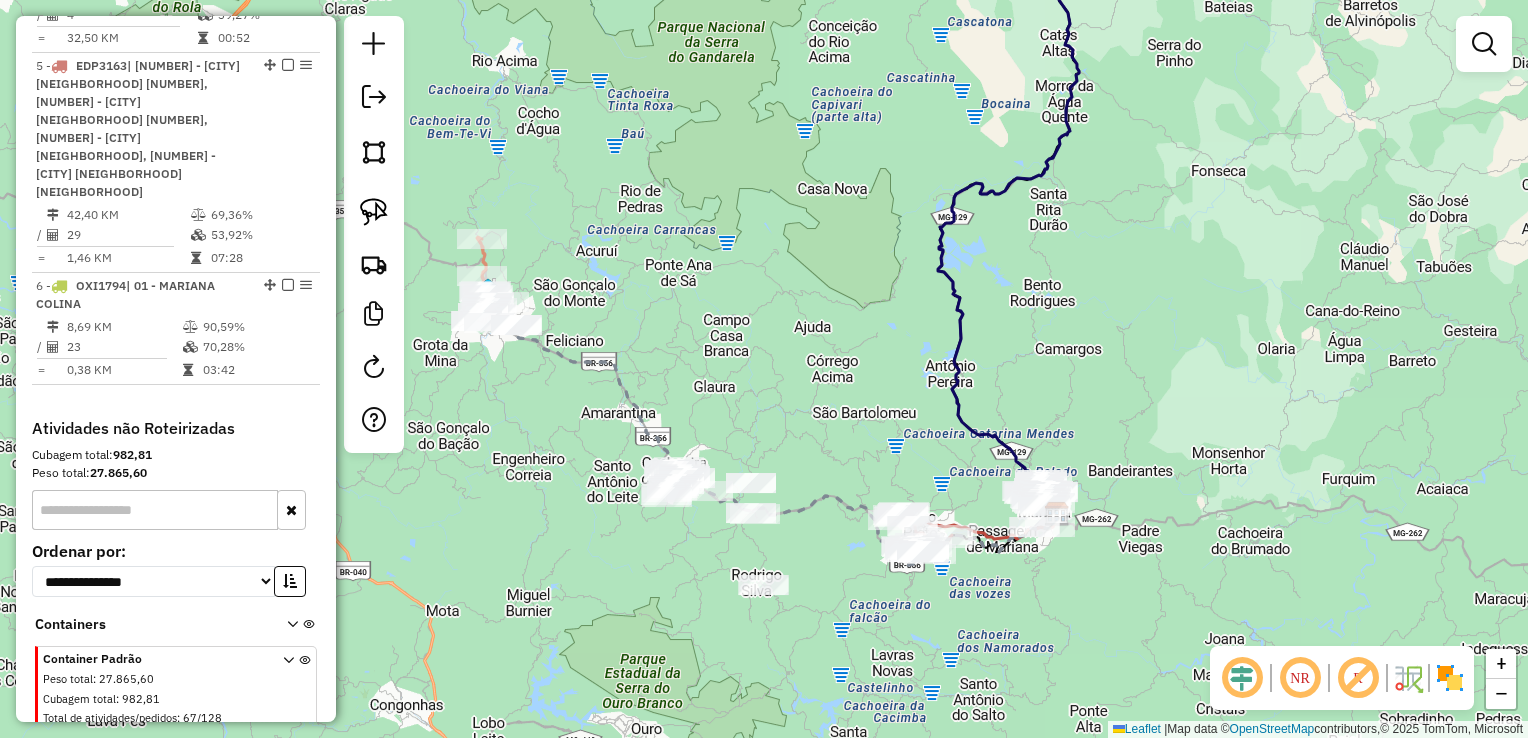 drag, startPoint x: 938, startPoint y: 477, endPoint x: 863, endPoint y: 264, distance: 225.81851 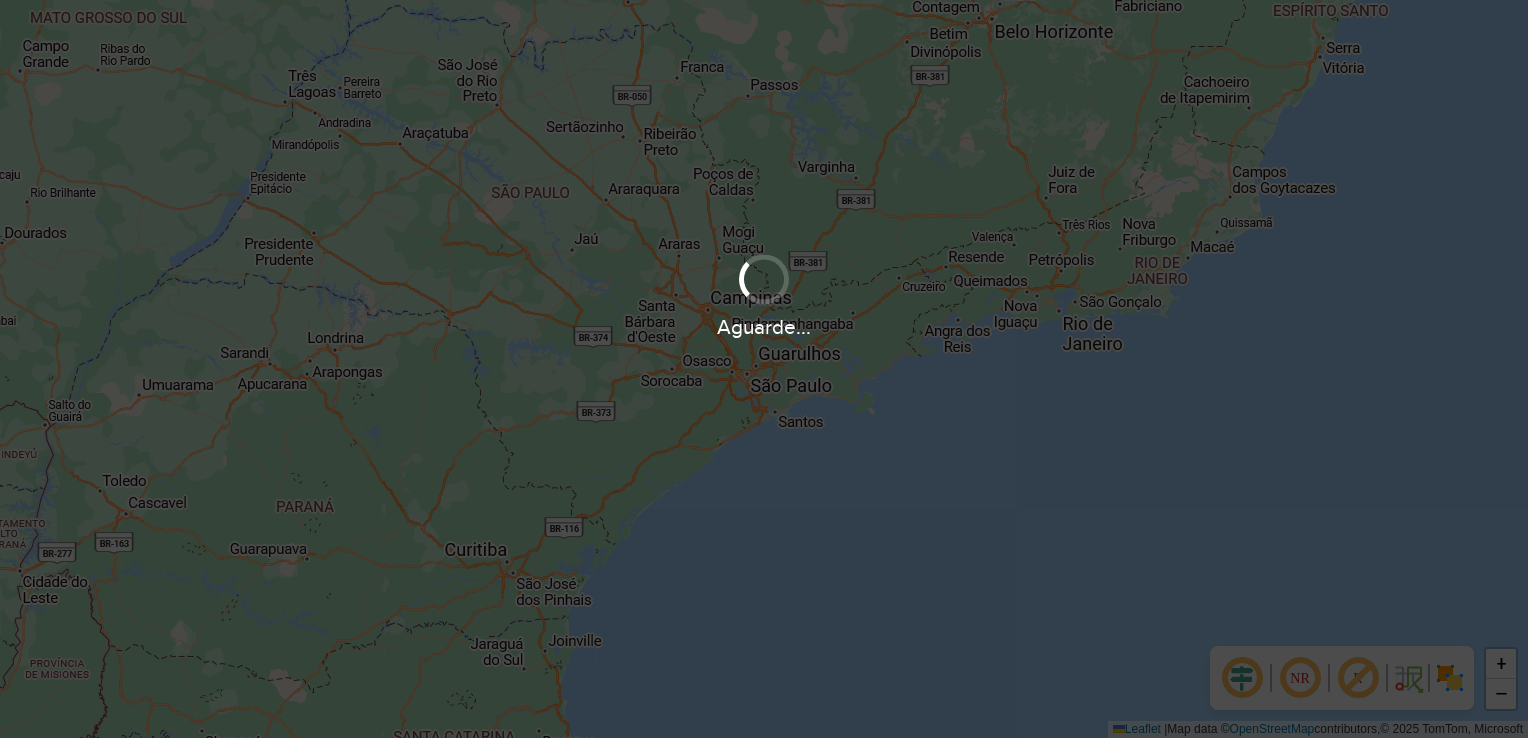 scroll, scrollTop: 0, scrollLeft: 0, axis: both 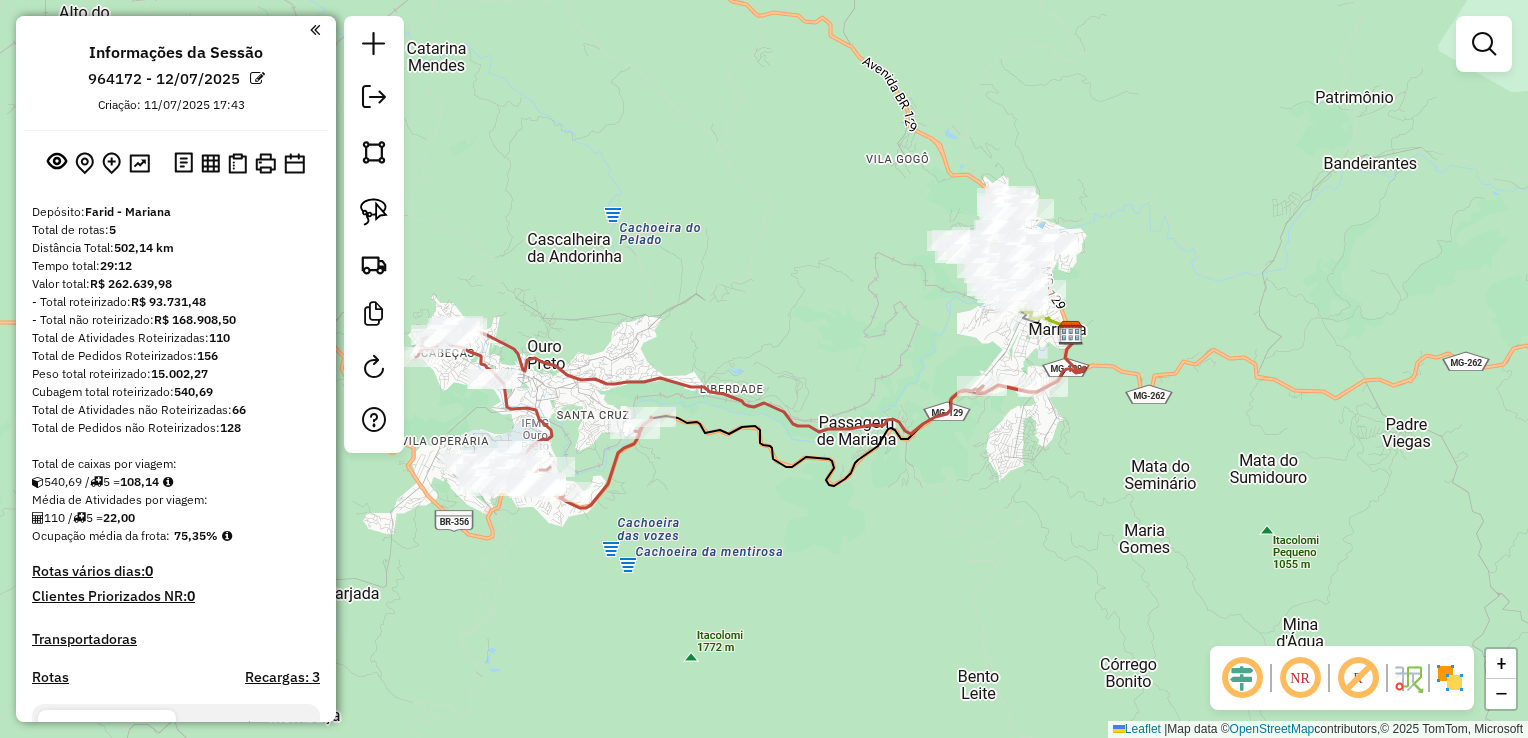 drag, startPoint x: 661, startPoint y: 349, endPoint x: 890, endPoint y: 342, distance: 229.10696 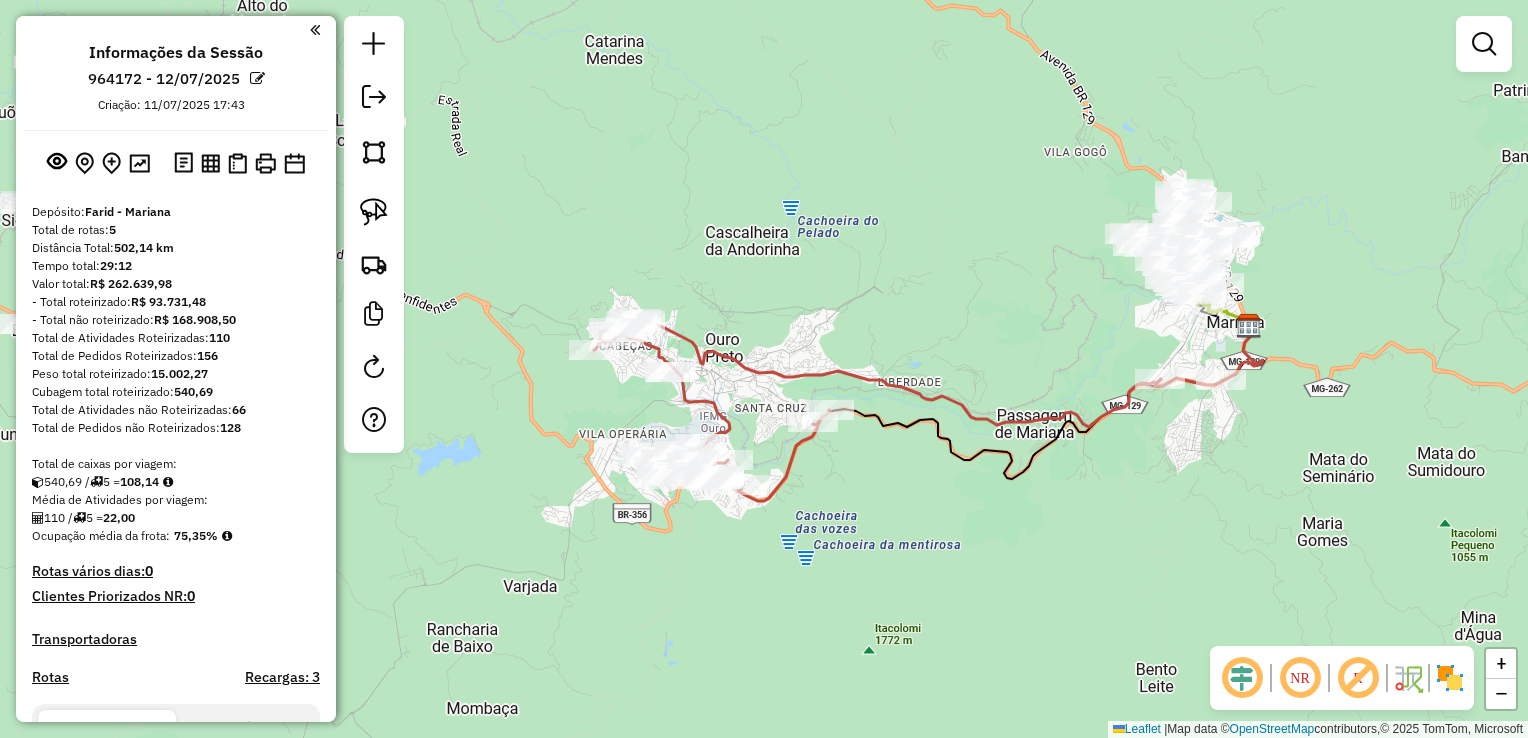 click 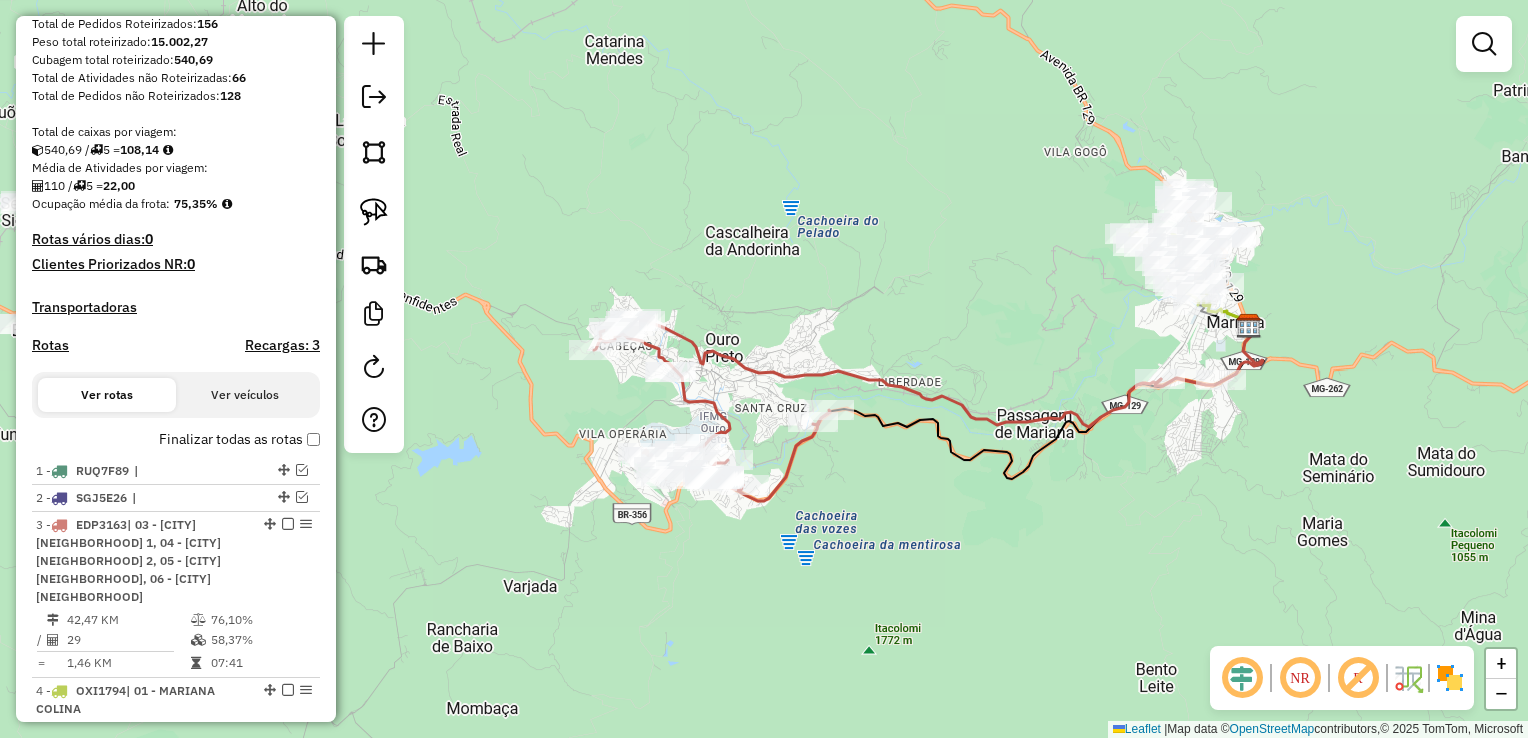 select on "**********" 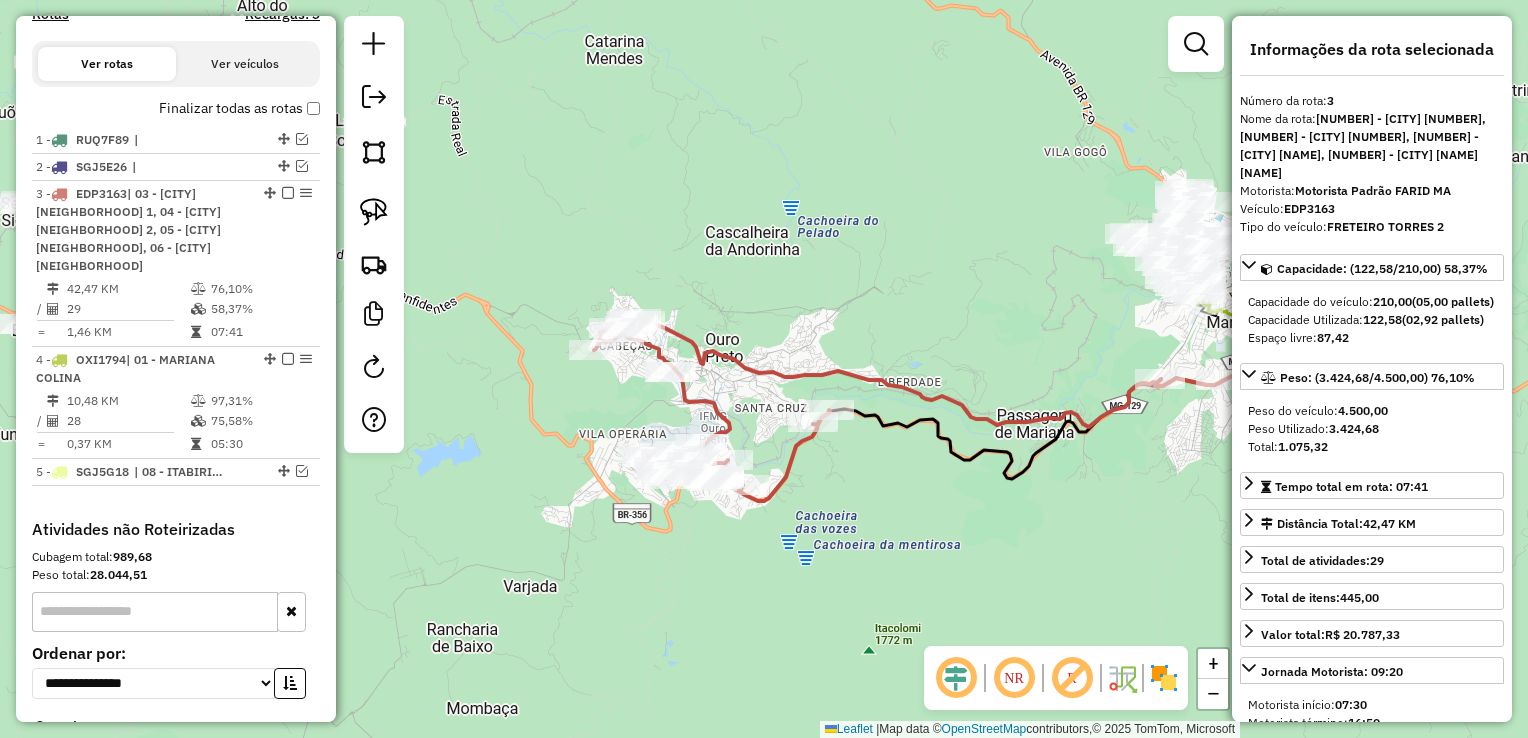 scroll, scrollTop: 818, scrollLeft: 0, axis: vertical 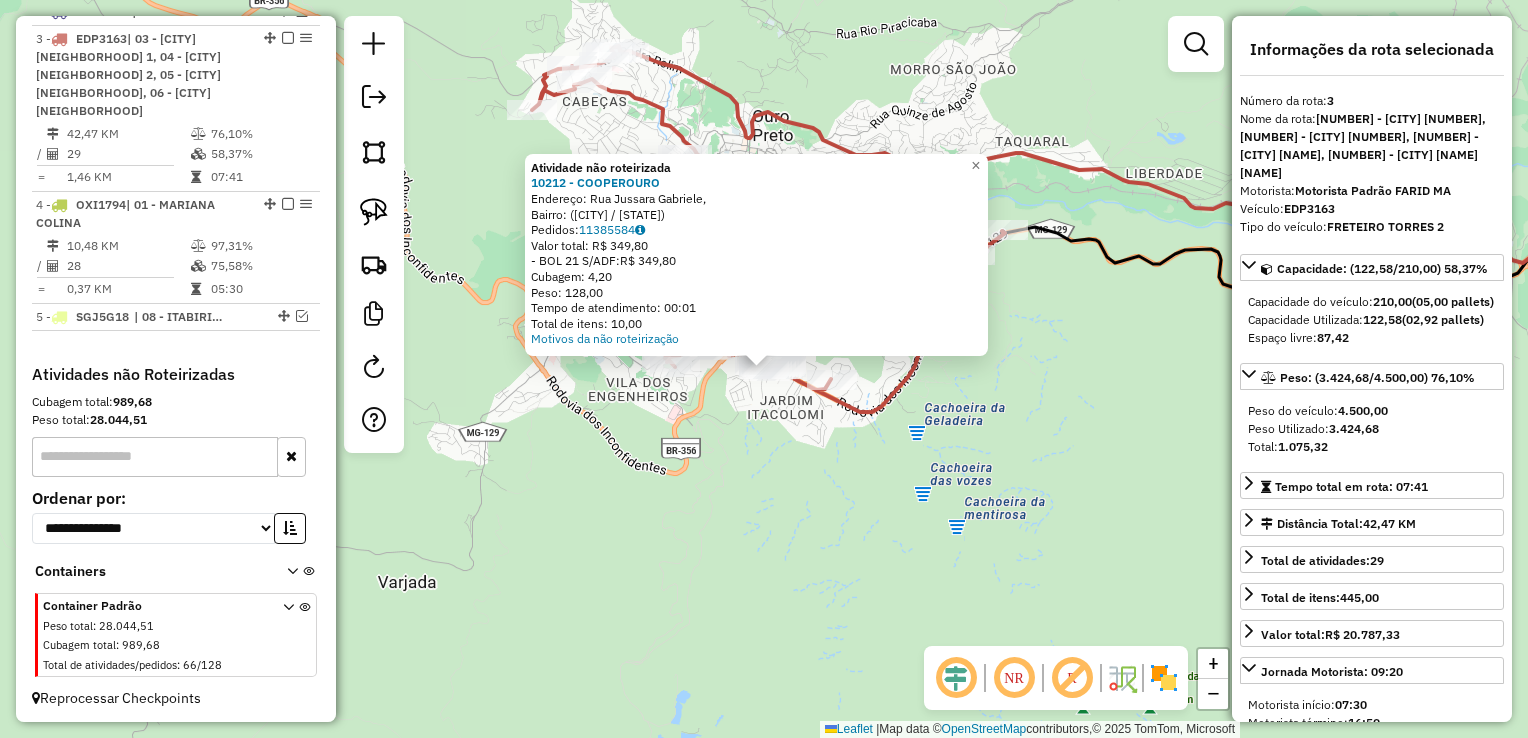 click on "Atividade não roteirizada 10212 - [BUSINESS_NAME]  Endereço: Rua [STREET_NAME],    Bairro:  ([CITY] / [STATE])   Pedidos:  [ORDER_ID]   Valor total: R$ 349,80   - BOL 21 S/ADF:  R$ 349,80   Cubagem: 4,20   Peso: 128,00   Tempo de atendimento: 00:01   Total de itens: 10,00  Motivos da não roteirização × Janela de atendimento Grade de atendimento Capacidade Transportadoras Veículos Cliente Pedidos  Rotas Selecione os dias de semana para filtrar as janelas de atendimento  Seg   Ter   Qua   Qui   Sex   Sáb   Dom  Informe o período da janela de atendimento: De: Até:  Filtrar exatamente a janela do cliente  Considerar janela de atendimento padrão  Selecione os dias de semana para filtrar as grades de atendimento  Seg   Ter   Qua   Qui   Sex   Sáb   Dom   Considerar clientes sem dia de atendimento cadastrado  Clientes fora do dia de atendimento selecionado Filtrar as atividades entre os valores definidos abaixo:  Peso mínimo:   Peso máximo:   Cubagem mínima:   Cubagem máxima:   De:   Até:   De:   Até:" 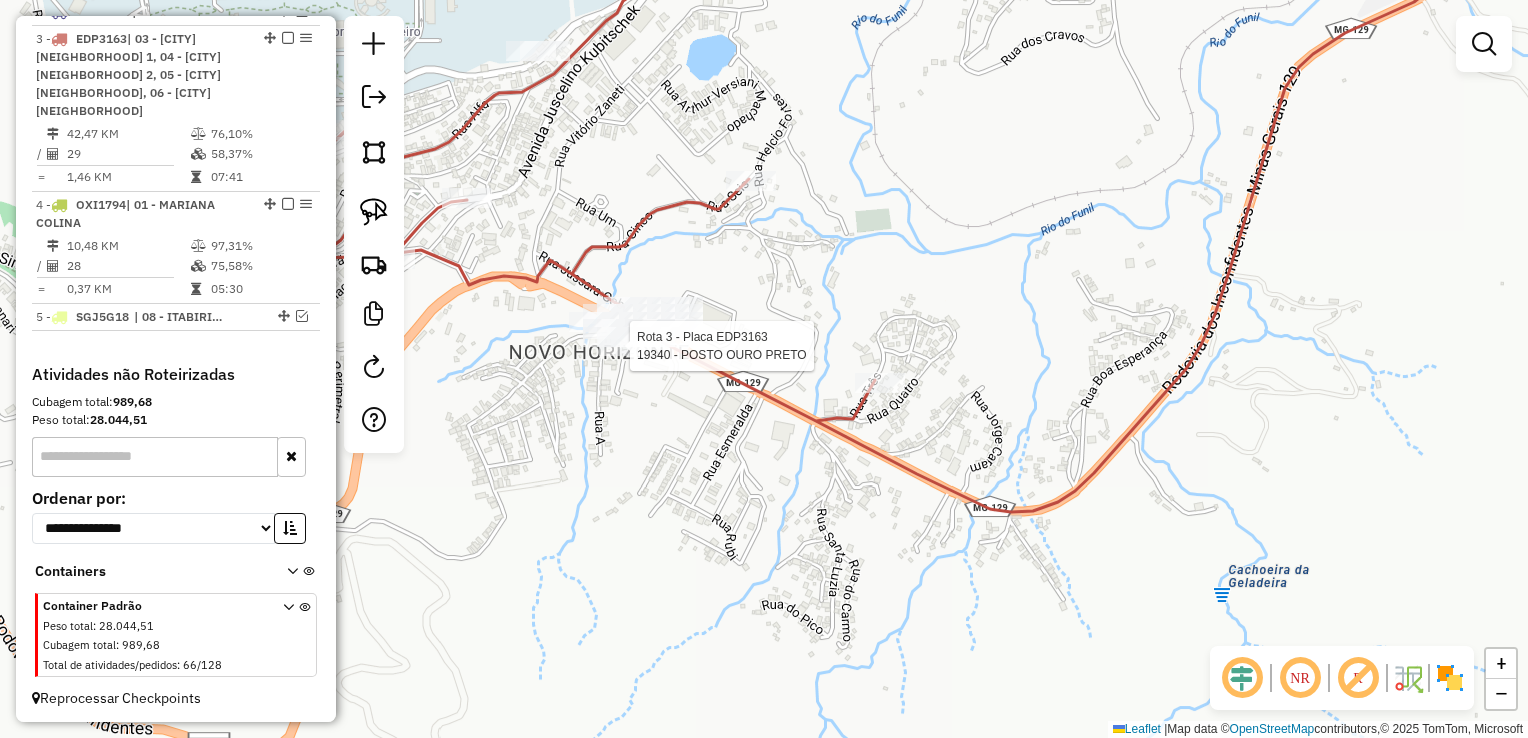 click 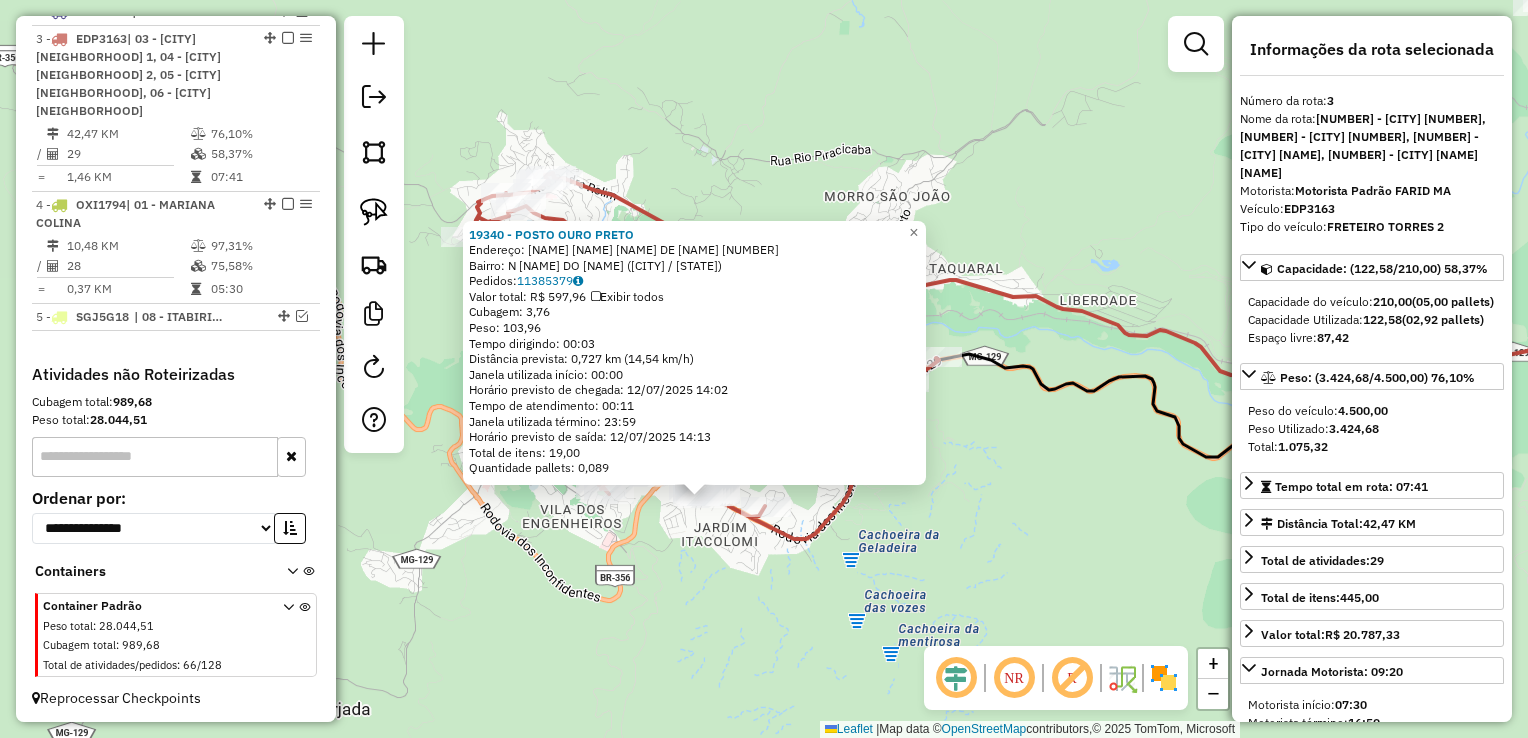 click on "19340 - [BUSINESS_NAME]  Endereço:  [STREET_NAME] [NUMBER]   Bairro: [NEIGHBORHOOD] ([CITY] / [STATE])   Pedidos:  [ORDER_ID]   Valor total: R$ 597,96   Exibir todos   Cubagem: 3,76  Peso: 103,96  Tempo dirigindo: 00:03   Distância prevista: 0,727 km (14,54 km/h)   Janela utilizada início: 00:00   Horário previsto de chegada: [DATE] [TIME]   Tempo de atendimento: 00:11   Janela utilizada término: 23:59   Horário previsto de saída: [DATE] [TIME]   Total de itens: 19,00   Quantidade pallets: 0,089  × Janela de atendimento Grade de atendimento Capacidade Transportadoras Veículos Cliente Pedidos  Rotas Selecione os dias de semana para filtrar as janelas de atendimento  Seg   Ter   Qua   Qui   Sex   Sáb   Dom  Informe o período da janela de atendimento: De: Até:  Filtrar exatamente a janela do cliente  Considerar janela de atendimento padrão  Selecione os dias de semana para filtrar as grades de atendimento  Seg   Ter   Qua   Qui   Sex   Sáb   Dom   Peso mínimo:   Peso máximo:" 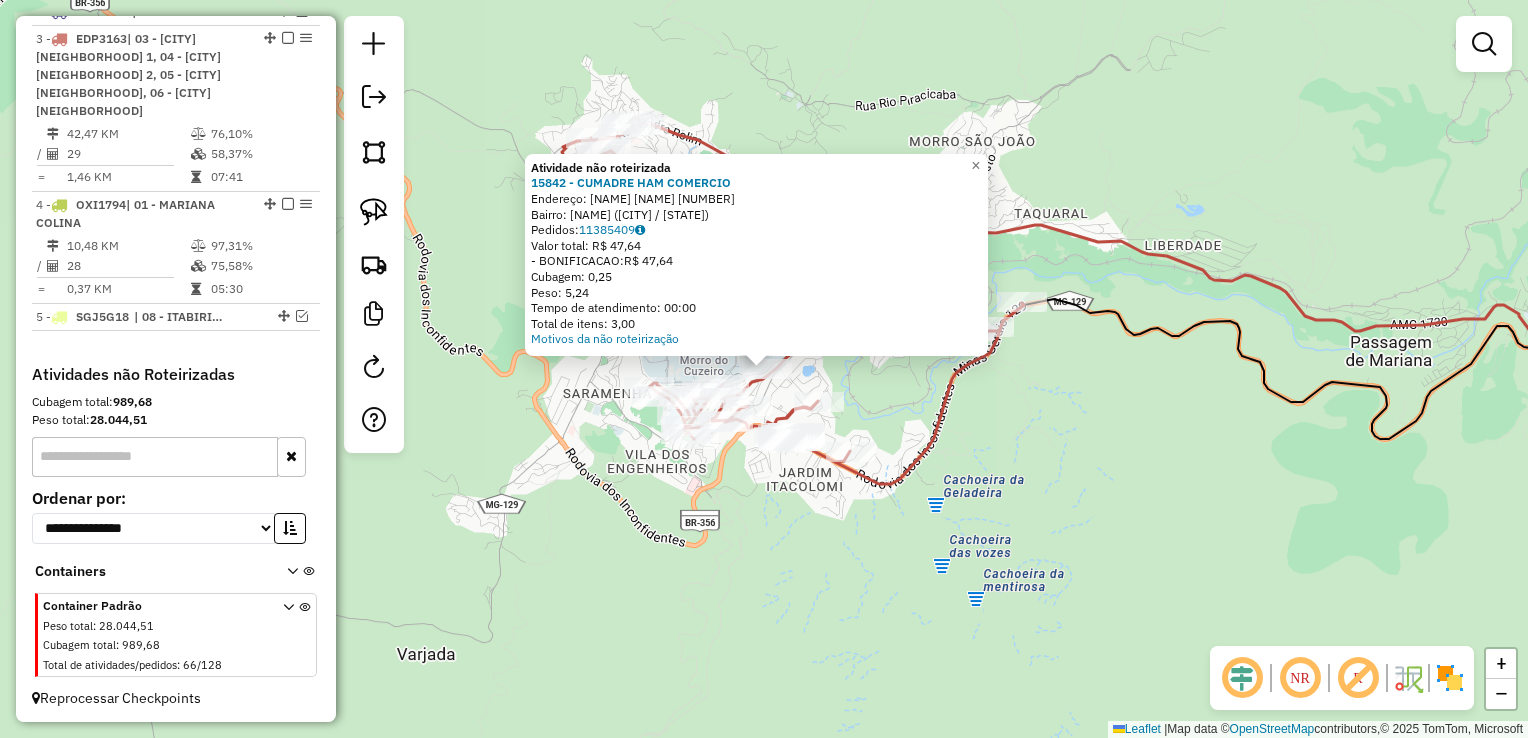 click on "Endereço: [NAME] [NAME] [NUMBER]   Bairro: [NAME] ([CITY] / [STATE])" 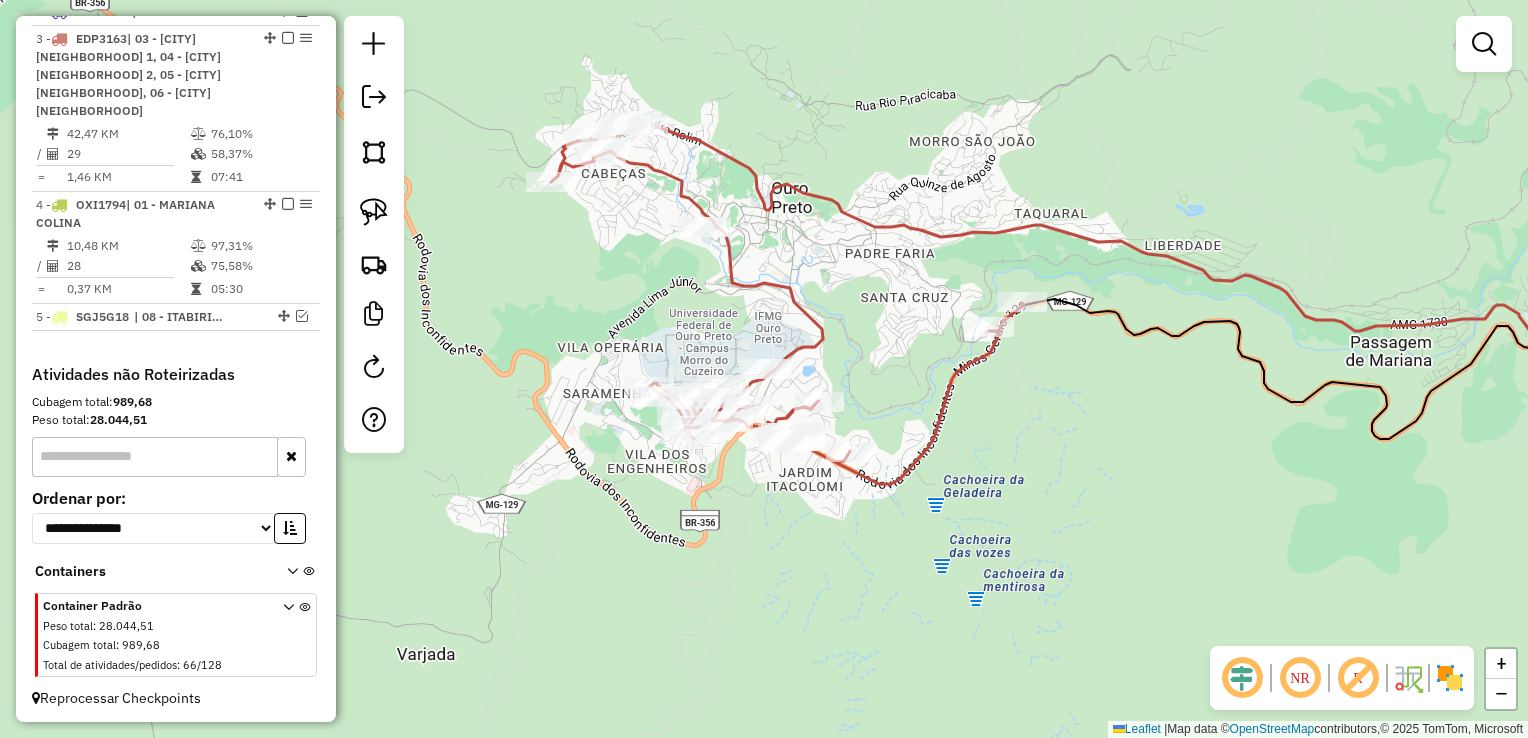 click 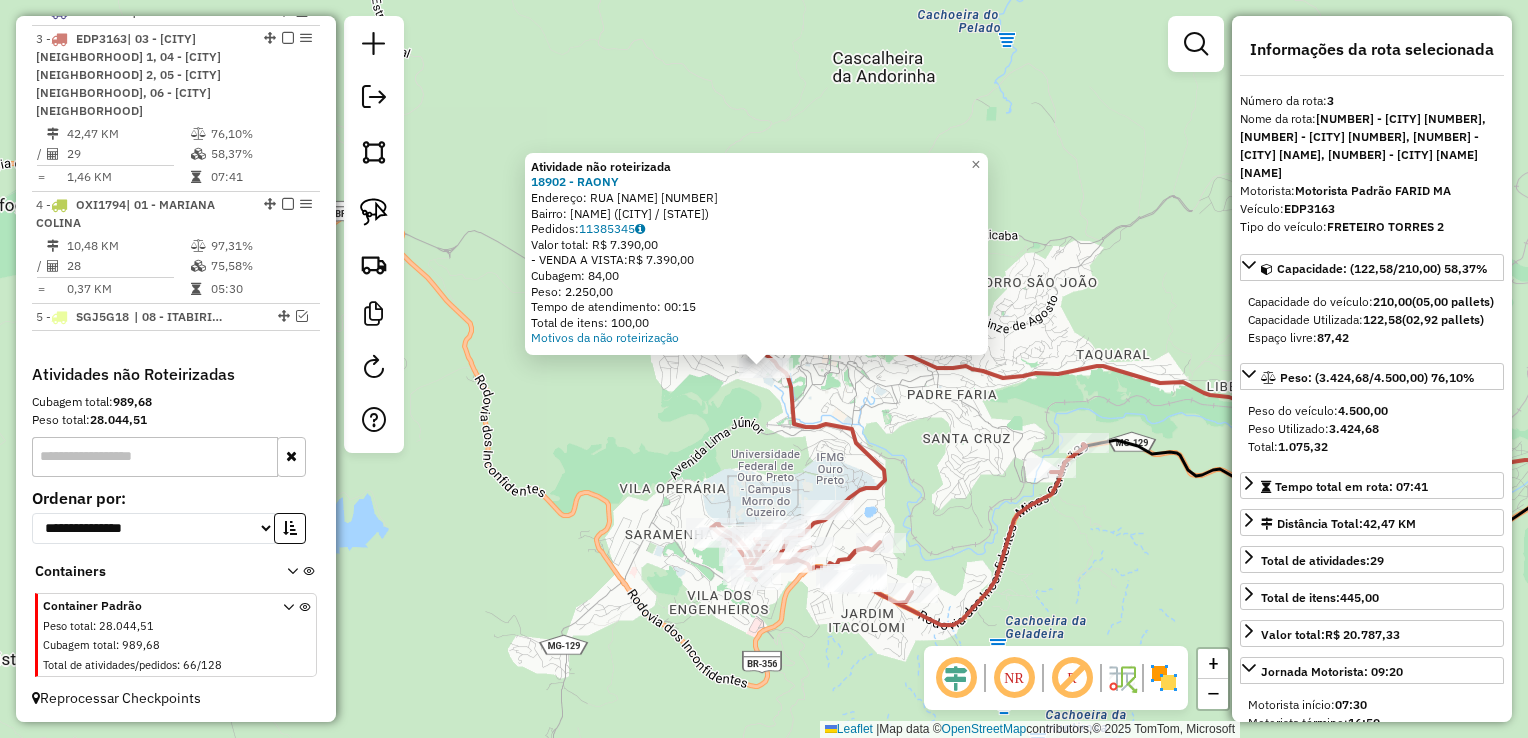 click on "Atividade não roteirizada 18902 - RAONY  Endereço:  RUA BENEDITO VALADARES 345   Bairro: CENTRO (OURO PRETO / MG)   Pedidos:  11385345   Valor total: R$ 7.390,00   - VENDA A VISTA:  R$ 7.390,00   Cubagem: 84,00   Peso: 2.250,00   Tempo de atendimento: 00:15   Total de itens: 100,00  Motivos da não roteirização × Janela de atendimento Grade de atendimento Capacidade Transportadoras Veículos Cliente Pedidos  Rotas Selecione os dias de semana para filtrar as janelas de atendimento  Seg   Ter   Qua   Qui   Sex   Sáb   Dom  Informe o período da janela de atendimento: De: Até:  Filtrar exatamente a janela do cliente  Considerar janela de atendimento padrão  Selecione os dias de semana para filtrar as grades de atendimento  Seg   Ter   Qua   Qui   Sex   Sáb   Dom   Considerar clientes sem dia de atendimento cadastrado  Clientes fora do dia de atendimento selecionado Filtrar as atividades entre os valores definidos abaixo:  Peso mínimo:   Peso máximo:   Cubagem mínima:   Cubagem máxima:   De:   Até:" 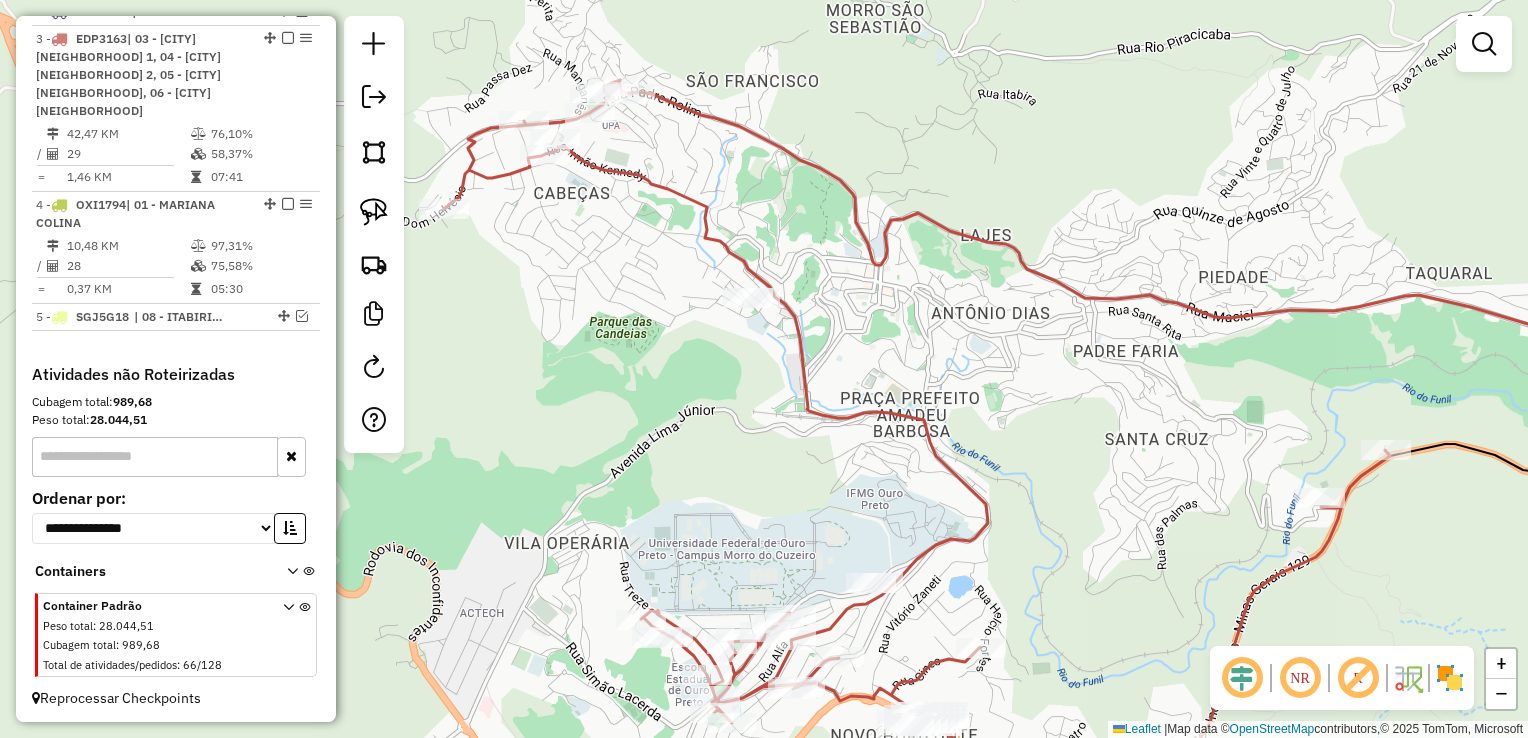 click 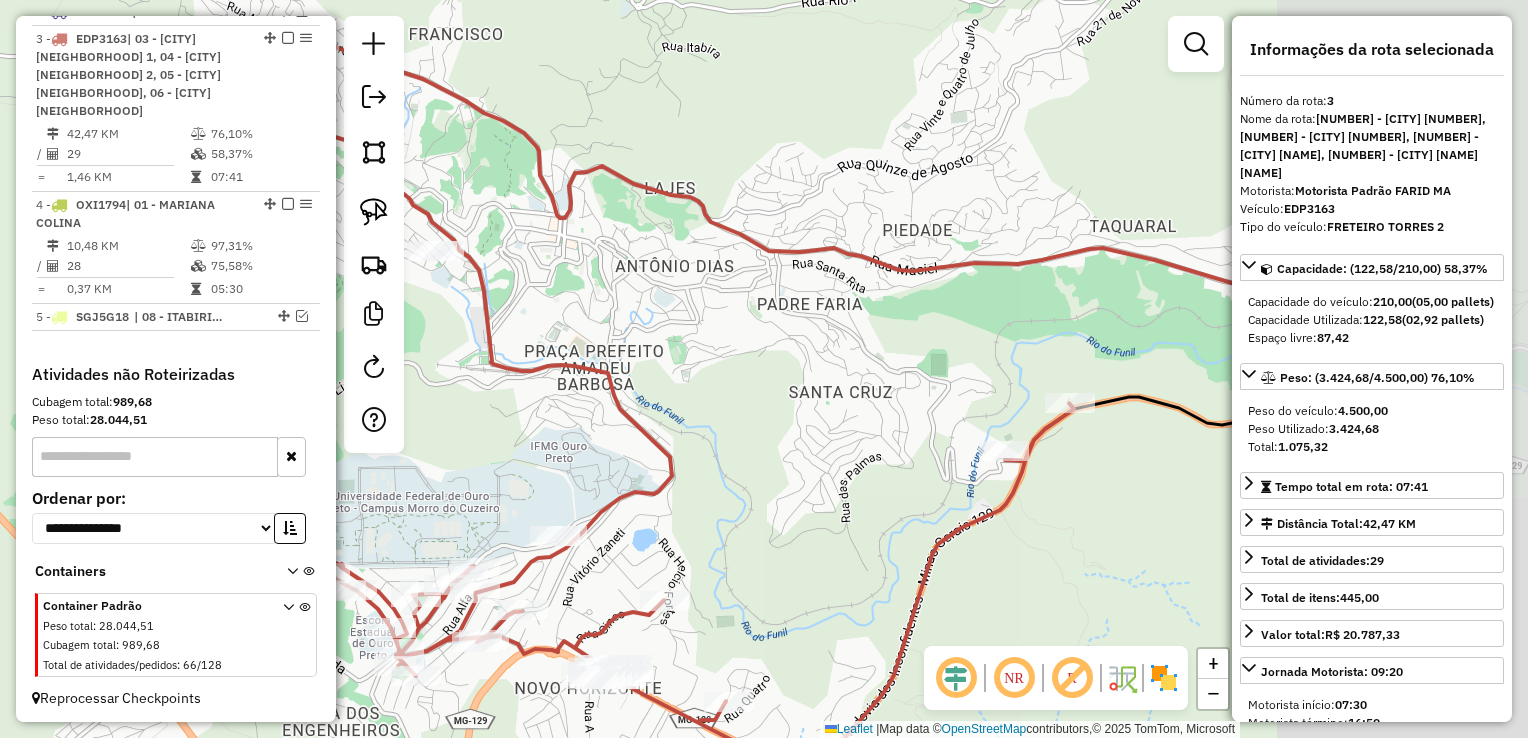 drag, startPoint x: 822, startPoint y: 483, endPoint x: 537, endPoint y: 436, distance: 288.84946 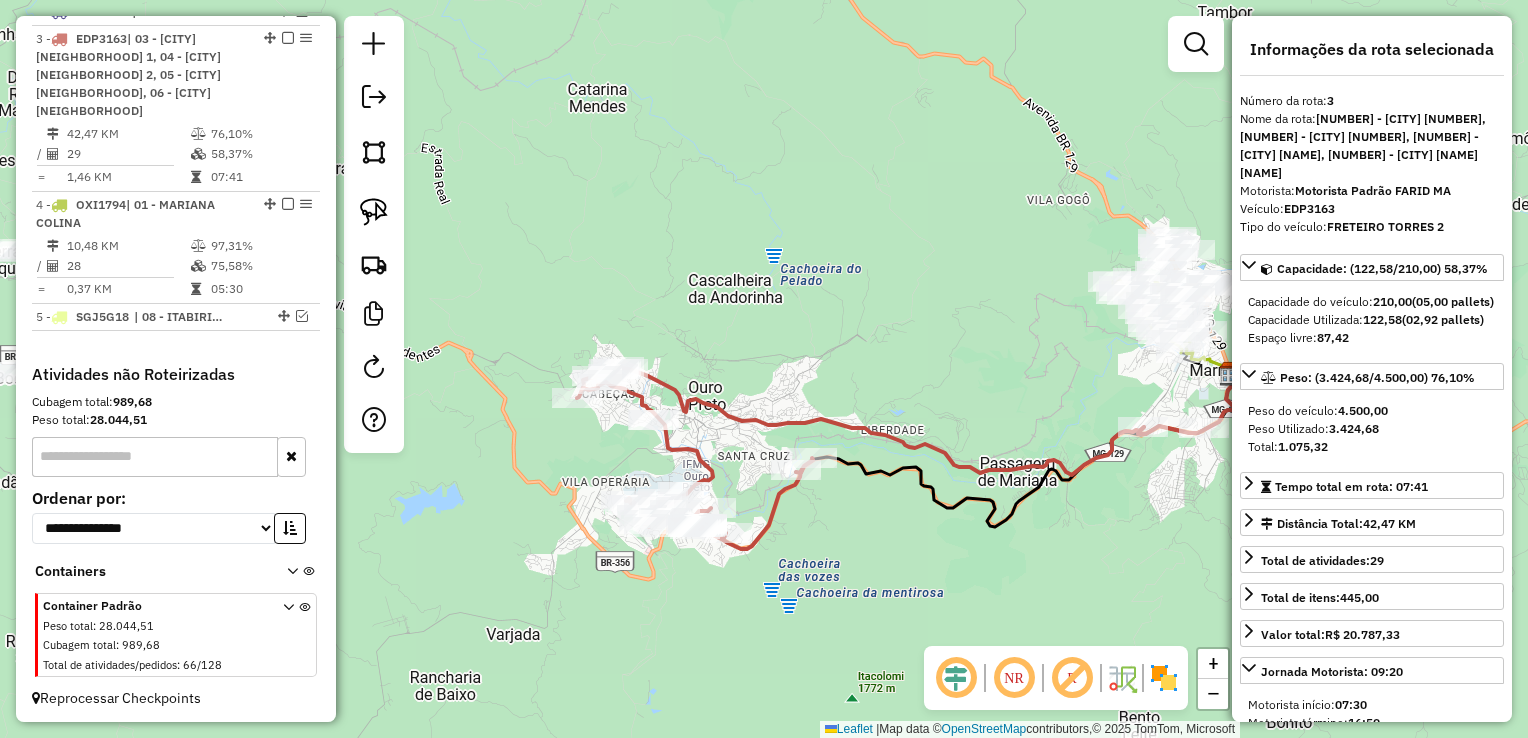 click on "Janela de atendimento Grade de atendimento Capacidade Transportadoras Veículos Cliente Pedidos  Rotas Selecione os dias de semana para filtrar as janelas de atendimento  Seg   Ter   Qua   Qui   Sex   Sáb   Dom  Informe o período da janela de atendimento: De: Até:  Filtrar exatamente a janela do cliente  Considerar janela de atendimento padrão  Selecione os dias de semana para filtrar as grades de atendimento  Seg   Ter   Qua   Qui   Sex   Sáb   Dom   Considerar clientes sem dia de atendimento cadastrado  Clientes fora do dia de atendimento selecionado Filtrar as atividades entre os valores definidos abaixo:  Peso mínimo:   Peso máximo:   Cubagem mínima:   Cubagem máxima:   De:   Até:  Filtrar as atividades entre o tempo de atendimento definido abaixo:  De:   Até:   Considerar capacidade total dos clientes não roteirizados Transportadora: Selecione um ou mais itens Tipo de veículo: Selecione um ou mais itens Veículo: Selecione um ou mais itens Motorista: Selecione um ou mais itens Nome: Rótulo:" 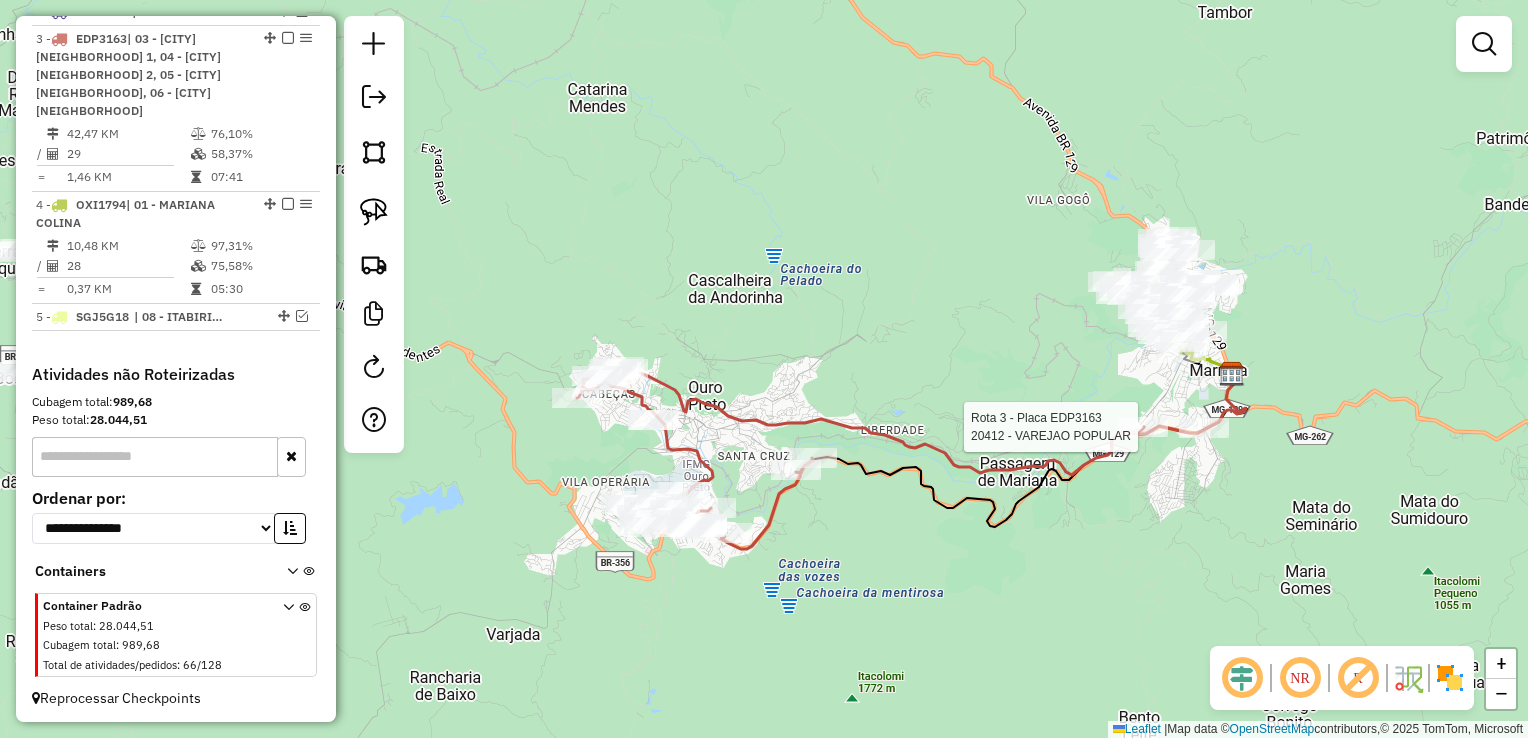 select on "**********" 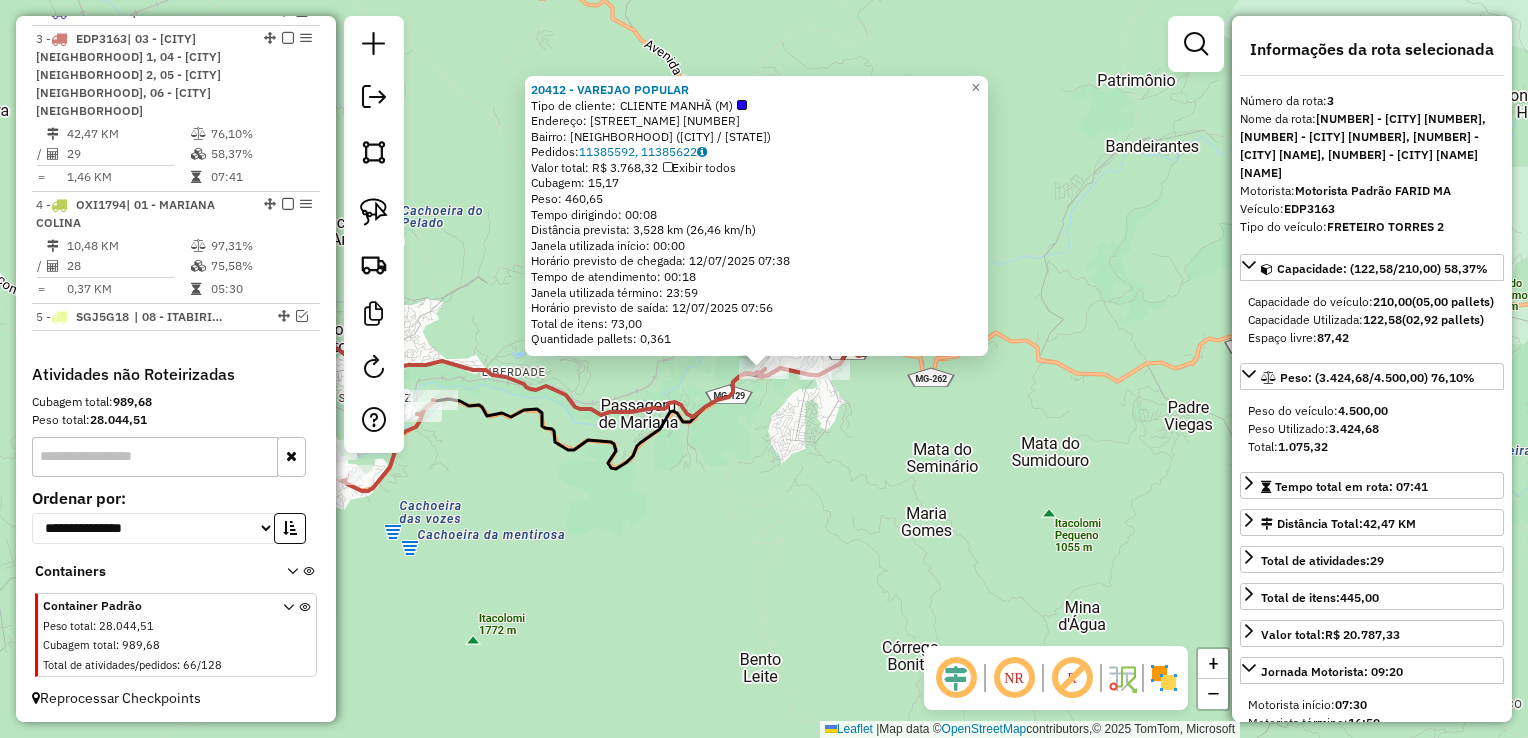 click on "20412 - VAREJAO POPULAR  Tipo de cliente:   CLIENTE MANHÃ (M)   Endereço:  HELVIO MOREIRA MORAES 358   Bairro: VILA DO CARMO (MARIANA / MG)   Pedidos:  11385592, 11385622   Valor total: R$ 3.768,32   Exibir todos   Cubagem: 15,17  Peso: 460,65  Tempo dirigindo: 00:08   Distância prevista: 3,528 km (26,46 km/h)   Janela utilizada início: 00:00   Horário previsto de chegada: 12/07/2025 07:38   Tempo de atendimento: 00:18   Janela utilizada término: 23:59   Horário previsto de saída: 12/07/2025 07:56   Total de itens: 73,00   Quantidade pallets: 0,361  × Janela de atendimento Grade de atendimento Capacidade Transportadoras Veículos Cliente Pedidos  Rotas Selecione os dias de semana para filtrar as janelas de atendimento  Seg   Ter   Qua   Qui   Sex   Sáb   Dom  Informe o período da janela de atendimento: De: Até:  Filtrar exatamente a janela do cliente  Considerar janela de atendimento padrão  Selecione os dias de semana para filtrar as grades de atendimento  Seg   Ter   Qua   Qui   Sex   Sáb  De:" 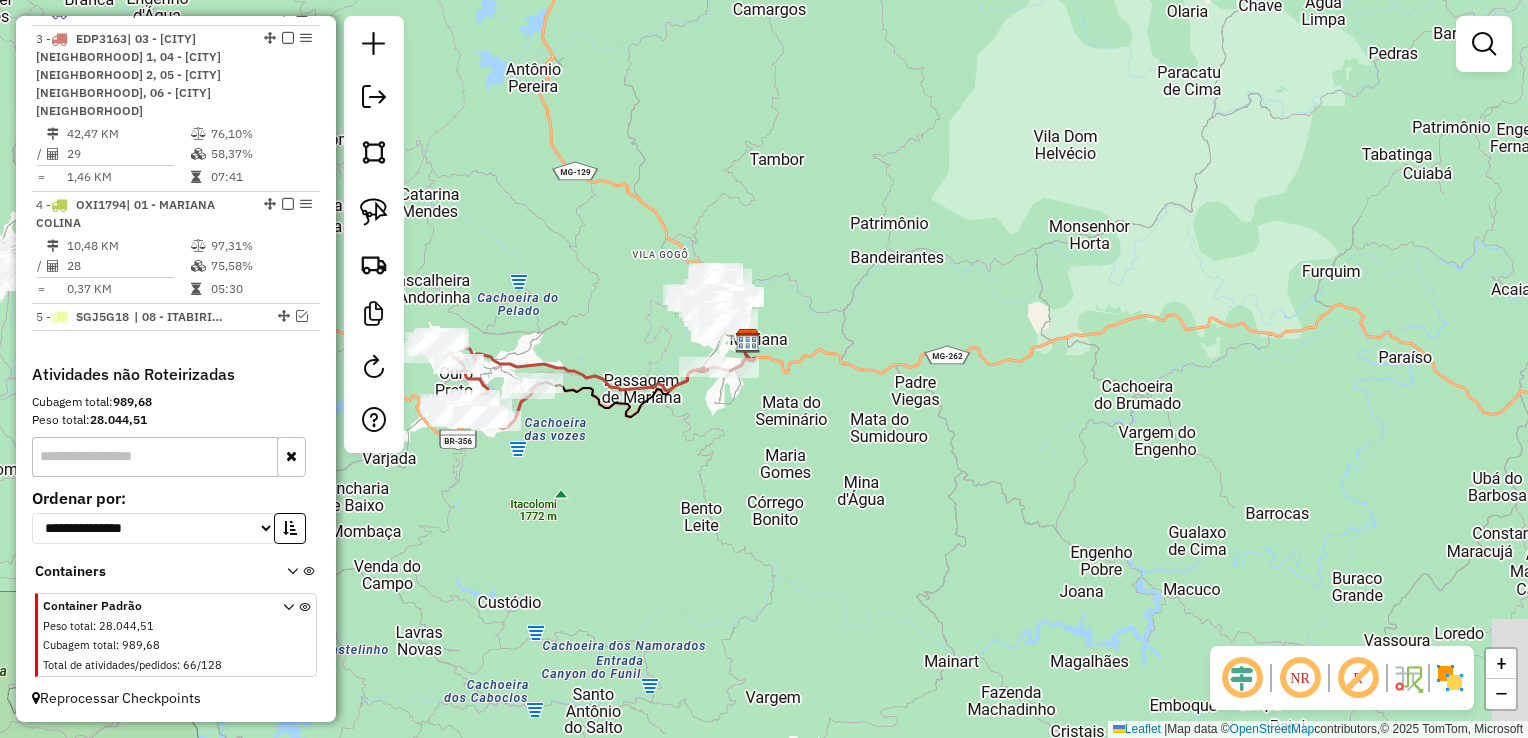 click on "Janela de atendimento Grade de atendimento Capacidade Transportadoras Veículos Cliente Pedidos  Rotas Selecione os dias de semana para filtrar as janelas de atendimento  Seg   Ter   Qua   Qui   Sex   Sáb   Dom  Informe o período da janela de atendimento: De: Até:  Filtrar exatamente a janela do cliente  Considerar janela de atendimento padrão  Selecione os dias de semana para filtrar as grades de atendimento  Seg   Ter   Qua   Qui   Sex   Sáb   Dom   Considerar clientes sem dia de atendimento cadastrado  Clientes fora do dia de atendimento selecionado Filtrar as atividades entre os valores definidos abaixo:  Peso mínimo:   Peso máximo:   Cubagem mínima:   Cubagem máxima:   De:   Até:  Filtrar as atividades entre o tempo de atendimento definido abaixo:  De:   Até:   Considerar capacidade total dos clientes não roteirizados Transportadora: Selecione um ou mais itens Tipo de veículo: Selecione um ou mais itens Veículo: Selecione um ou mais itens Motorista: Selecione um ou mais itens Nome: Rótulo:" 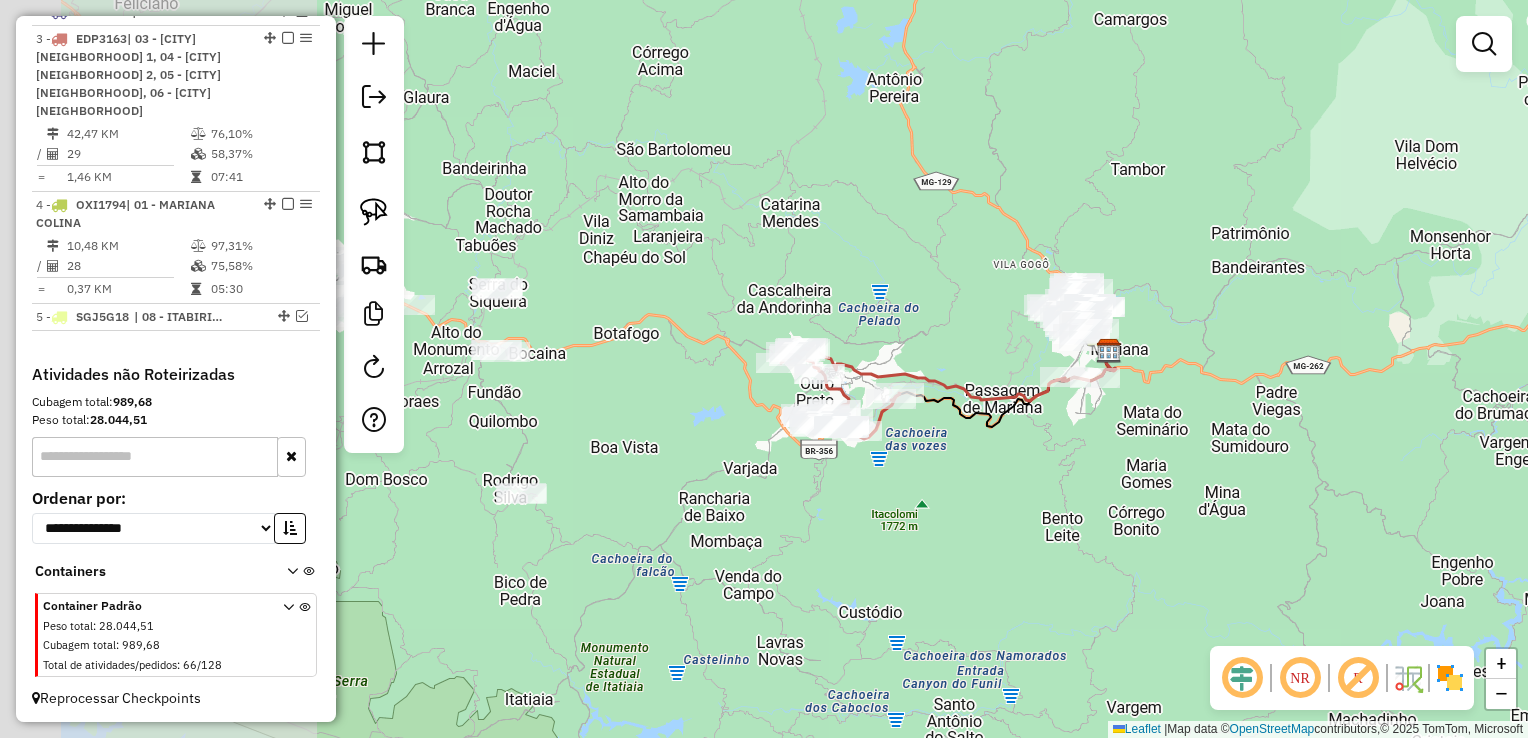drag, startPoint x: 575, startPoint y: 470, endPoint x: 918, endPoint y: 480, distance: 343.14575 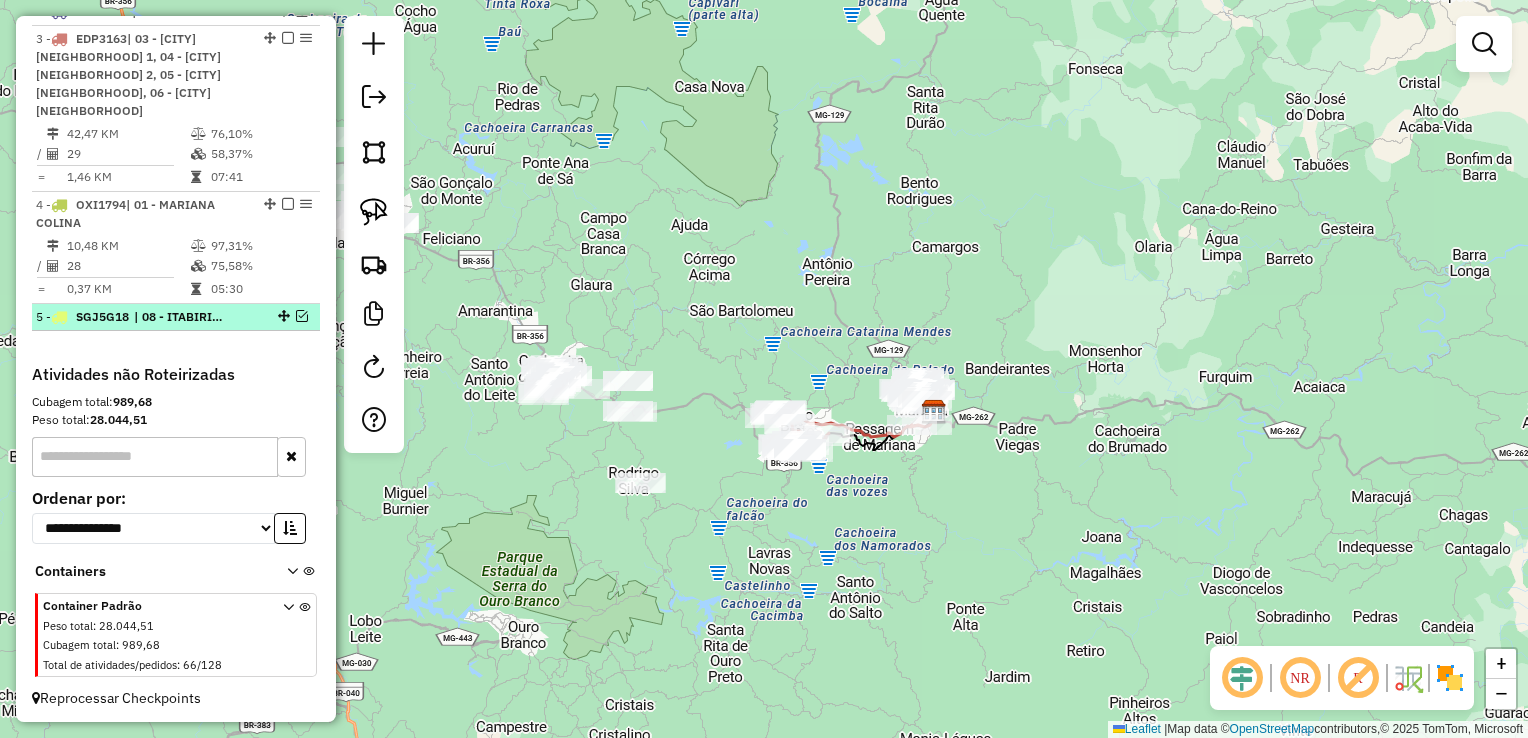 click at bounding box center [302, 316] 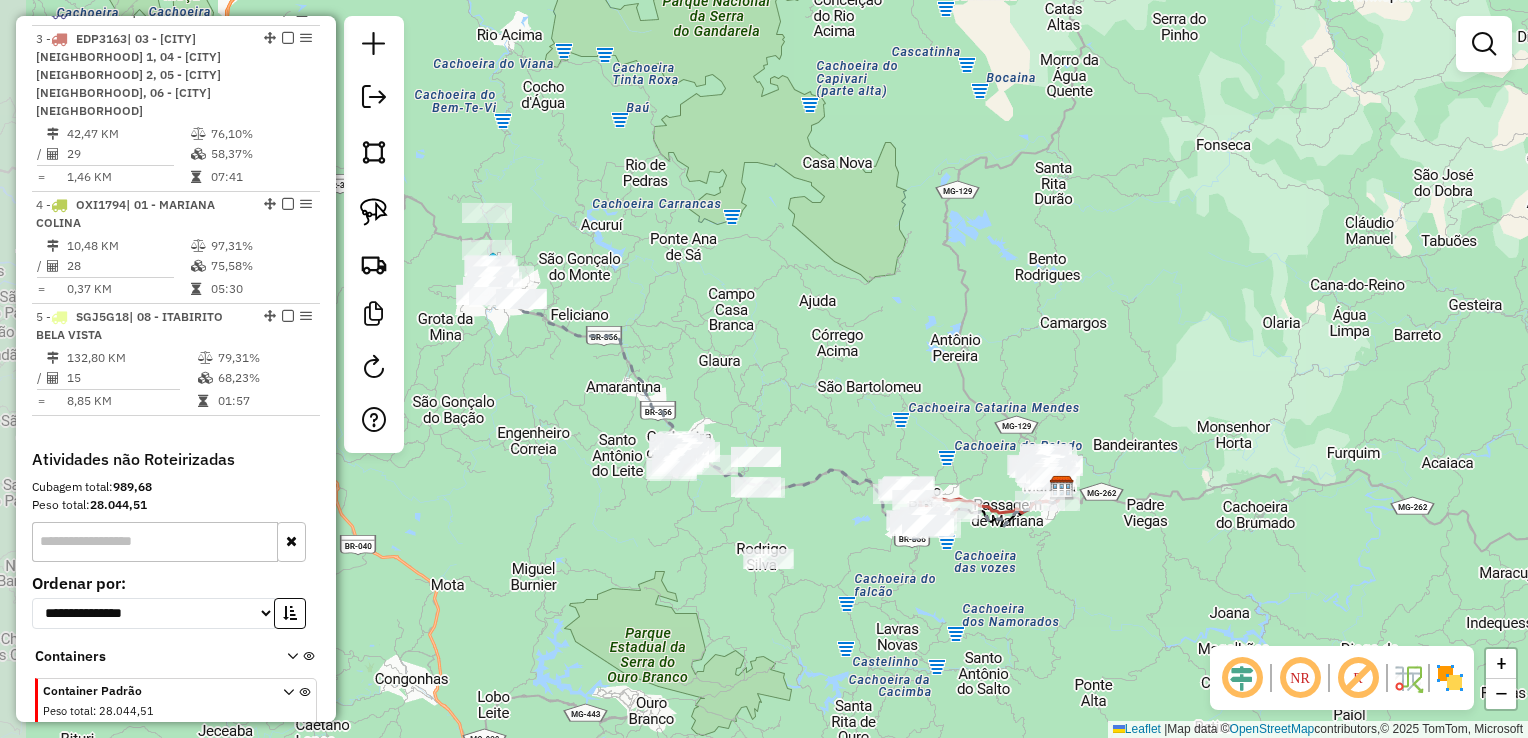 drag, startPoint x: 596, startPoint y: 504, endPoint x: 712, endPoint y: 573, distance: 134.97037 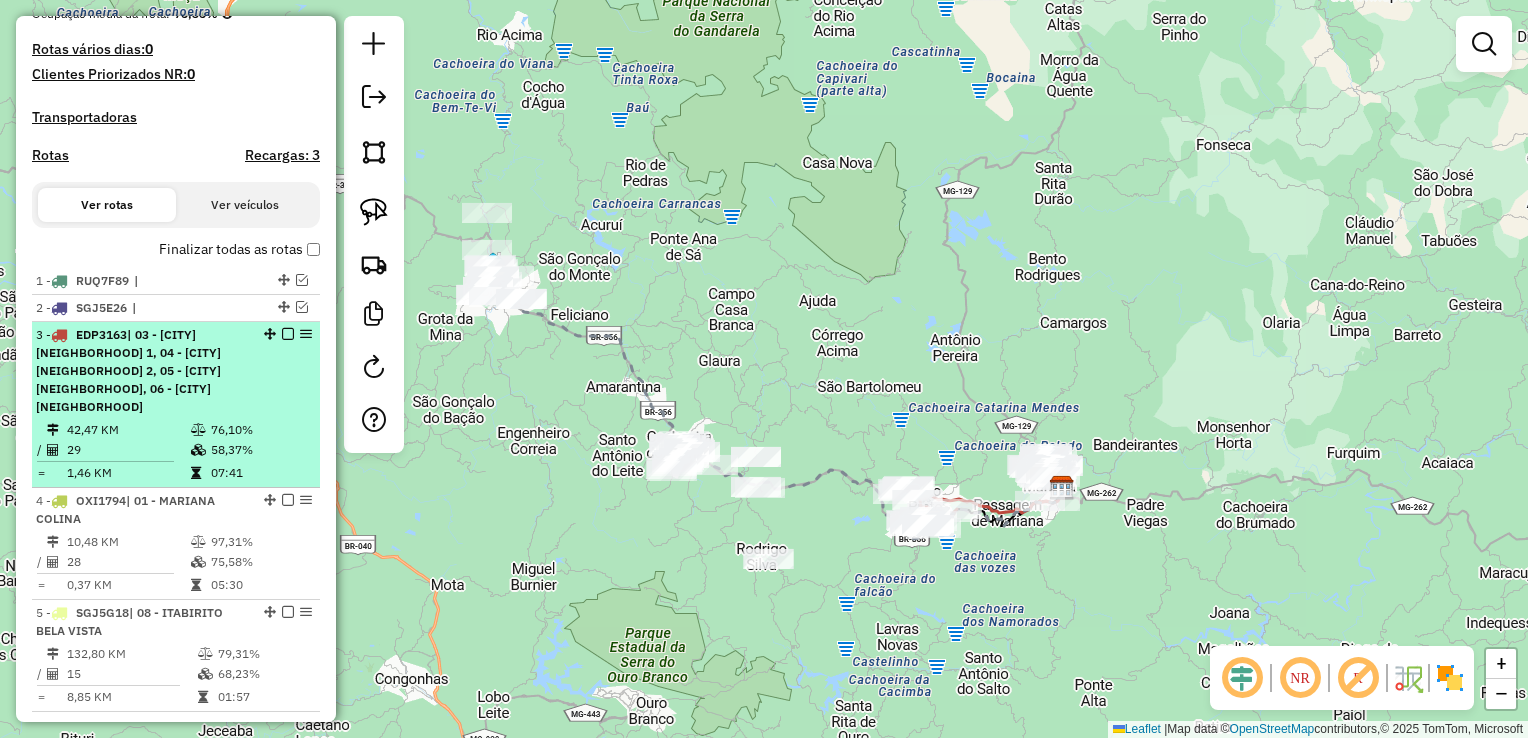 scroll, scrollTop: 518, scrollLeft: 0, axis: vertical 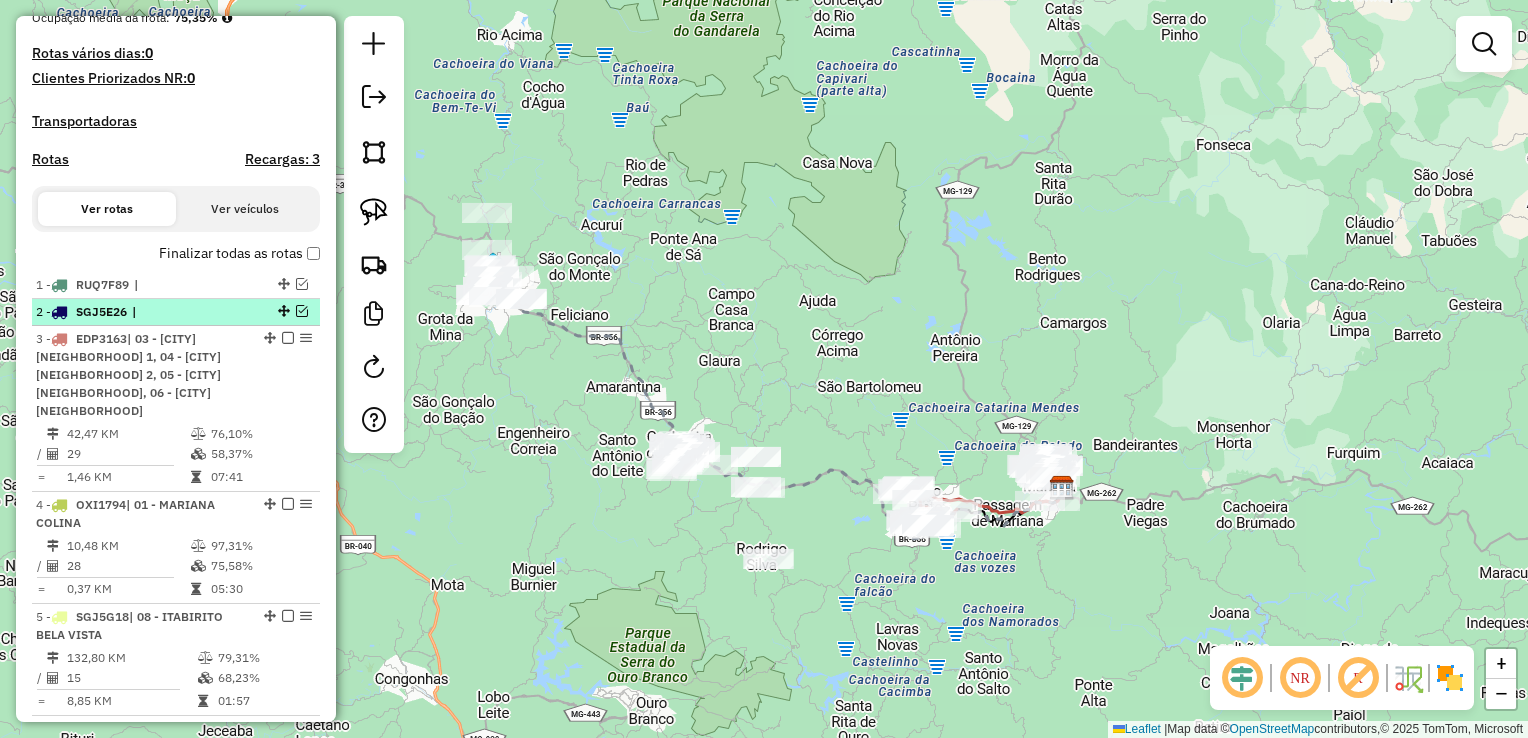click at bounding box center (302, 311) 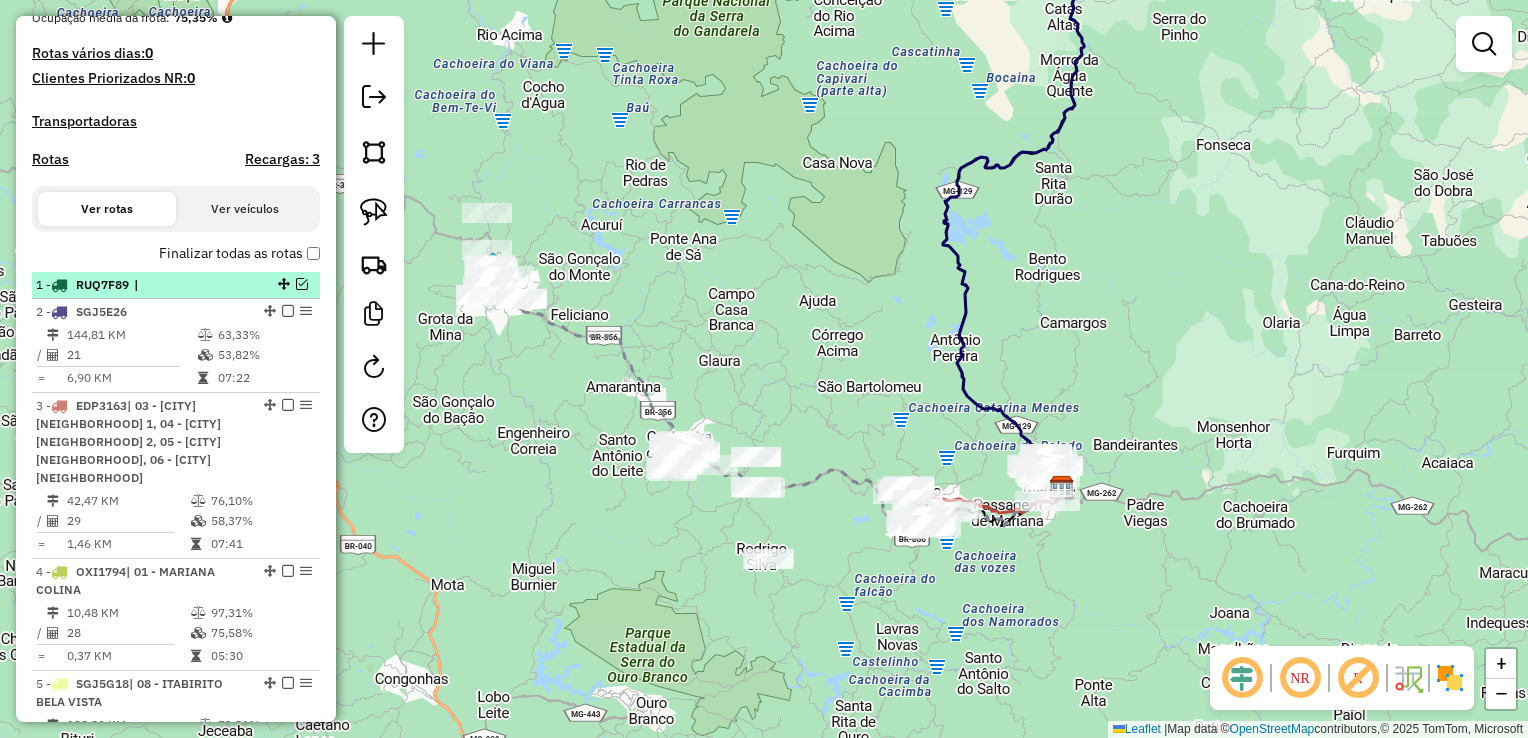click on "1 -       RUQ7F89   |" at bounding box center [176, 285] 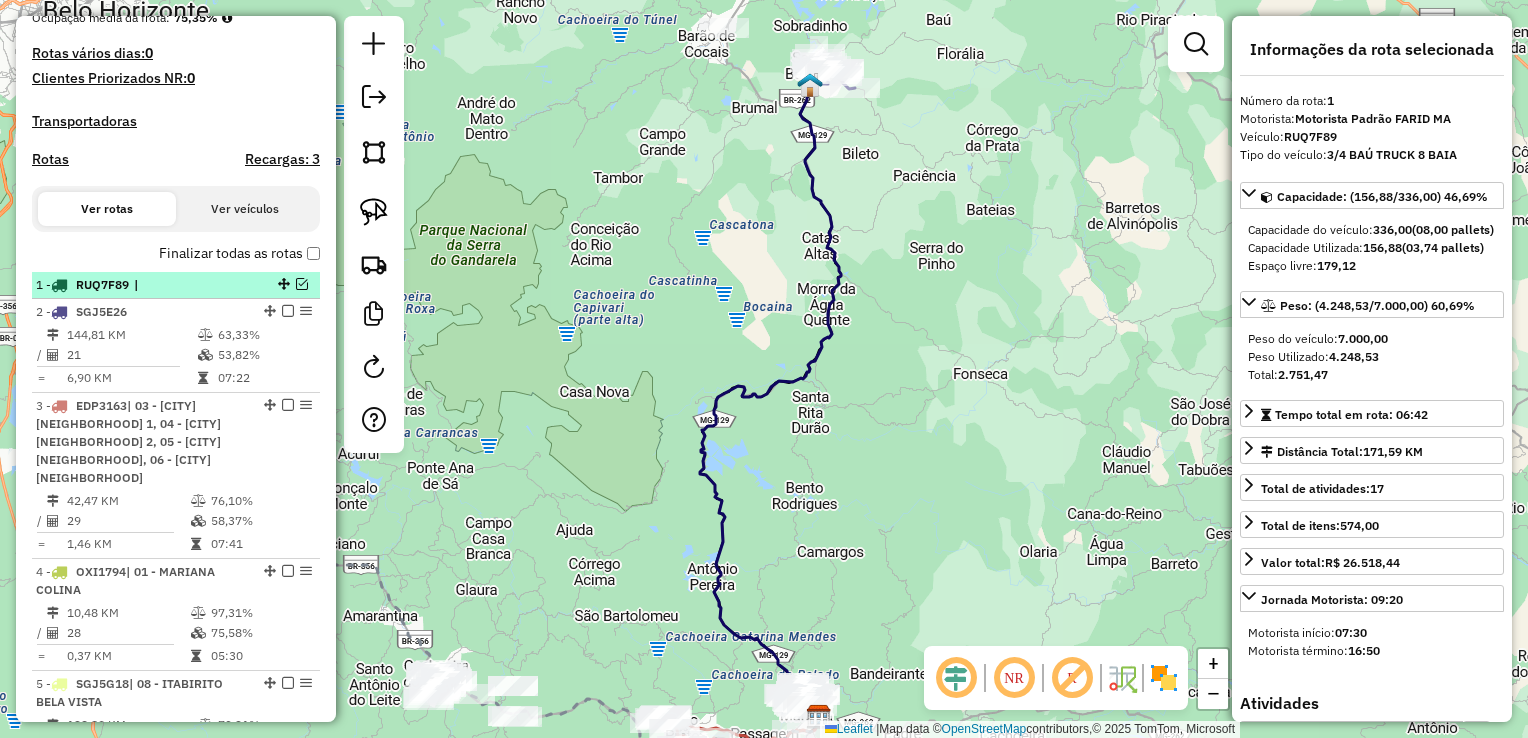 click at bounding box center [302, 284] 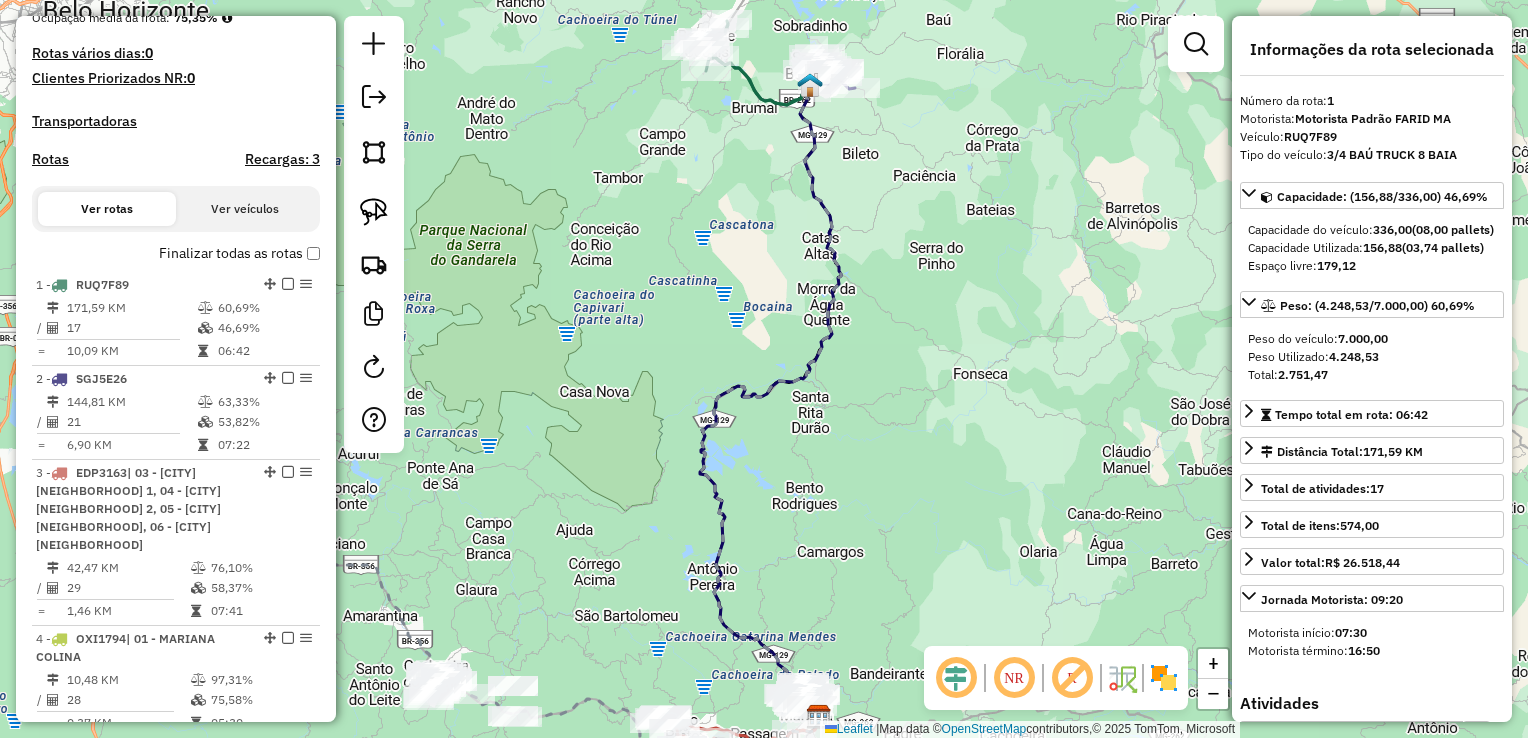 click on "Janela de atendimento Grade de atendimento Capacidade Transportadoras Veículos Cliente Pedidos  Rotas Selecione os dias de semana para filtrar as janelas de atendimento  Seg   Ter   Qua   Qui   Sex   Sáb   Dom  Informe o período da janela de atendimento: De: Até:  Filtrar exatamente a janela do cliente  Considerar janela de atendimento padrão  Selecione os dias de semana para filtrar as grades de atendimento  Seg   Ter   Qua   Qui   Sex   Sáb   Dom   Considerar clientes sem dia de atendimento cadastrado  Clientes fora do dia de atendimento selecionado Filtrar as atividades entre os valores definidos abaixo:  Peso mínimo:   Peso máximo:   Cubagem mínima:   Cubagem máxima:   De:   Até:  Filtrar as atividades entre o tempo de atendimento definido abaixo:  De:   Até:   Considerar capacidade total dos clientes não roteirizados Transportadora: Selecione um ou mais itens Tipo de veículo: Selecione um ou mais itens Veículo: Selecione um ou mais itens Motorista: Selecione um ou mais itens Nome: Rótulo:" 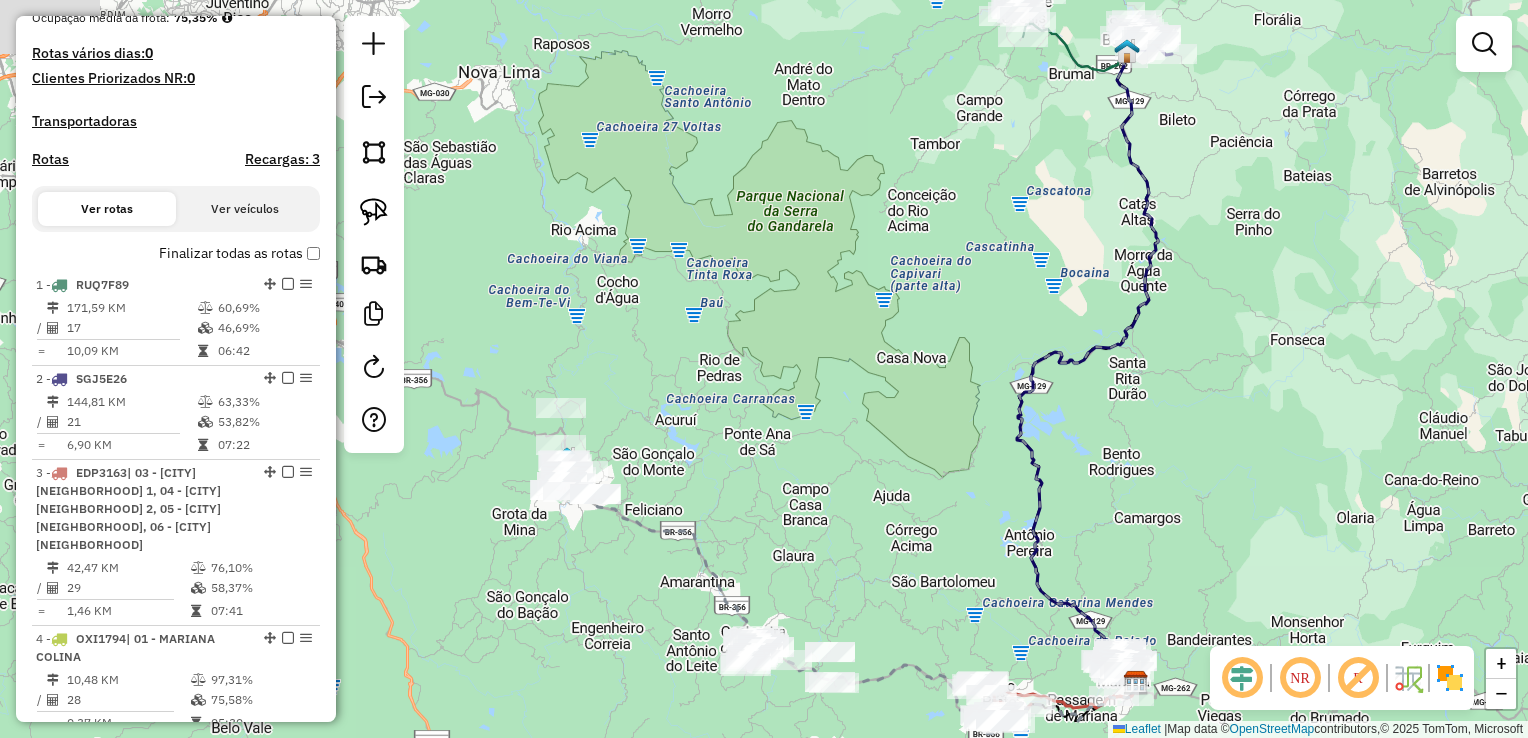 drag, startPoint x: 545, startPoint y: 506, endPoint x: 971, endPoint y: 450, distance: 429.66498 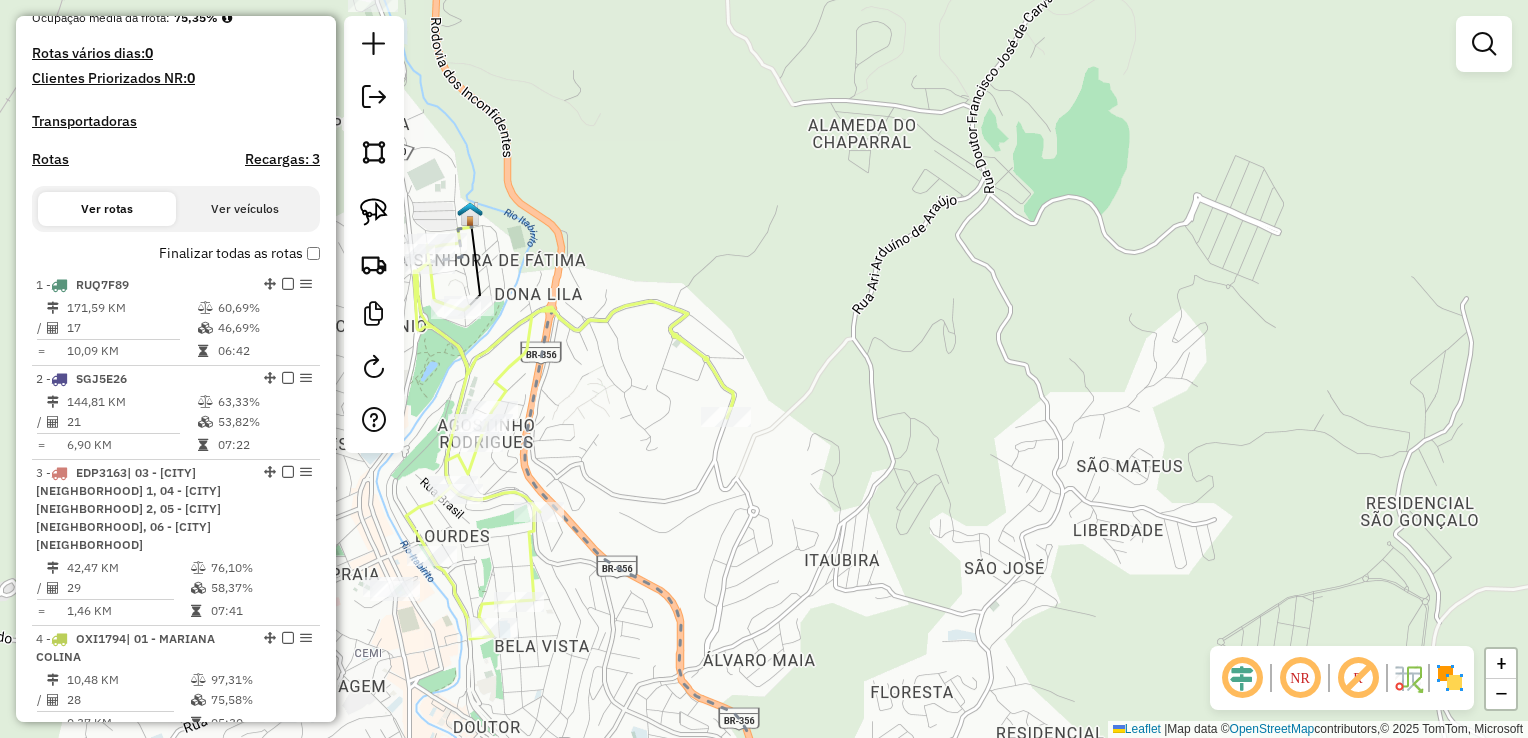 click 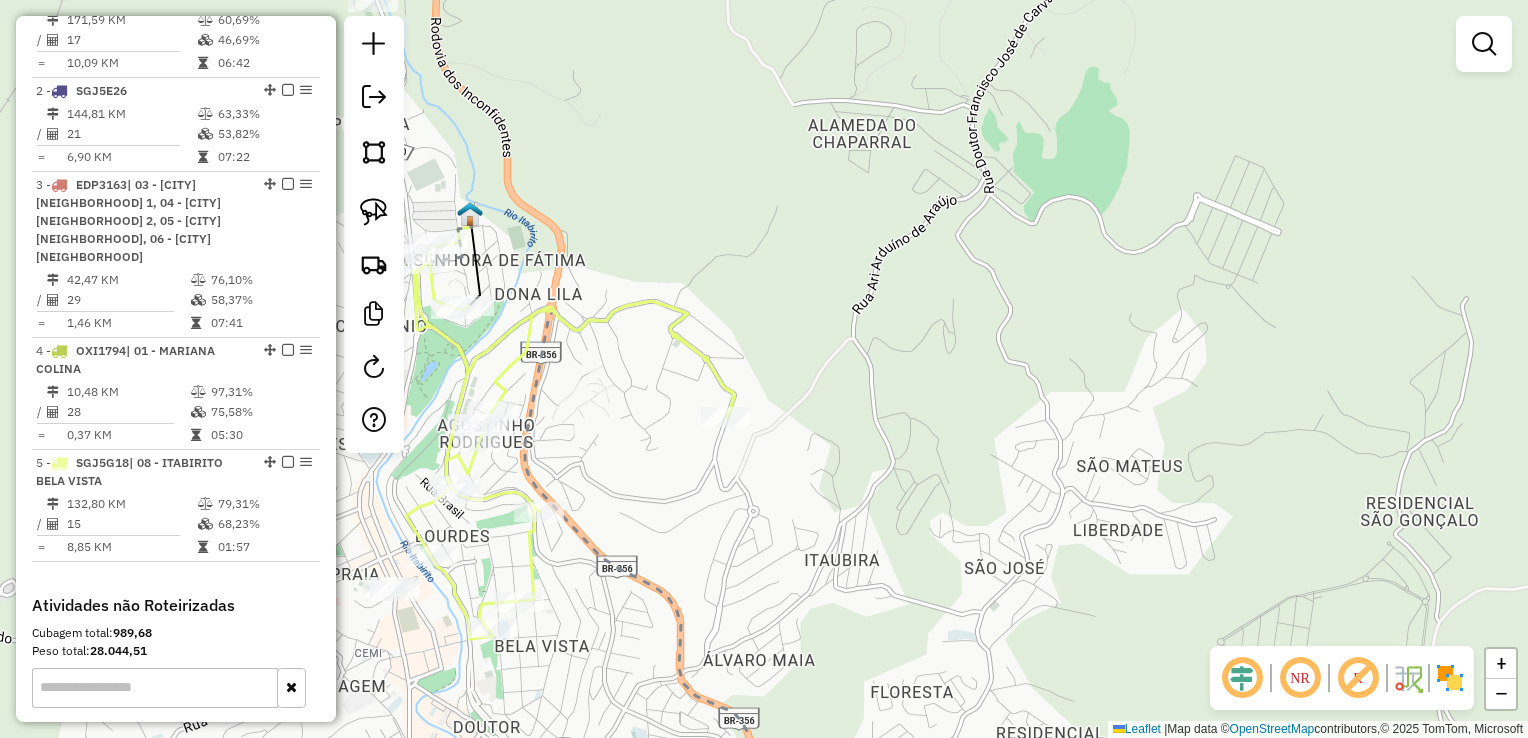 select on "**********" 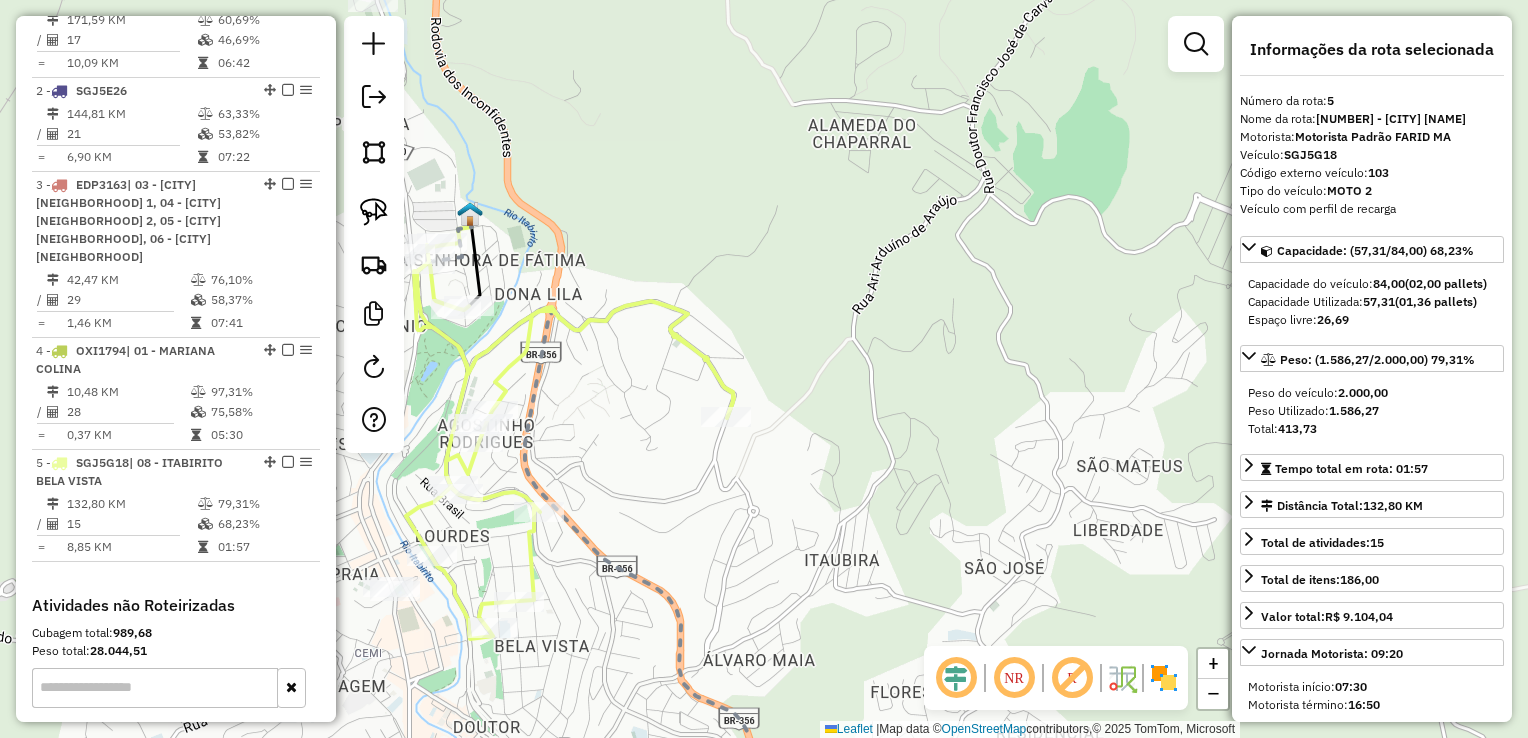 scroll, scrollTop: 1037, scrollLeft: 0, axis: vertical 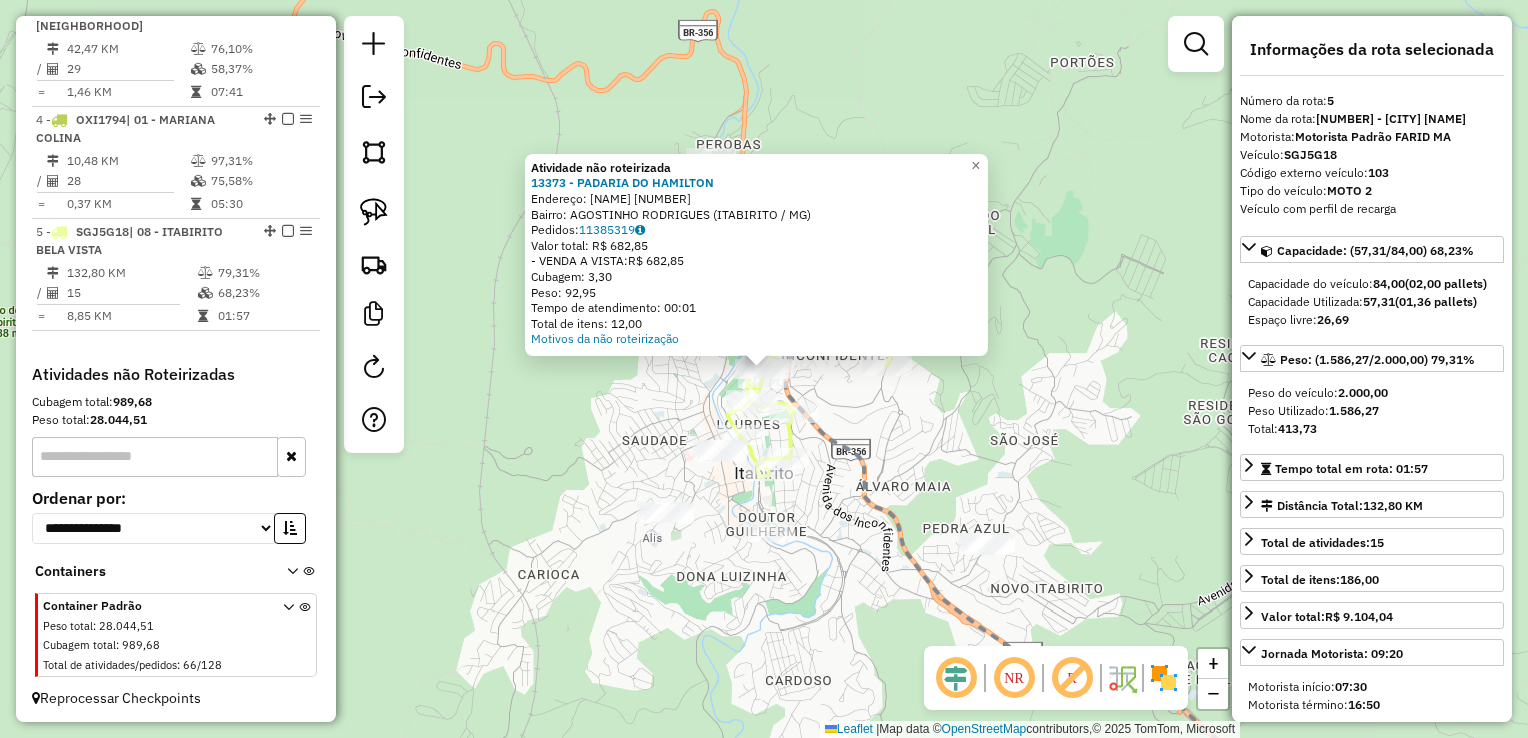 click on "Atividade não roteirizada 13373 - PADARIA DO HAMILTON  Endereço:  JOAO DONADA TAYEDA 219   Bairro: AGOSTINHO  RODRIGUES (ITABIRITO / MG)   Pedidos:  11385319   Valor total: R$ 682,85   - VENDA A VISTA:  R$ 682,85   Cubagem: 3,30   Peso: 92,95   Tempo de atendimento: 00:01   Total de itens: 12,00  Motivos da não roteirização × Janela de atendimento Grade de atendimento Capacidade Transportadoras Veículos Cliente Pedidos  Rotas Selecione os dias de semana para filtrar as janelas de atendimento  Seg   Ter   Qua   Qui   Sex   Sáb   Dom  Informe o período da janela de atendimento: De: Até:  Filtrar exatamente a janela do cliente  Considerar janela de atendimento padrão  Selecione os dias de semana para filtrar as grades de atendimento  Seg   Ter   Qua   Qui   Sex   Sáb   Dom   Considerar clientes sem dia de atendimento cadastrado  Clientes fora do dia de atendimento selecionado Filtrar as atividades entre os valores definidos abaixo:  Peso mínimo:   Peso máximo:   Cubagem mínima:   Cubagem máxima:" 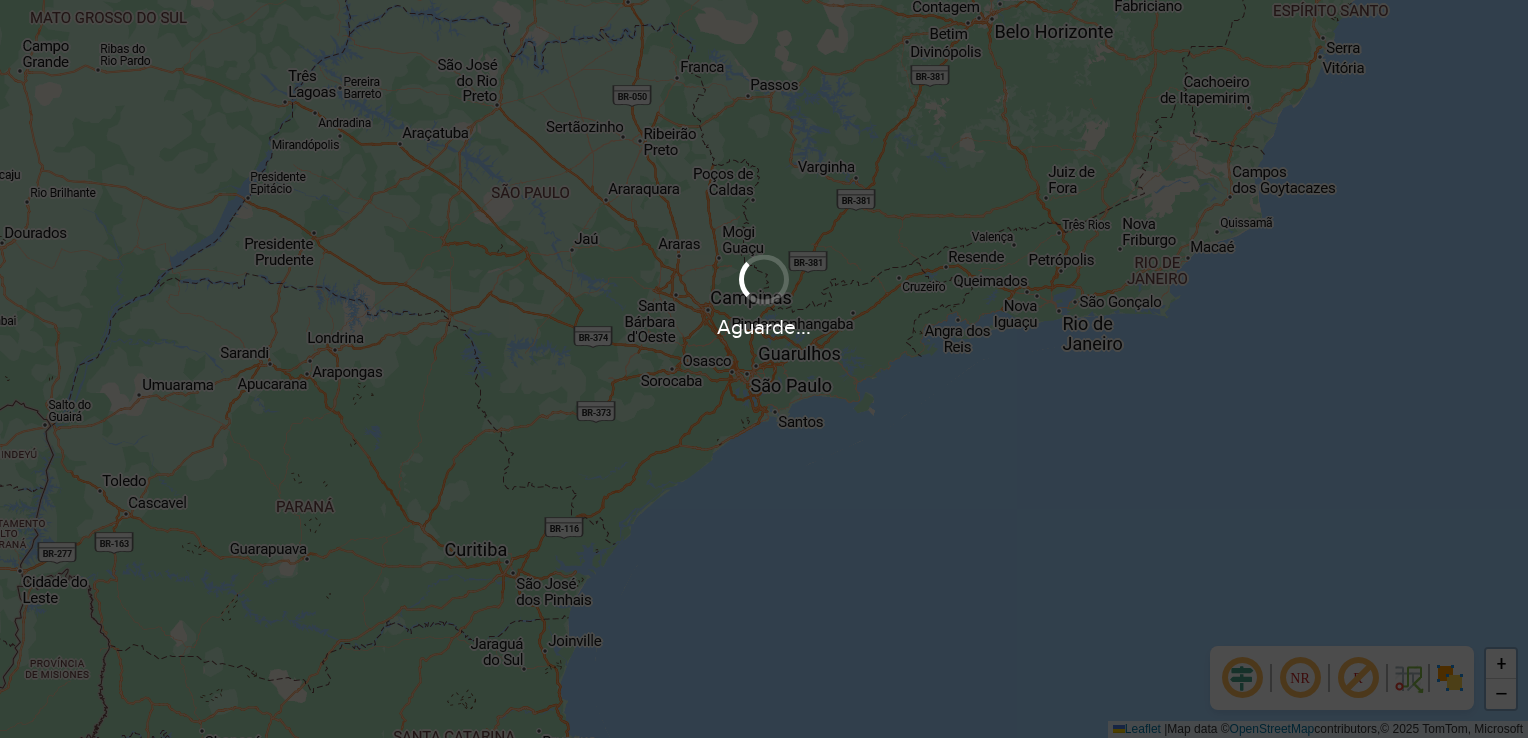 scroll, scrollTop: 0, scrollLeft: 0, axis: both 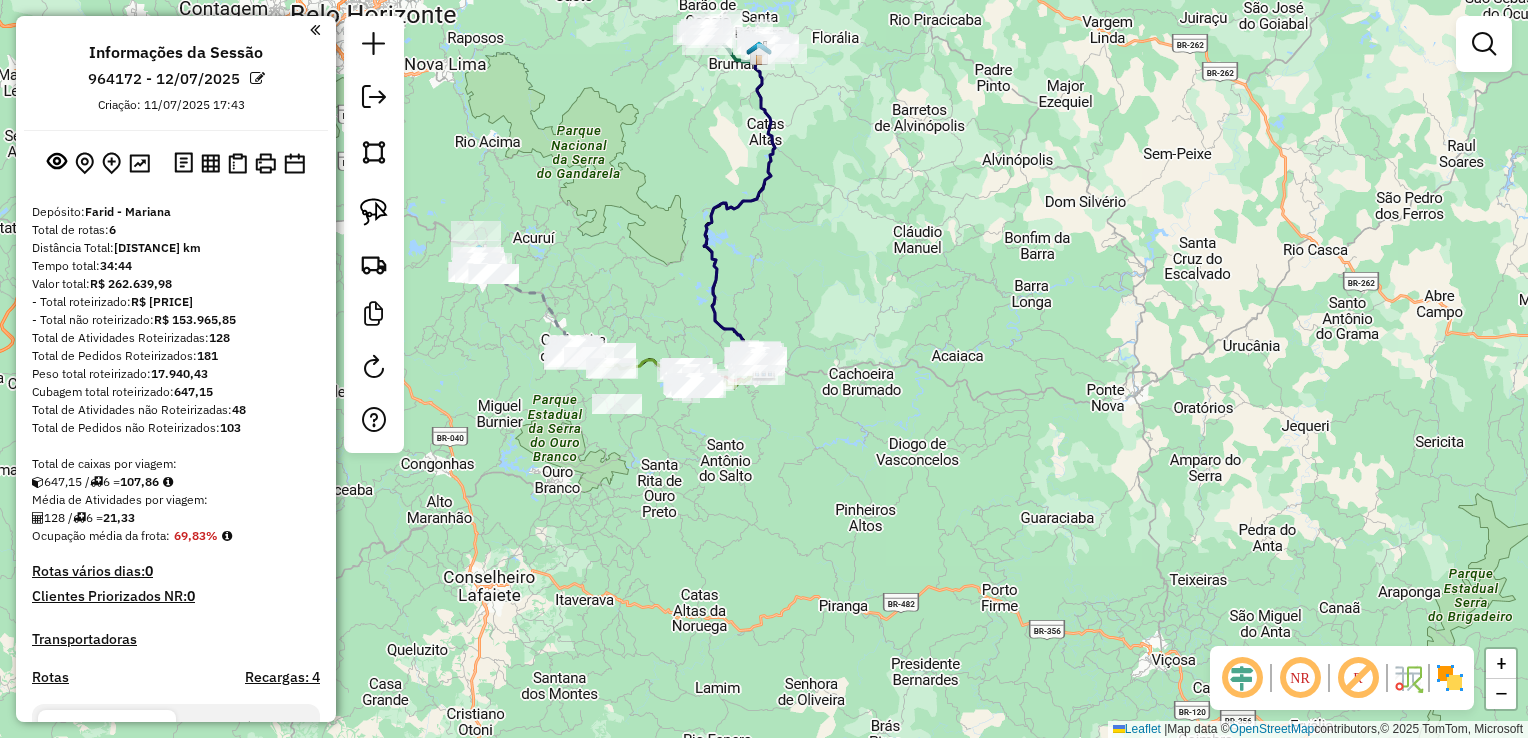 click on "Janela de atendimento Grade de atendimento Capacidade Transportadoras Veículos Cliente Pedidos  Rotas Selecione os dias de semana para filtrar as janelas de atendimento  Seg   Ter   Qua   Qui   Sex   Sáb   Dom  Informe o período da janela de atendimento: De: Até:  Filtrar exatamente a janela do cliente  Considerar janela de atendimento padrão  Selecione os dias de semana para filtrar as grades de atendimento  Seg   Ter   Qua   Qui   Sex   Sáb   Dom   Considerar clientes sem dia de atendimento cadastrado  Clientes fora do dia de atendimento selecionado Filtrar as atividades entre os valores definidos abaixo:  Peso mínimo:   Peso máximo:   Cubagem mínima:   Cubagem máxima:   De:   Até:  Filtrar as atividades entre o tempo de atendimento definido abaixo:  De:   Até:   Considerar capacidade total dos clientes não roteirizados Transportadora: Selecione um ou mais itens Tipo de veículo: Selecione um ou mais itens Veículo: Selecione um ou mais itens Motorista: Selecione um ou mais itens Nome: Rótulo:" 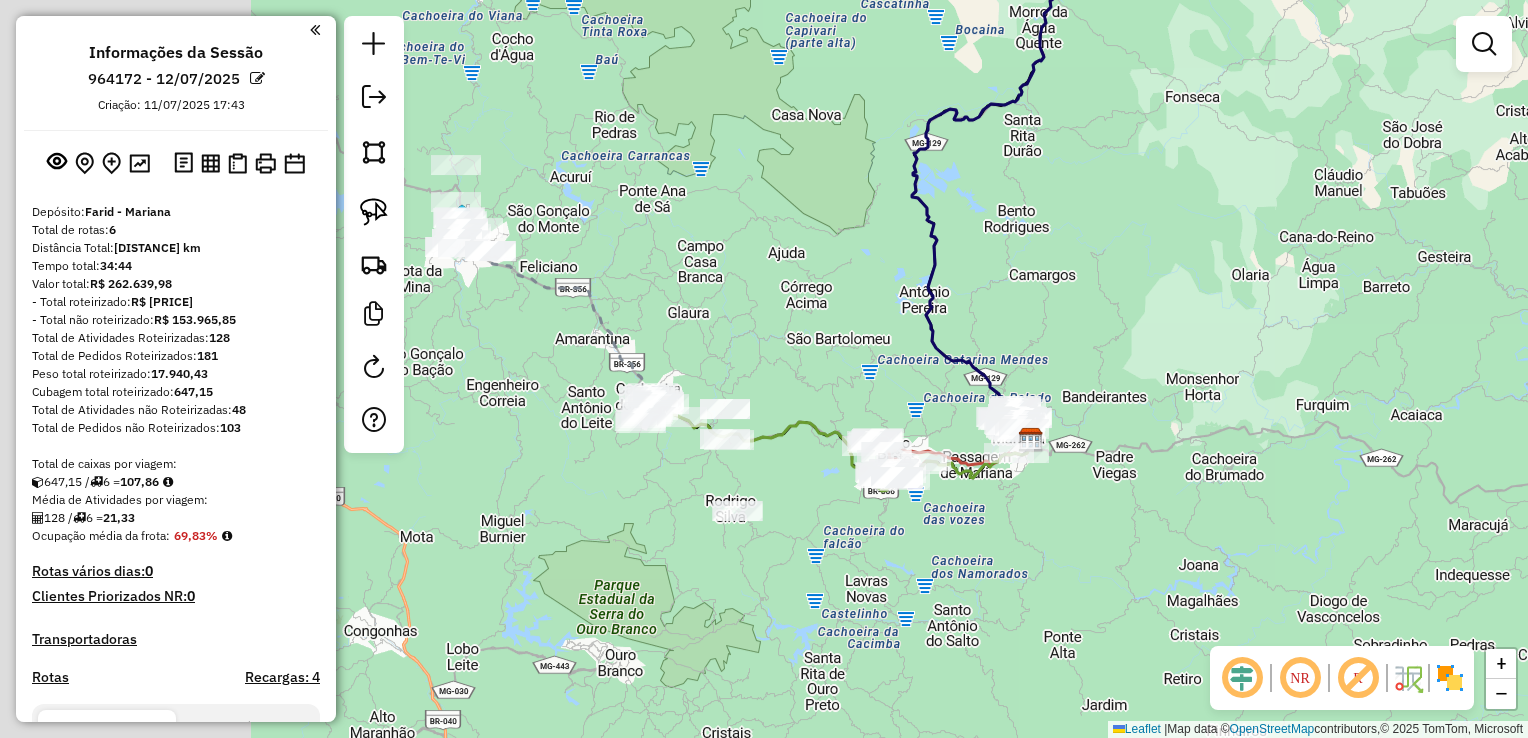 drag, startPoint x: 598, startPoint y: 441, endPoint x: 874, endPoint y: 346, distance: 291.8921 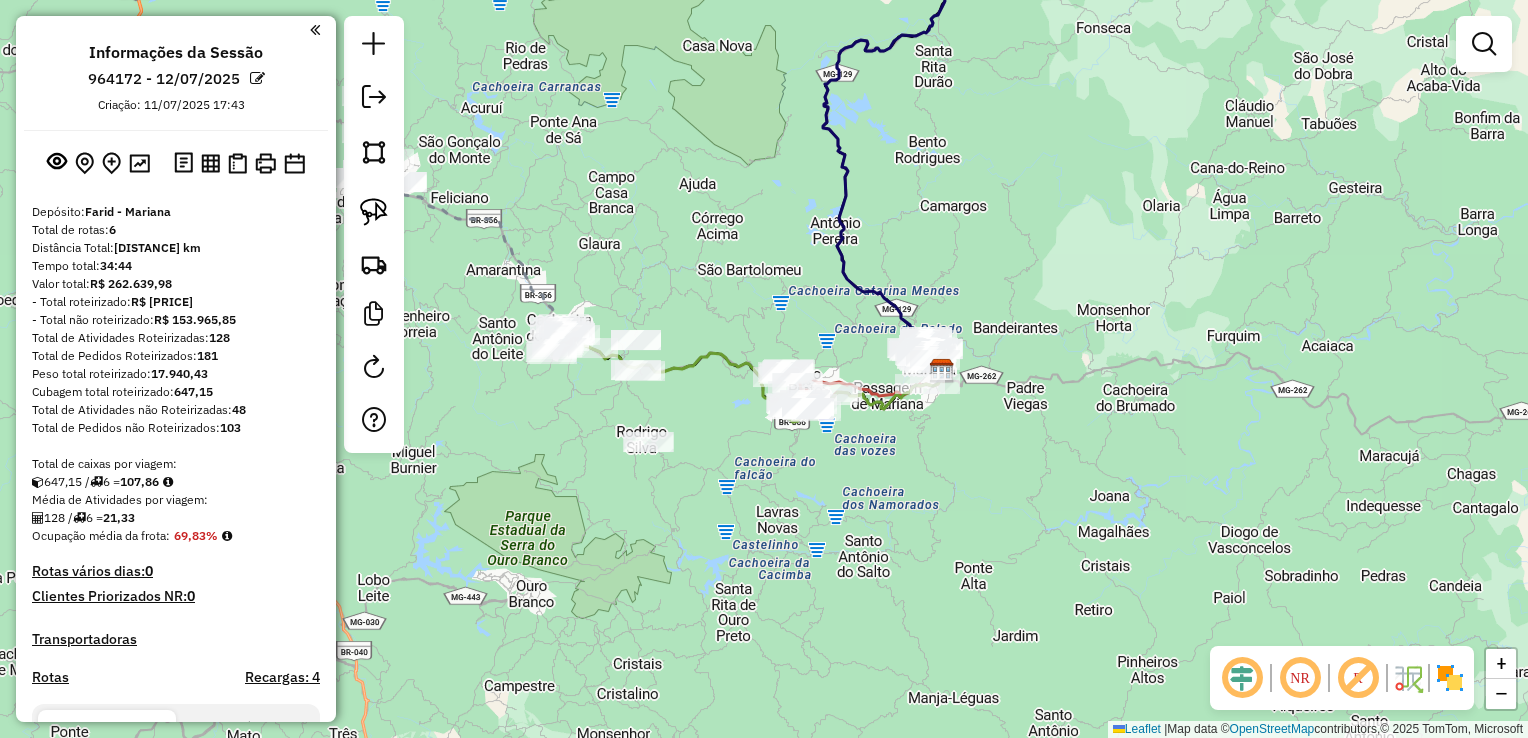 drag, startPoint x: 640, startPoint y: 414, endPoint x: 745, endPoint y: 421, distance: 105.23308 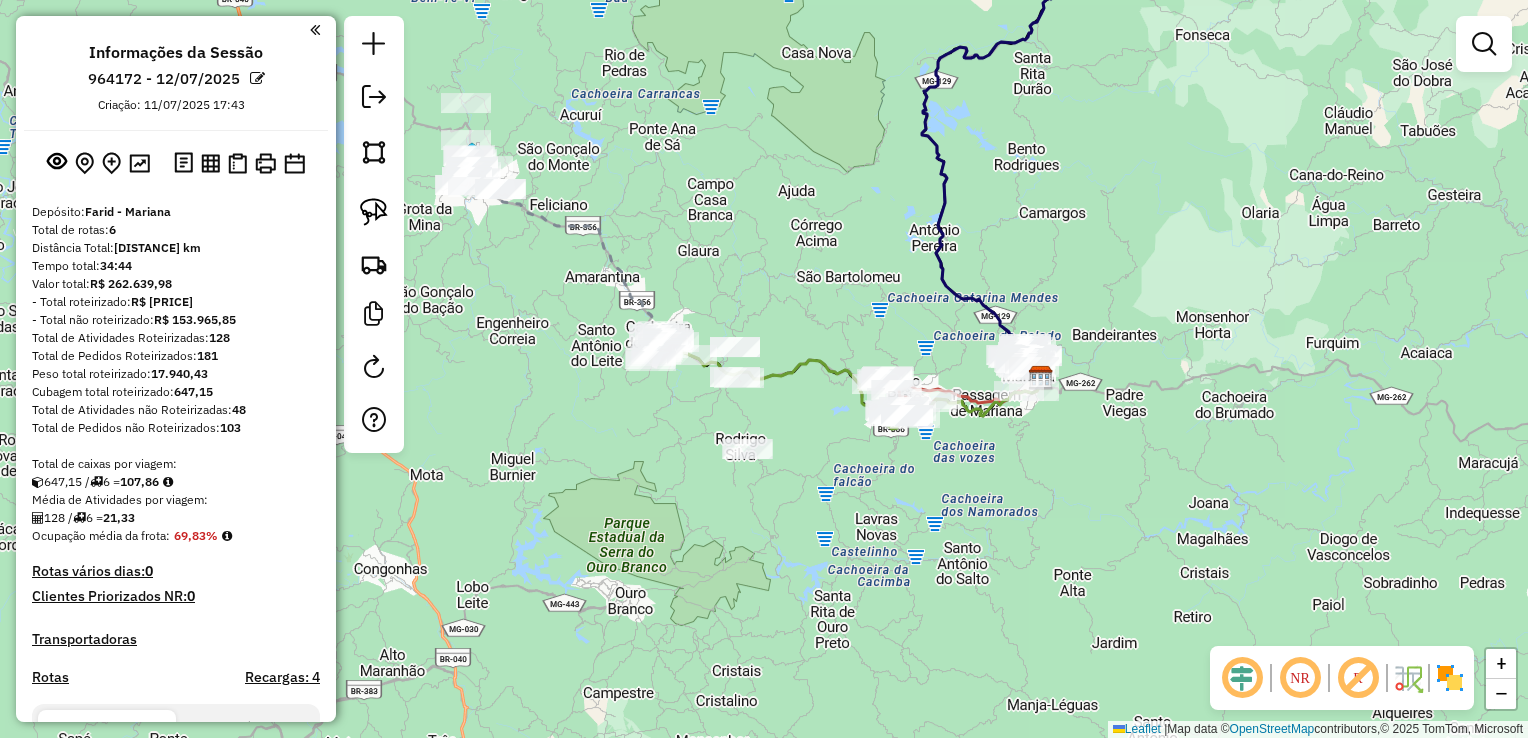 click on "Janela de atendimento Grade de atendimento Capacidade Transportadoras Veículos Cliente Pedidos  Rotas Selecione os dias de semana para filtrar as janelas de atendimento  Seg   Ter   Qua   Qui   Sex   Sáb   Dom  Informe o período da janela de atendimento: De: Até:  Filtrar exatamente a janela do cliente  Considerar janela de atendimento padrão  Selecione os dias de semana para filtrar as grades de atendimento  Seg   Ter   Qua   Qui   Sex   Sáb   Dom   Considerar clientes sem dia de atendimento cadastrado  Clientes fora do dia de atendimento selecionado Filtrar as atividades entre os valores definidos abaixo:  Peso mínimo:   Peso máximo:   Cubagem mínima:   Cubagem máxima:   De:   Até:  Filtrar as atividades entre o tempo de atendimento definido abaixo:  De:   Até:   Considerar capacidade total dos clientes não roteirizados Transportadora: Selecione um ou mais itens Tipo de veículo: Selecione um ou mais itens Veículo: Selecione um ou mais itens Motorista: Selecione um ou mais itens Nome: Rótulo:" 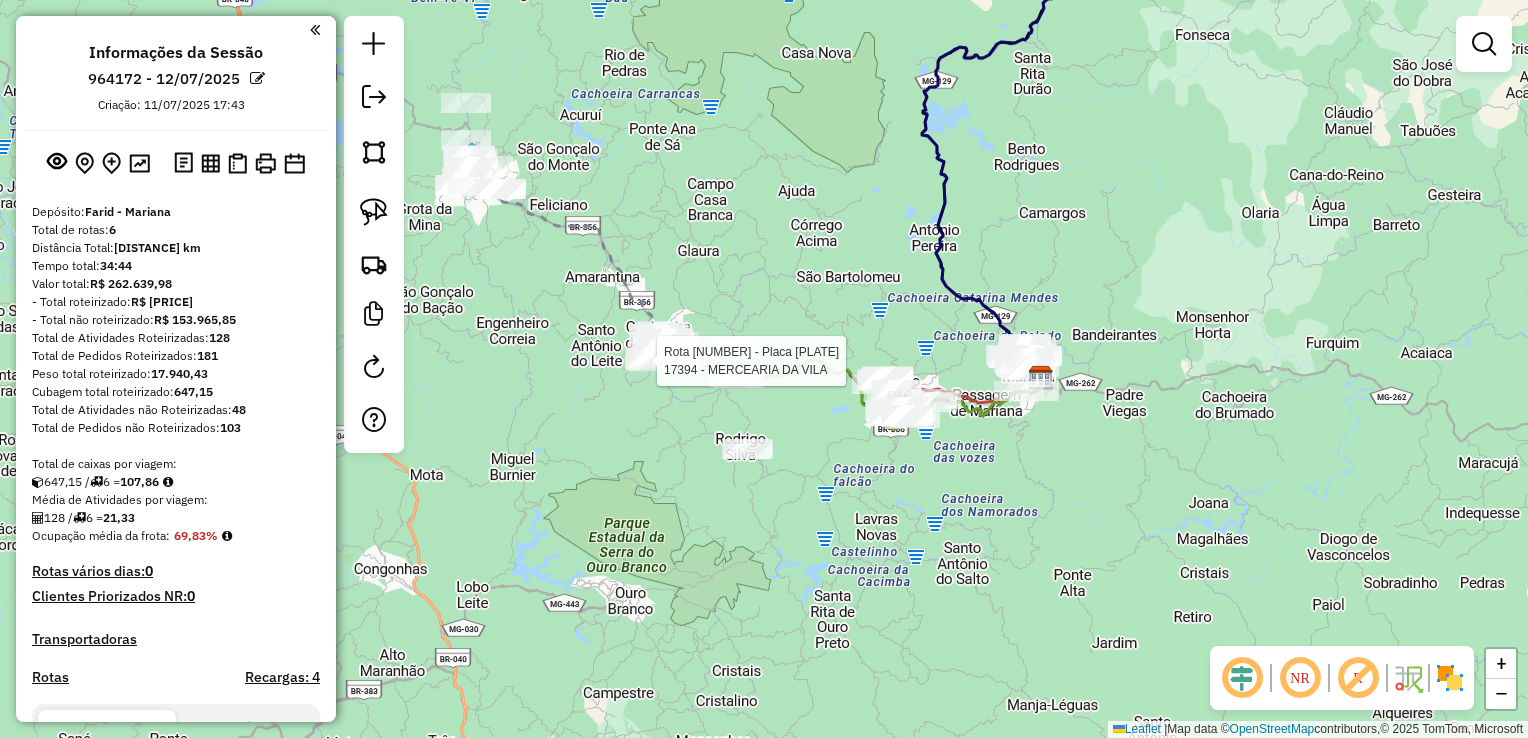 select on "**********" 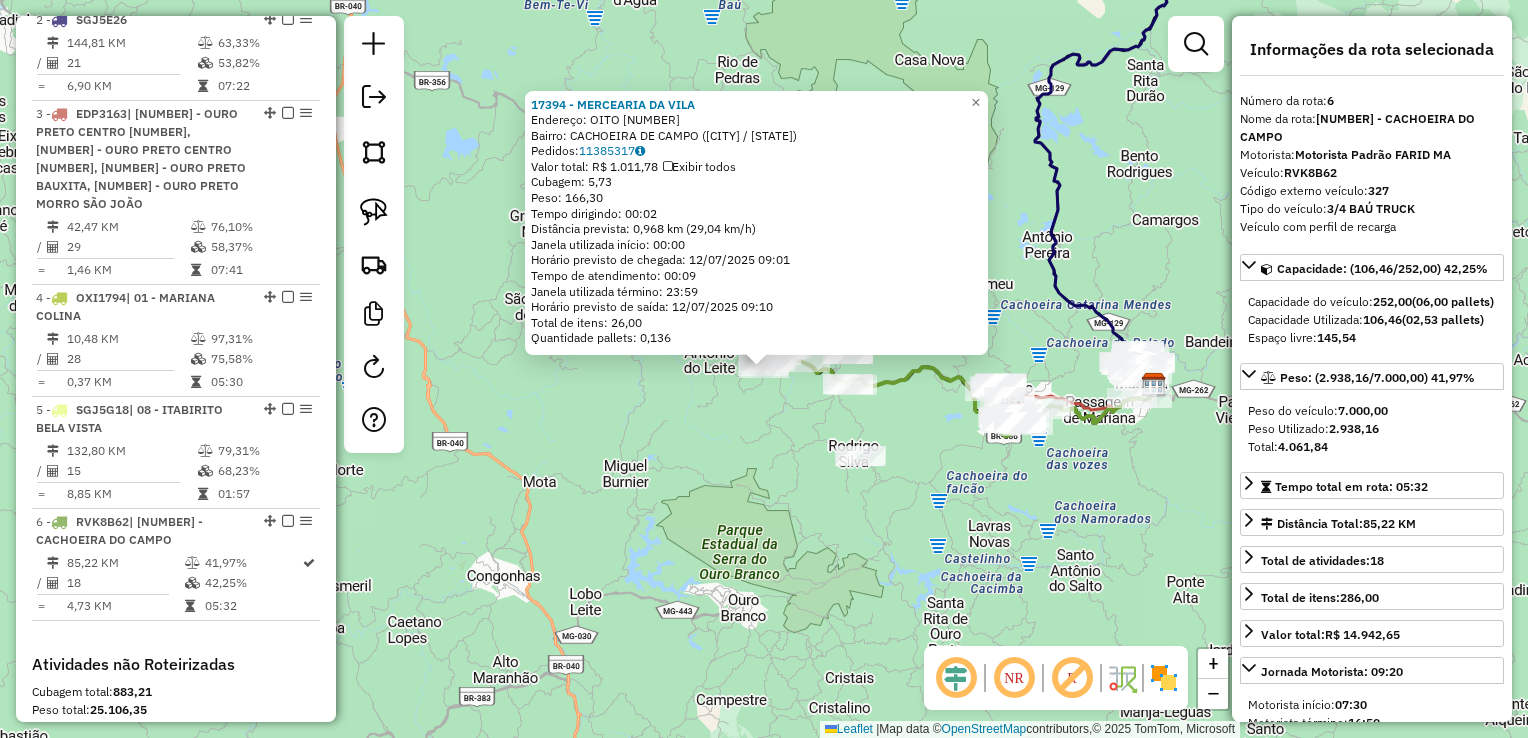 scroll, scrollTop: 1149, scrollLeft: 0, axis: vertical 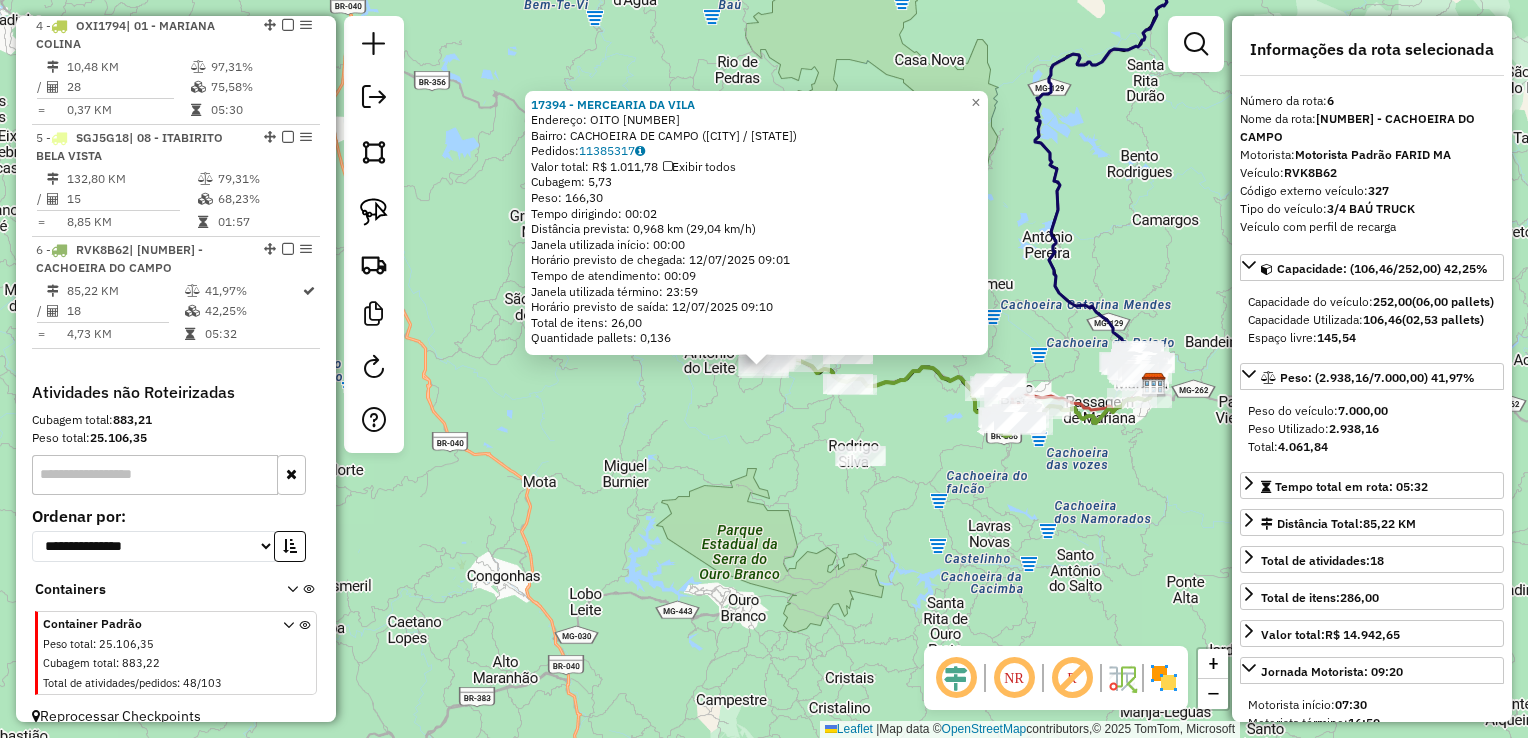 click 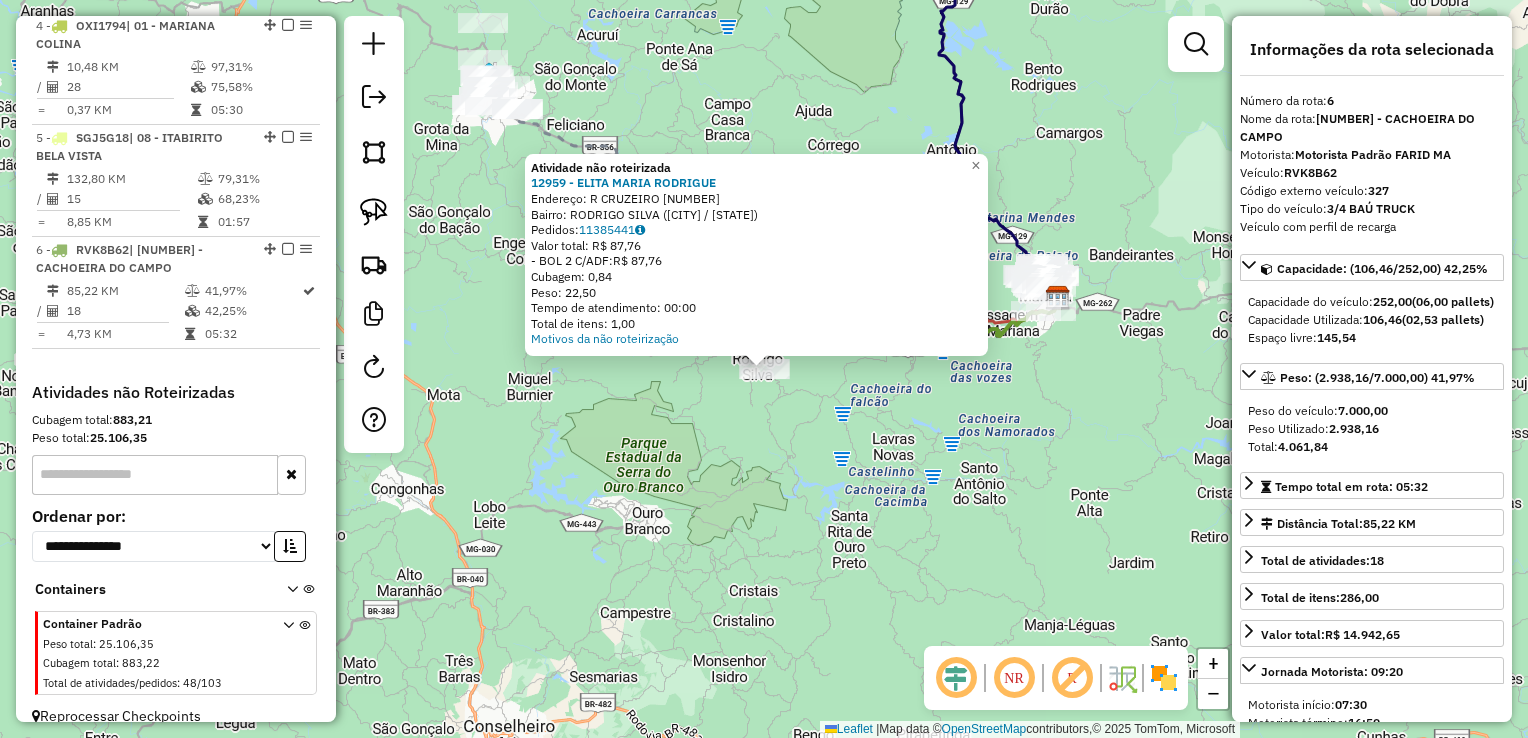 click on "Atividade não roteirizada [NUMBER] - [NAME] [LASTNAME] Endereço: R CRUZEIRO [NUMBER] Bairro: RODRIGO SILVA ([CITY] / [STATE]) Pedidos: [PHONE] Valor total: R$ [PRICE] -BOL 2 C/ADF: R$ [PRICE] Cubagem: [NUMBER] Peso: [NUMBER] Tempo de atendimento: [TIME] Total de itens: [NUMBER] Motivos da não roteirização × Janela de atendimento Grade de atendimento Capacidade Transportadoras Veículos Cliente Pedidos Rotas Selecione os dias de semana para filtrar as janelas de atendimento Seg Ter Qua Qui Sex Sáb Dom Informe o período da janela de atendimento: De: Até: Filtrar exatamente a janela do cliente Considerar janela de atendimento padrão Selecione os dias de semana para filtrar as grades de atendimento Seg Ter Qua Qui Sex Sáb Dom Considerar clientes sem dia de atendimento cadastrado Clientes fora do dia de atendimento selecionado Filtrar as atividades entre os valores definidos abaixo: Peso mínimo: Peso máximo: Cubagem mínima: De: Até: +" 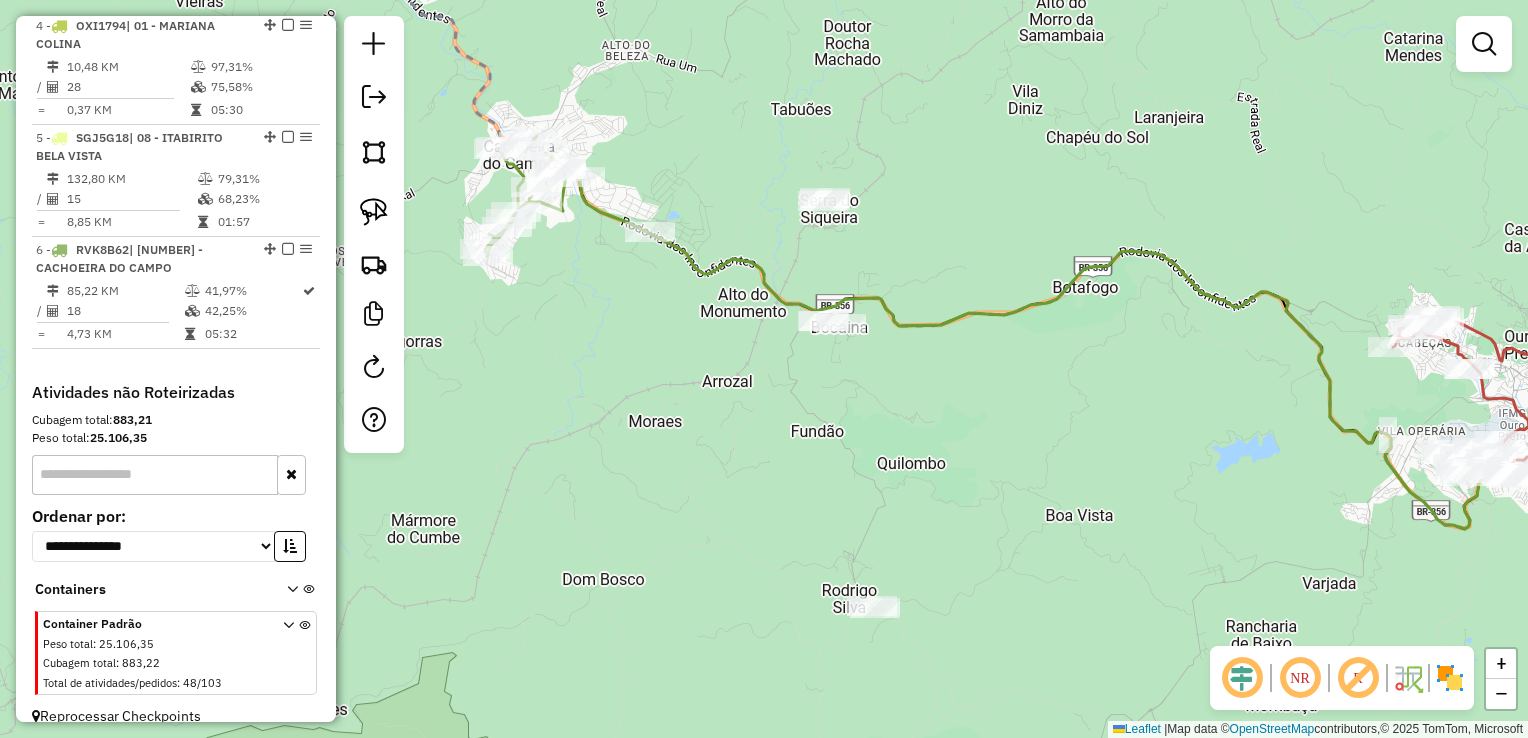 click 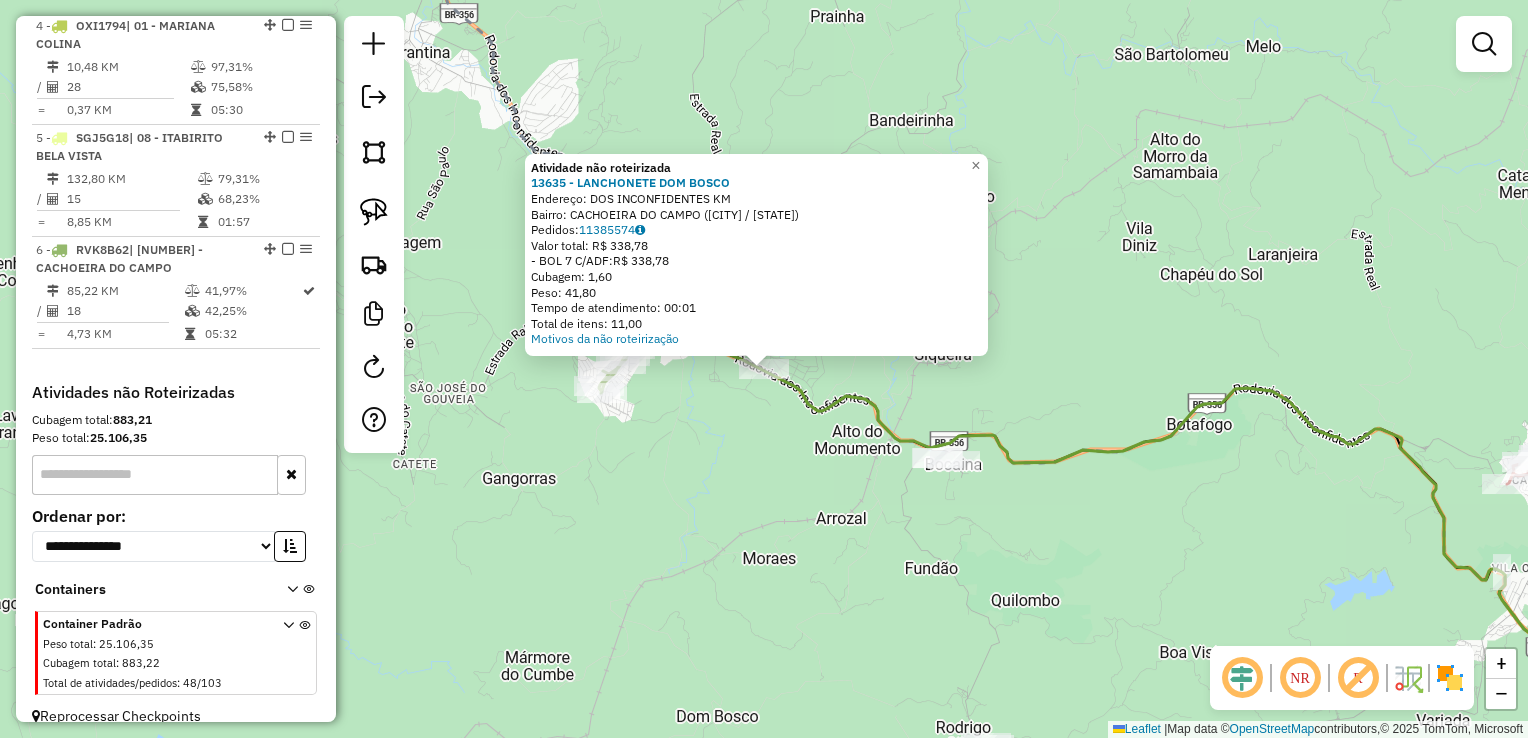 drag, startPoint x: 691, startPoint y: 437, endPoint x: 682, endPoint y: 402, distance: 36.138622 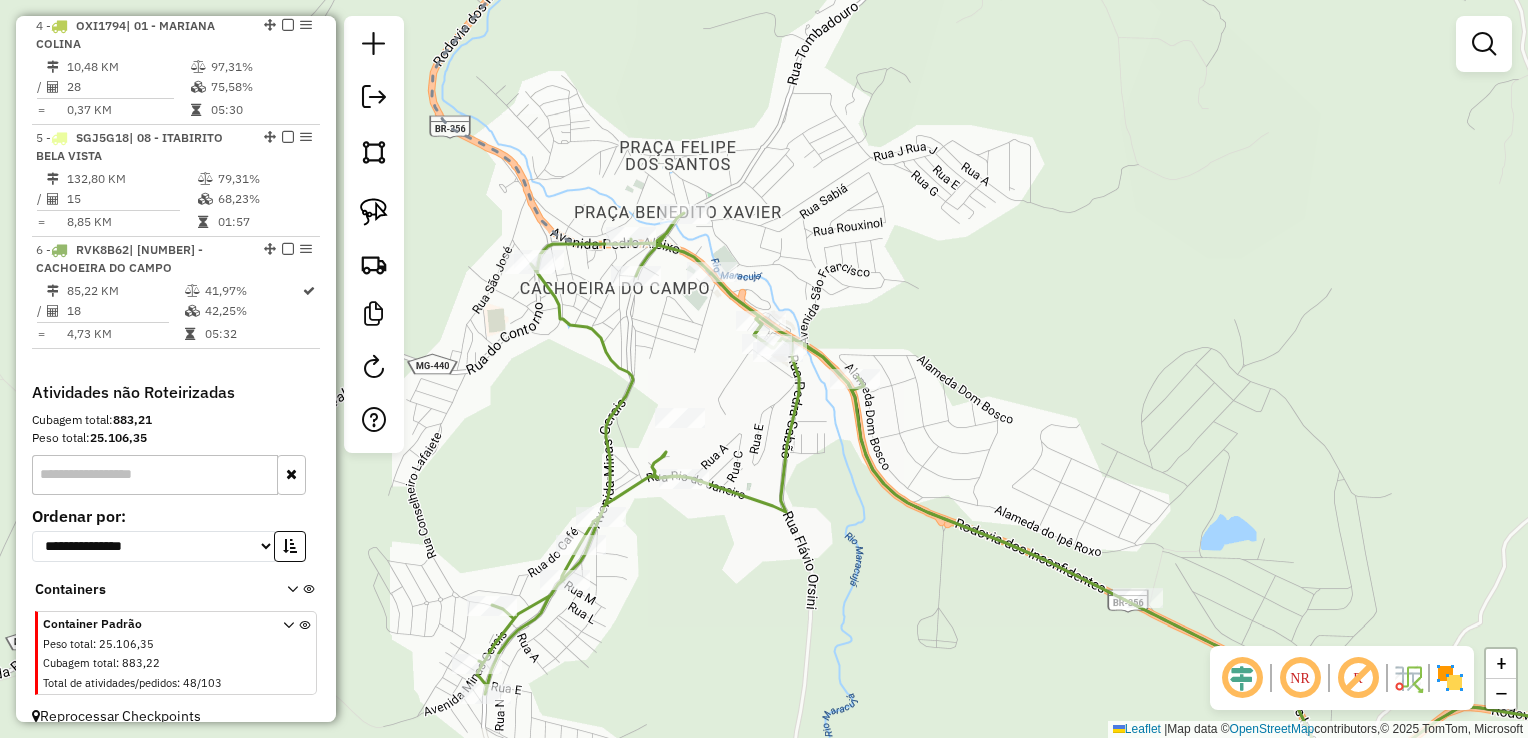 click 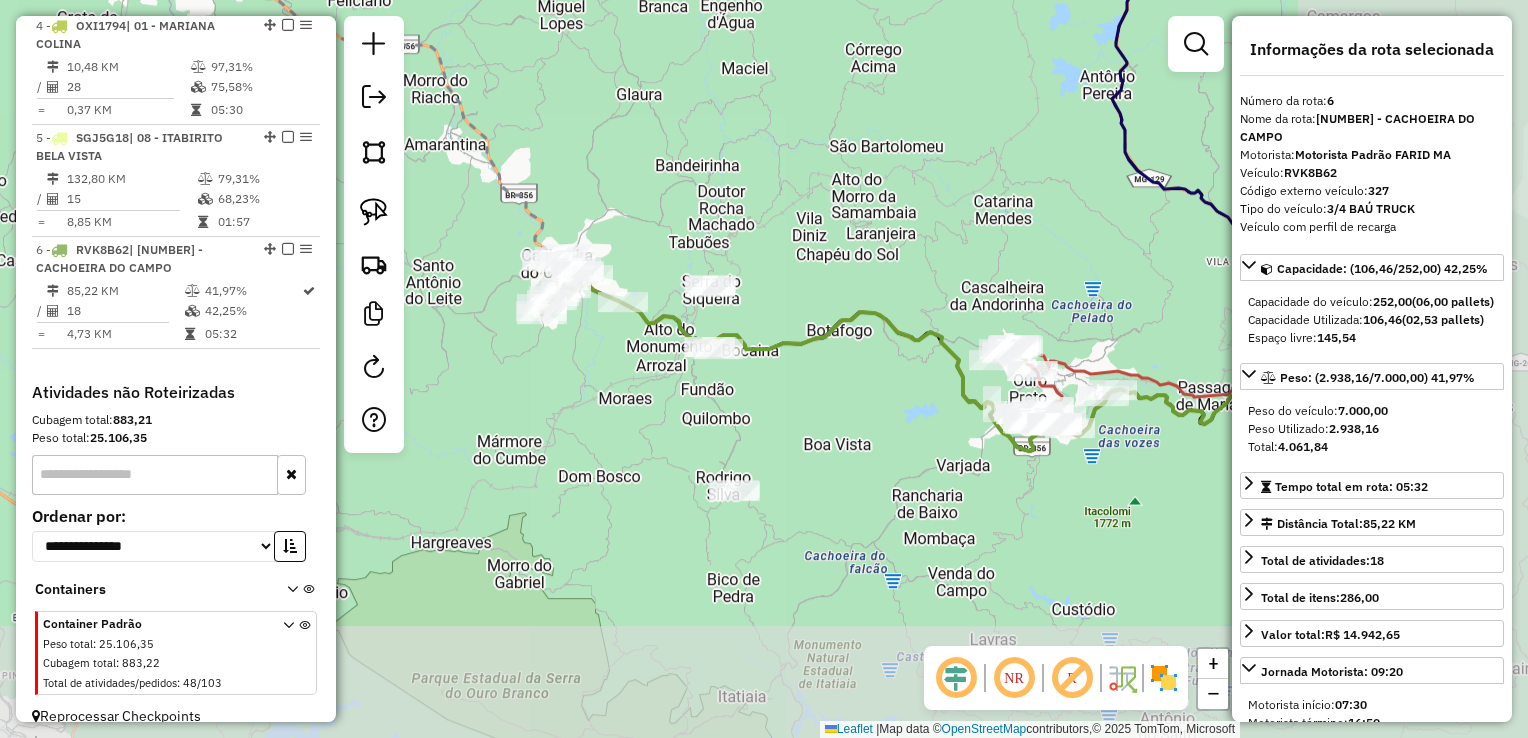 drag, startPoint x: 928, startPoint y: 338, endPoint x: 683, endPoint y: 222, distance: 271.0738 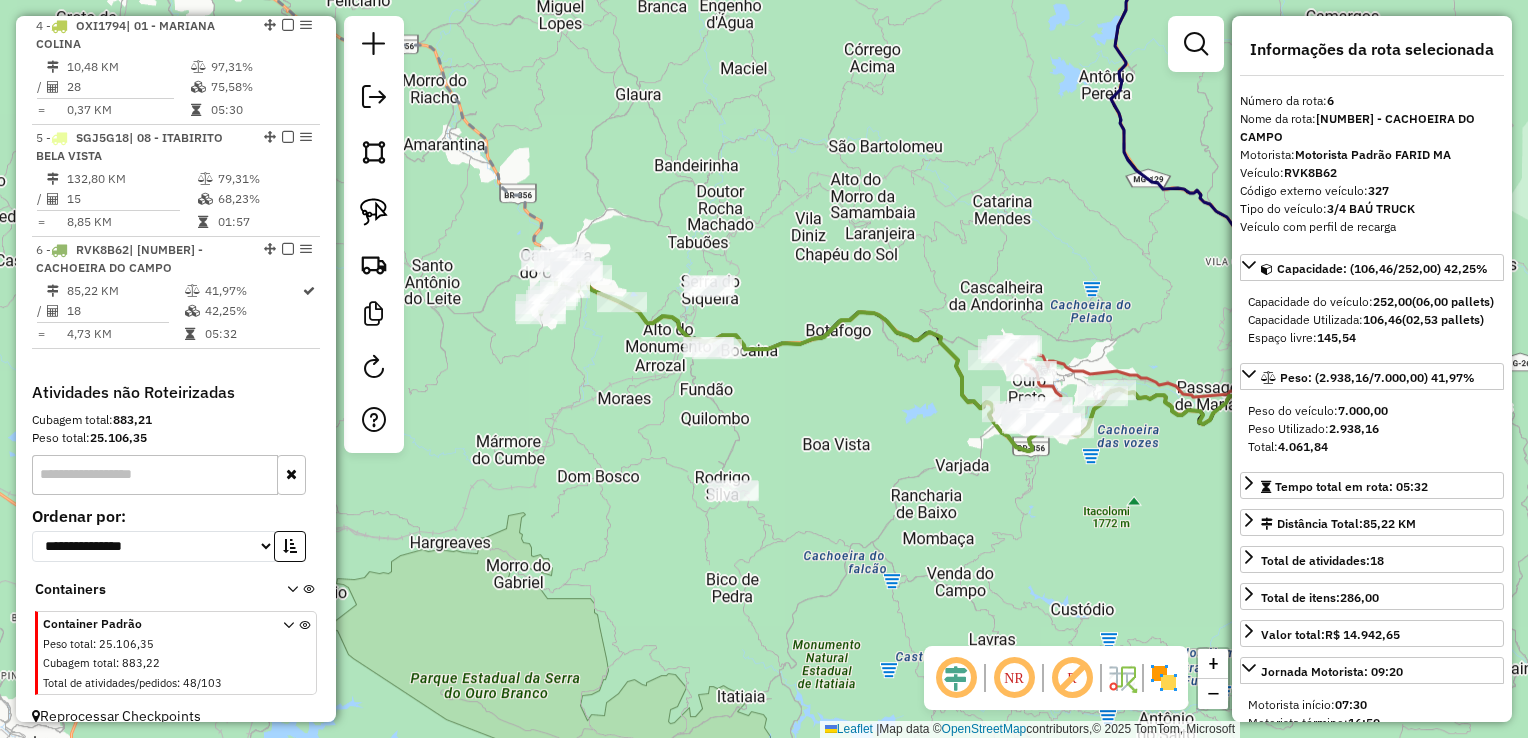 click on "Janela de atendimento Grade de atendimento Capacidade Transportadoras Veículos Cliente Pedidos  Rotas Selecione os dias de semana para filtrar as janelas de atendimento  Seg   Ter   Qua   Qui   Sex   Sáb   Dom  Informe o período da janela de atendimento: De: Até:  Filtrar exatamente a janela do cliente  Considerar janela de atendimento padrão  Selecione os dias de semana para filtrar as grades de atendimento  Seg   Ter   Qua   Qui   Sex   Sáb   Dom   Considerar clientes sem dia de atendimento cadastrado  Clientes fora do dia de atendimento selecionado Filtrar as atividades entre os valores definidos abaixo:  Peso mínimo:   Peso máximo:   Cubagem mínima:   Cubagem máxima:   De:   Até:  Filtrar as atividades entre o tempo de atendimento definido abaixo:  De:   Até:   Considerar capacidade total dos clientes não roteirizados Transportadora: Selecione um ou mais itens Tipo de veículo: Selecione um ou mais itens Veículo: Selecione um ou mais itens Motorista: Selecione um ou mais itens Nome: Rótulo:" 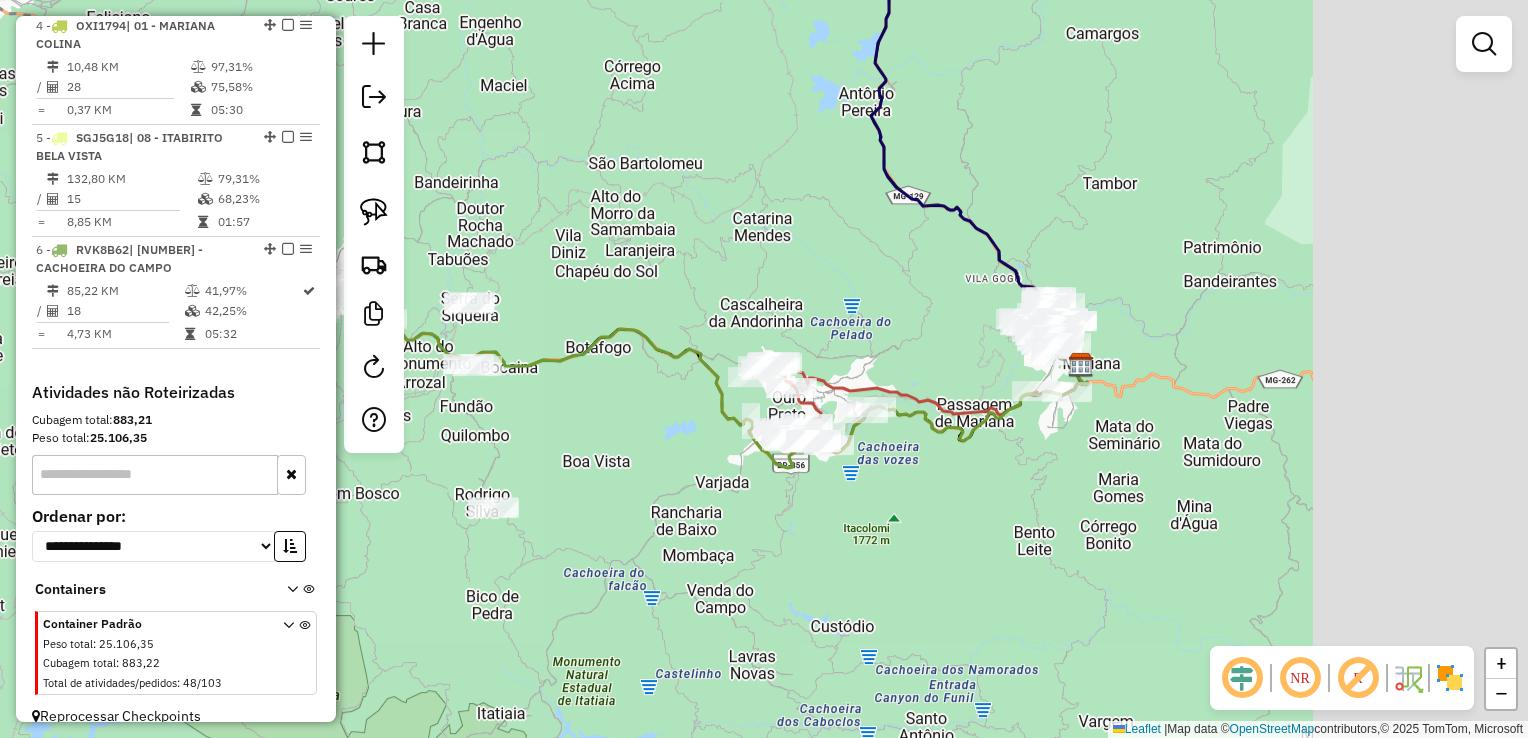 drag, startPoint x: 1208, startPoint y: 357, endPoint x: 932, endPoint y: 392, distance: 278.21036 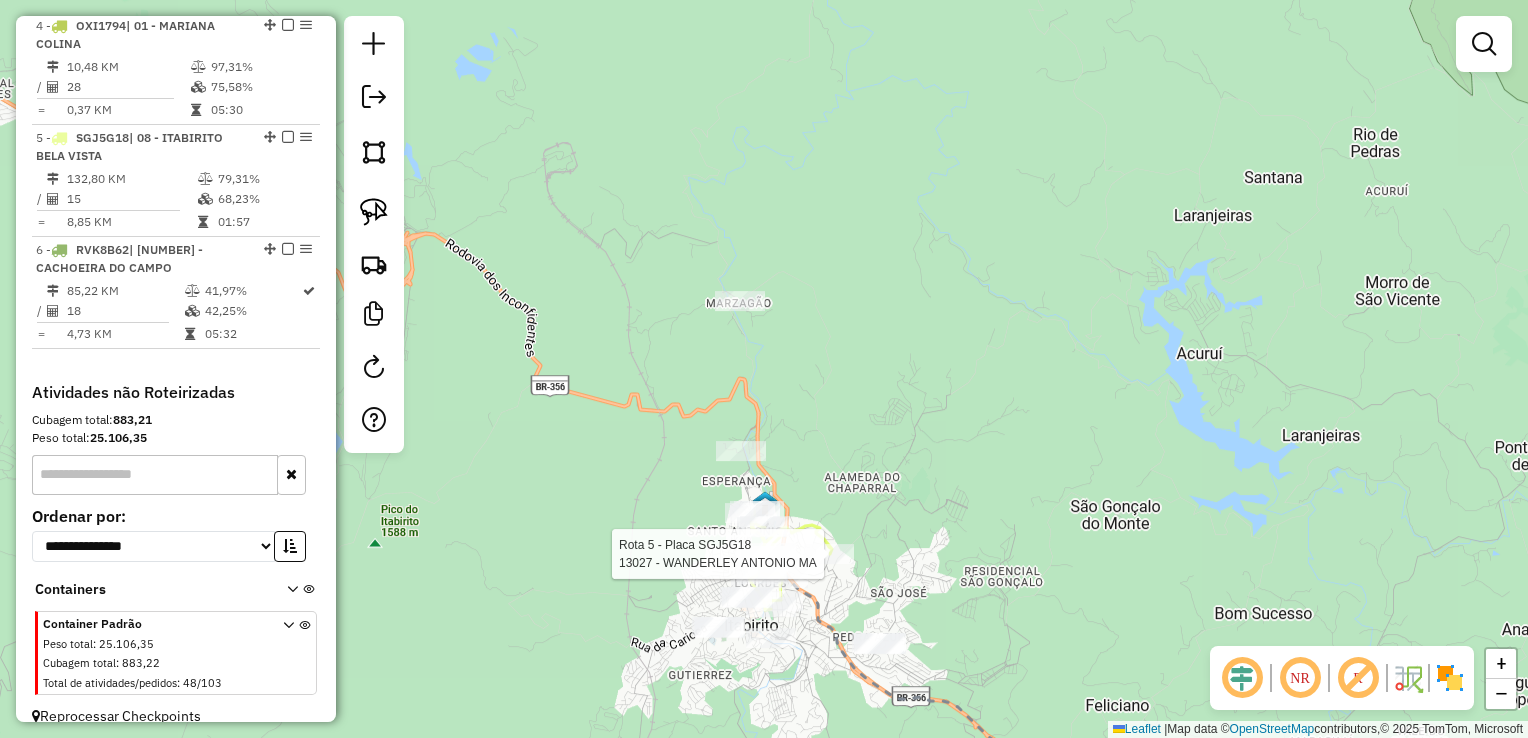click 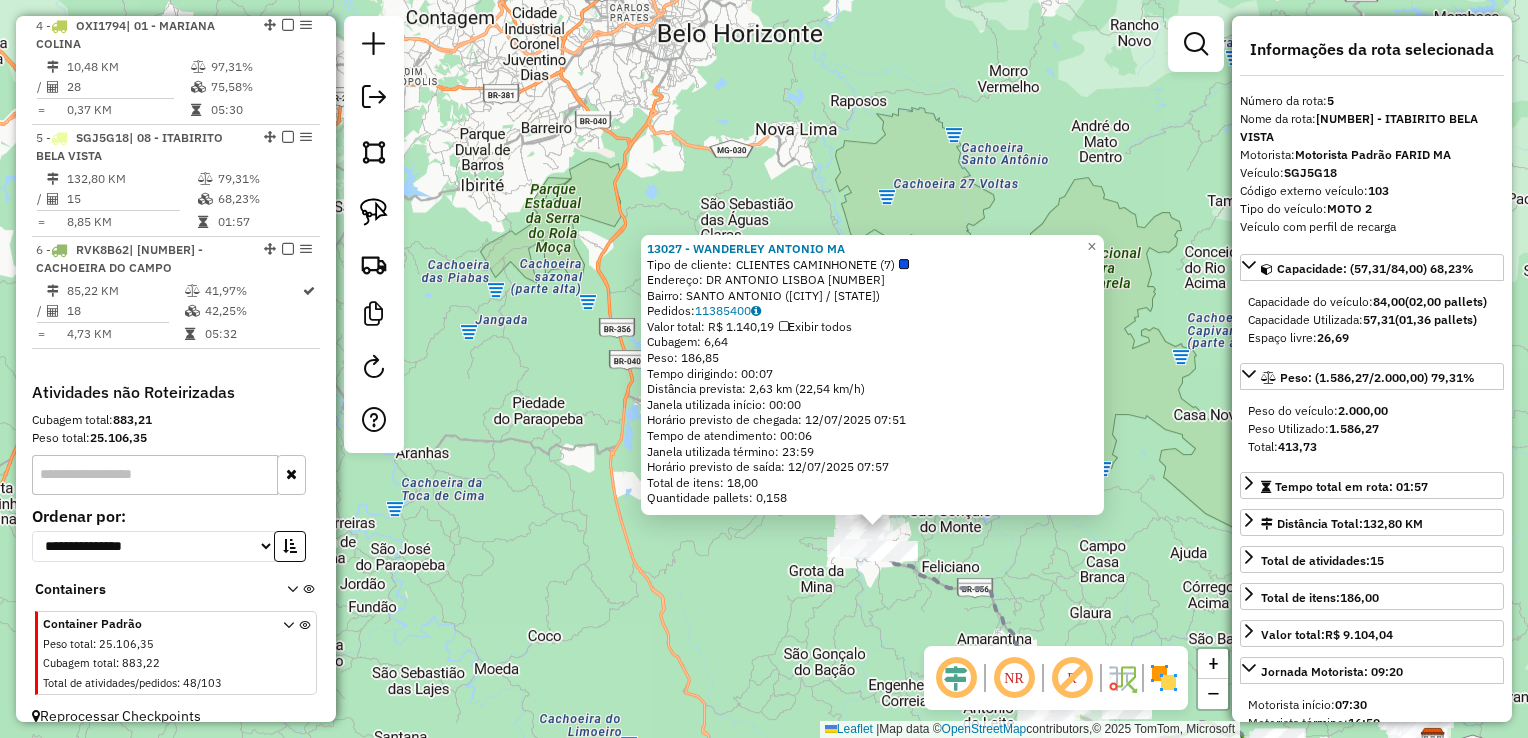 click 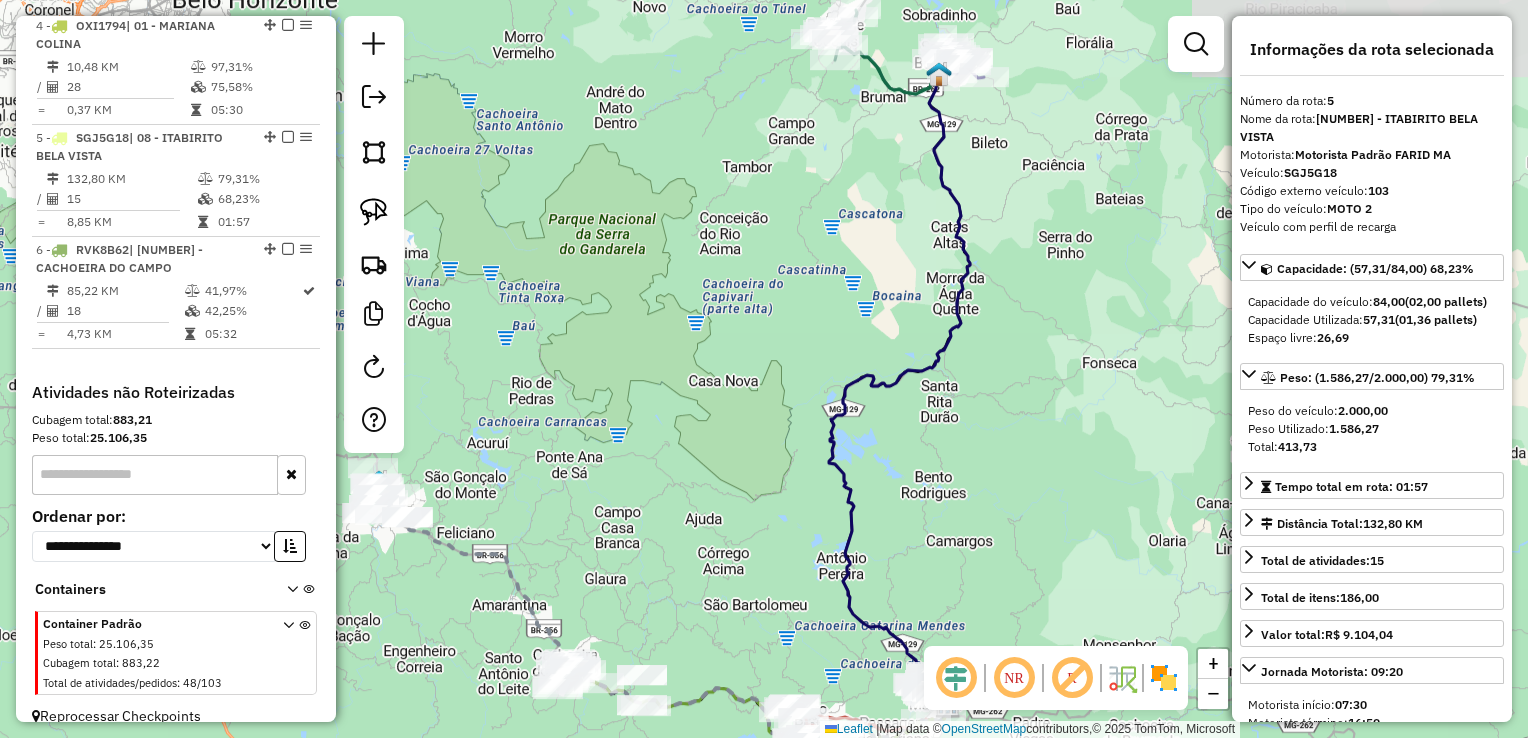 drag, startPoint x: 1085, startPoint y: 568, endPoint x: 600, endPoint y: 534, distance: 486.19028 